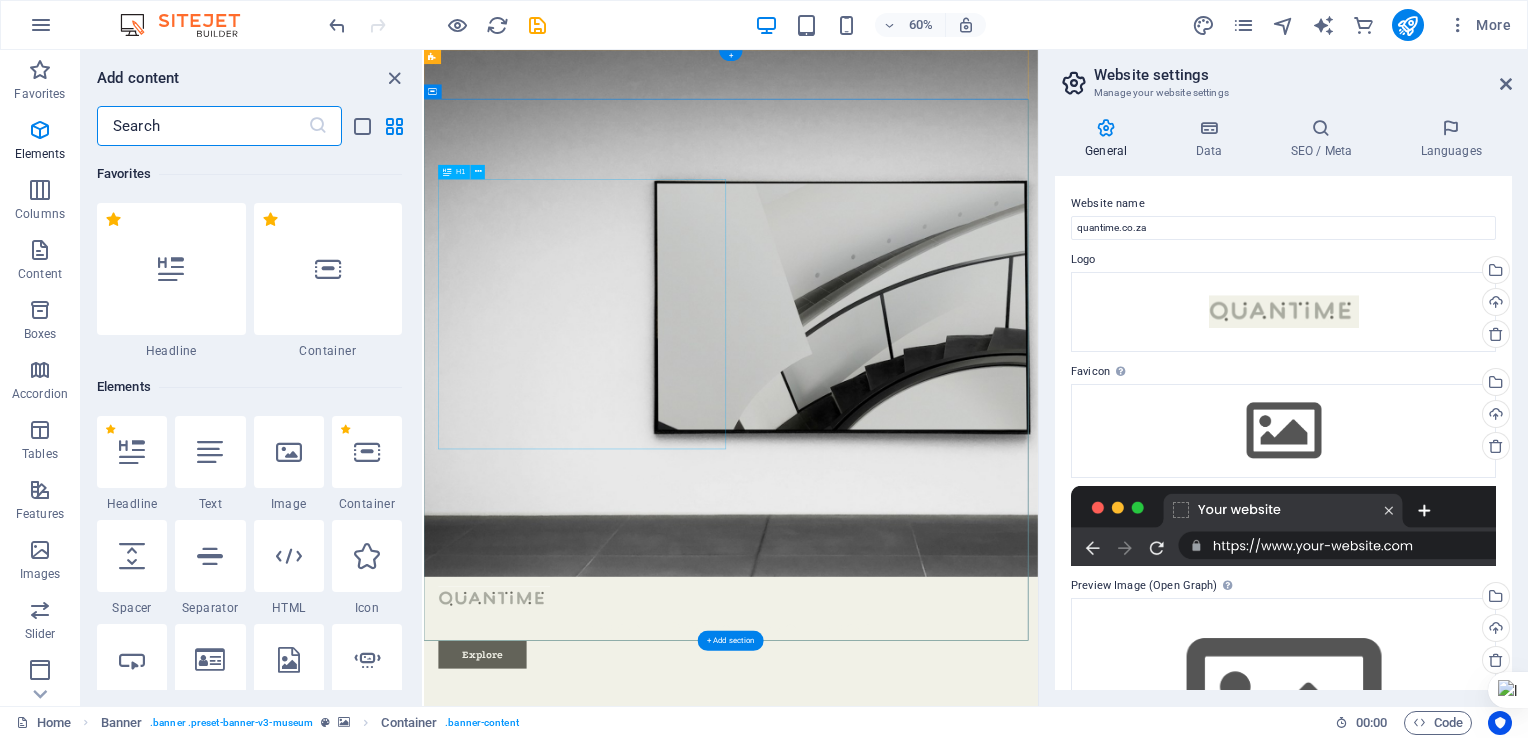 scroll, scrollTop: 0, scrollLeft: 0, axis: both 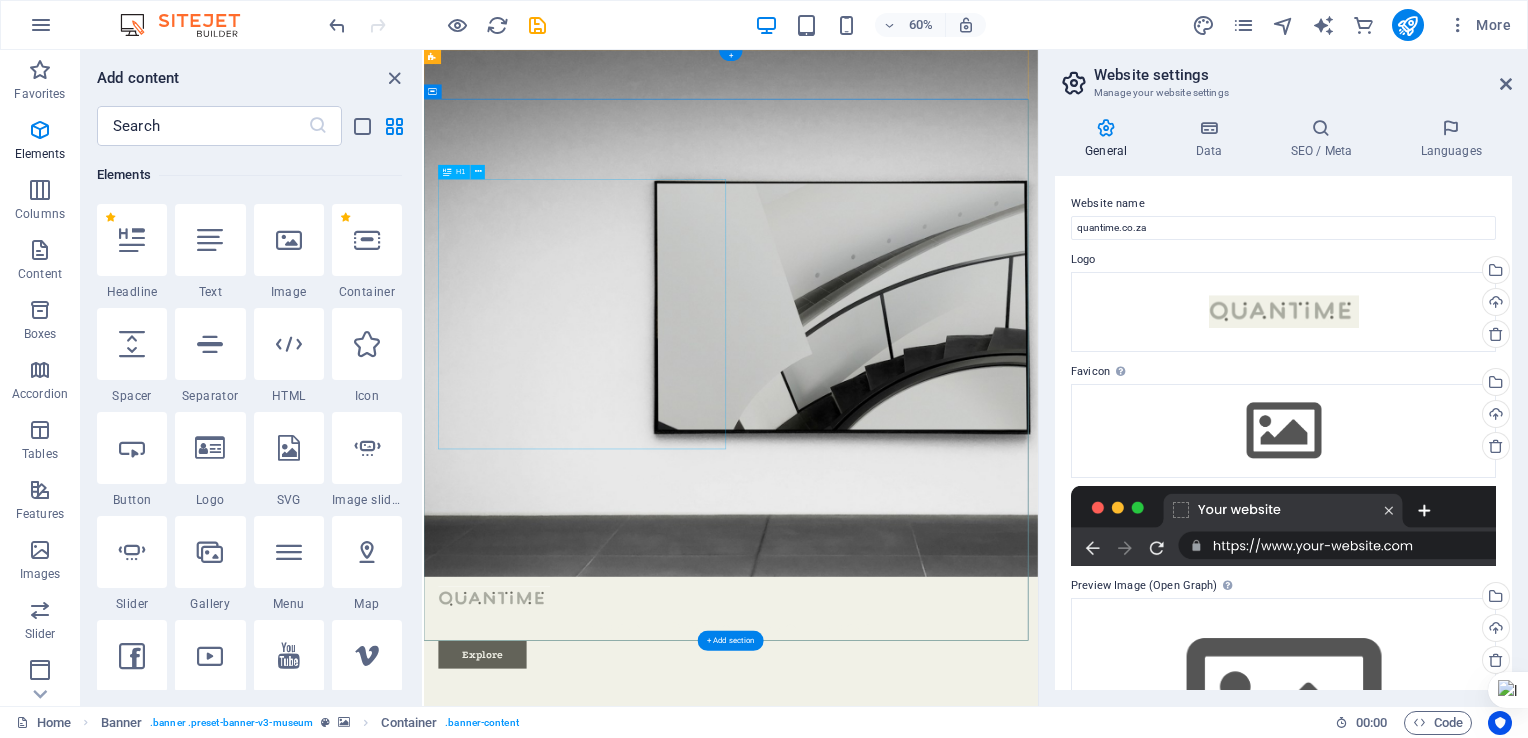 click on "Local marketing where you need it most" at bounding box center (935, 1312) 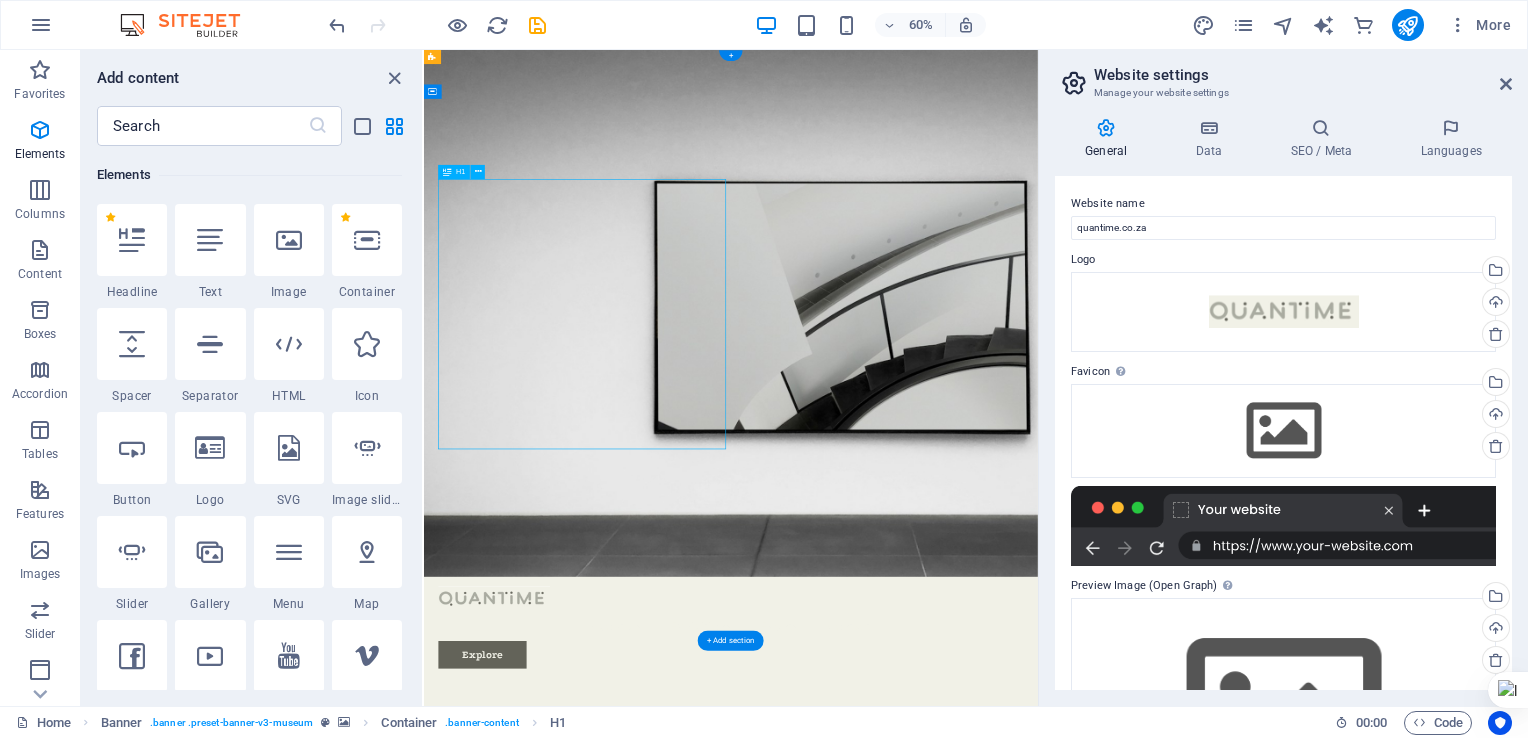 click on "Local marketing where you need it most" at bounding box center (935, 1312) 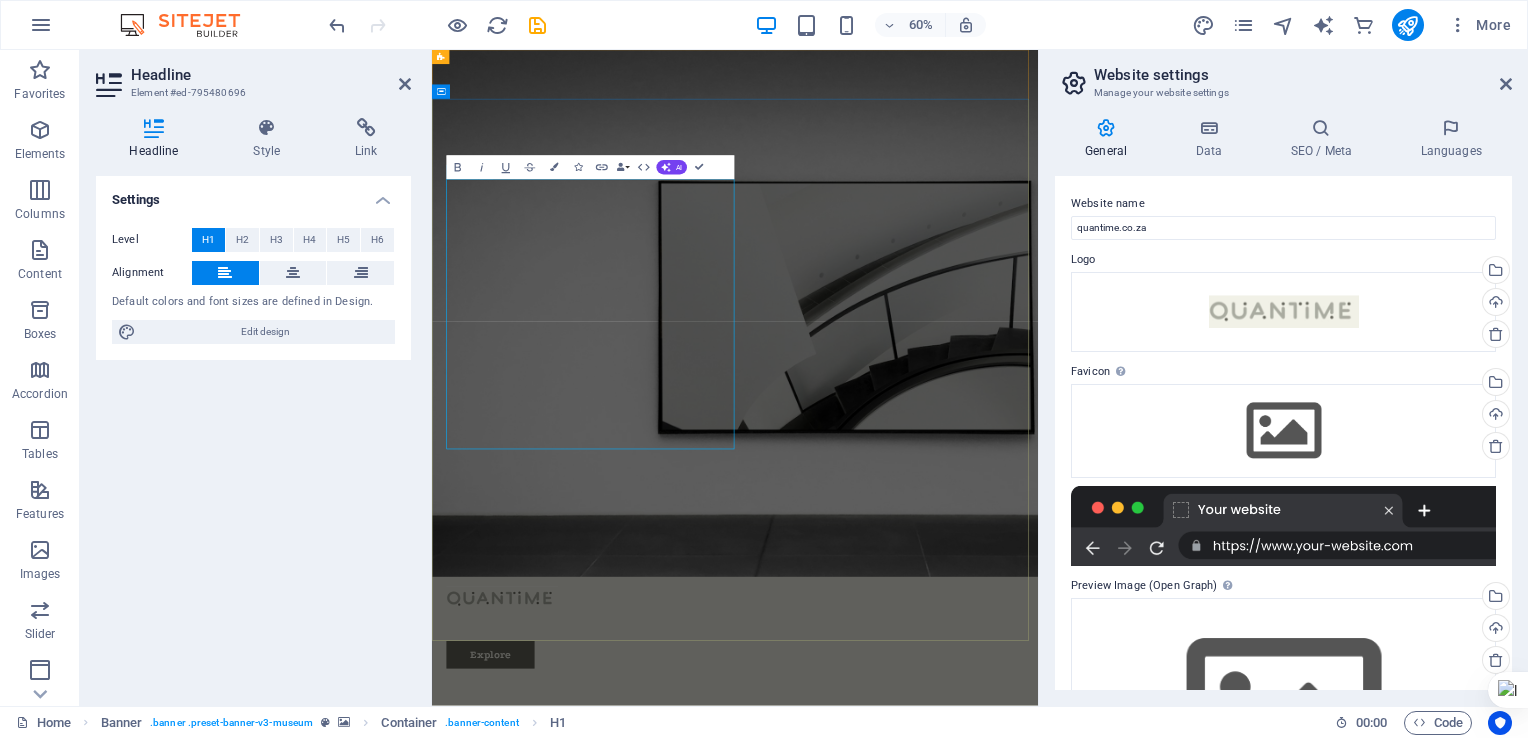 click on "Local marketing where you need it most" at bounding box center [836, 1311] 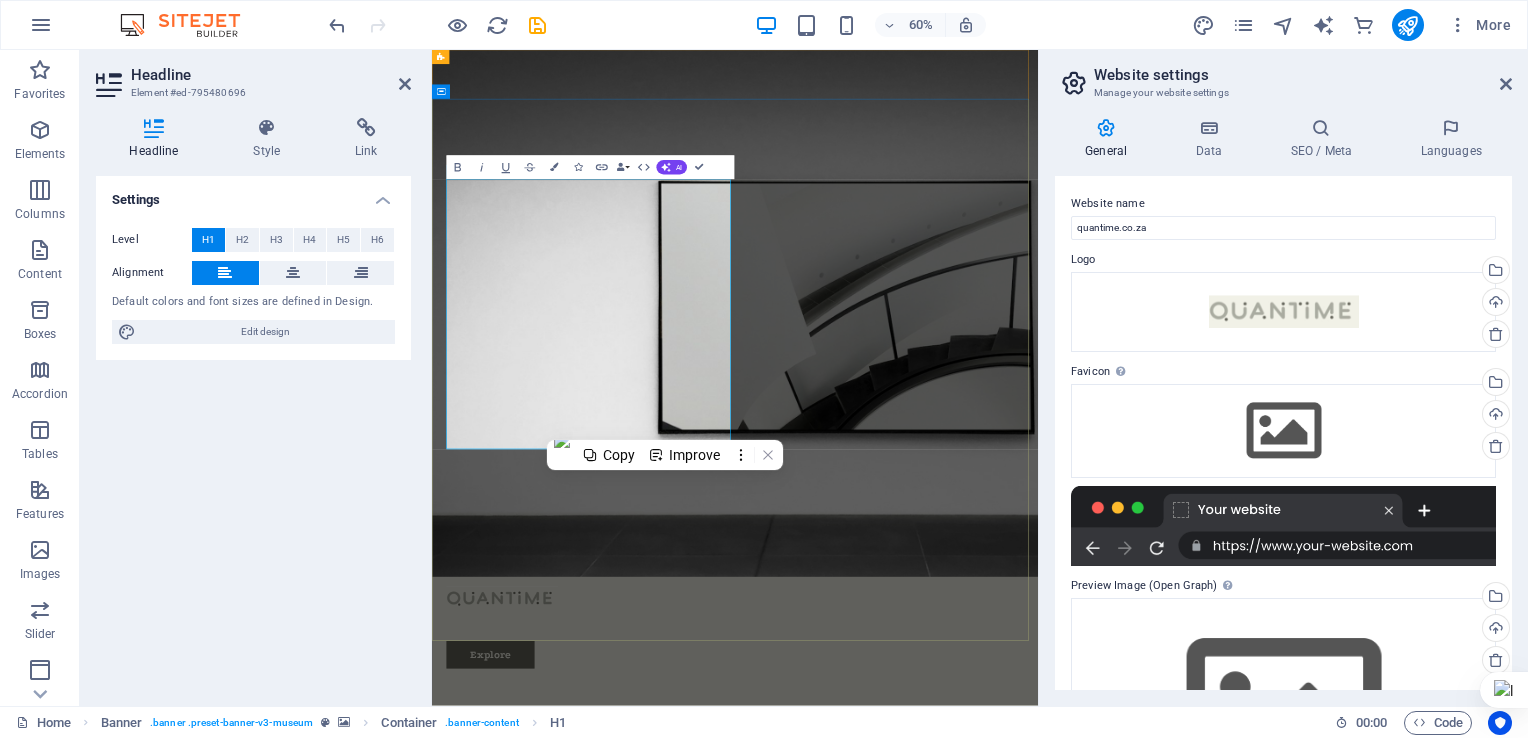click on "Local marketing where you need it most" at bounding box center [937, 1312] 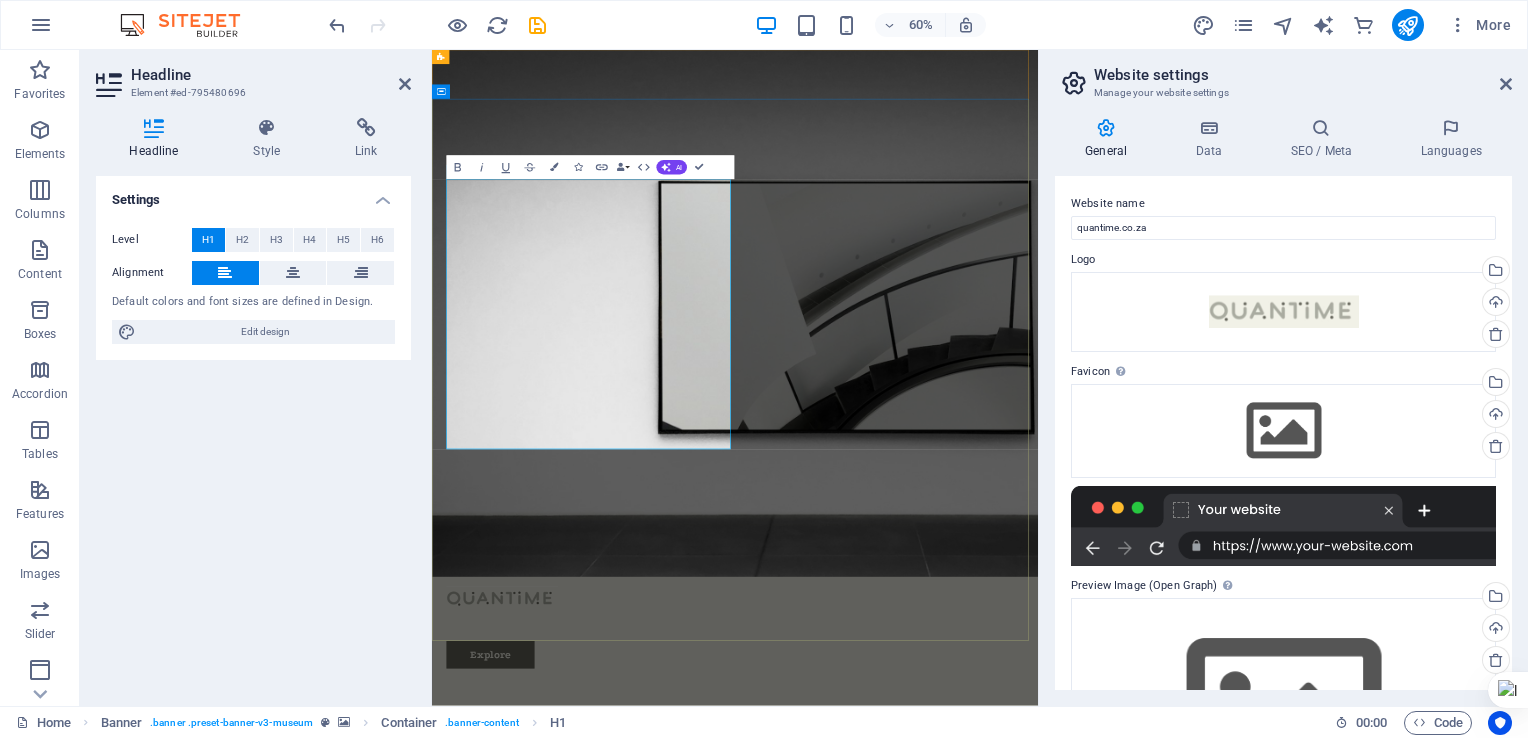 drag, startPoint x: 693, startPoint y: 338, endPoint x: 468, endPoint y: 330, distance: 225.14218 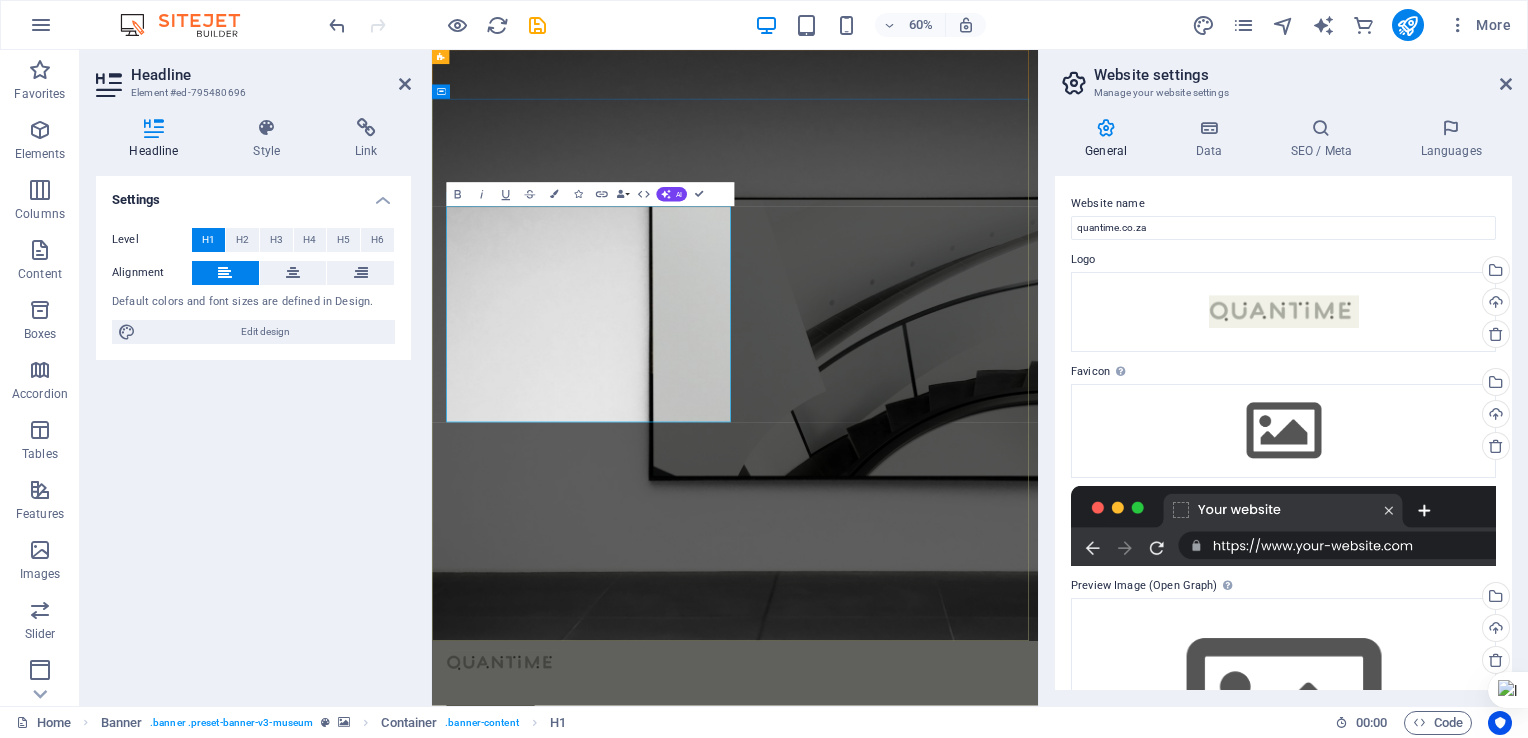 drag, startPoint x: 558, startPoint y: 342, endPoint x: 477, endPoint y: 335, distance: 81.3019 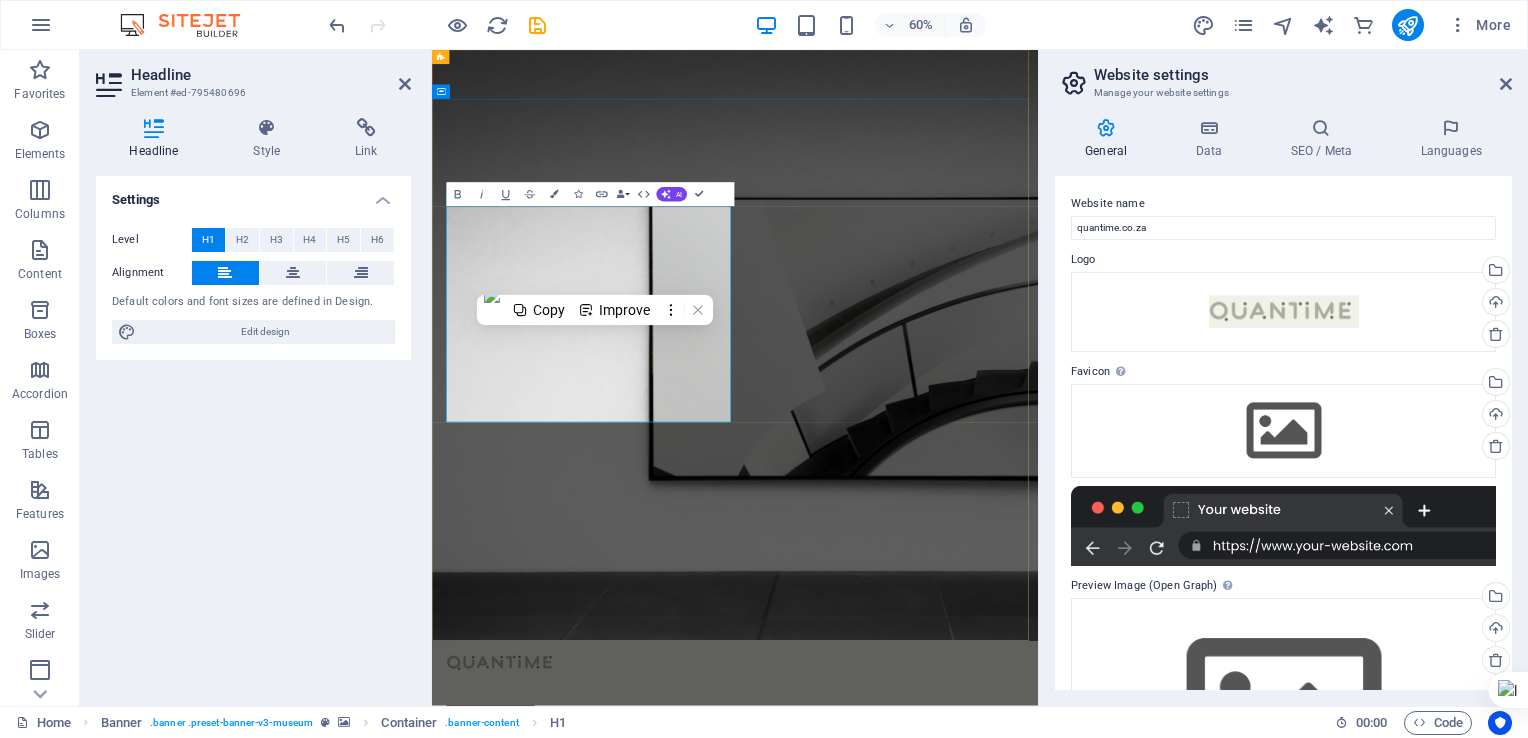 click on "marketing where you need it most" at bounding box center [911, 1373] 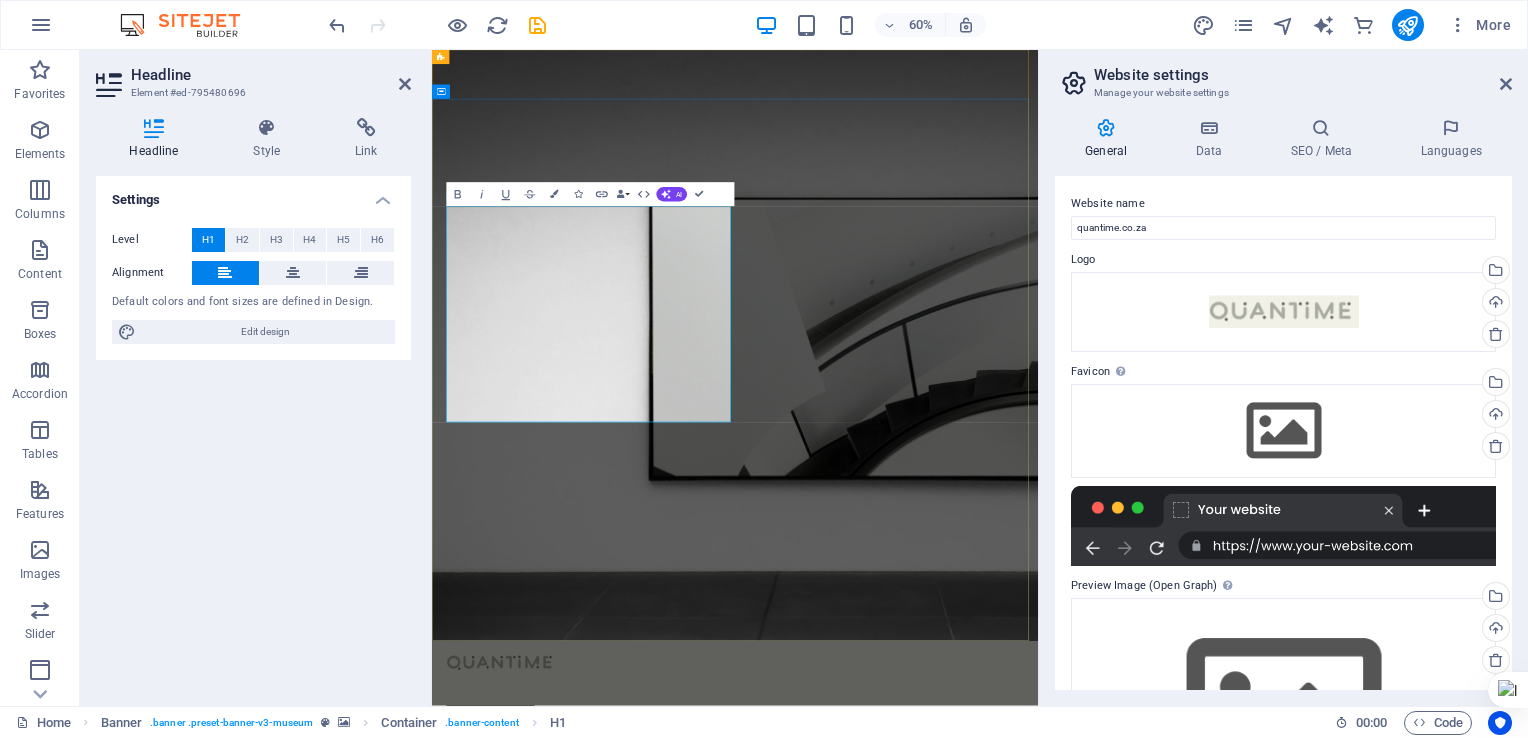 drag, startPoint x: 484, startPoint y: 356, endPoint x: 812, endPoint y: 648, distance: 439.14462 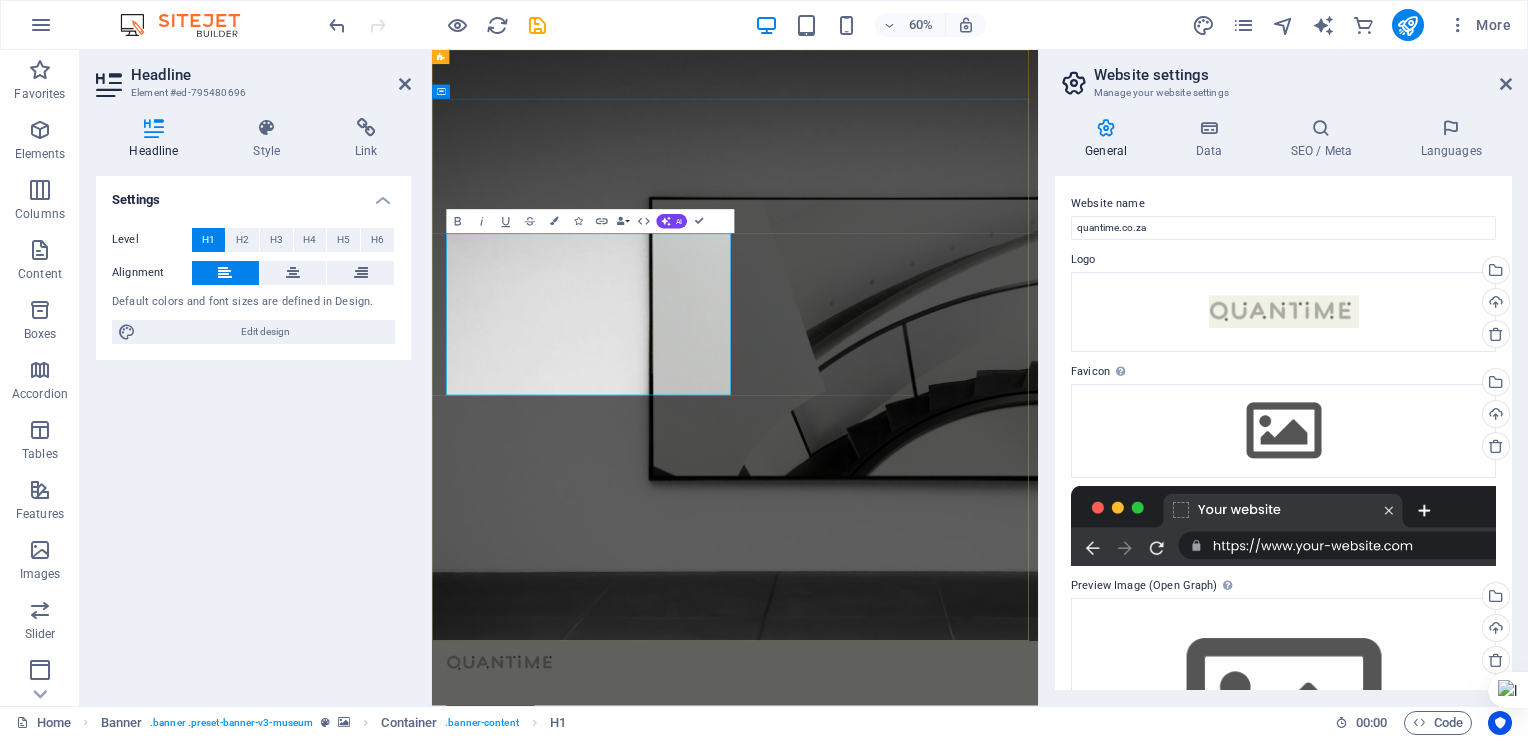 drag, startPoint x: 898, startPoint y: 490, endPoint x: 462, endPoint y: 487, distance: 436.0103 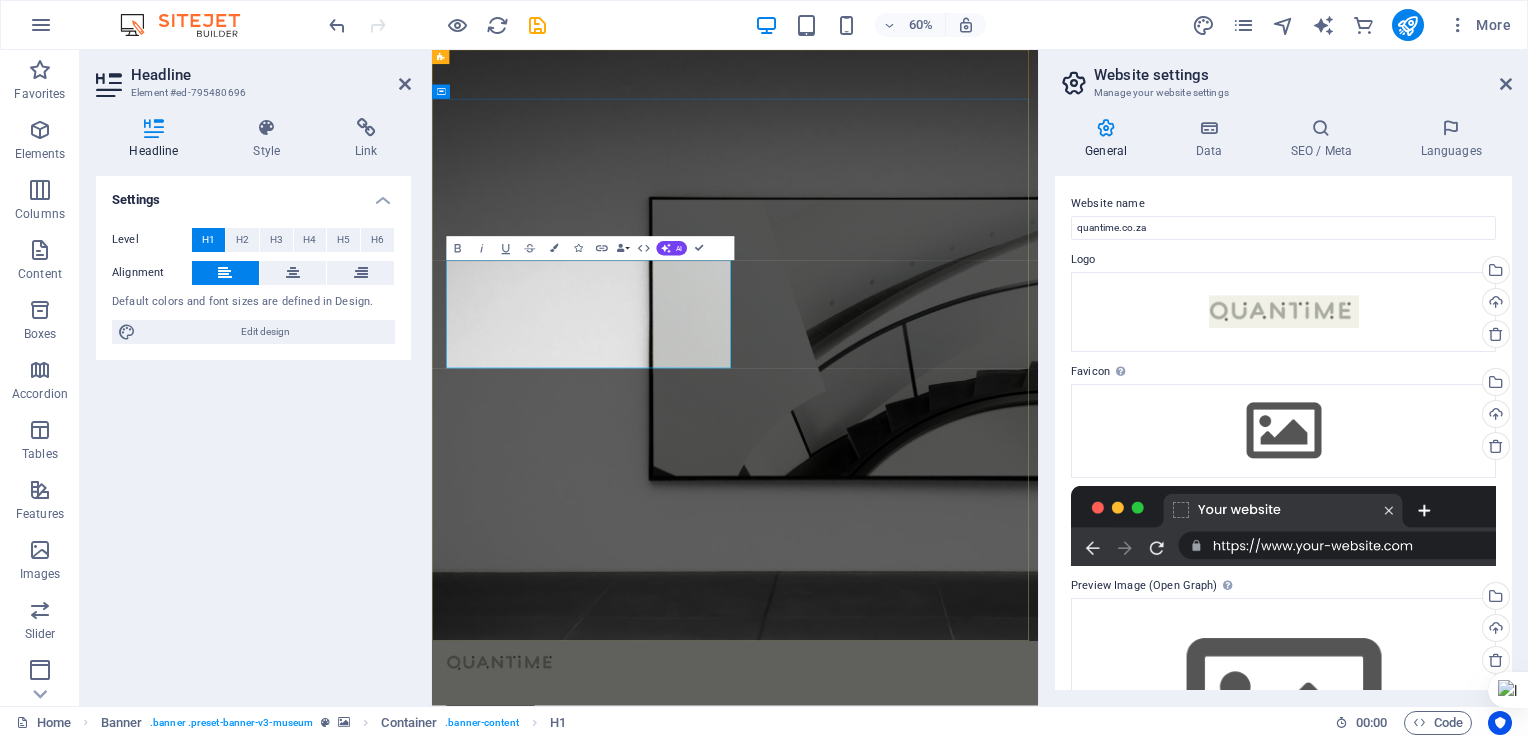 click on "Be Seen.  Be Chosen" at bounding box center [868, 1328] 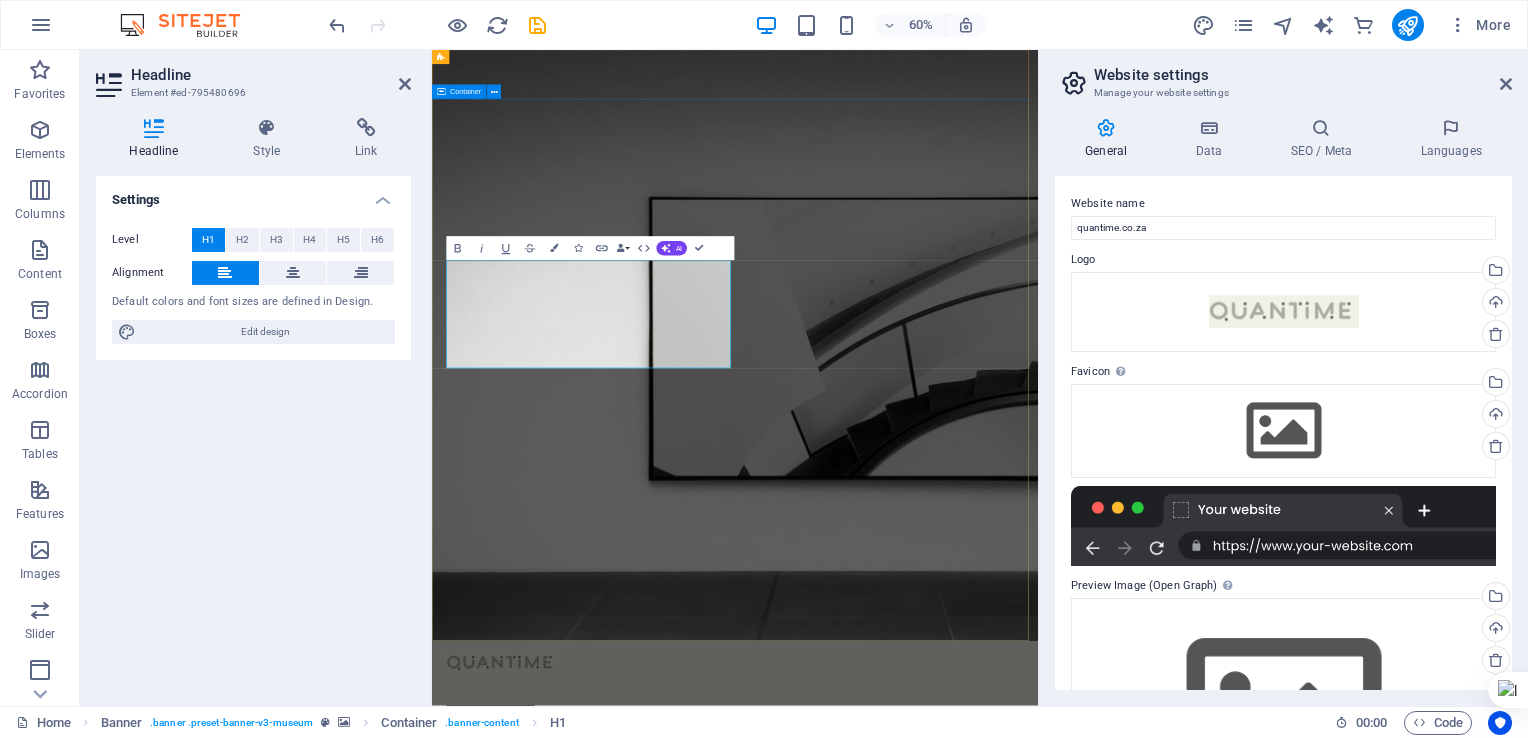 click on "Be Seen.  Be Chosen Lorem ipsum dolor sit amet, consectetur adipiscing elit, sed do eiusmod tempor incididunt ut labore Lorem ipsum dolor sit amet, consectetur adipiscing elit, sed do eiusmod tempor incididunt ut labore Explore" at bounding box center [937, 1409] 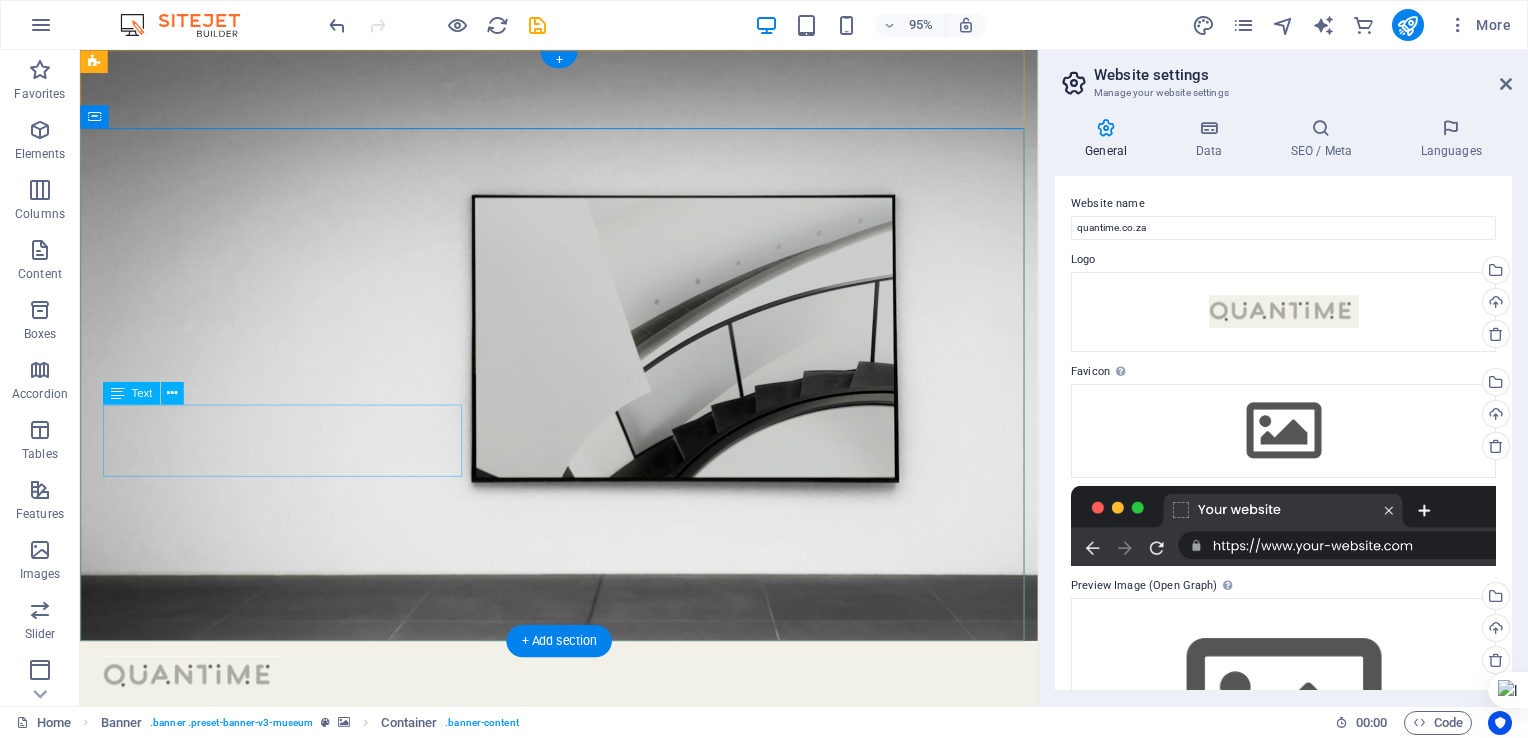 click on "Lorem ipsum dolor sit amet, consectetur adipiscing elit, sed do eiusmod tempor incididunt ut labore" at bounding box center [584, 1047] 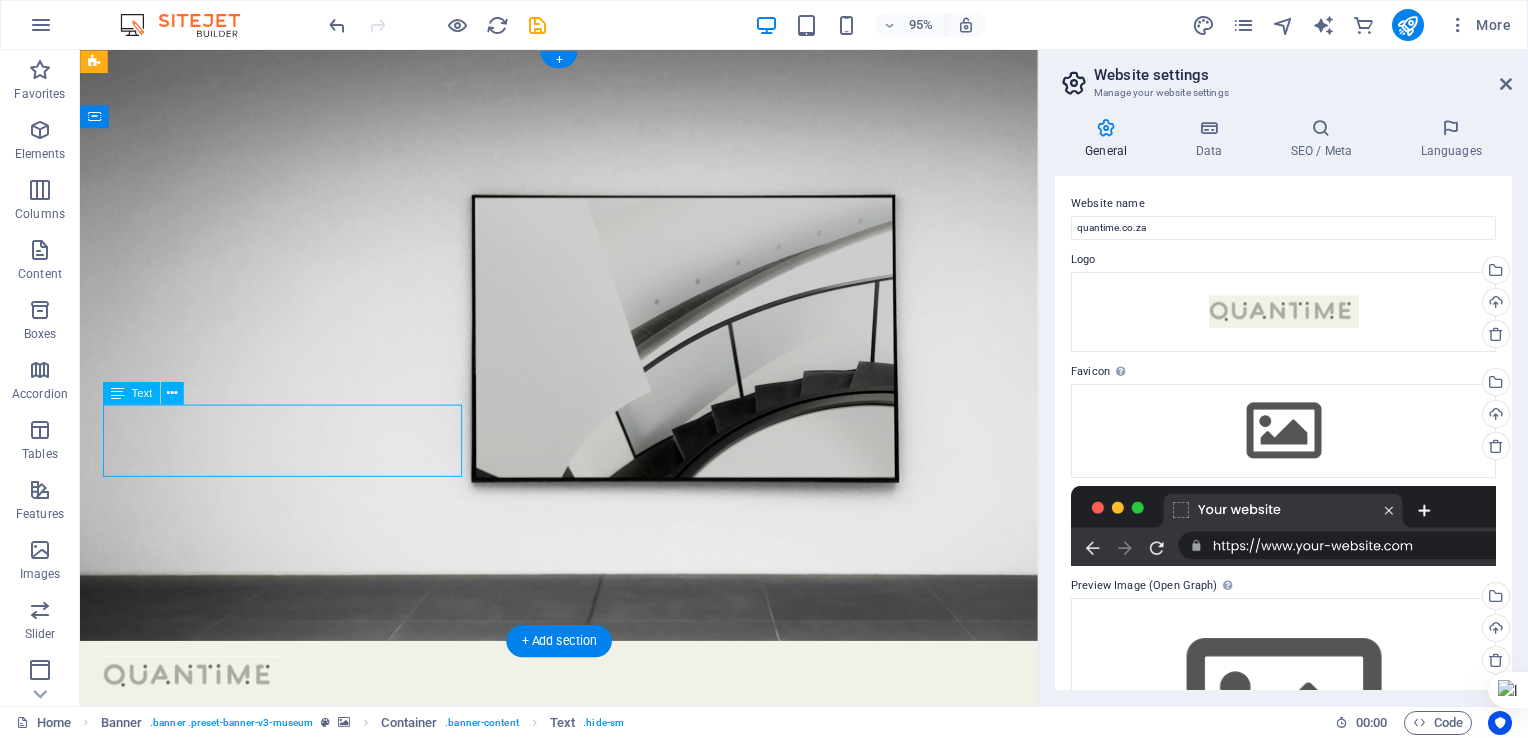 click on "Lorem ipsum dolor sit amet, consectetur adipiscing elit, sed do eiusmod tempor incididunt ut labore" at bounding box center [584, 1047] 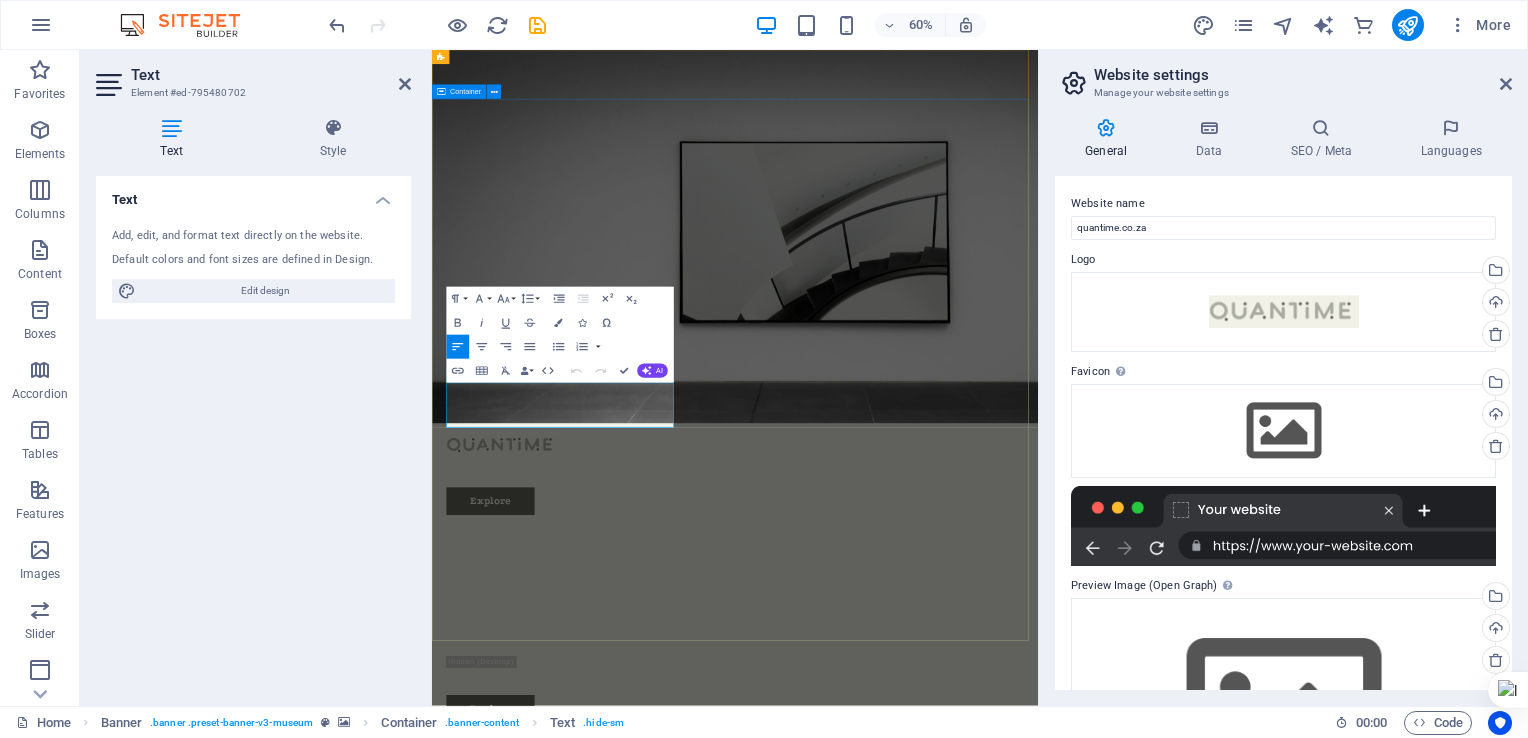 click on "Be Seen.  Be Chosen Lorem ipsum dolor sit amet, consectetur adipiscing elit, sed do eiusmod tempor incididunt ut labore Lorem ipsum dolor sit amet, consectetur adipiscing elit, sed do eiusmod tempor incididunt ut labore Explore" at bounding box center (937, 1046) 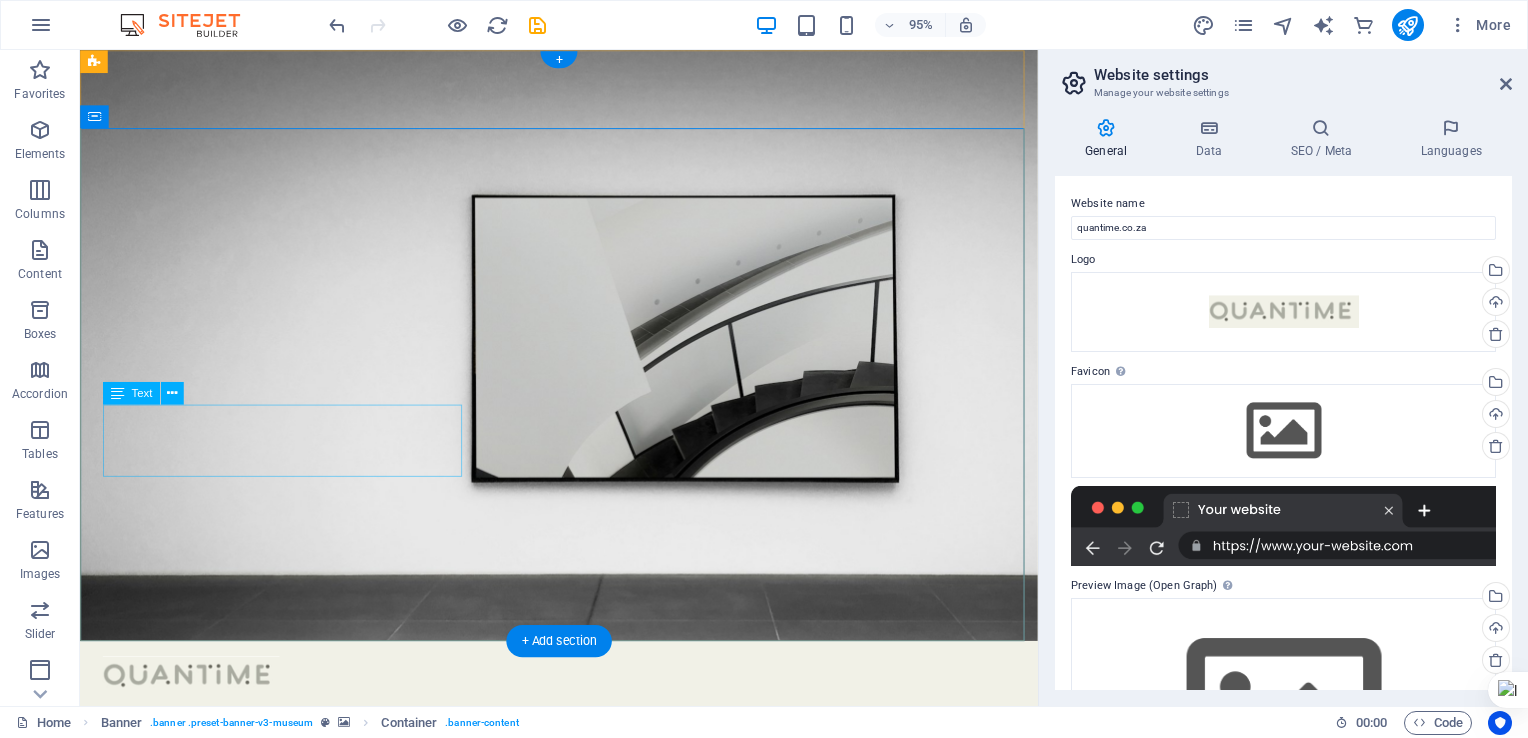 click on "Lorem ipsum dolor sit amet, consectetur adipiscing elit, sed do eiusmod tempor incididunt ut labore" at bounding box center [584, 1047] 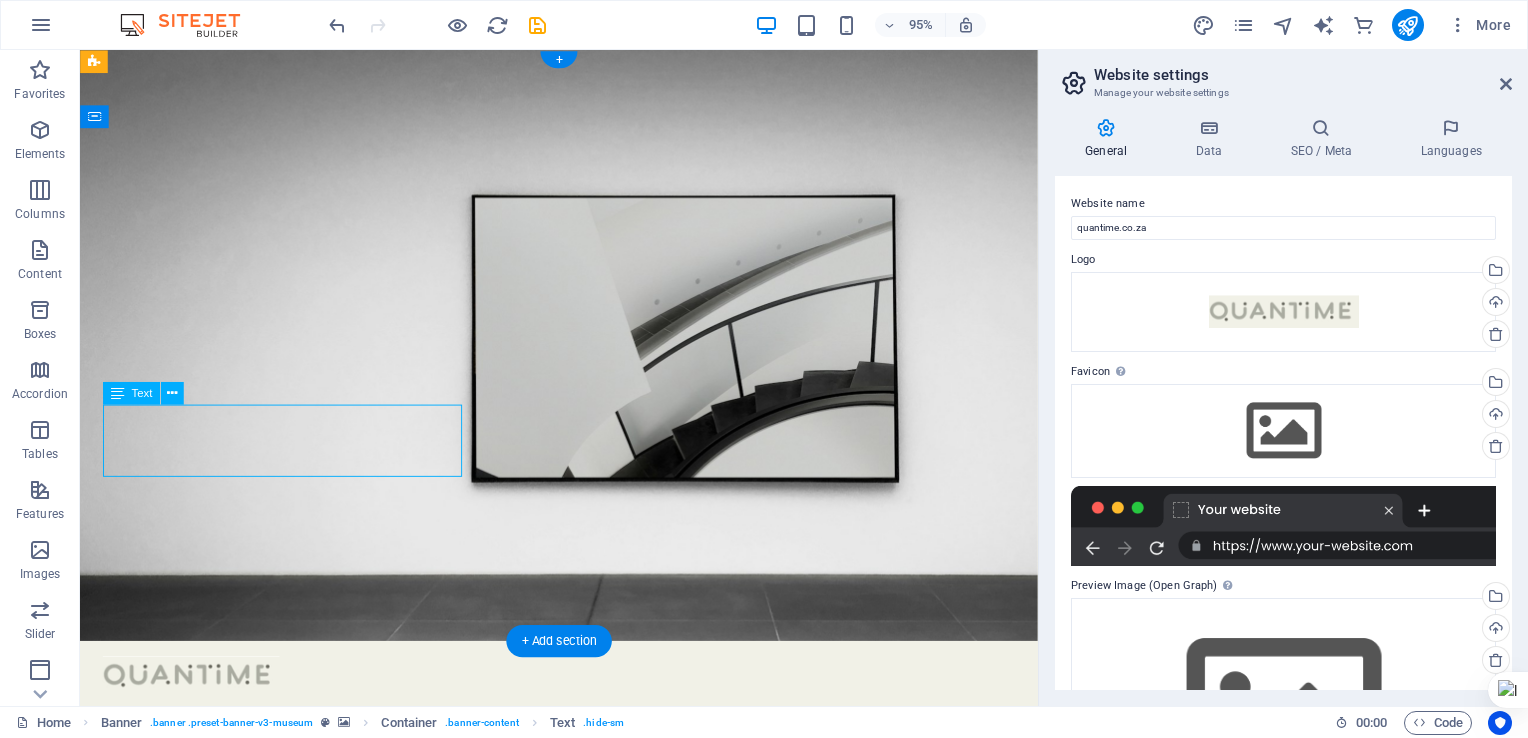 click on "Lorem ipsum dolor sit amet, consectetur adipiscing elit, sed do eiusmod tempor incididunt ut labore" at bounding box center [584, 1047] 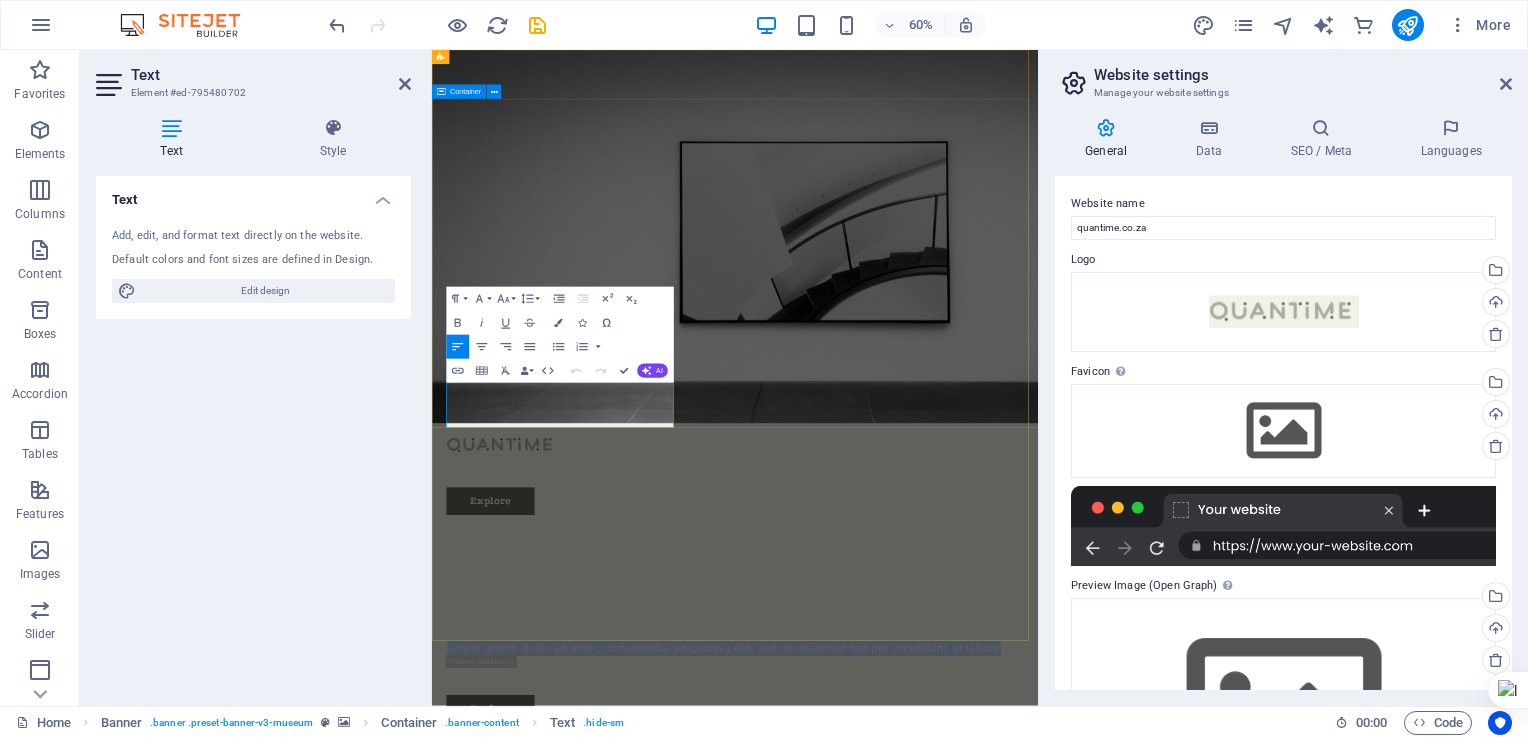 drag, startPoint x: 648, startPoint y: 670, endPoint x: 446, endPoint y: 620, distance: 208.09613 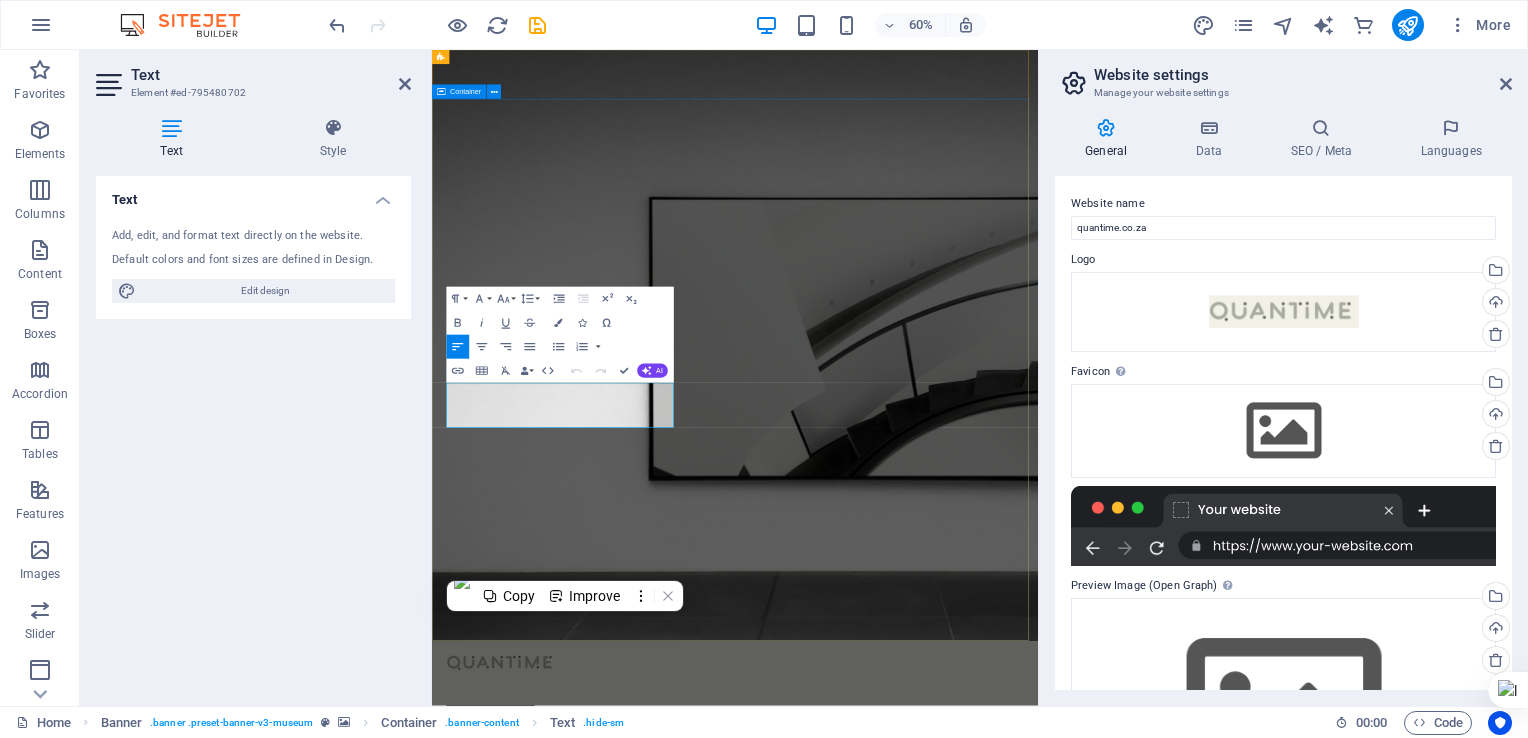 type 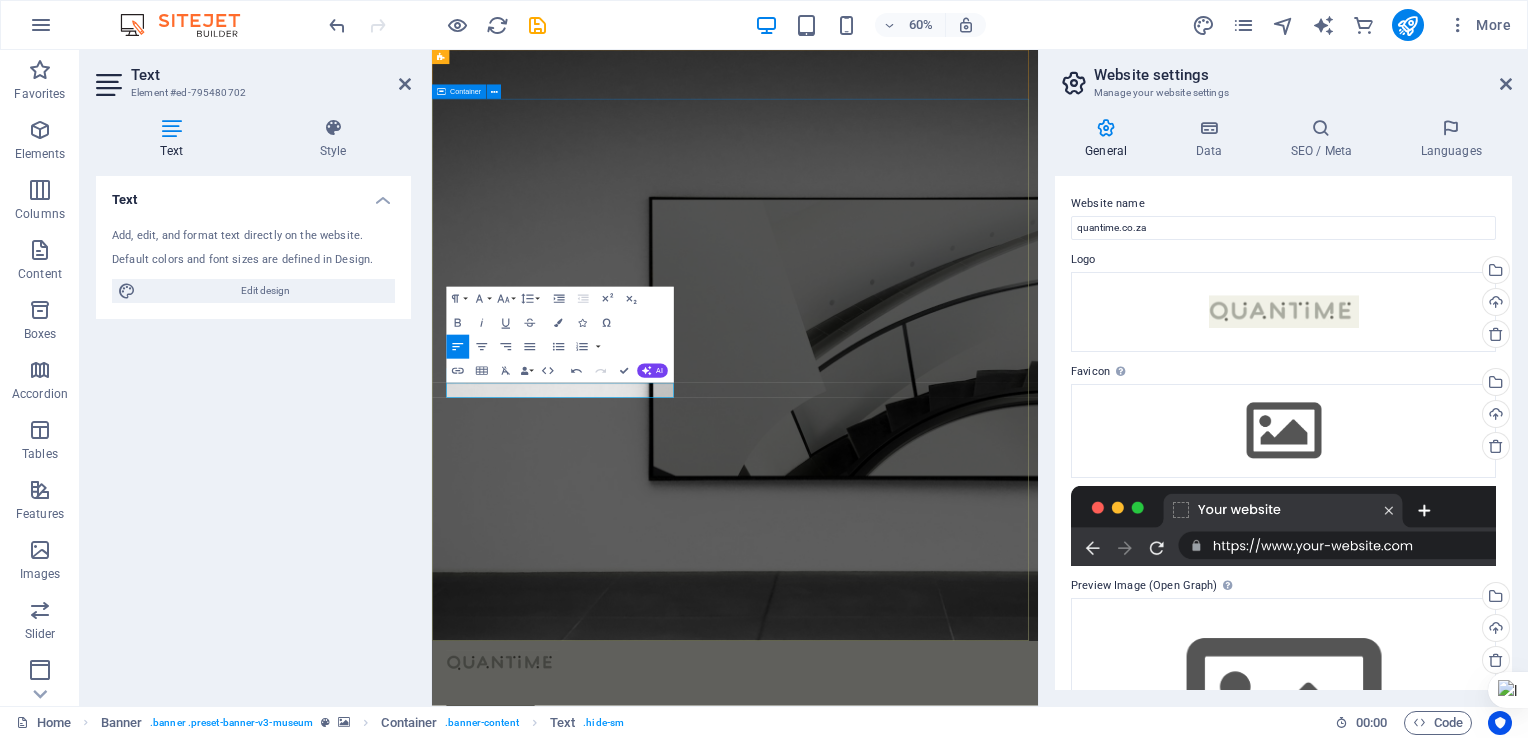click on "Be Seen.  Be Chosen Connect  Lorem ipsum dolor sit amet, consectetur adipiscing elit, sed do eiusmod tempor incididunt ut labore Explore" at bounding box center [937, 1409] 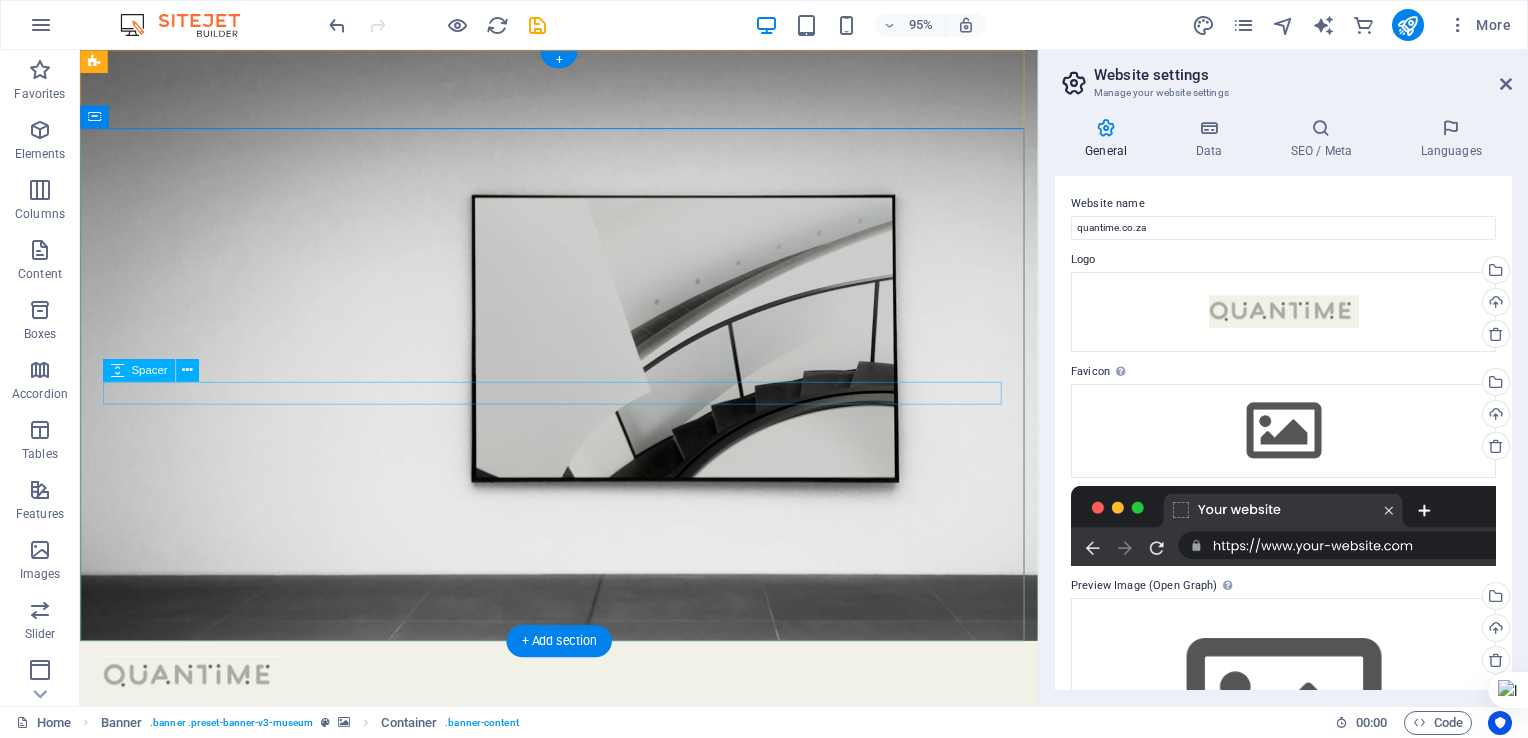 click at bounding box center (584, 1023) 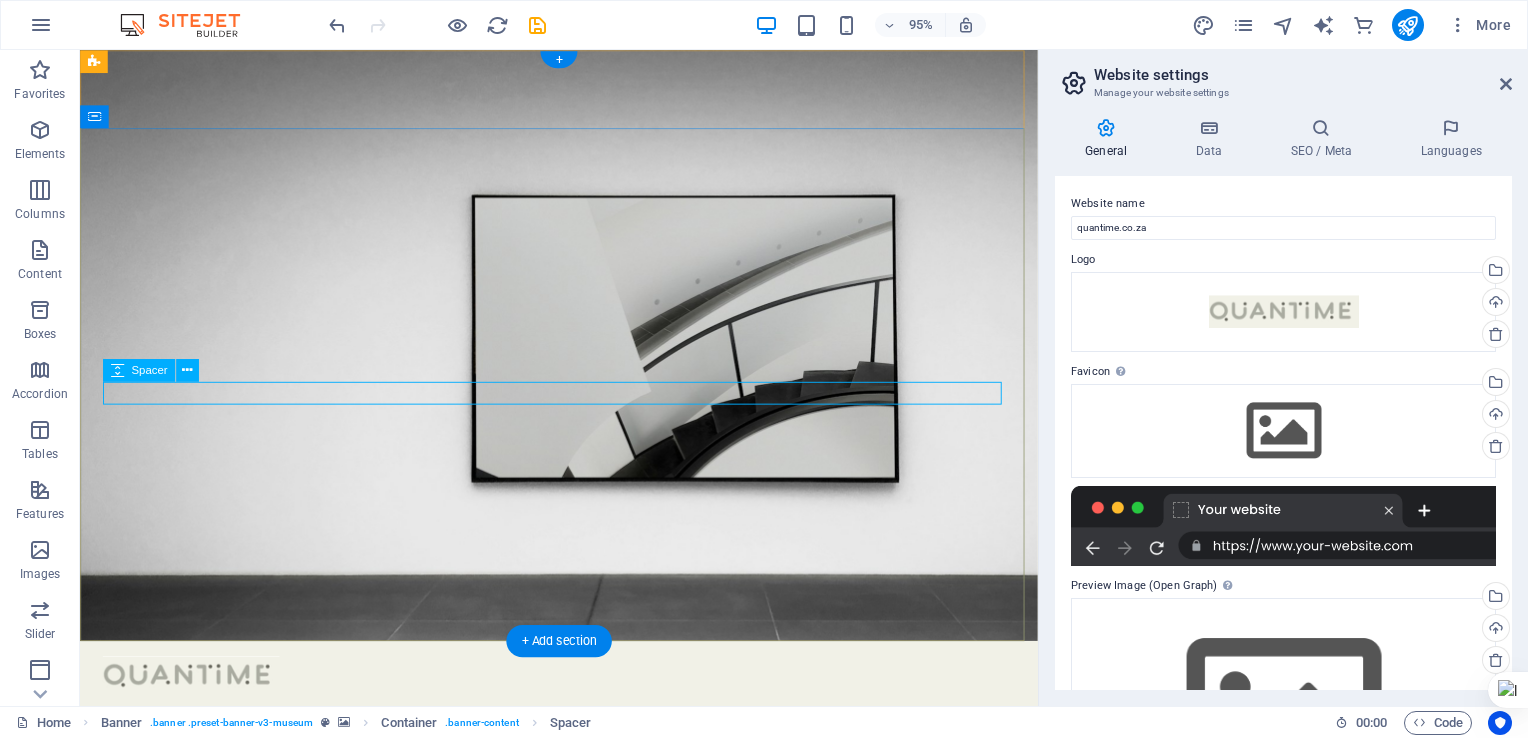 click at bounding box center (584, 1023) 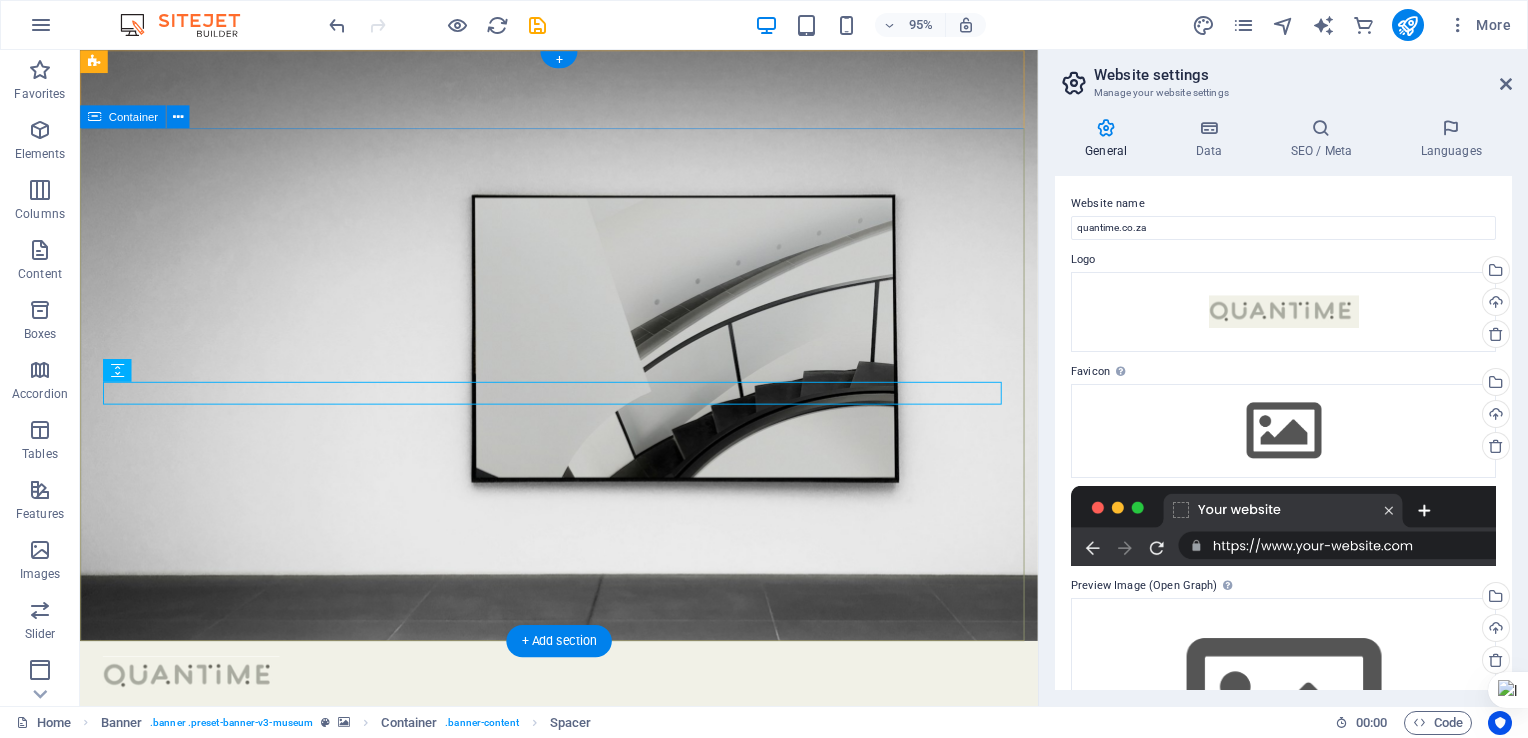 click on "Be Seen.  Be Chosen Connect  Lorem ipsum dolor sit amet, consectetur adipiscing elit, sed do eiusmod tempor incididunt ut labore Explore" at bounding box center [584, 1046] 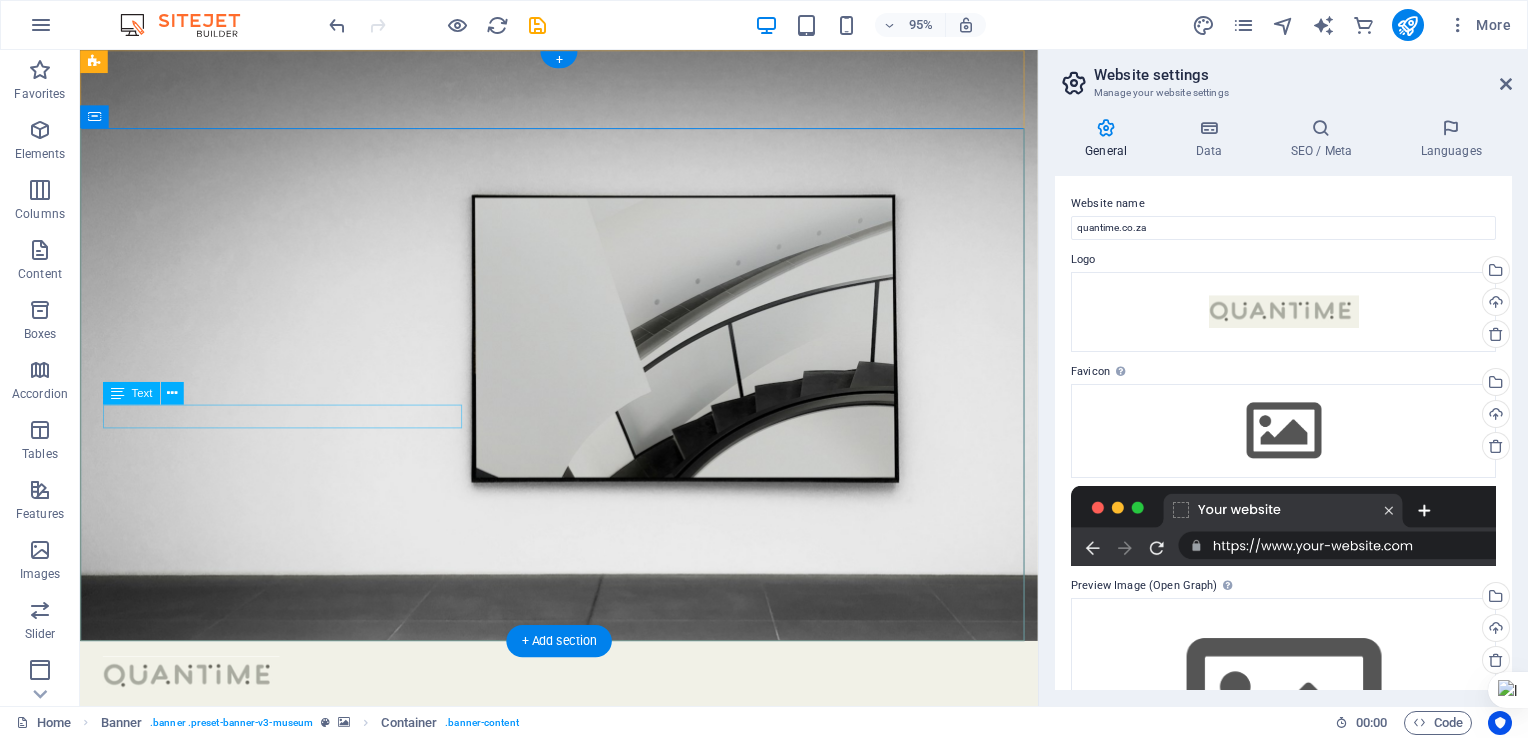 click on "Connect" at bounding box center (584, 1047) 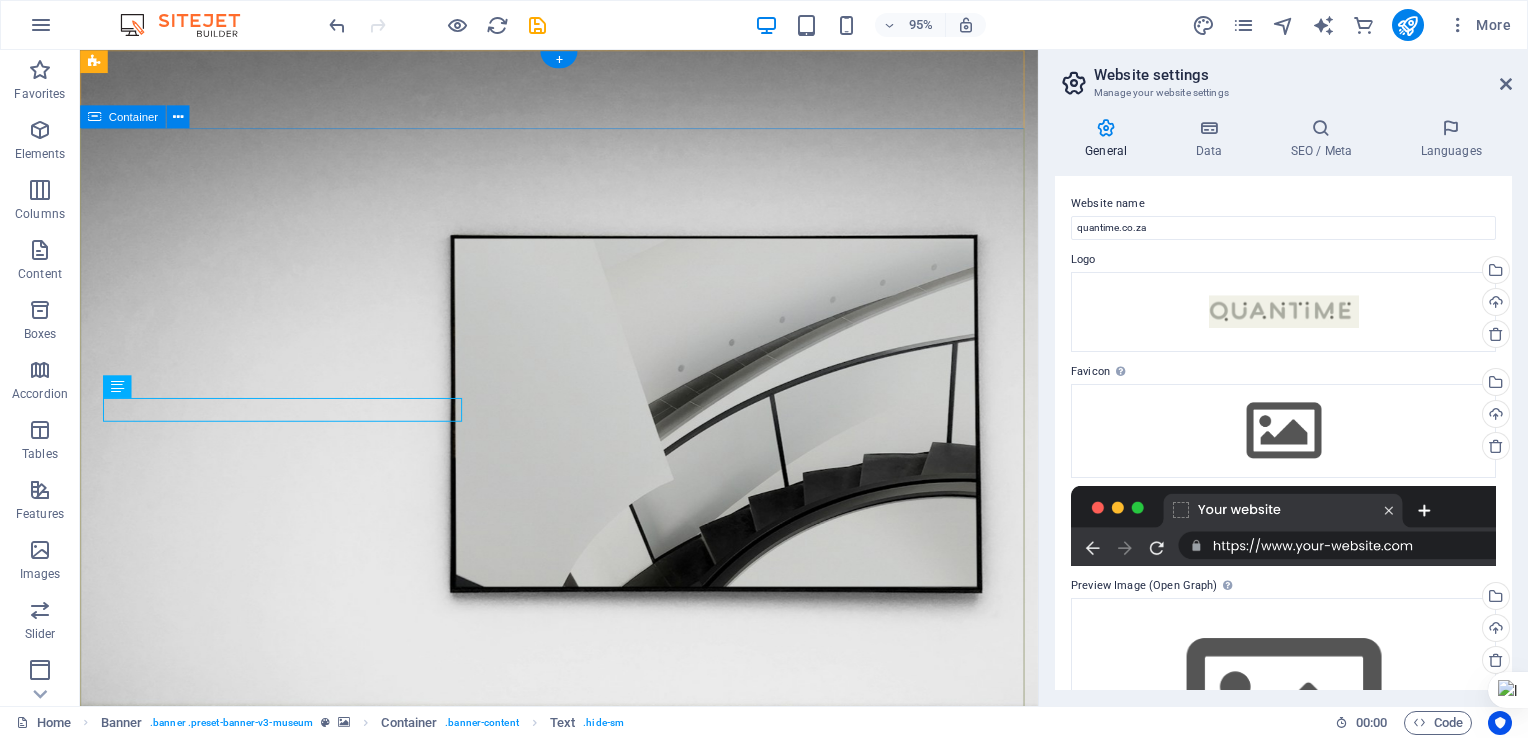 click on "Be Seen.  Be Chosen Connect  Want your brand to stand out where it matters most? Our display board advertising in local stores puts your message directly in front of real customers—right at the point of purchase. Whether it’s a grocery store, pharmacy, or hardware shop, your ad appears on vibrant digital screens that shoppers see every day. It’s affordable, hyper-local, and refreshingly effective. With flexible content updates and guaranteed visibility, this is the smart way to turn foot traffic into loyal customers. Let your business shine—right in your neighborhood.
Lorem ipsum dolor sit amet, consectetur adipiscing elit, sed do eiusmod tempor incididunt ut labore Explore" at bounding box center (584, 1284) 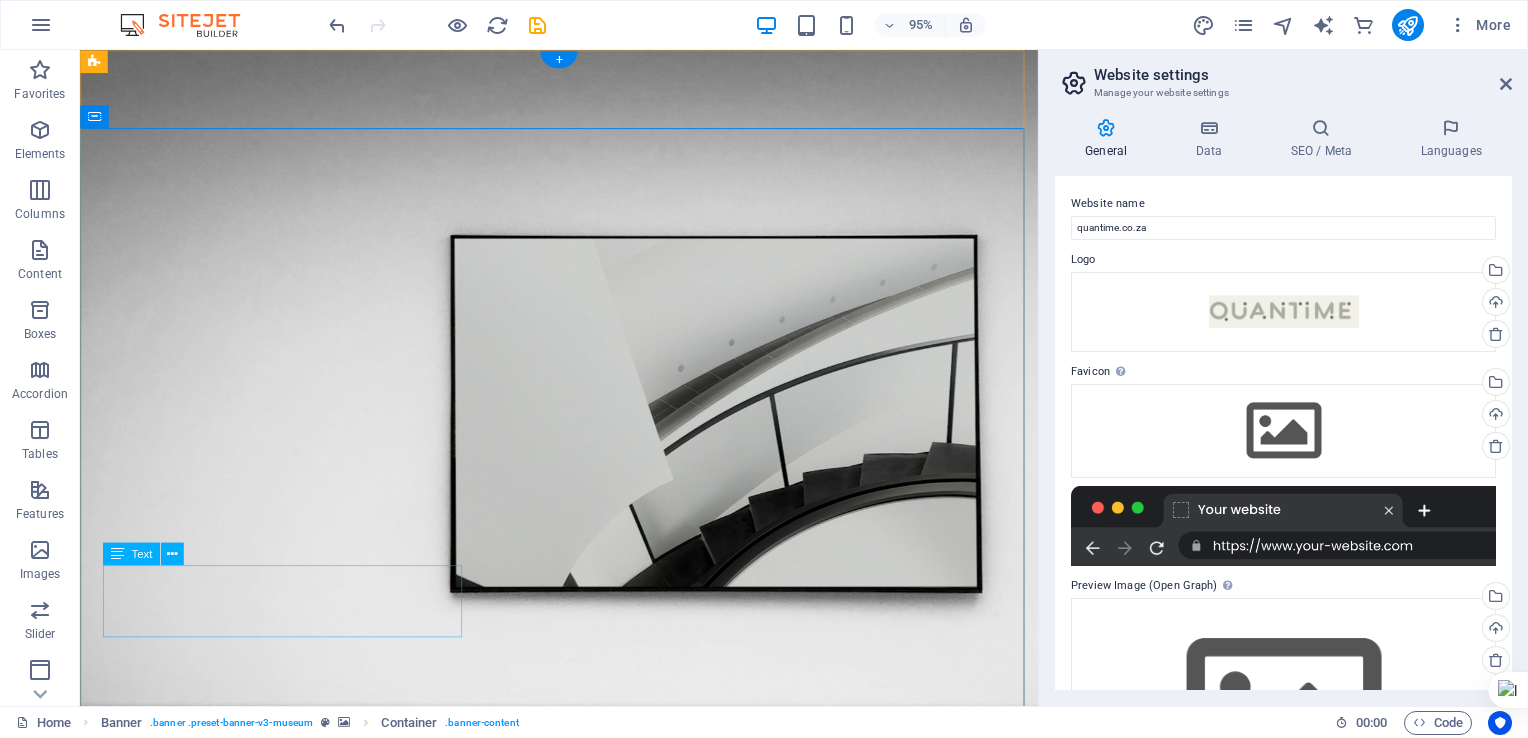 click on "Lorem ipsum dolor sit amet, consectetur adipiscing elit, sed do eiusmod tempor incididunt ut labore" at bounding box center [584, 1385] 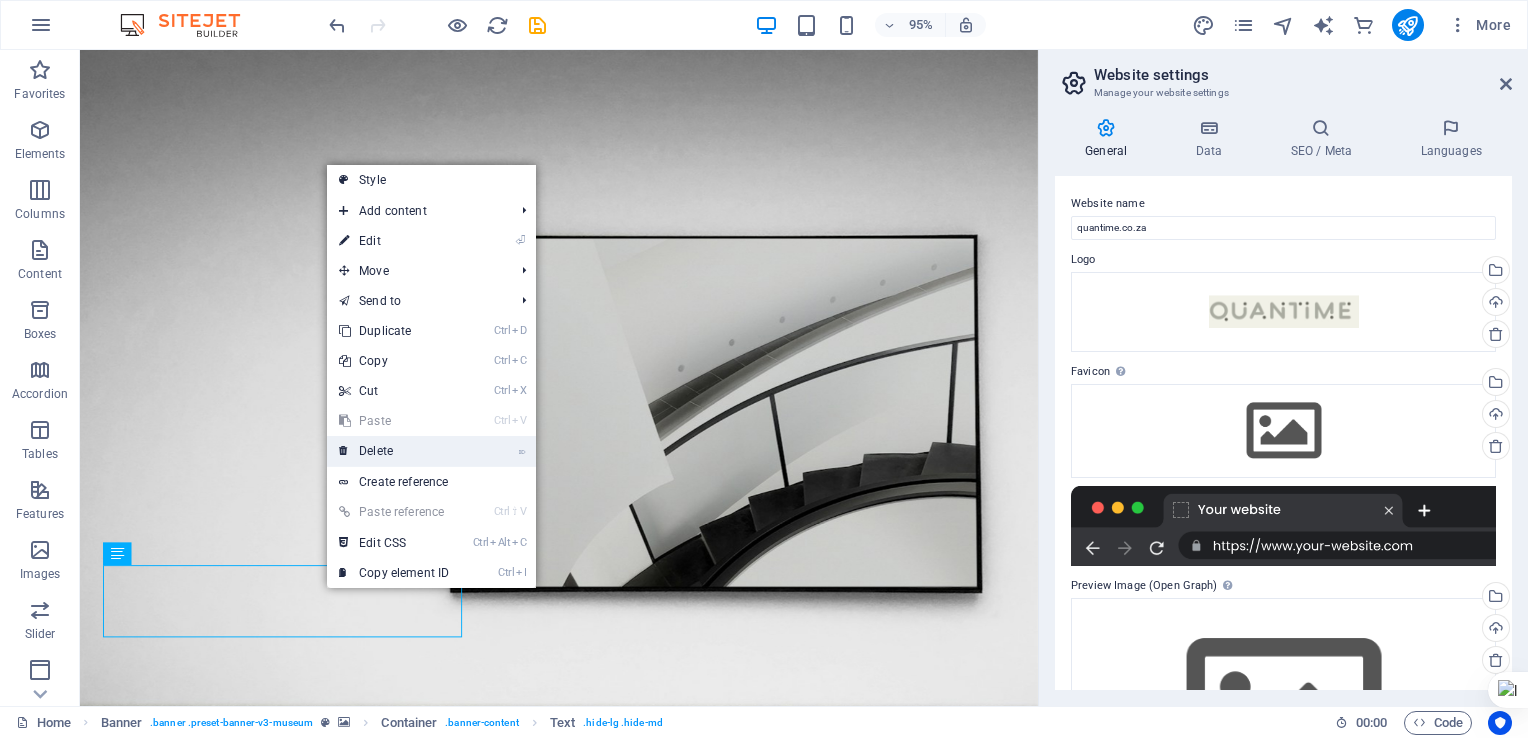 click on "⌦  Delete" at bounding box center (394, 451) 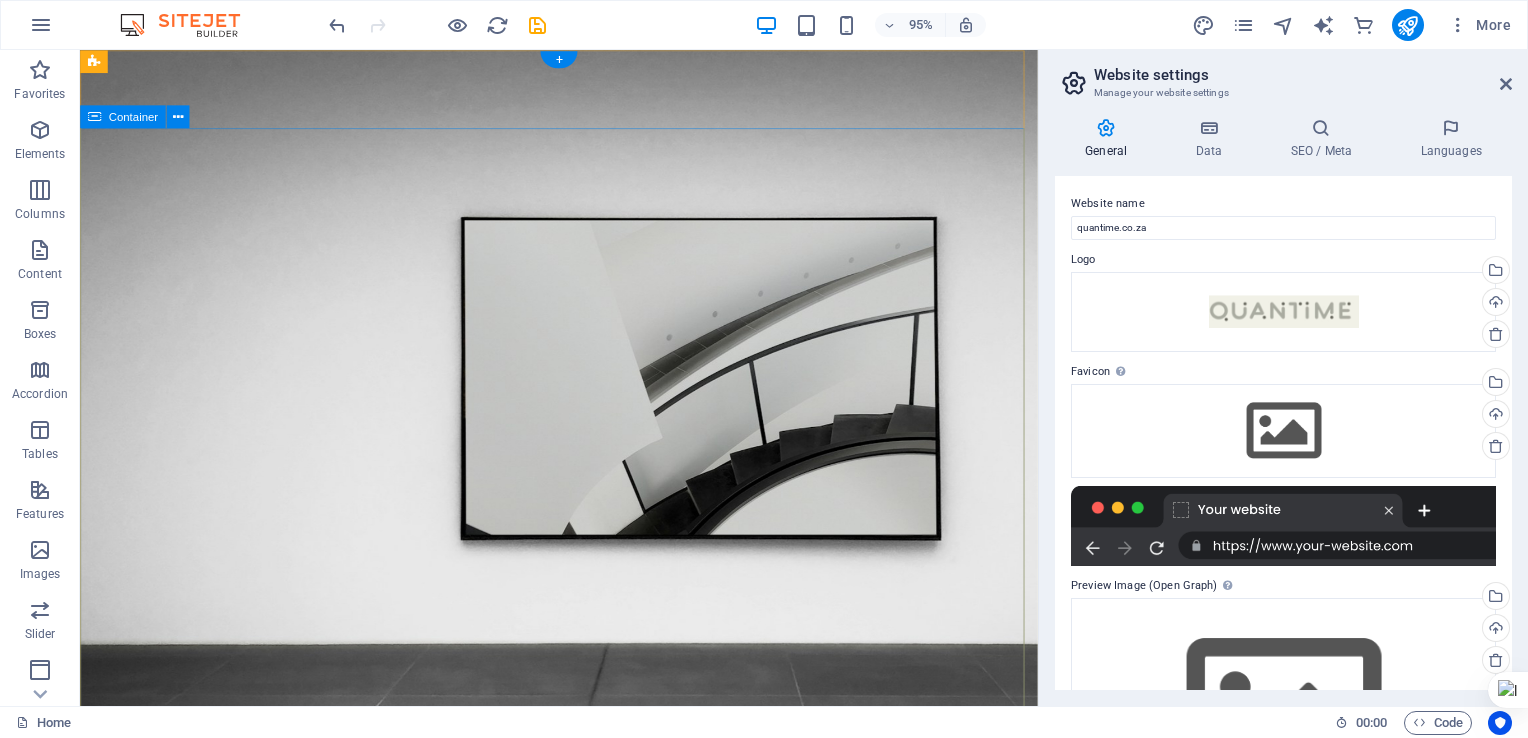 click on "Be Seen.  Be Chosen Connect  Want your brand to stand out where it matters most? Our display board advertising in local stores puts your message directly in front of real customers—right at the point of purchase. Whether it’s a grocery store, pharmacy, or hardware shop, your ad appears on vibrant digital screens that shoppers see every day. It’s affordable, hyper-local, and refreshingly effective. With flexible content updates and guaranteed visibility, this is the smart way to turn foot traffic into loyal customers. Let your business shine—right in your neighborhood.
Explore" at bounding box center (584, 1195) 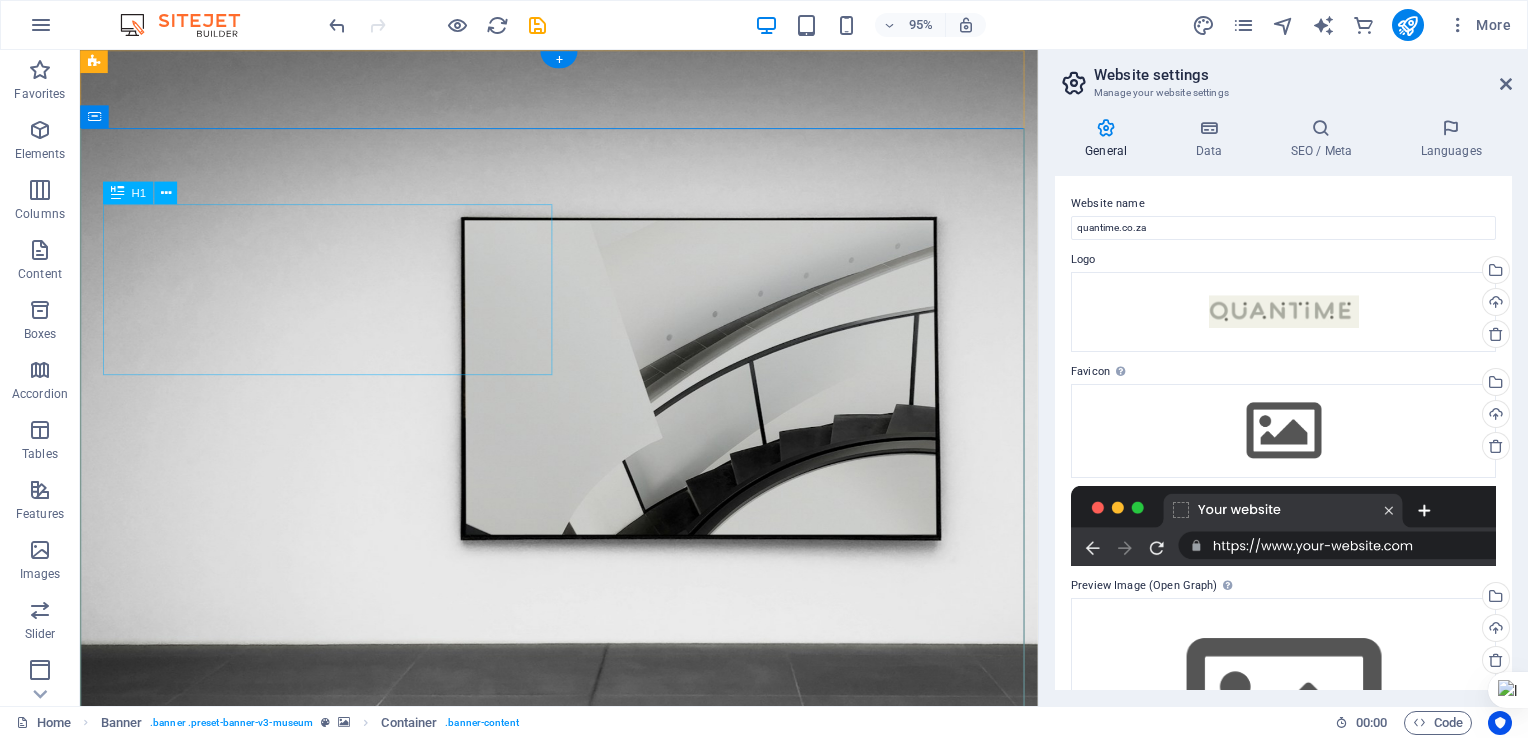 click on "Be Seen.  Be Chosen" at bounding box center [584, 1052] 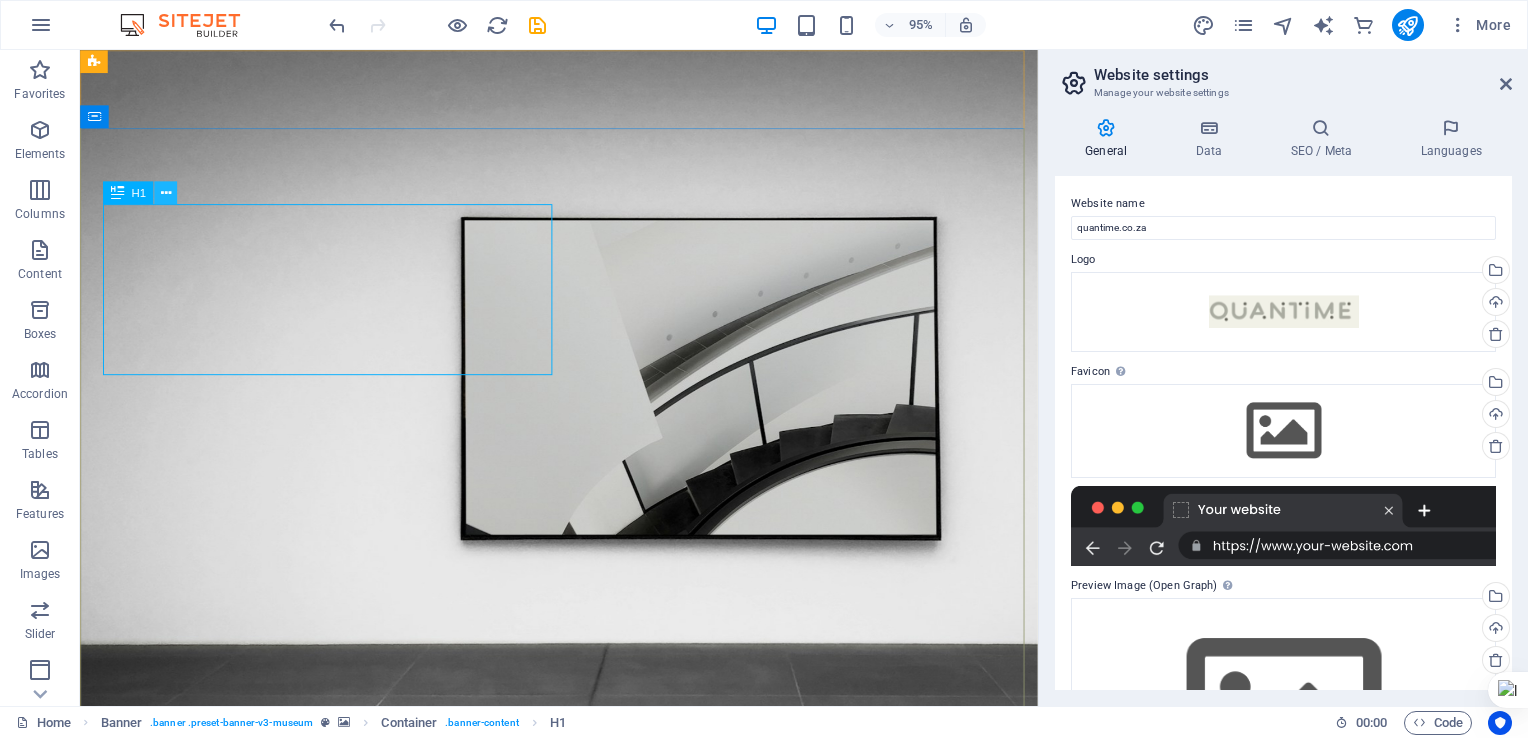 click at bounding box center [166, 193] 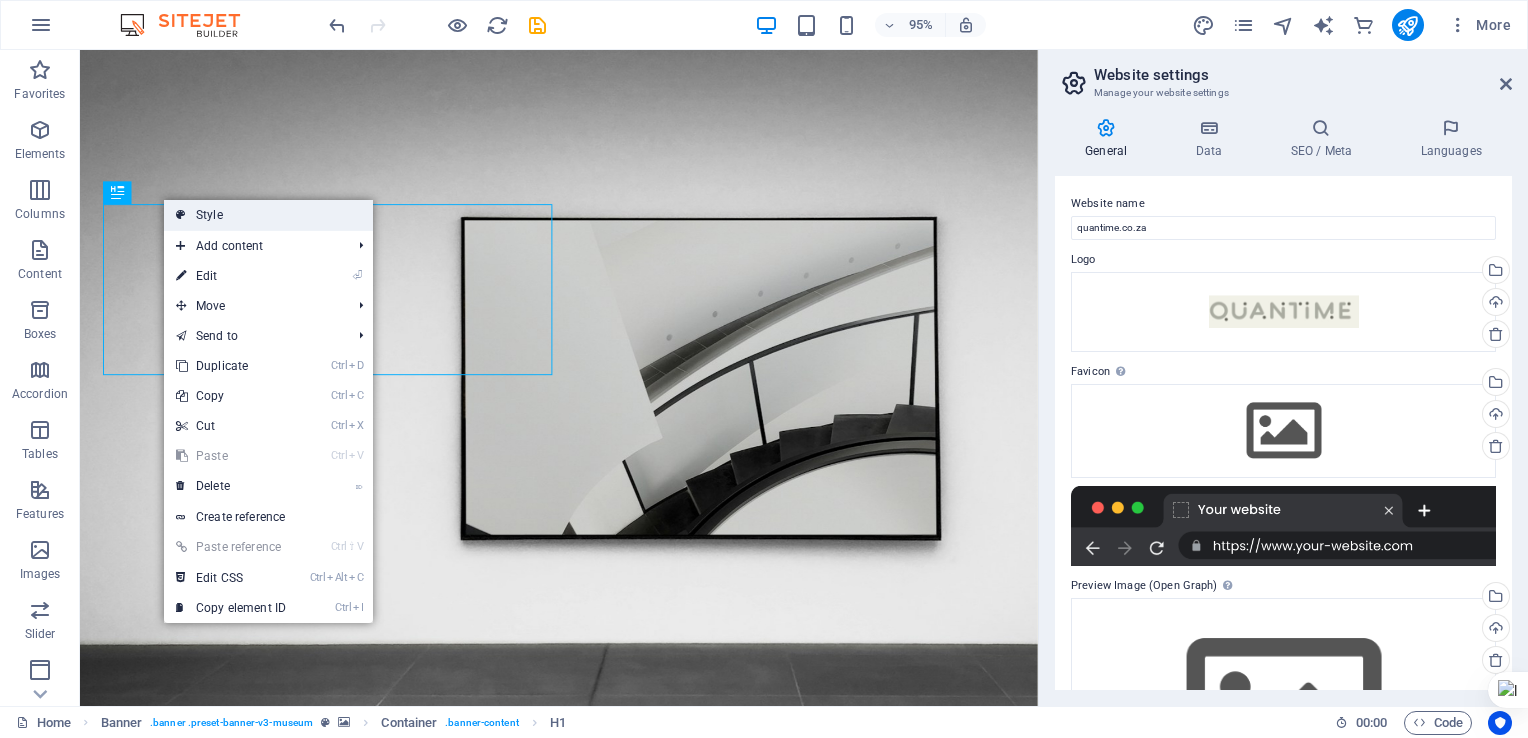 click on "Style" at bounding box center (268, 215) 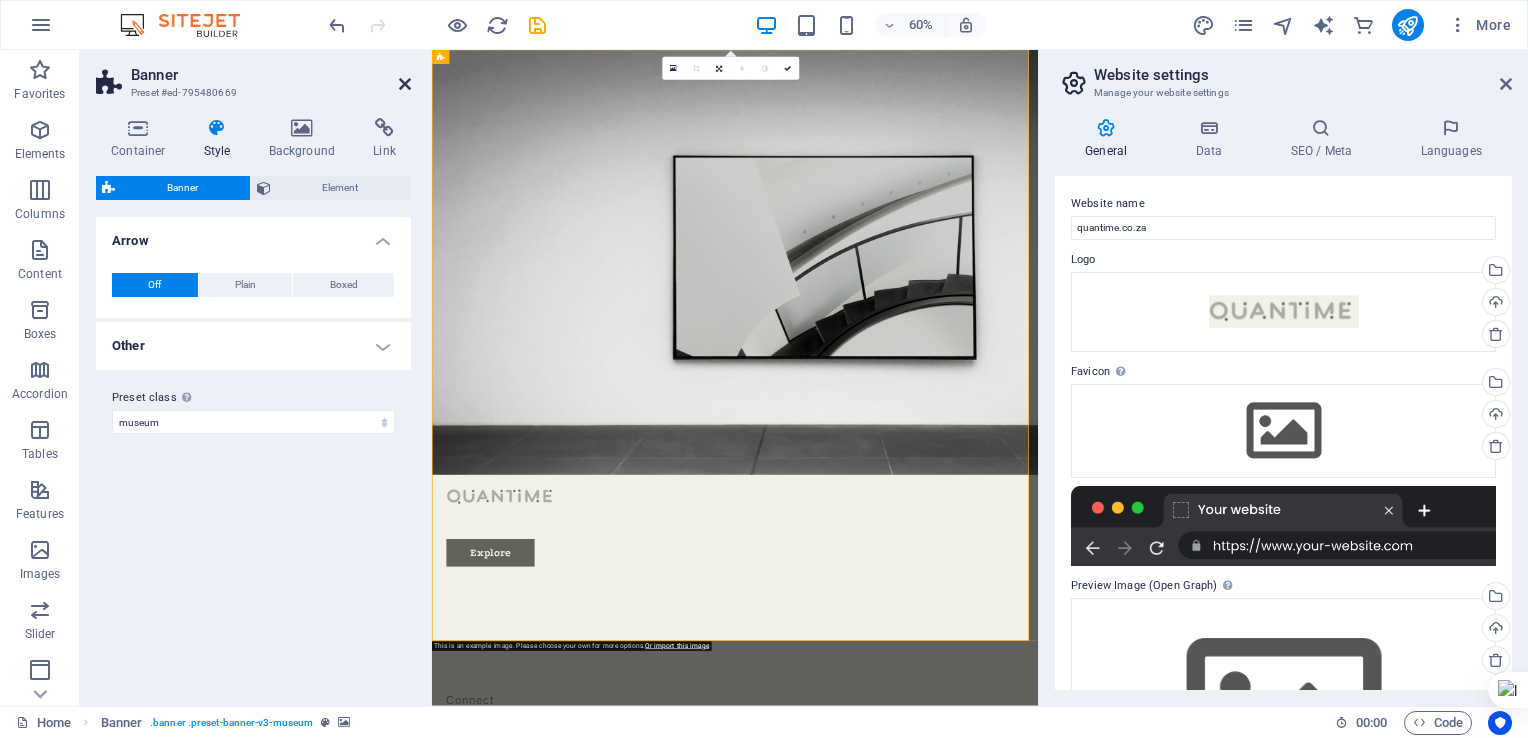 click at bounding box center [405, 84] 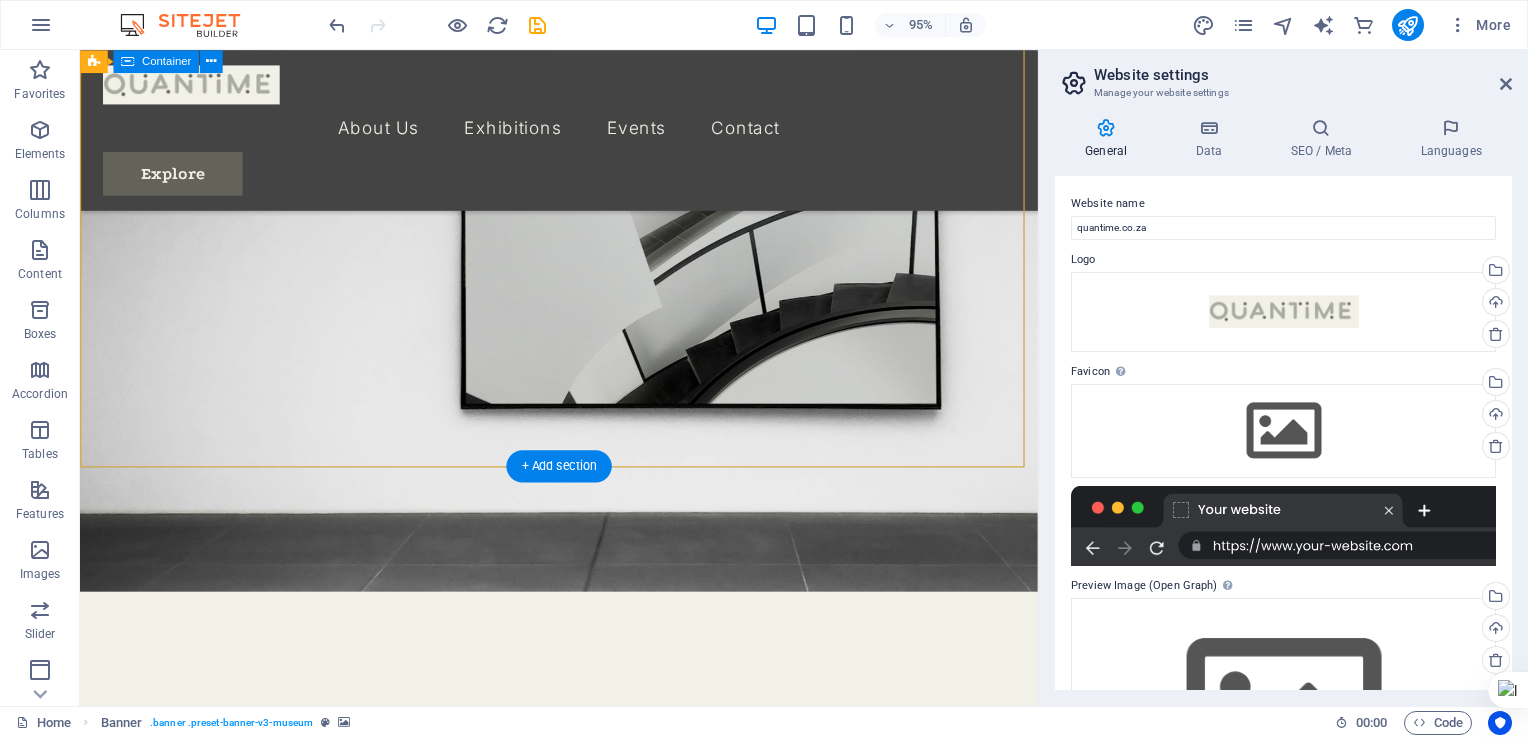 scroll, scrollTop: 0, scrollLeft: 0, axis: both 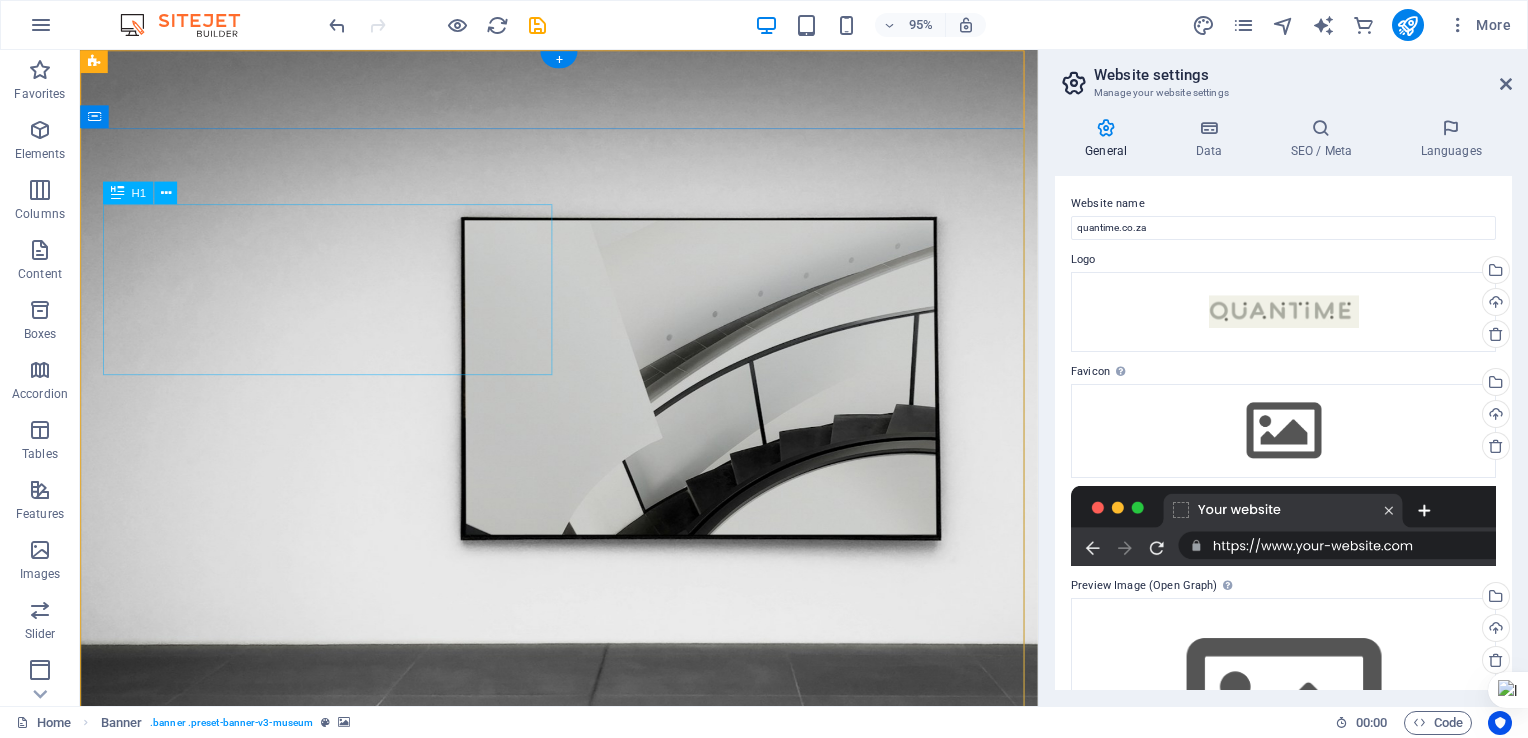 click on "Be Seen.  Be Chosen" at bounding box center [584, 1052] 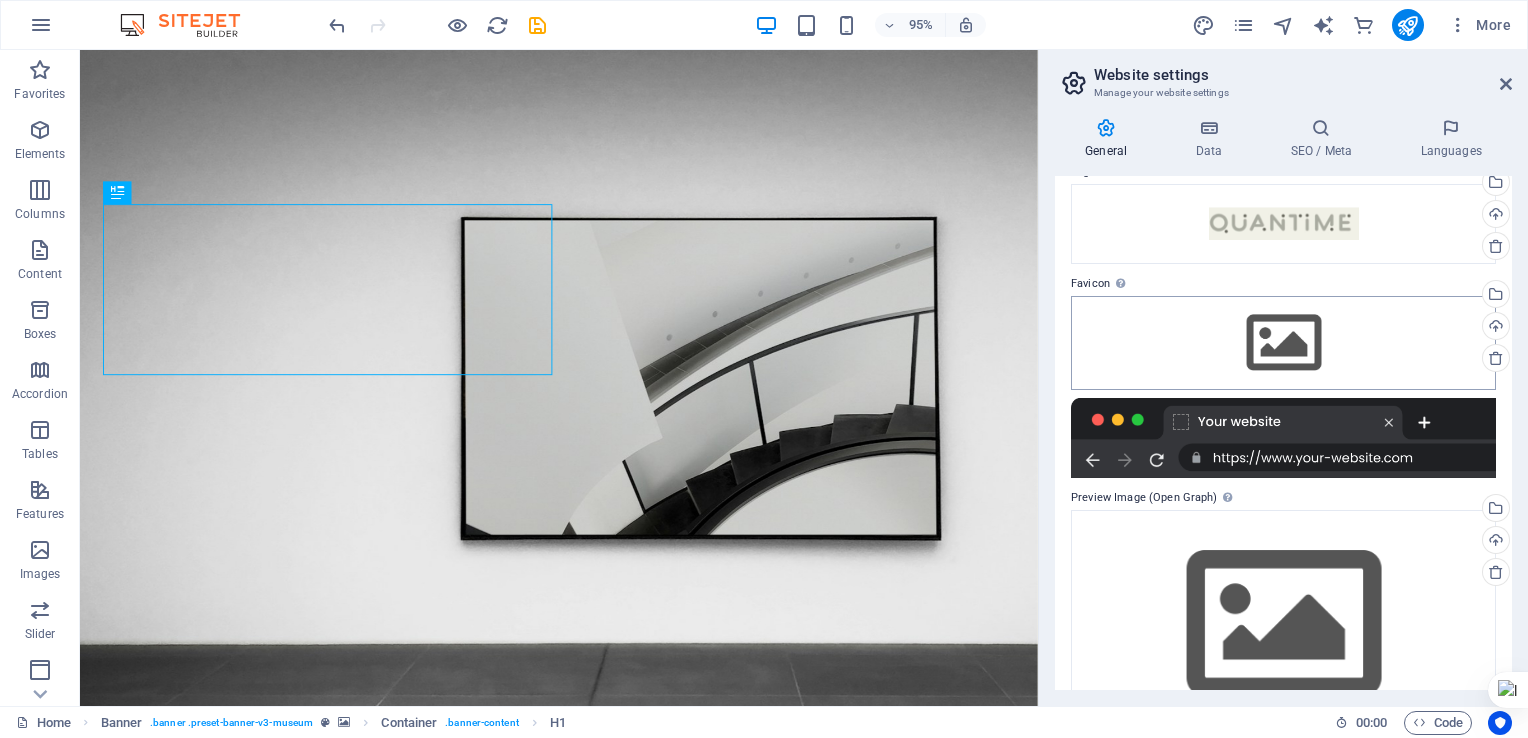 scroll, scrollTop: 152, scrollLeft: 0, axis: vertical 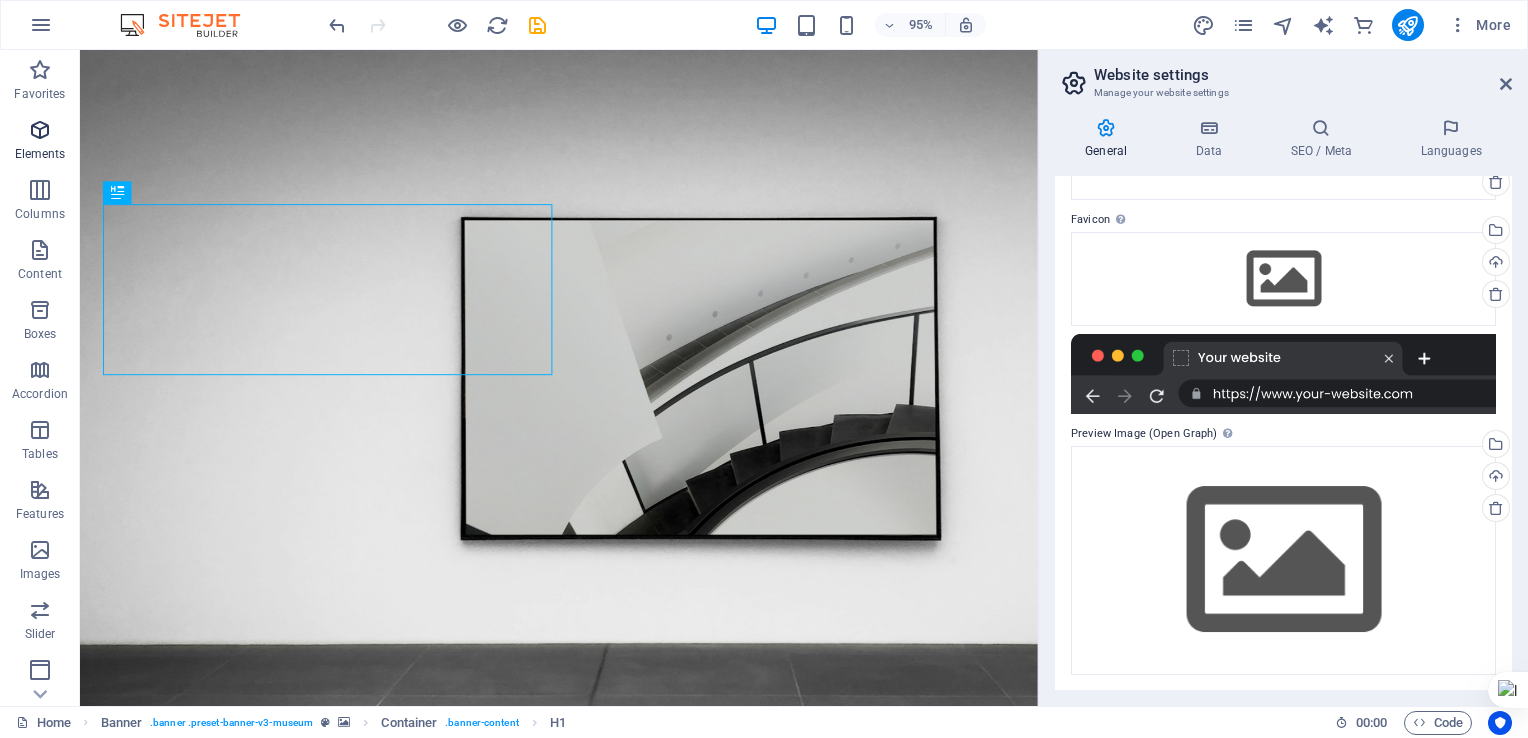 click at bounding box center [40, 130] 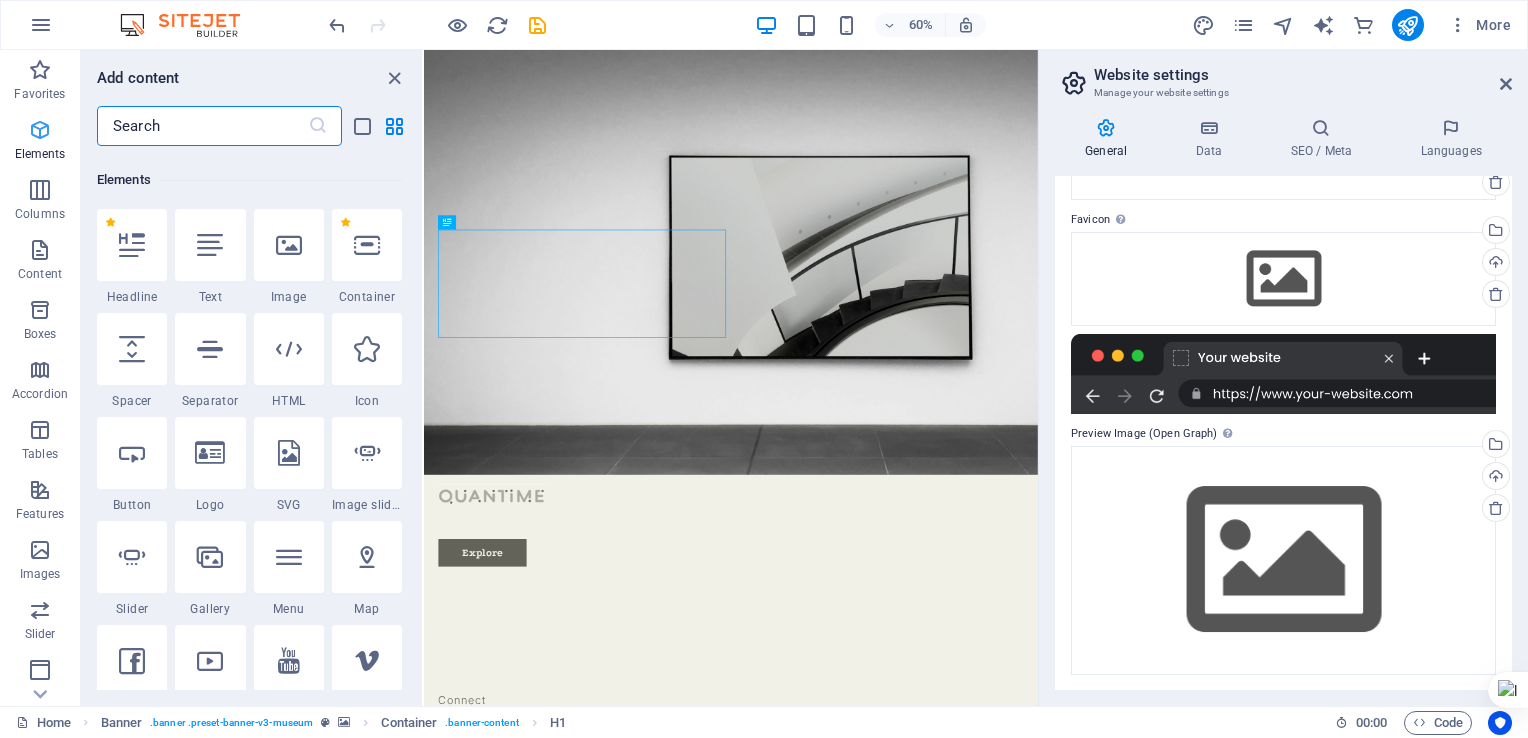 scroll, scrollTop: 212, scrollLeft: 0, axis: vertical 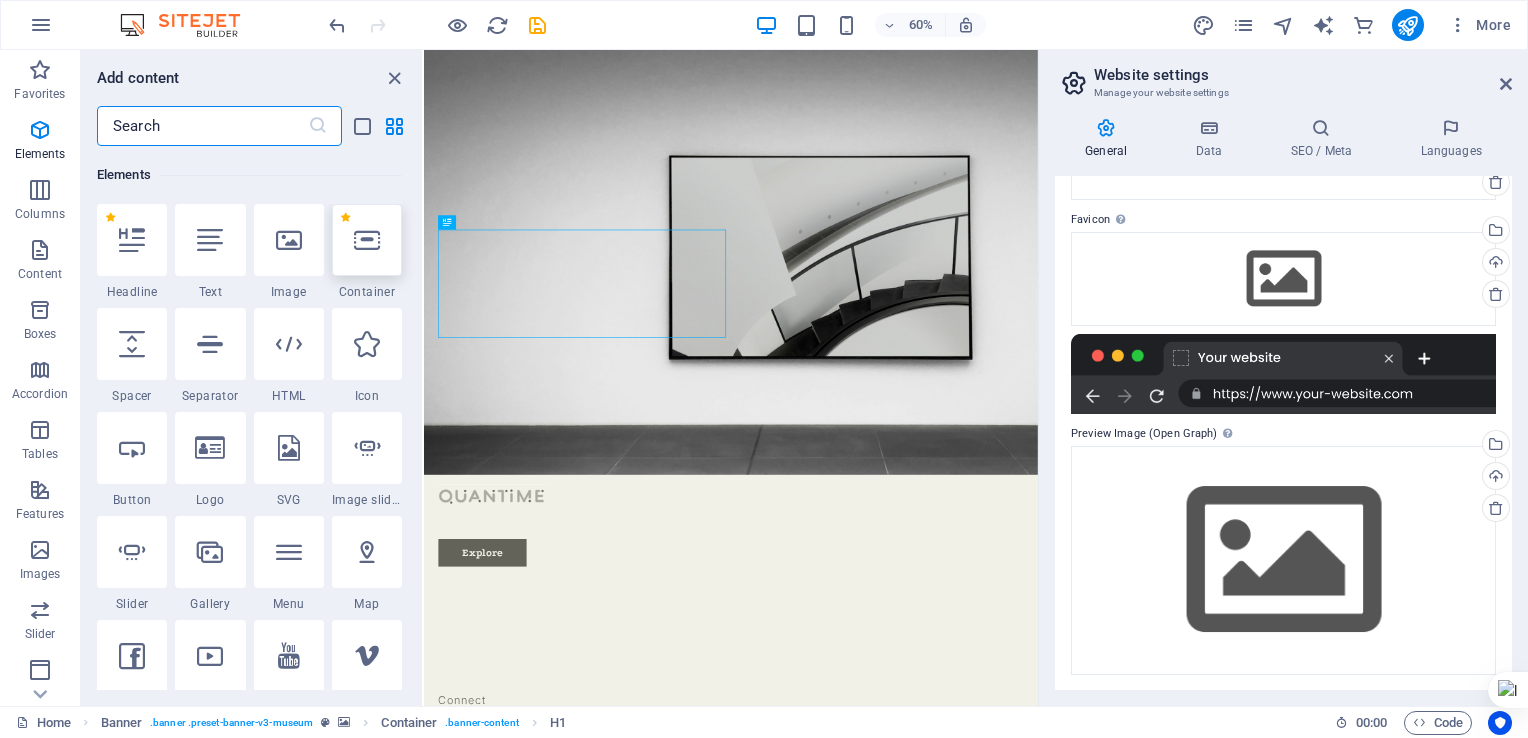 click at bounding box center [367, 240] 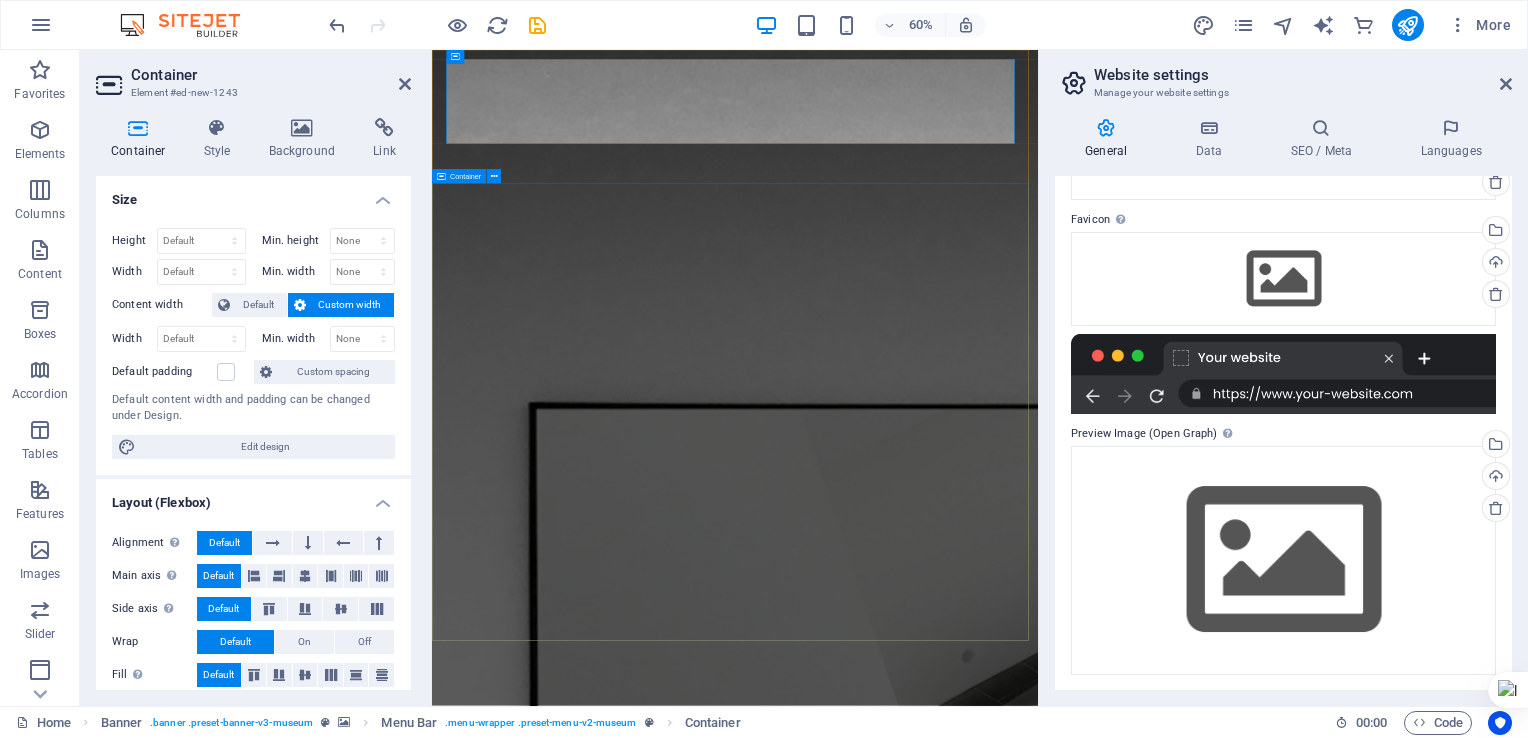 click on "Be Seen.  Be Chosen Connect  Want your brand to stand out where it matters most? Our display board advertising in local stores puts your message directly in front of real customers—right at the point of purchase. Whether it’s a grocery store, pharmacy, or hardware shop, your ad appears on vibrant digital screens that shoppers see every day. It’s affordable, hyper-local, and refreshingly effective. With flexible content updates and guaranteed visibility, this is the smart way to turn foot traffic into loyal customers. Let your business shine—right in your neighborhood.
Explore" at bounding box center (937, 2992) 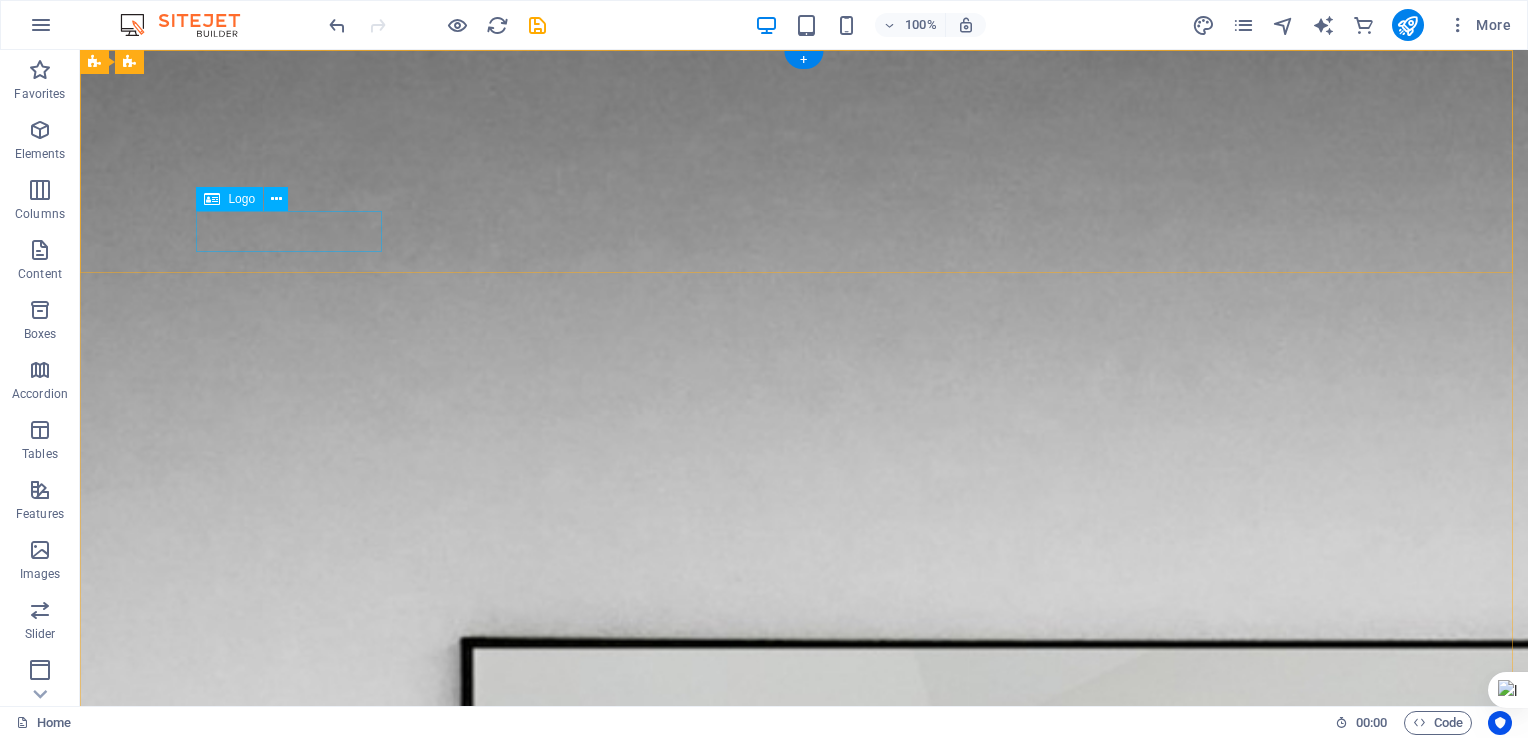 click at bounding box center (804, 2591) 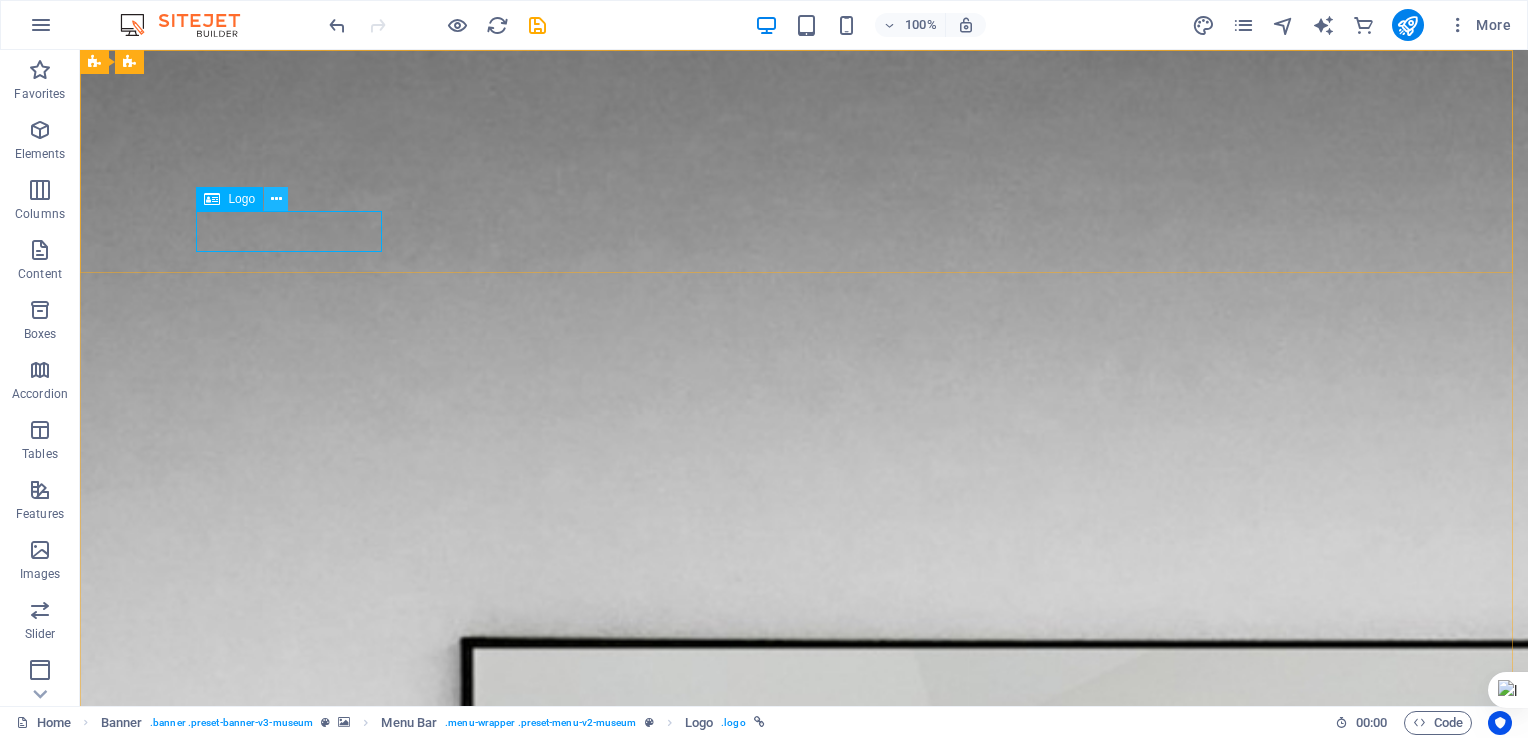 click at bounding box center (276, 199) 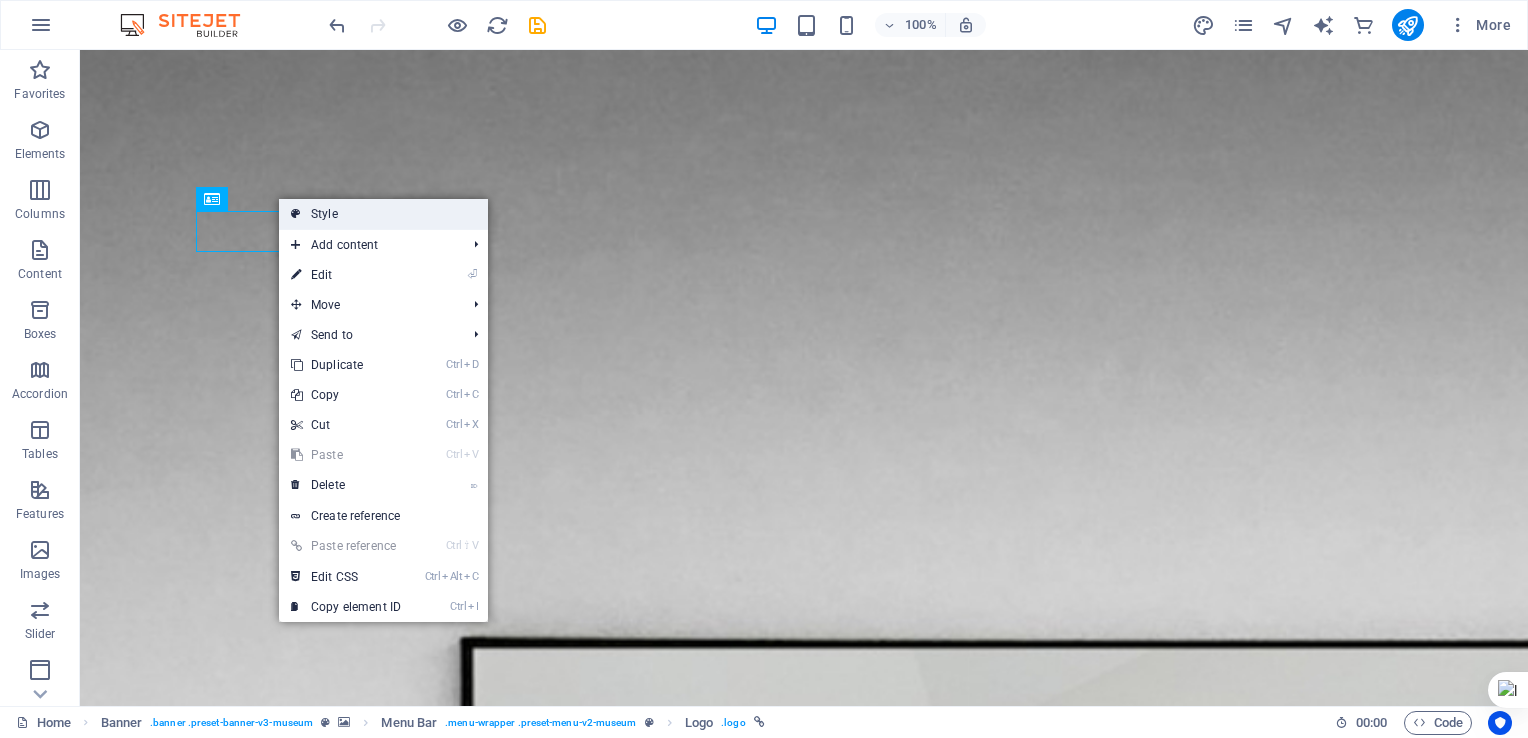 click on "Style" at bounding box center (383, 214) 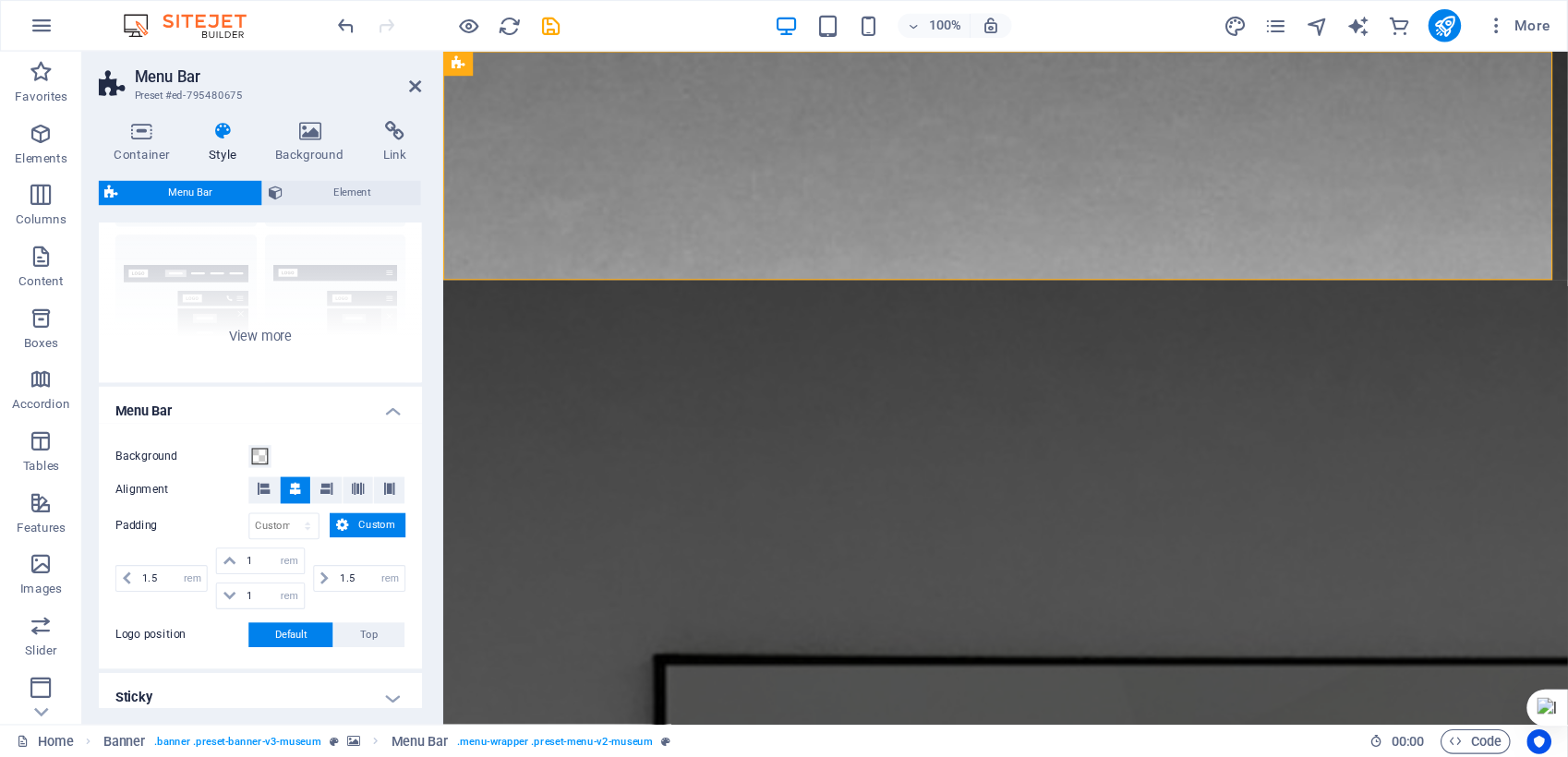 scroll, scrollTop: 0, scrollLeft: 0, axis: both 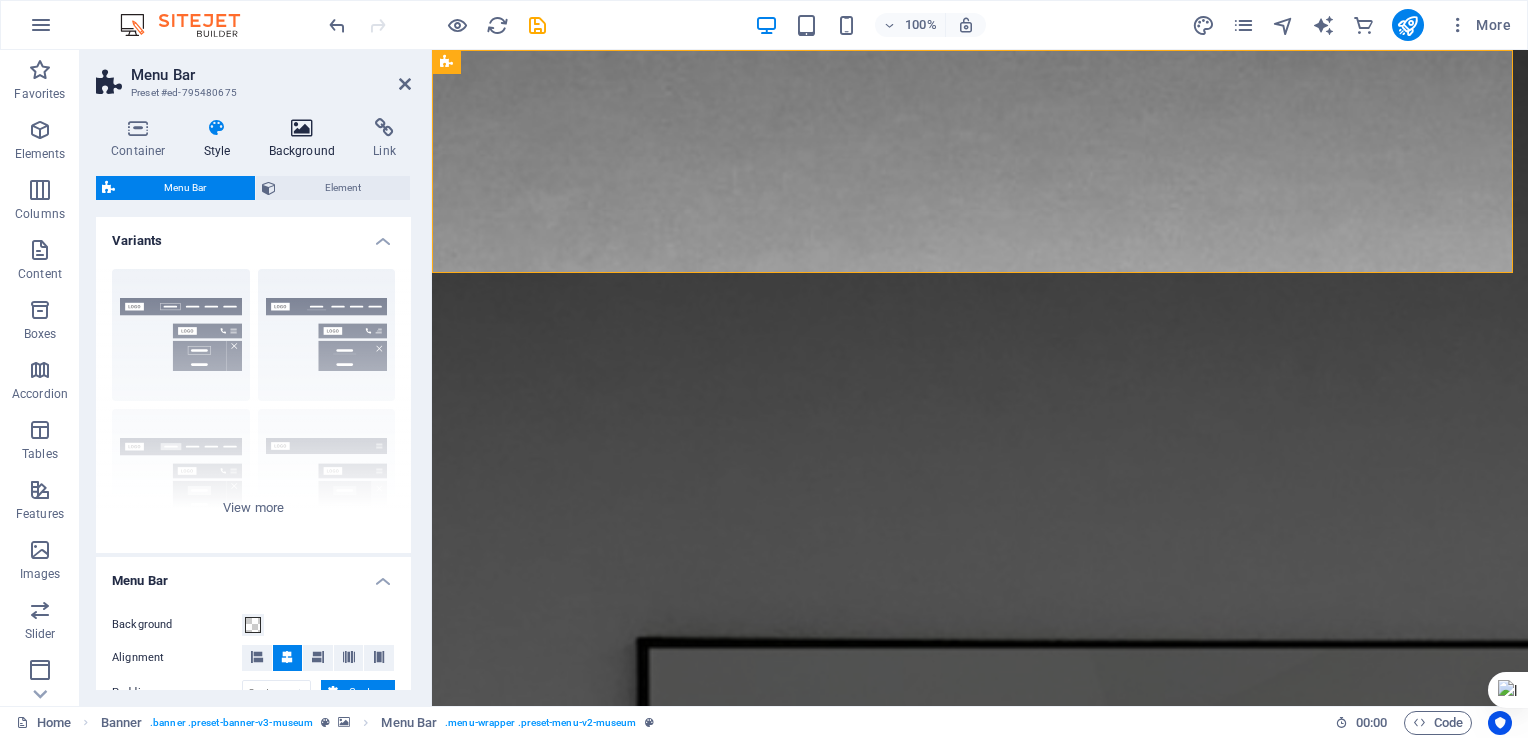 click on "Background" at bounding box center [306, 139] 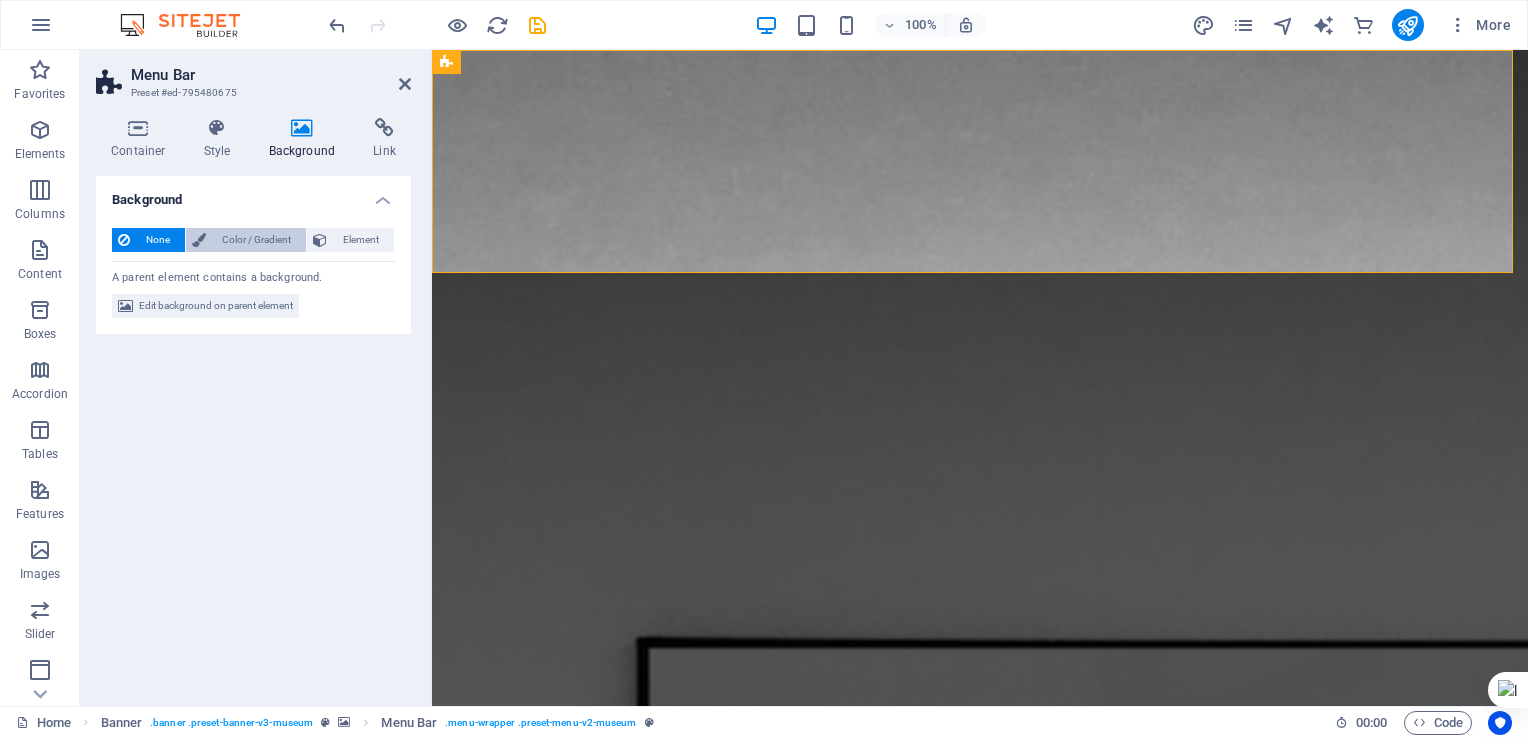 click on "Color / Gradient" at bounding box center [256, 240] 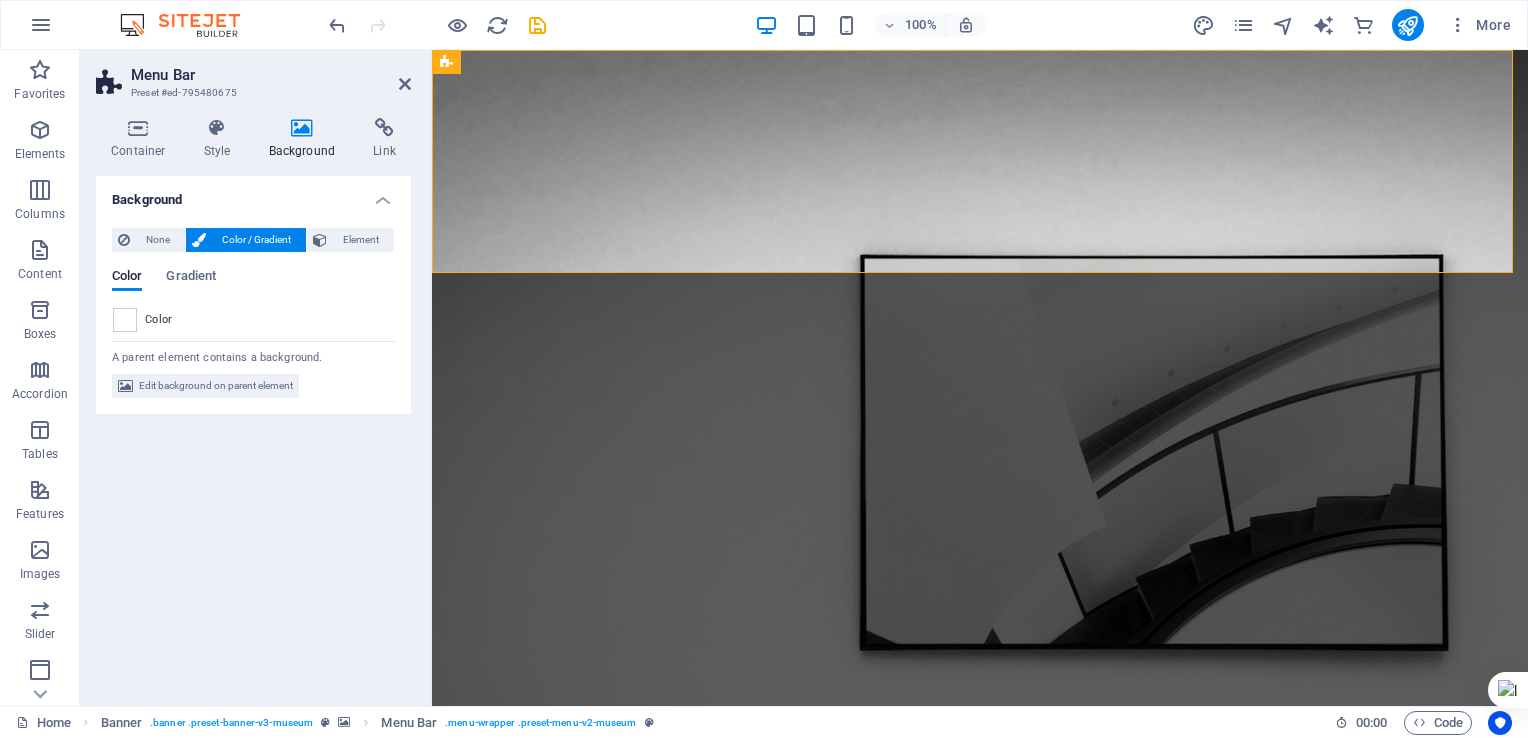click on "Background None Color / Gradient Element Stretch background to full-width Color overlay Places an overlay over the background to colorize it Parallax 0 % Image Image slider Map Video YouTube Vimeo HTML Color Gradient Color A parent element contains a background. Edit background on parent element" at bounding box center (253, 433) 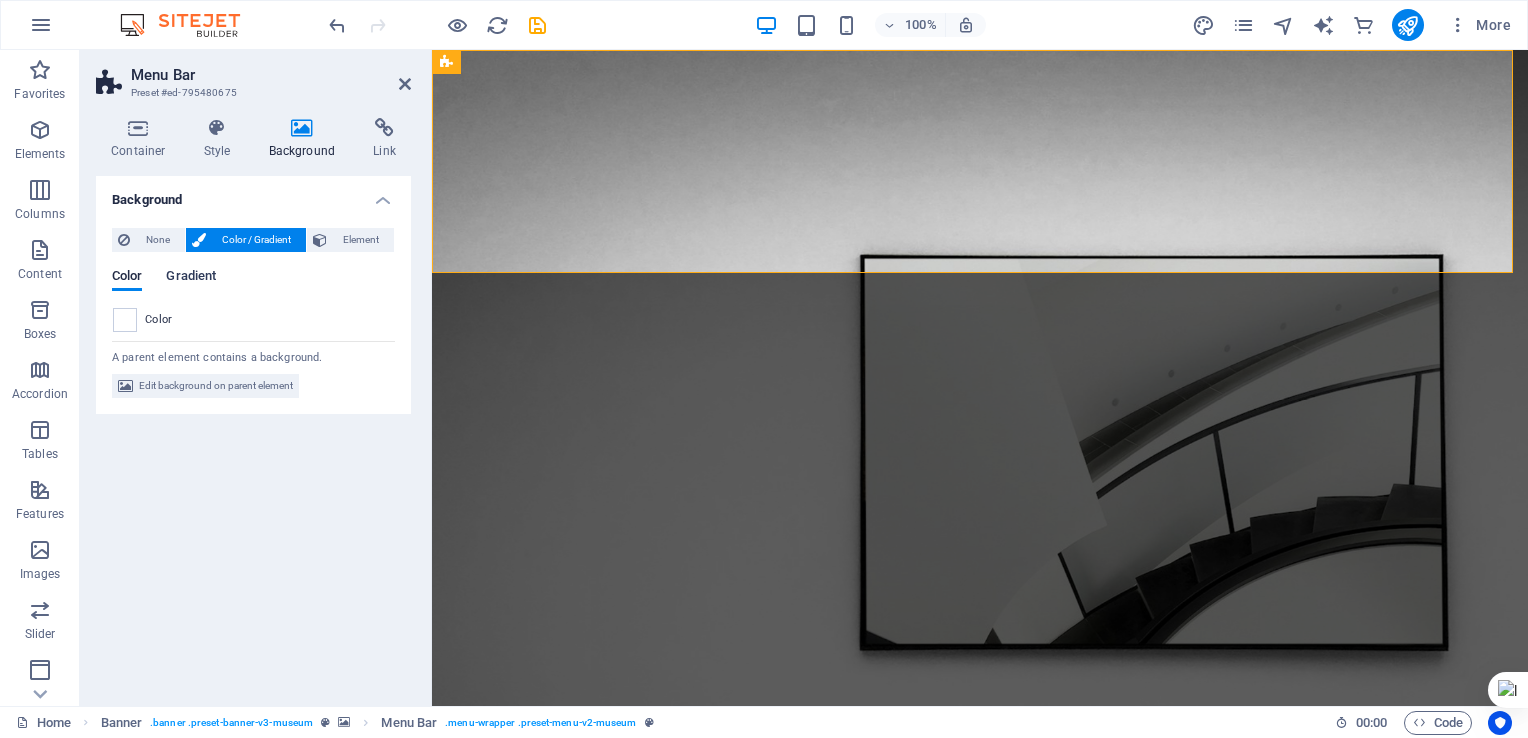 click on "Gradient" at bounding box center (191, 278) 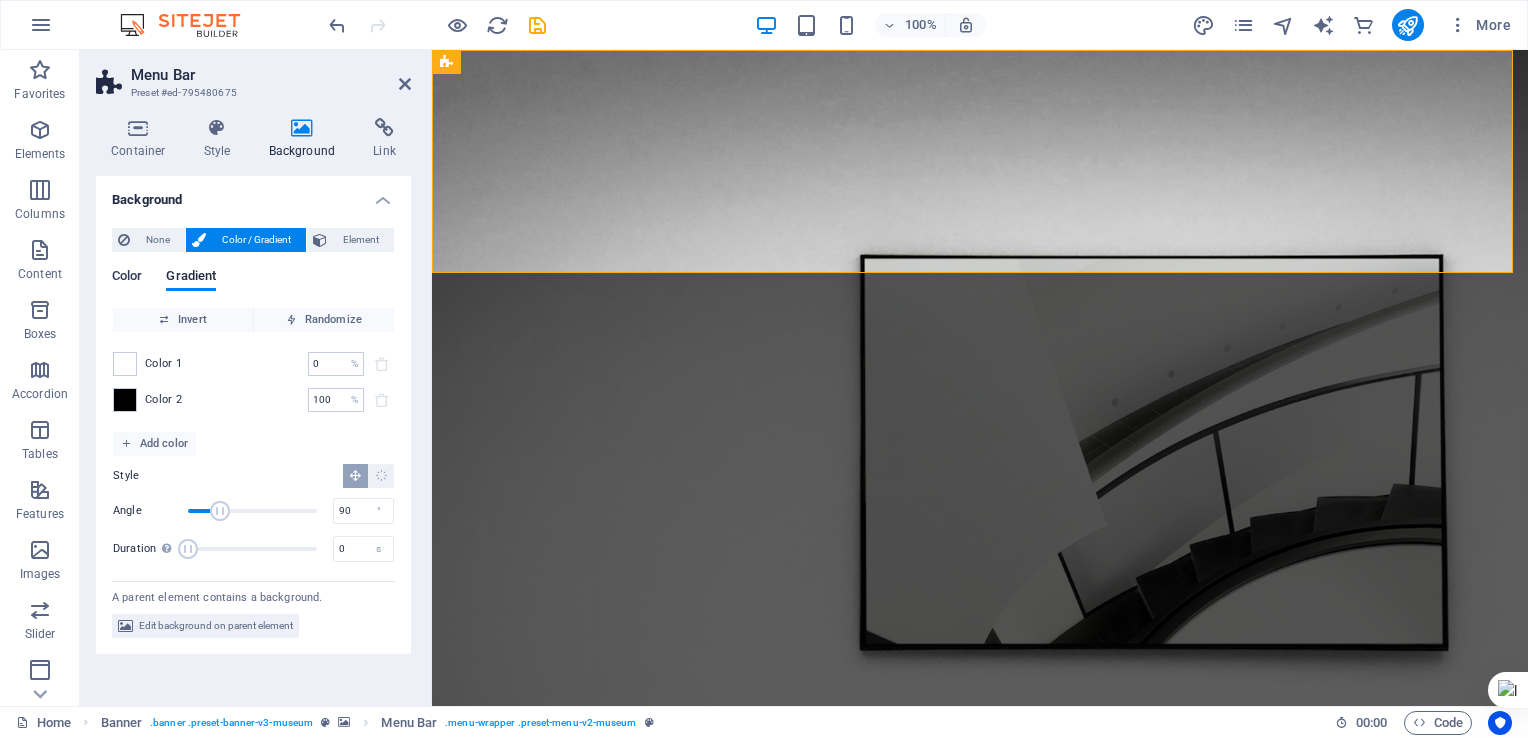 click on "Color" at bounding box center [127, 278] 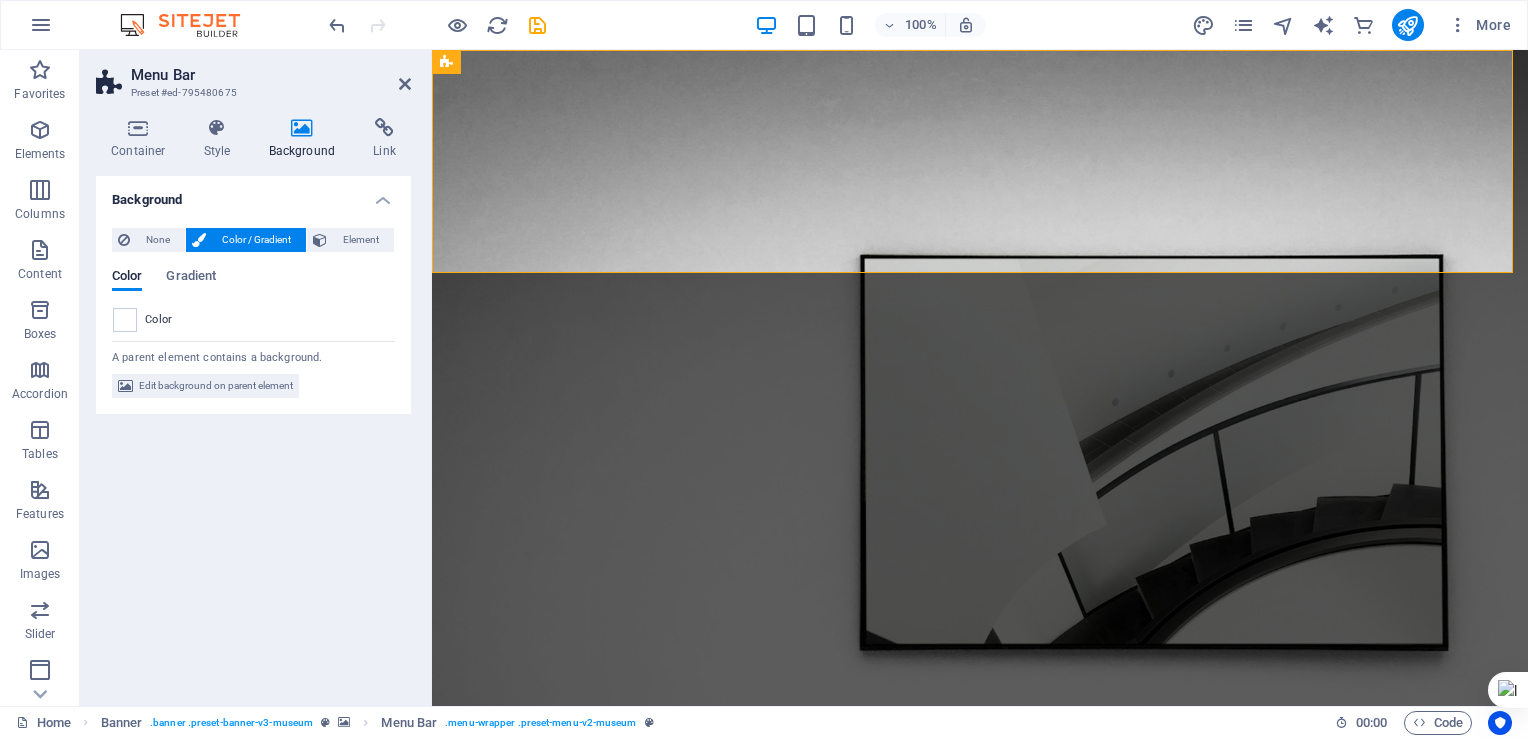 click on "Color / Gradient" at bounding box center (256, 240) 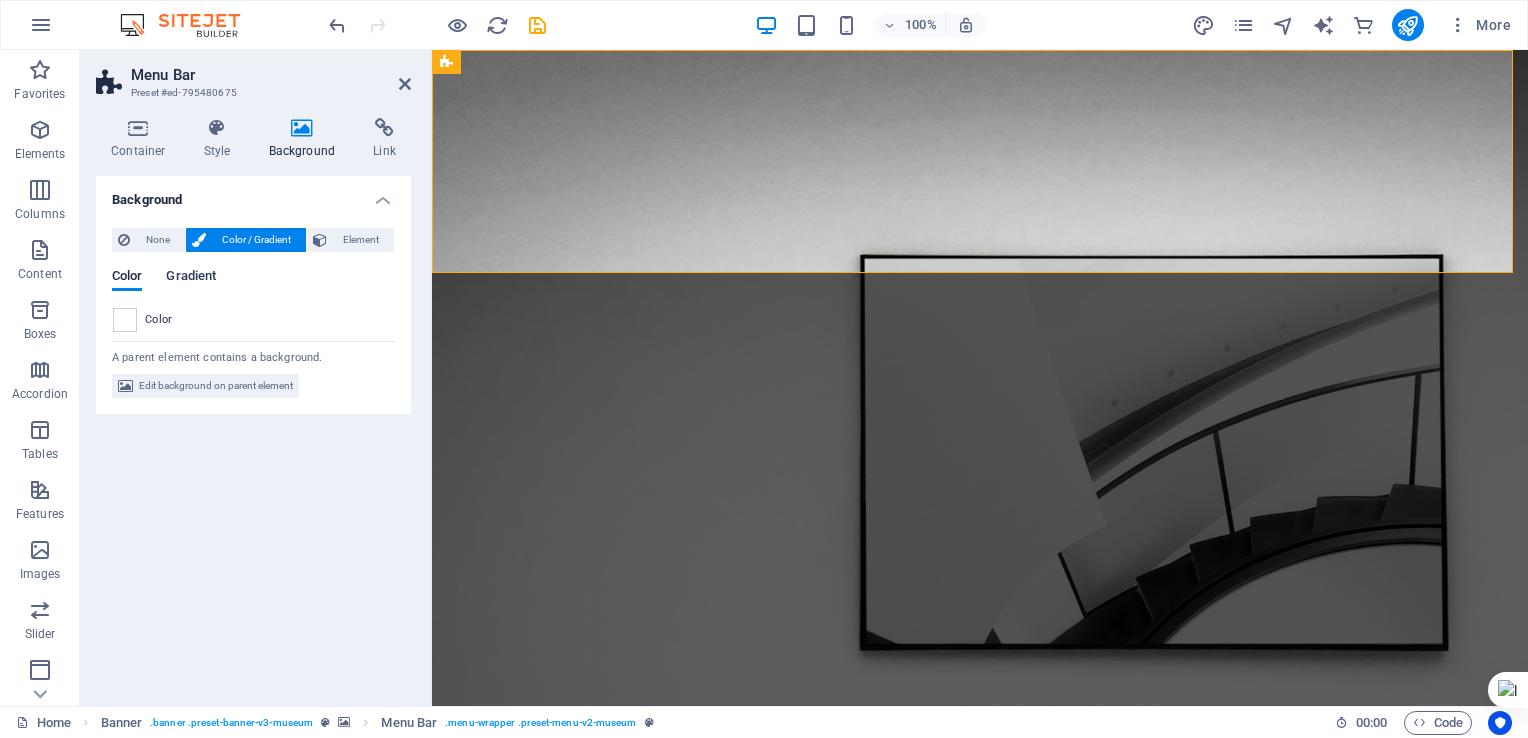 click on "Gradient" at bounding box center [191, 278] 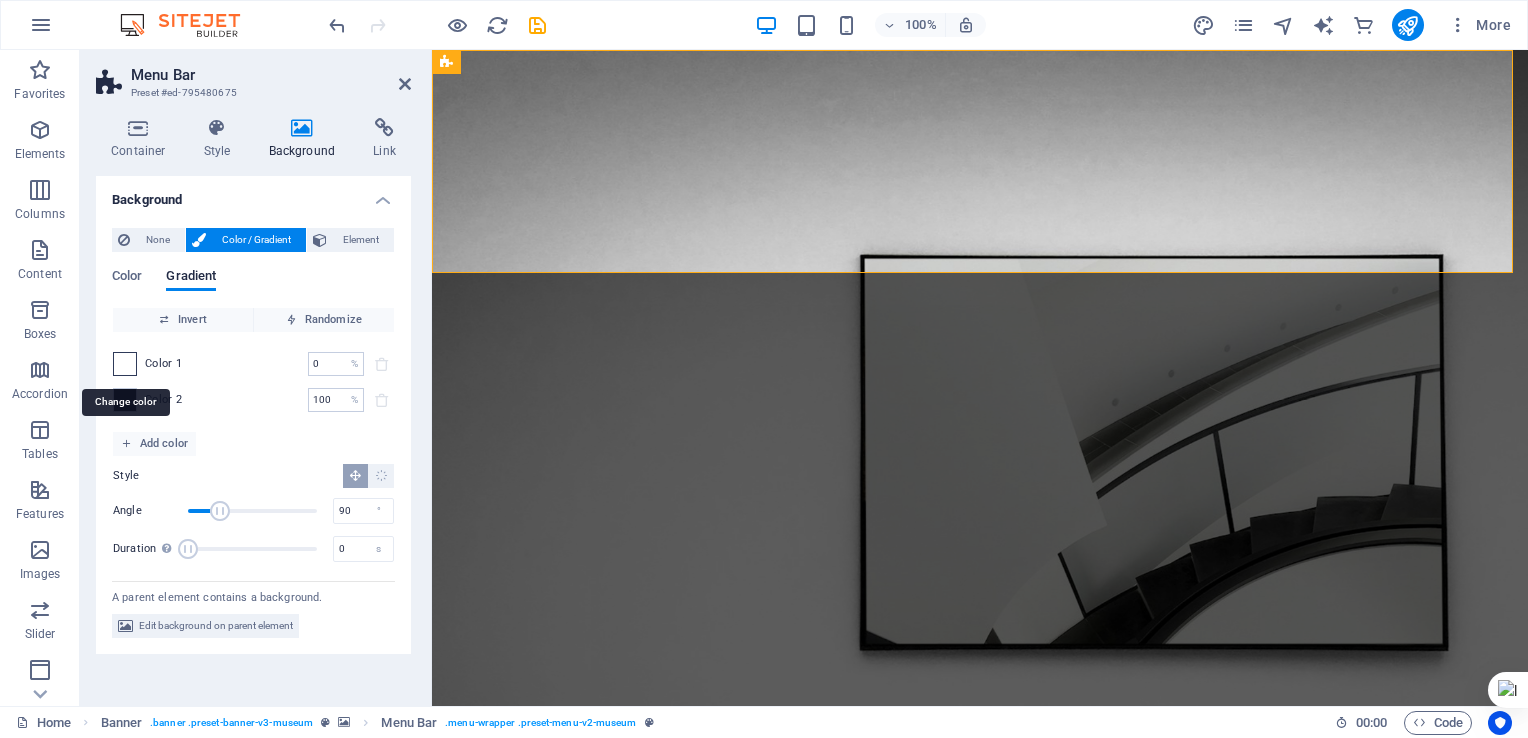 click at bounding box center (125, 364) 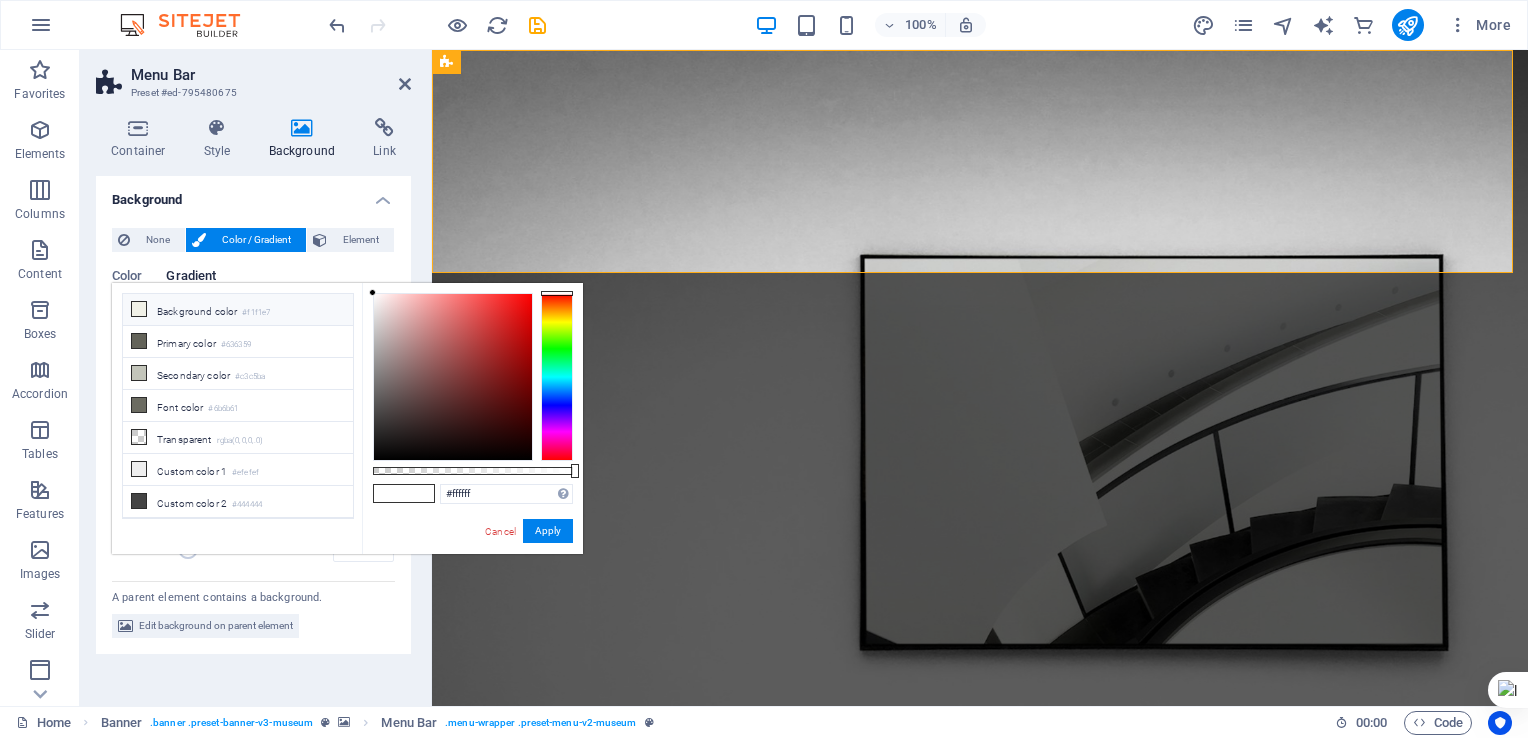 click at bounding box center [139, 309] 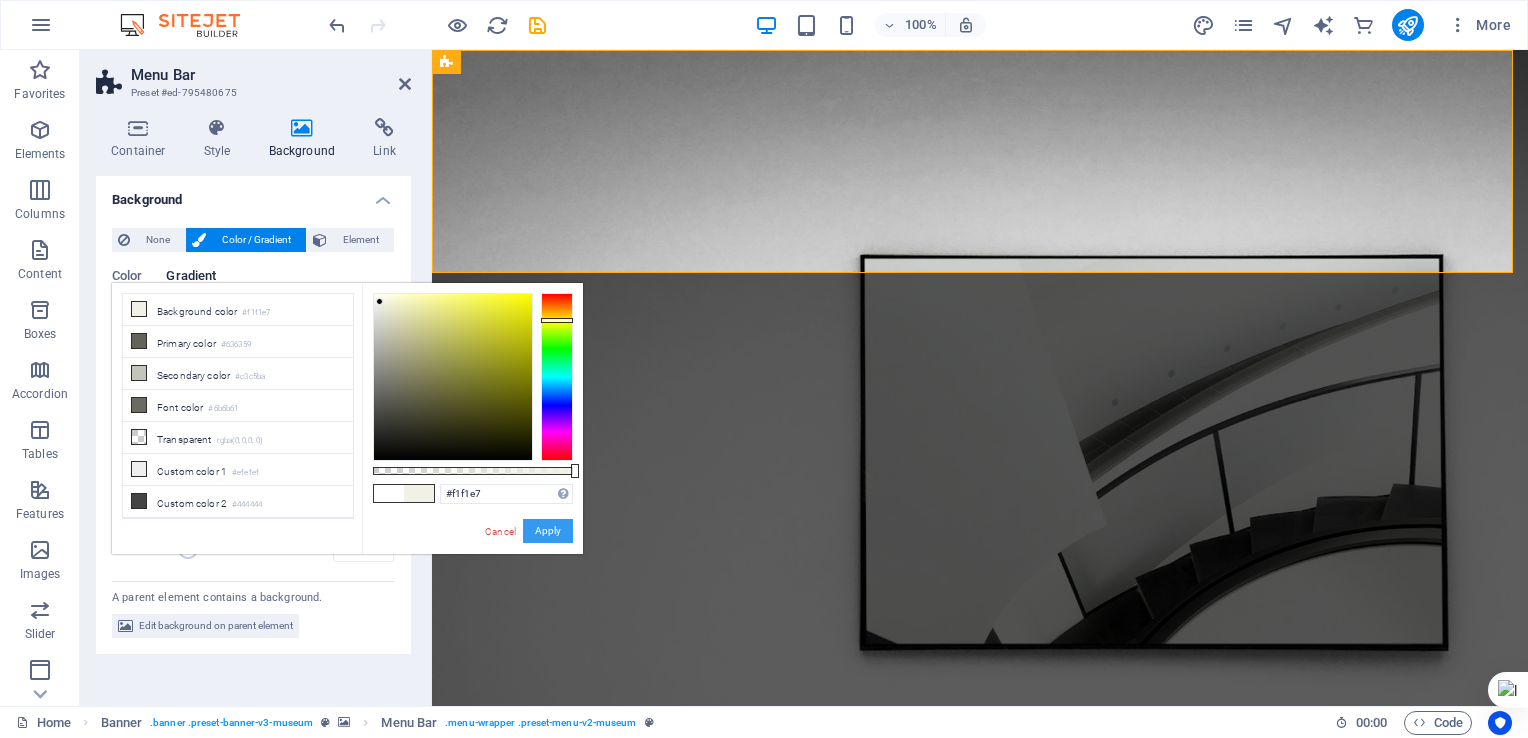 click on "Apply" at bounding box center [548, 531] 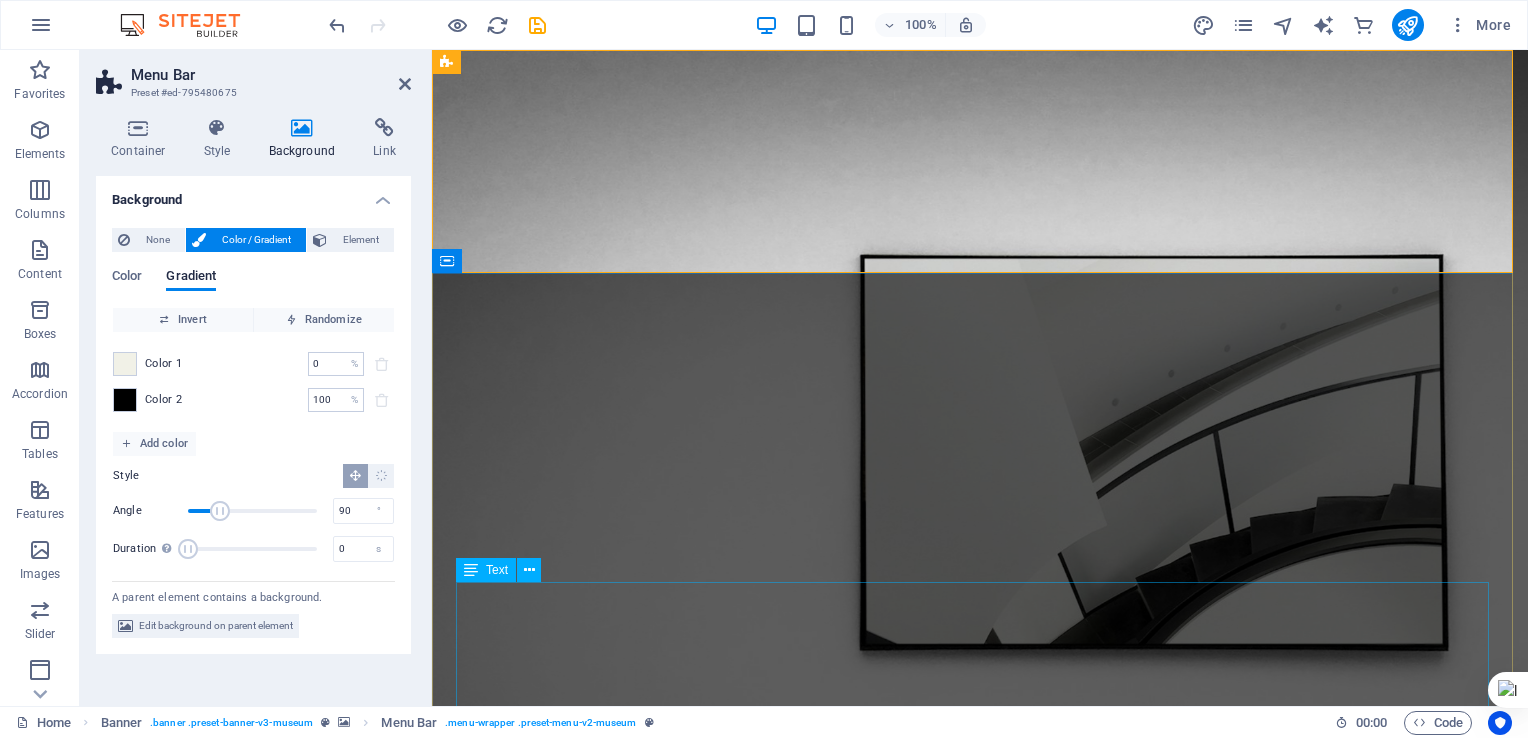 click on "Want your brand to stand out where it matters most? Our display board advertising in local stores puts your message directly in front of real customers—right at the point of purchase. Whether it’s a grocery store, pharmacy, or hardware shop, your ad appears on vibrant digital screens that shoppers see every day. It’s affordable, hyper-local, and refreshingly effective. With flexible content updates and guaranteed visibility, this is the smart way to turn foot traffic into loyal customers. Let your business shine—right in your neighborhood." at bounding box center (980, 1467) 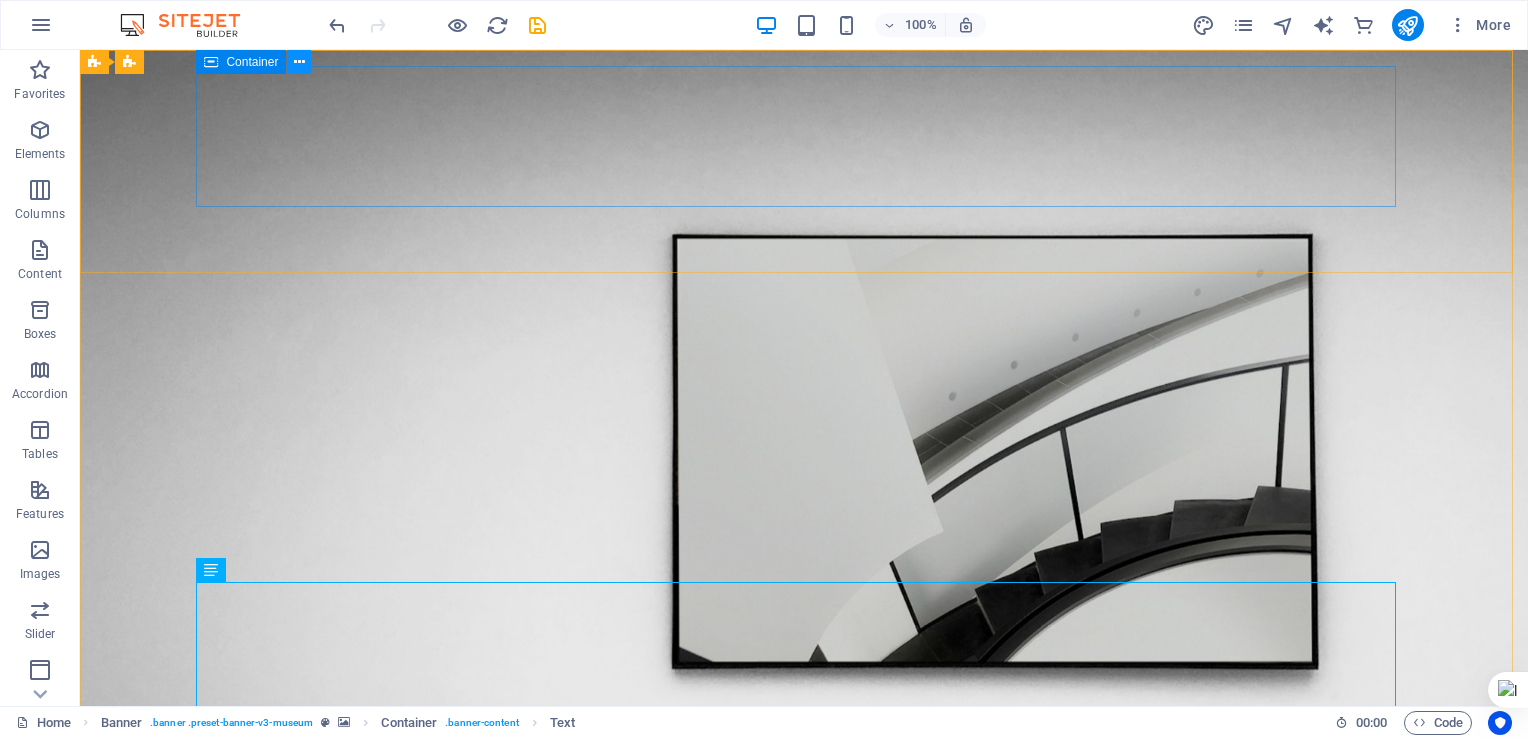 click at bounding box center [299, 62] 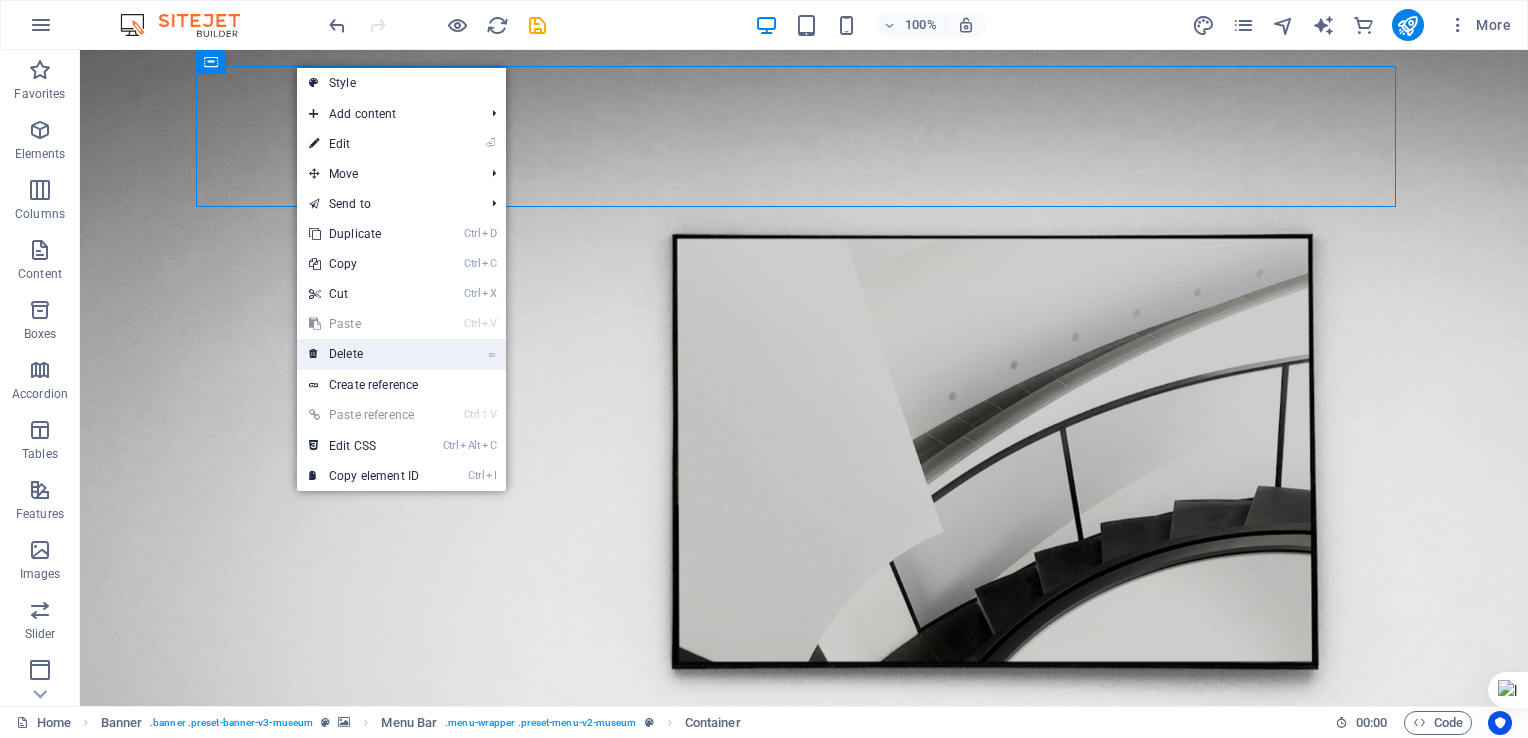 click on "⌦  Delete" at bounding box center [364, 354] 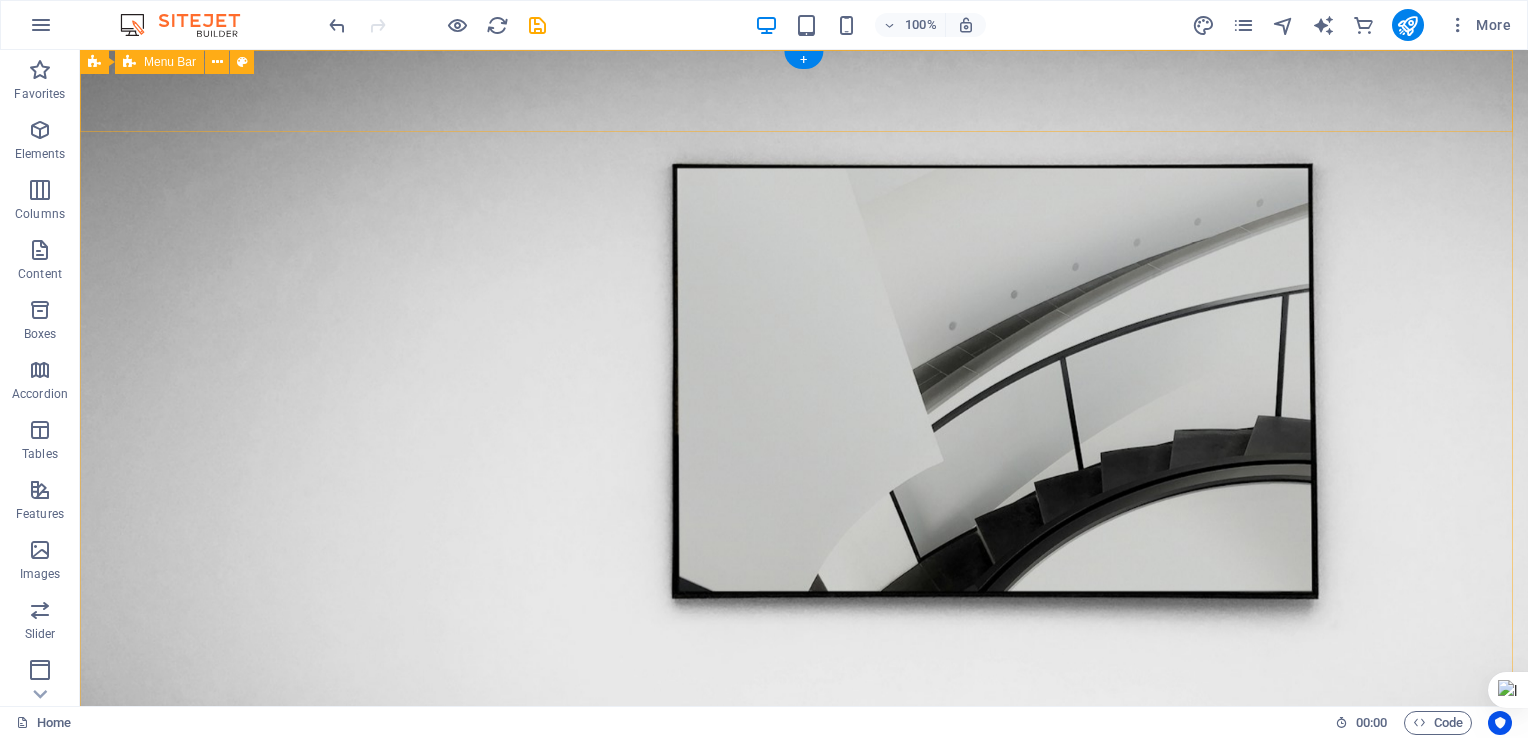 click on "About Us Exhibitions Events Contact Explore" at bounding box center [804, 817] 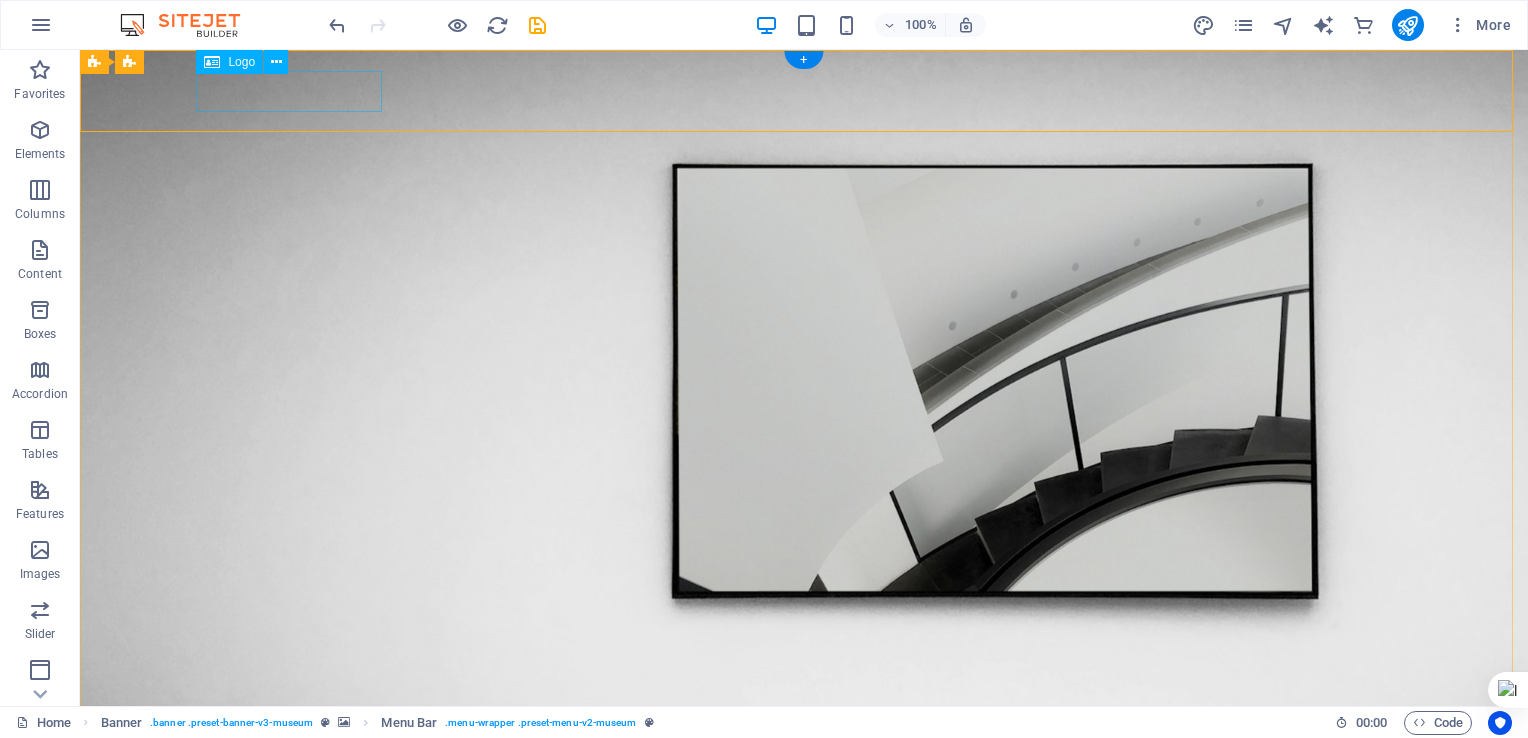 click at bounding box center [804, 769] 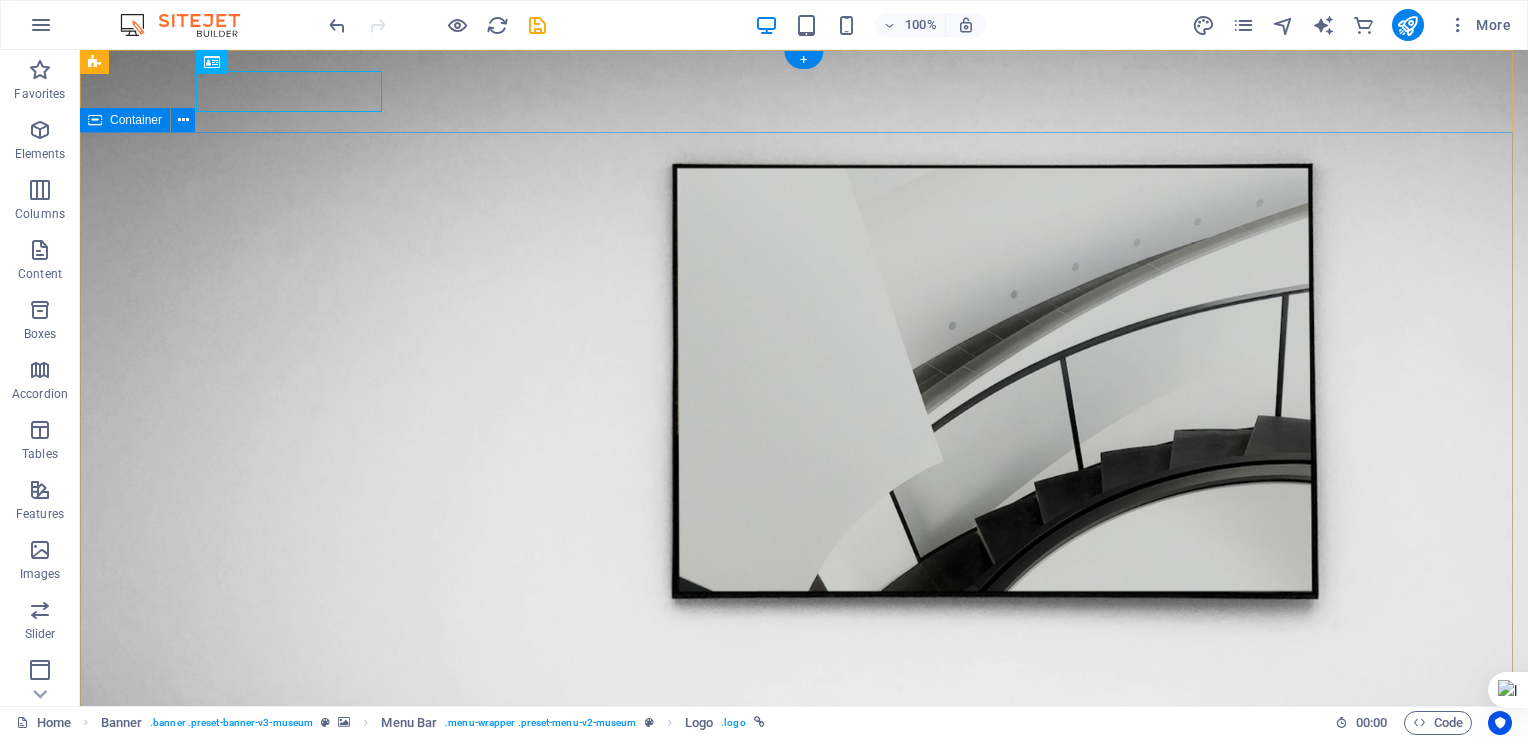 click on "Be Seen.  Be Chosen Connect  Want your brand to stand out where it matters most? Our display board advertising in local stores puts your message directly in front of real customers—right at the point of purchase. Whether it’s a grocery store, pharmacy, or hardware shop, your ad appears on vibrant digital screens that shoppers see every day. It’s affordable, hyper-local, and refreshingly effective. With flexible content updates and guaranteed visibility, this is the smart way to turn foot traffic into loyal customers. Let your business shine—right in your neighborhood.
Explore" at bounding box center (804, 1157) 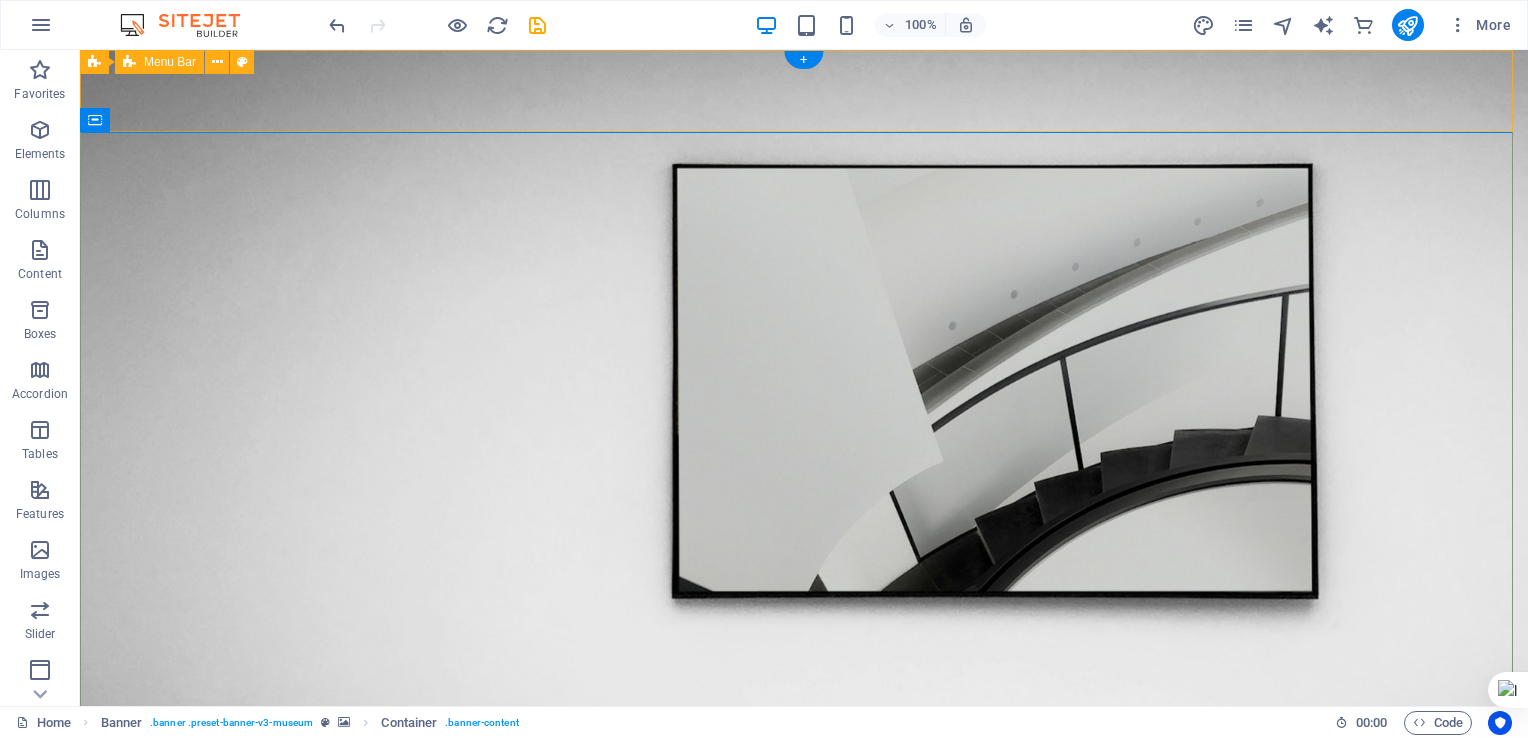 click on "About Us Exhibitions Events Contact Explore" at bounding box center [804, 817] 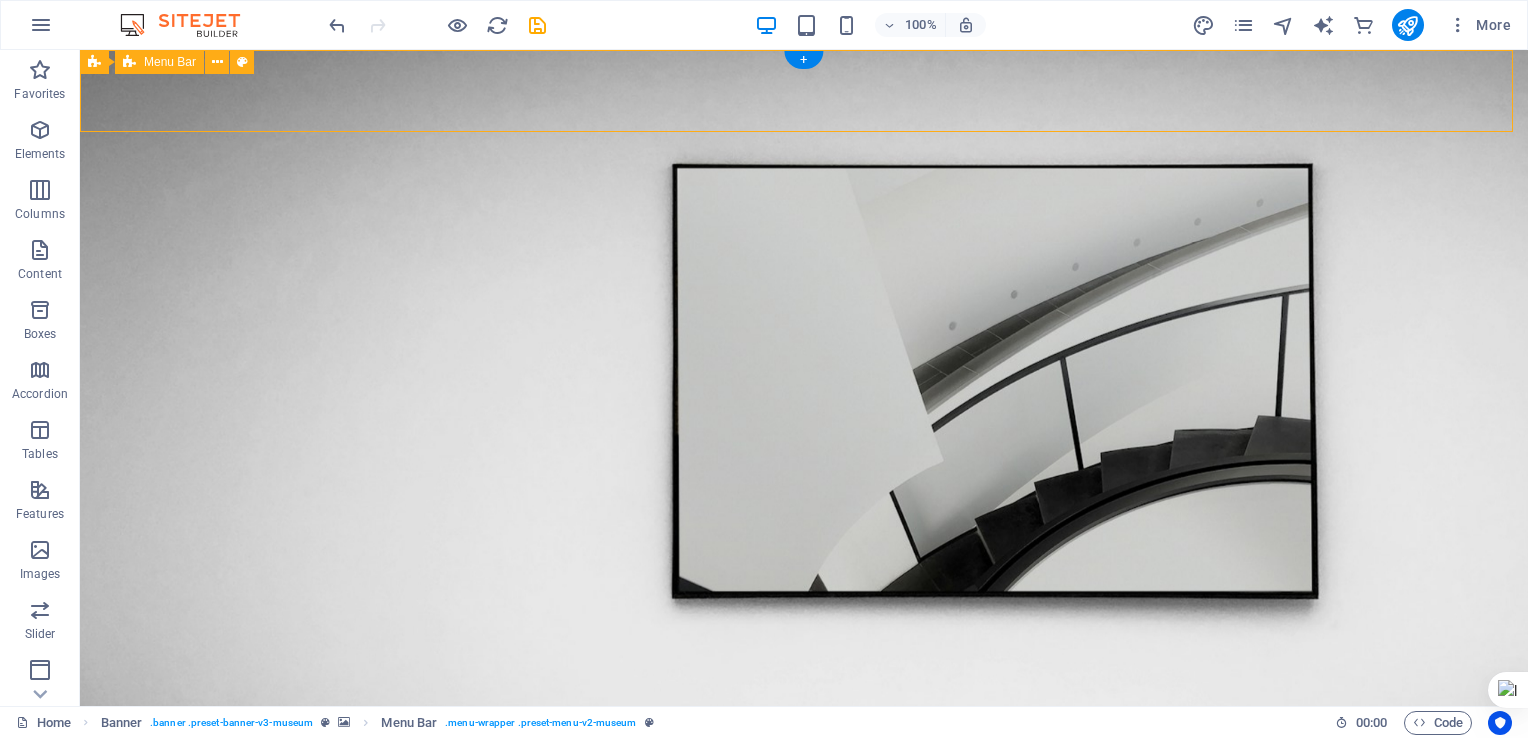 click on "About Us Exhibitions Events Contact Explore" at bounding box center (804, 817) 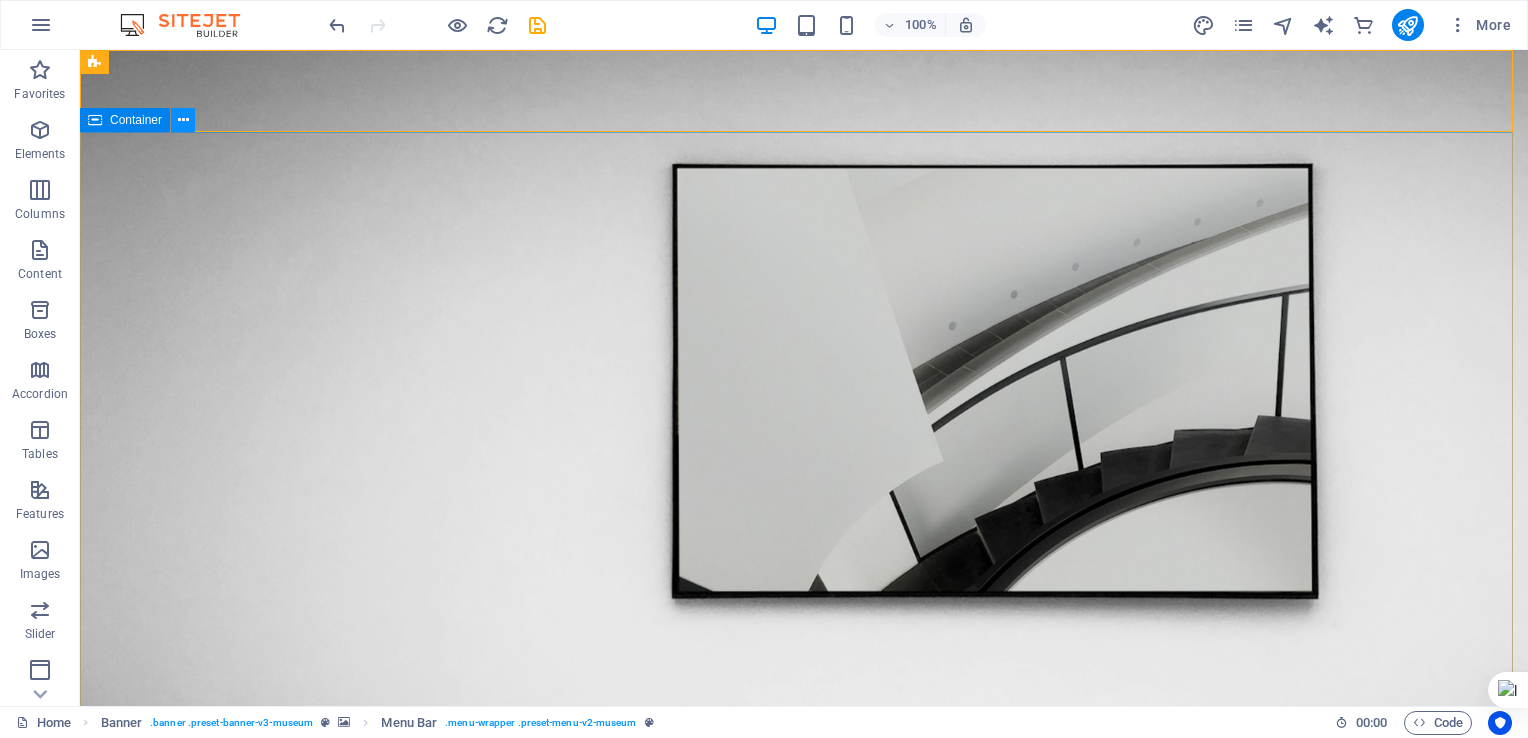 click at bounding box center (183, 120) 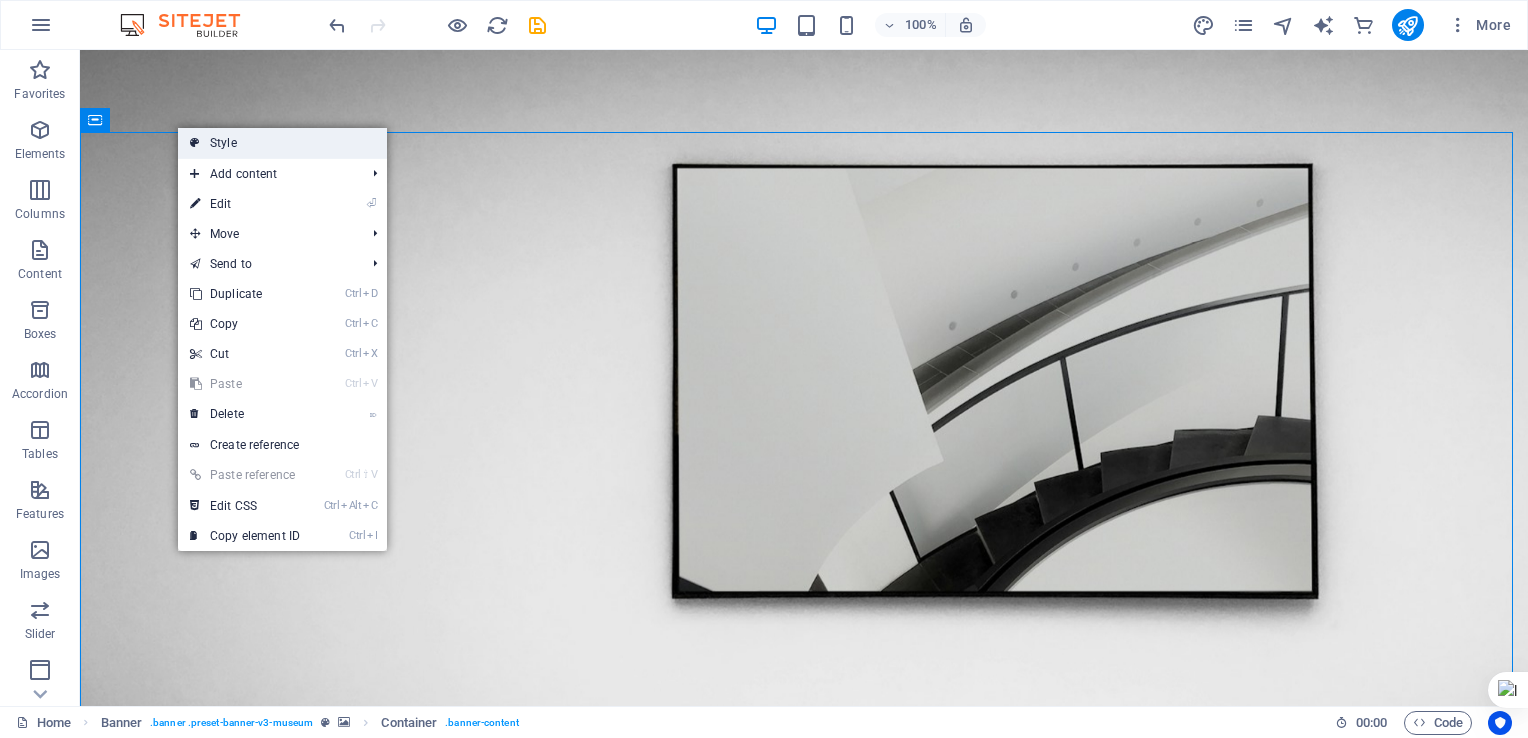 click at bounding box center [195, 143] 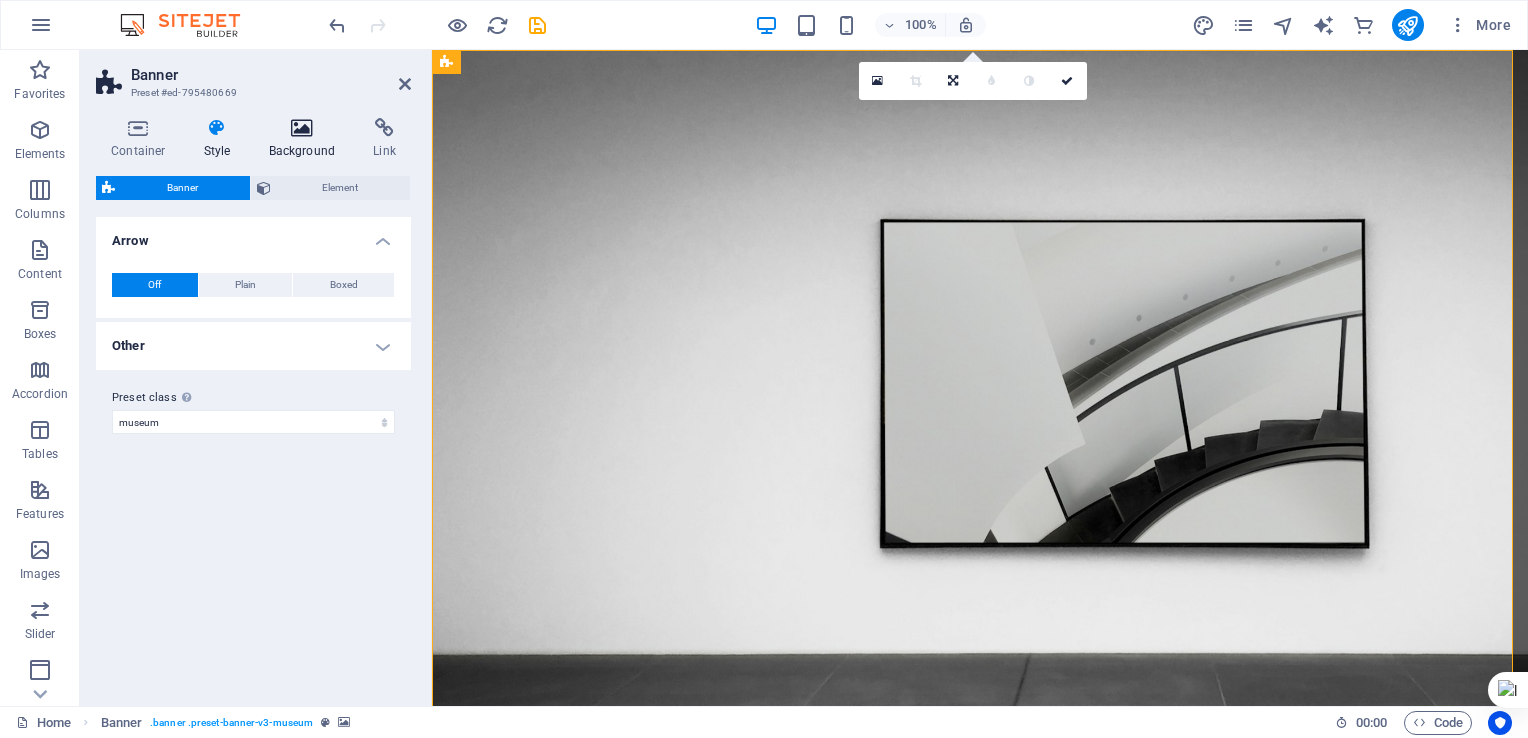 click at bounding box center [302, 128] 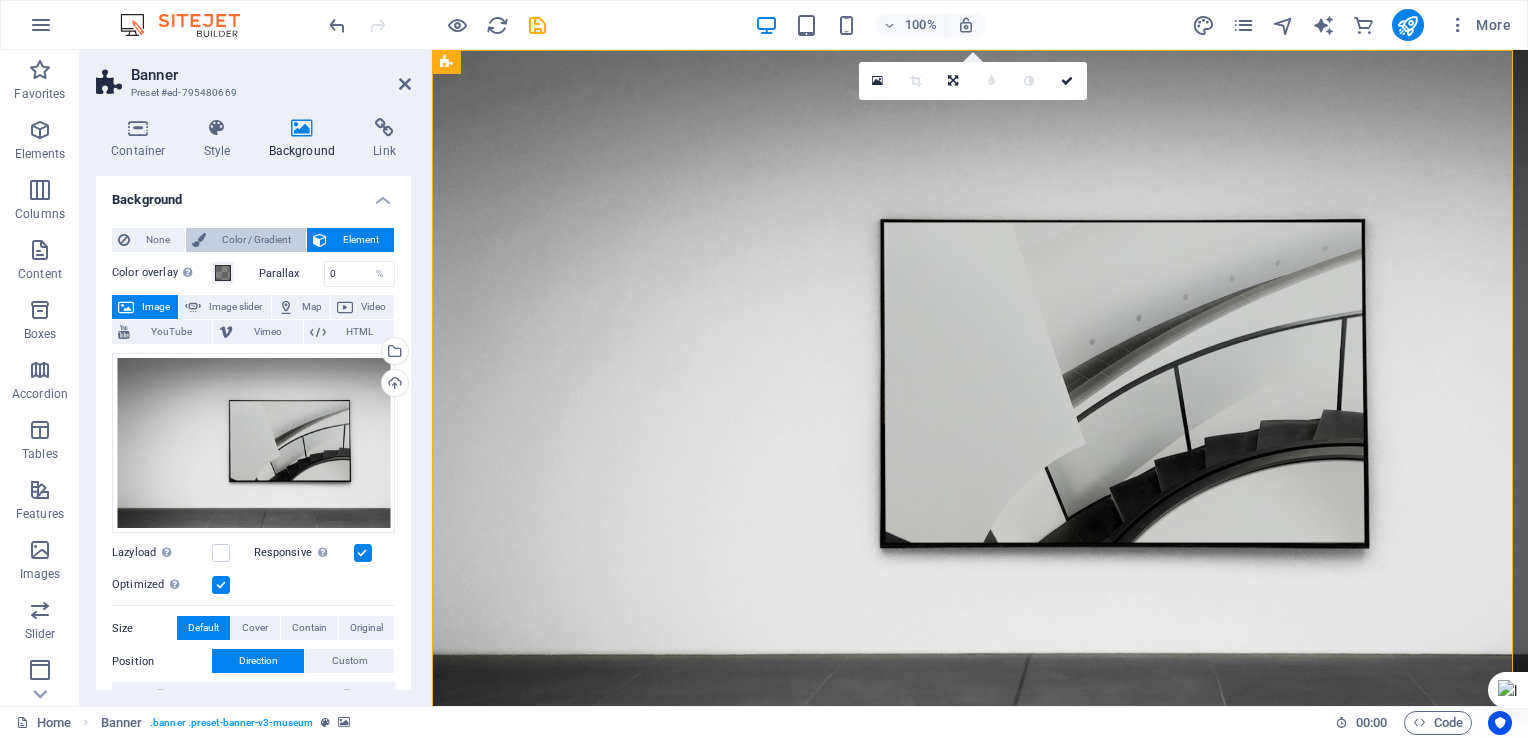 click on "Color / Gradient" at bounding box center (256, 240) 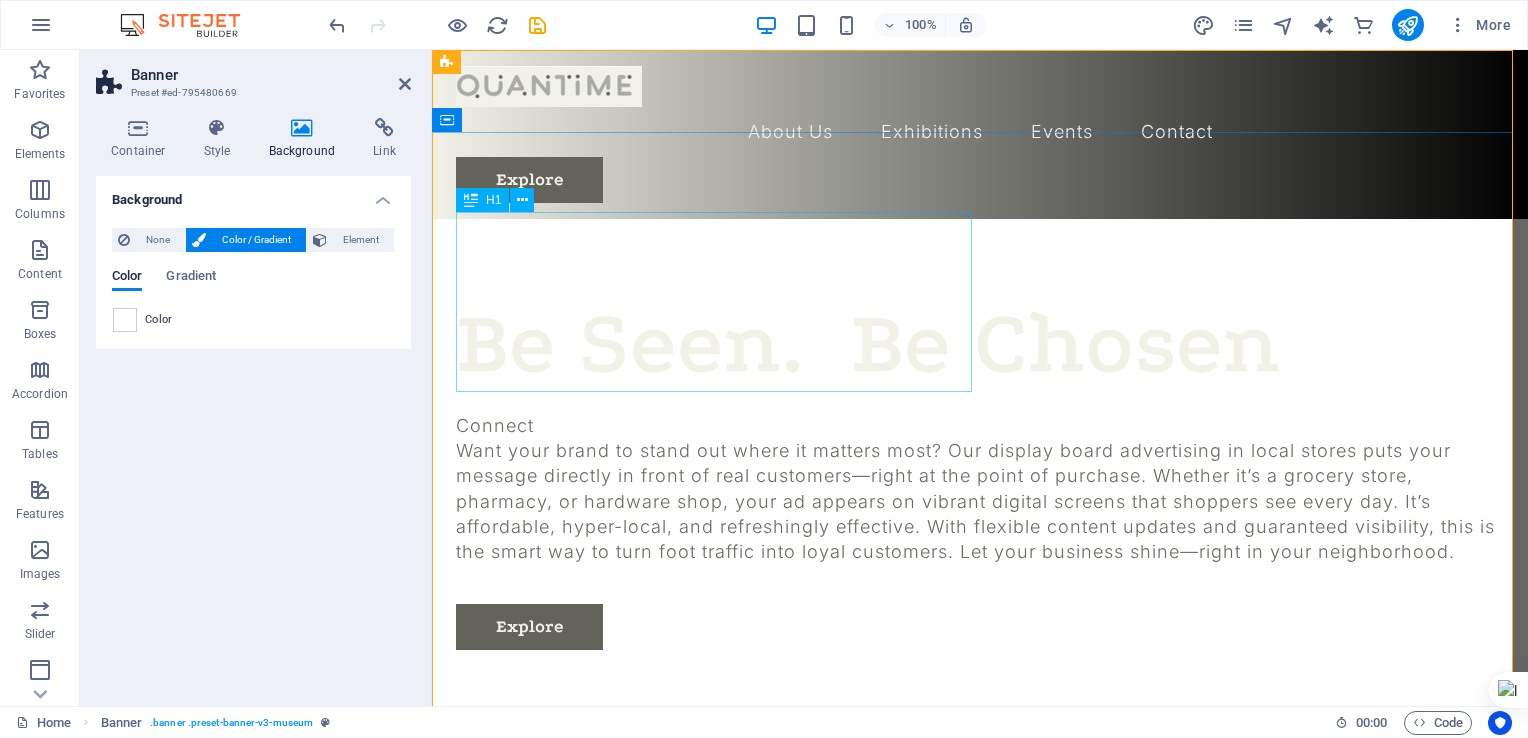 click on "Be Seen.  Be Chosen" at bounding box center [980, 344] 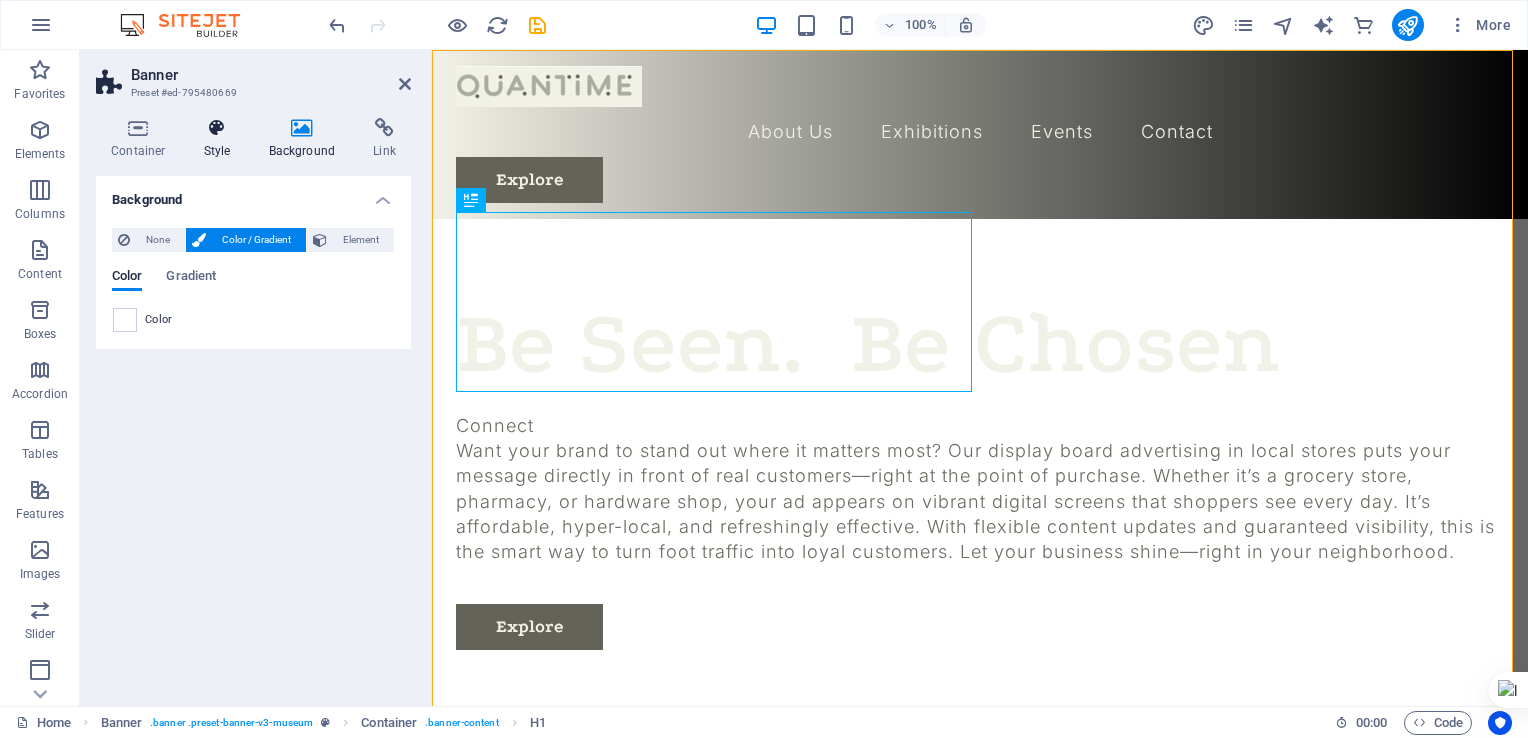 click at bounding box center (217, 128) 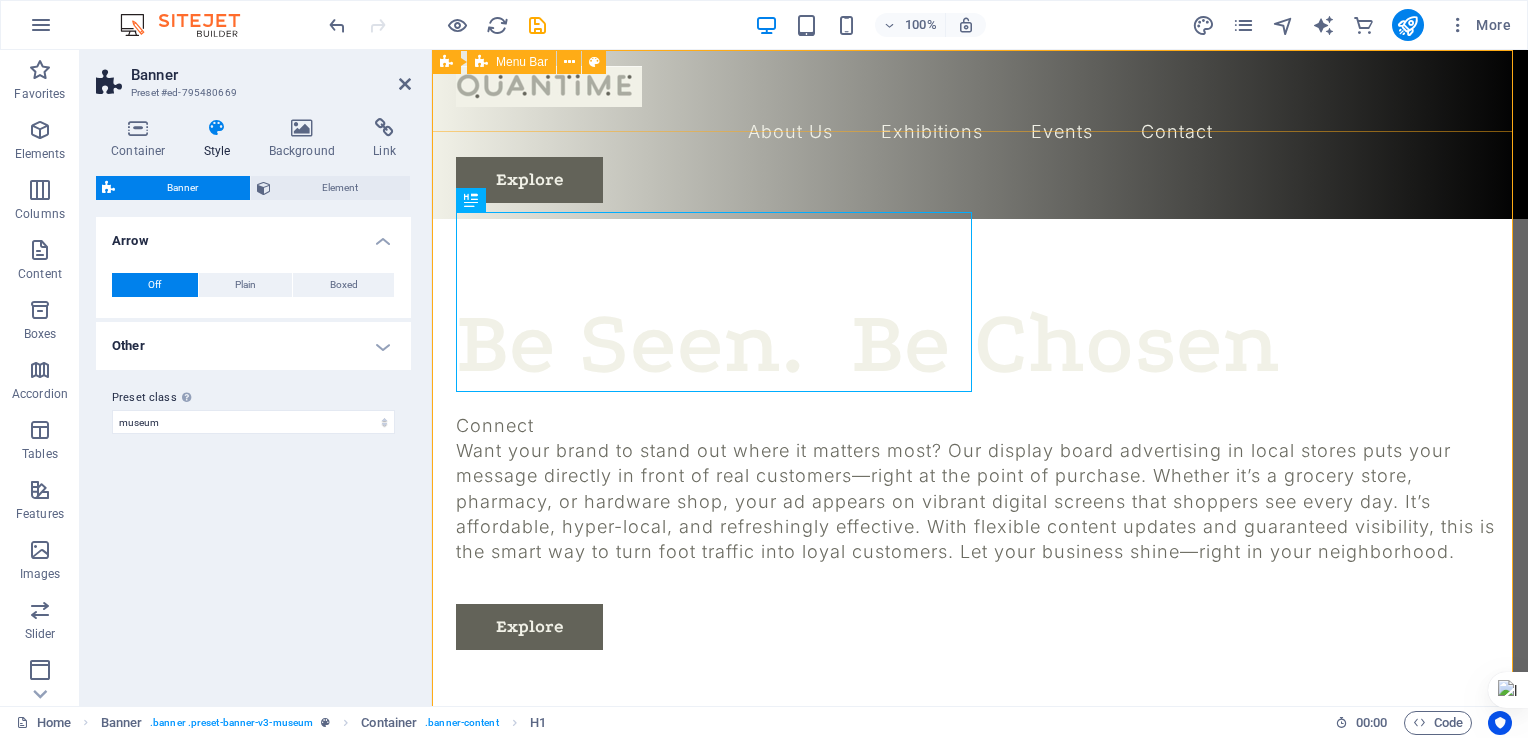 click on "About Us Exhibitions Events Contact Explore" at bounding box center [980, 134] 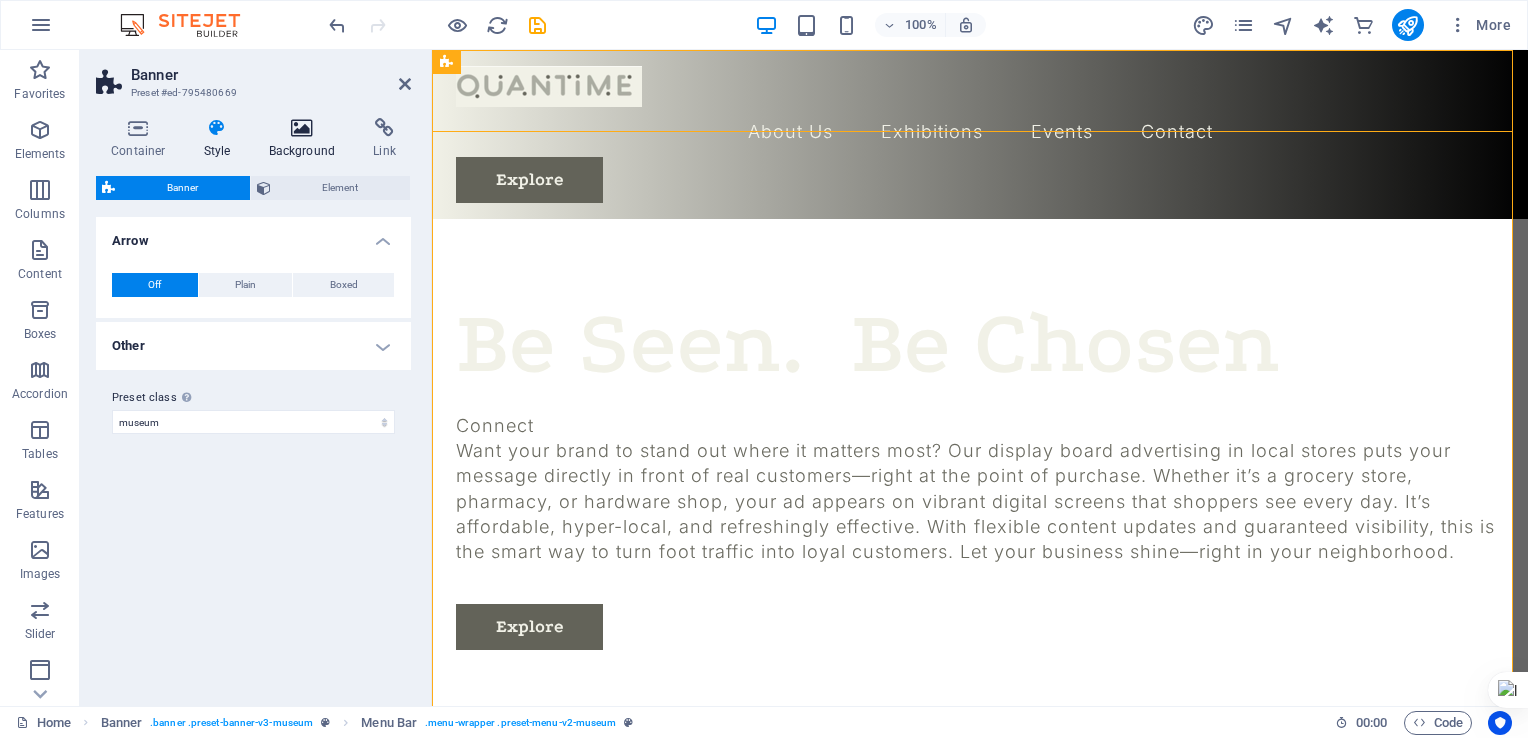click on "Background" at bounding box center (306, 139) 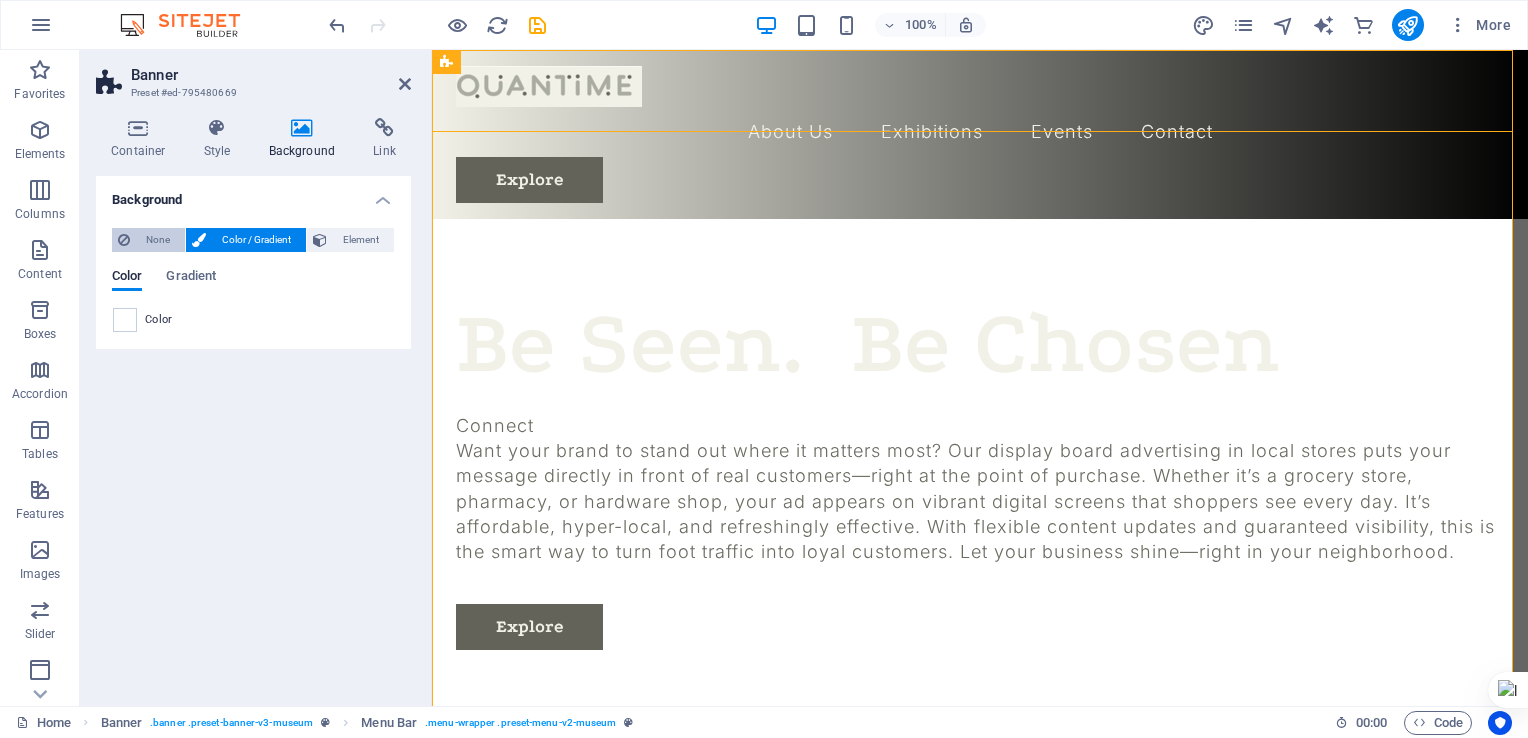 click on "None" at bounding box center (157, 240) 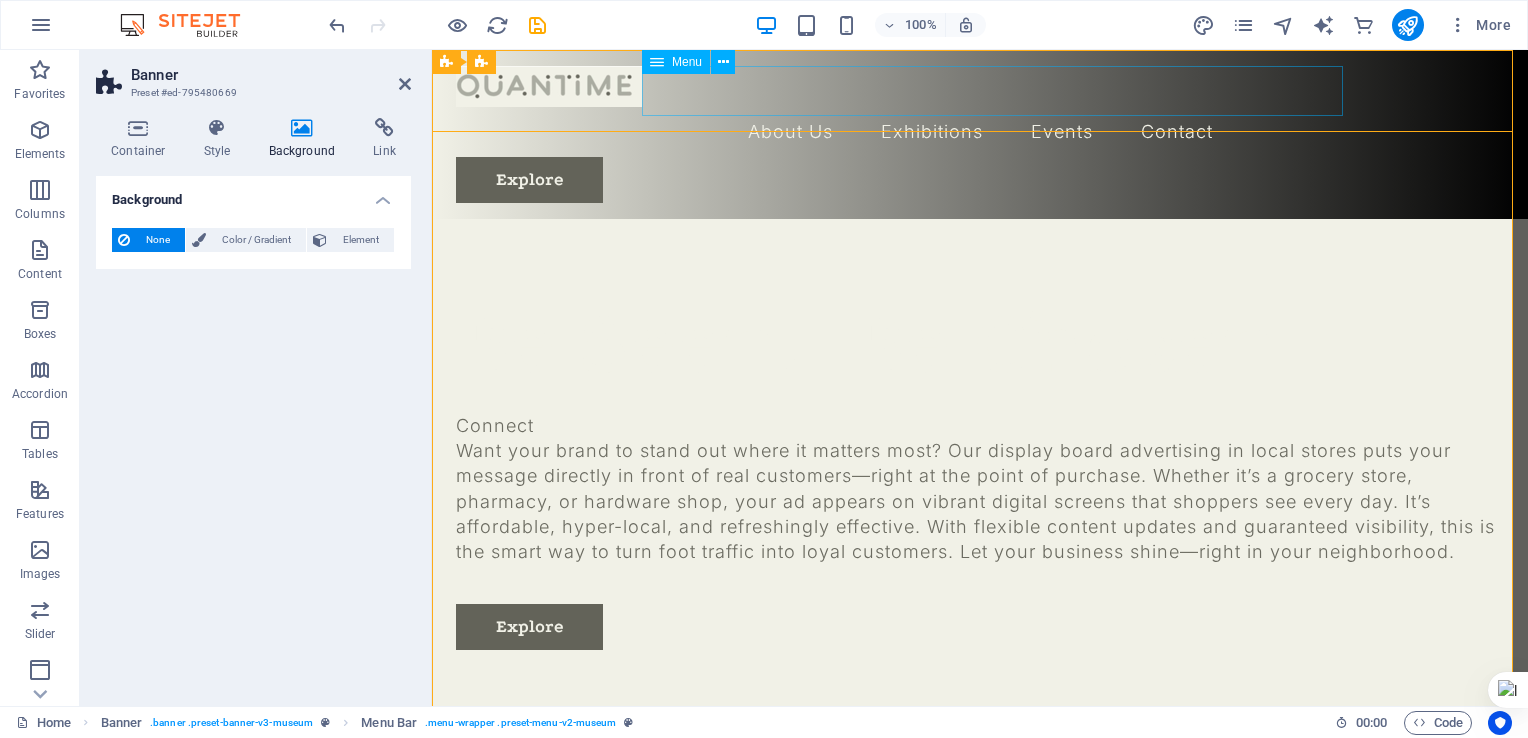 click on "About Us Exhibitions Events Contact" at bounding box center (980, 132) 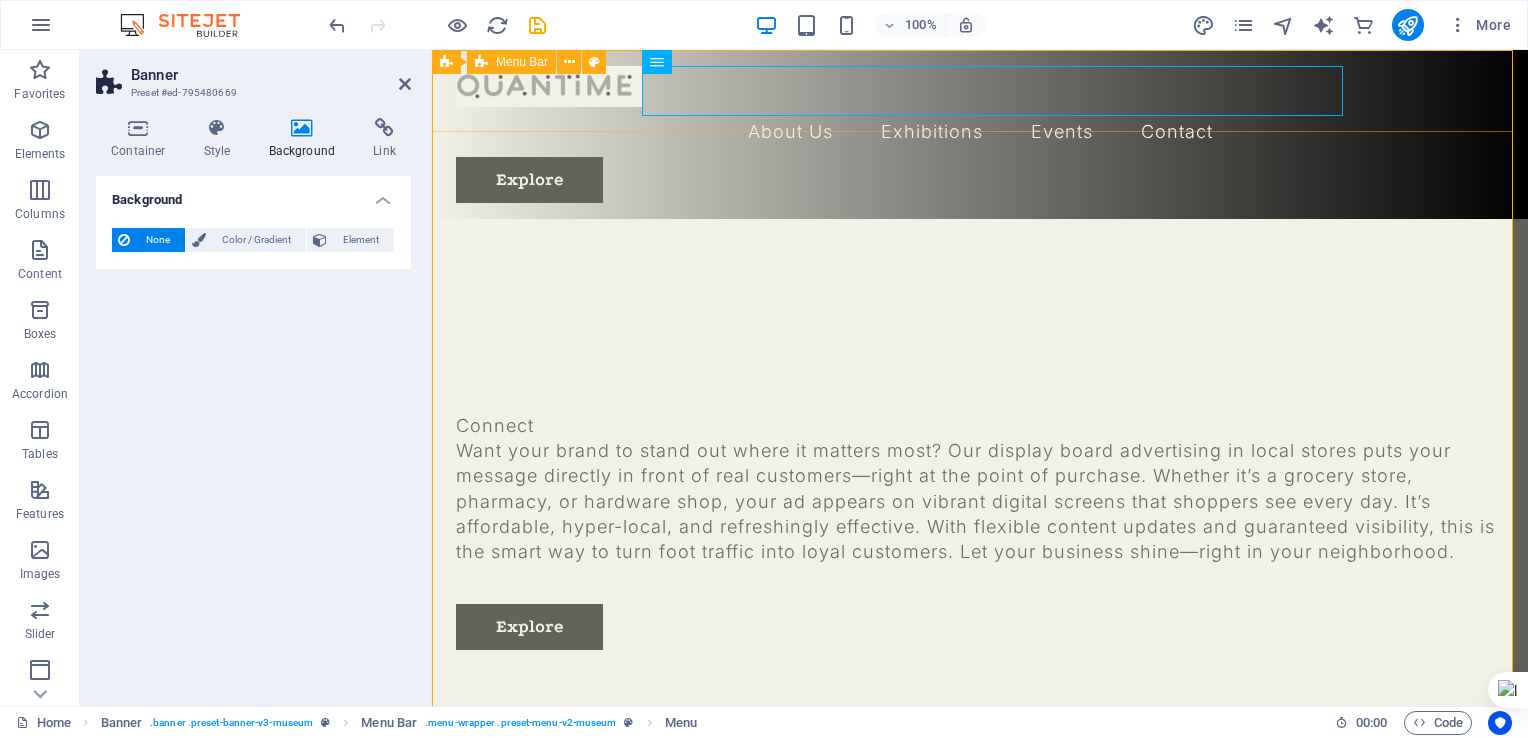 click on "About Us Exhibitions Events Contact Explore" at bounding box center [980, 134] 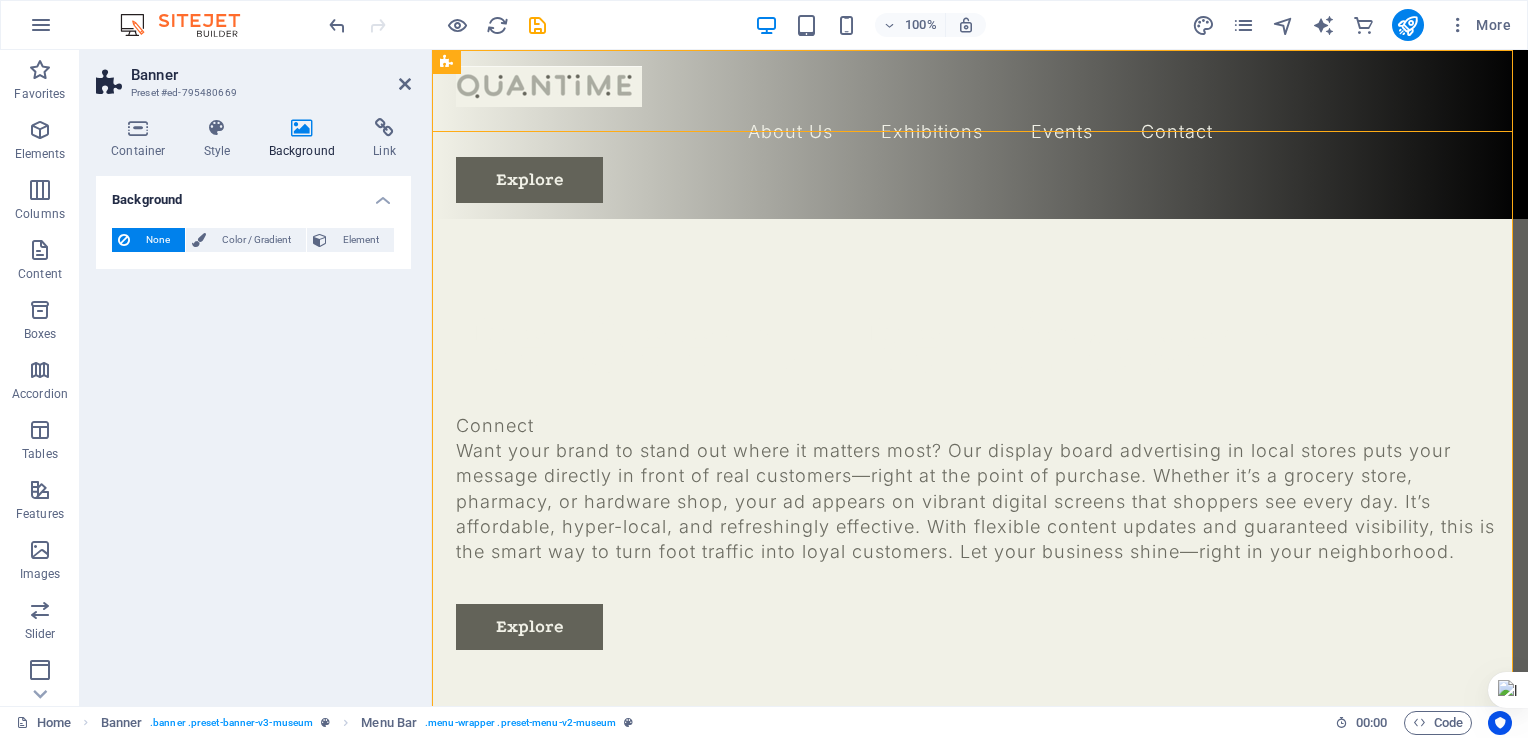 click on "None" at bounding box center (157, 240) 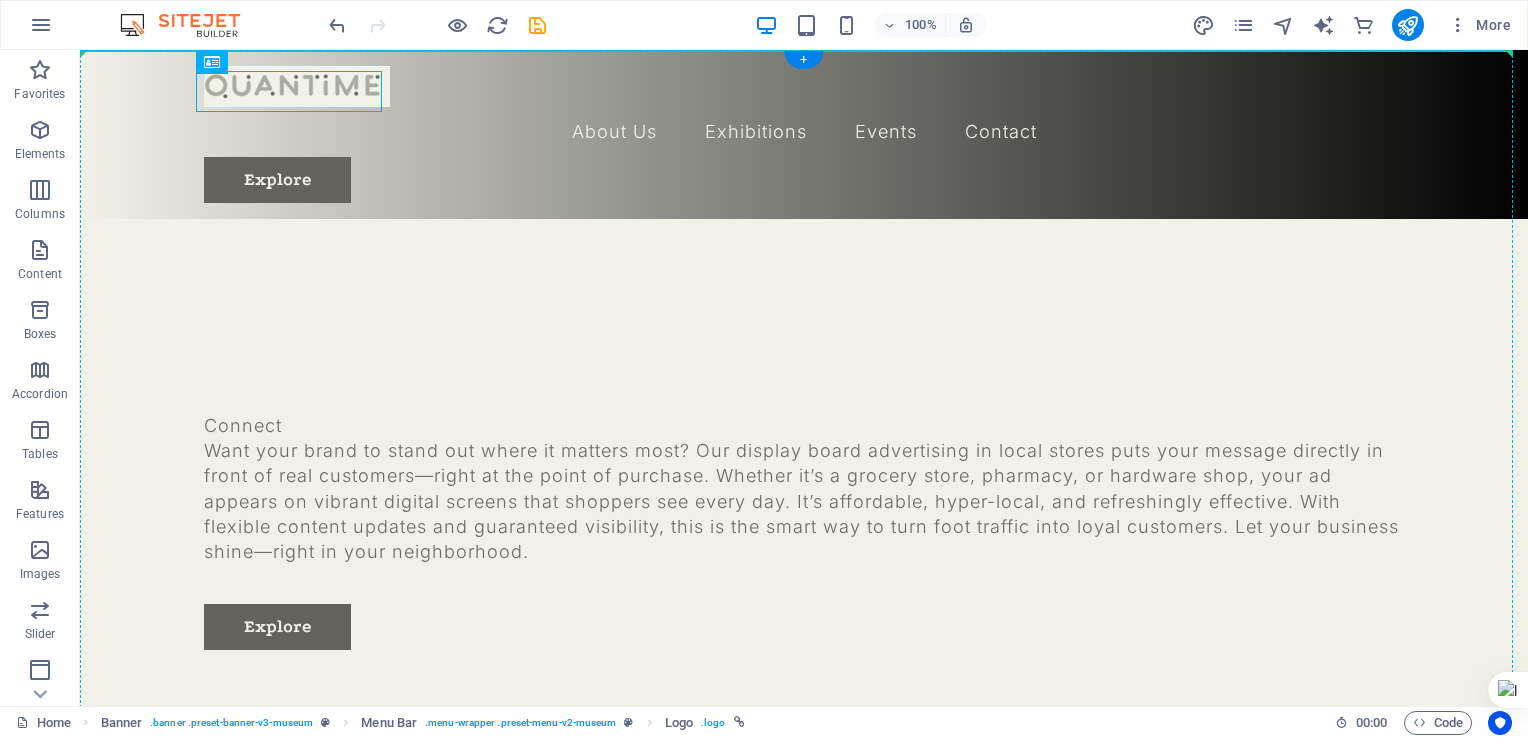 drag, startPoint x: 257, startPoint y: 100, endPoint x: 588, endPoint y: 144, distance: 333.91165 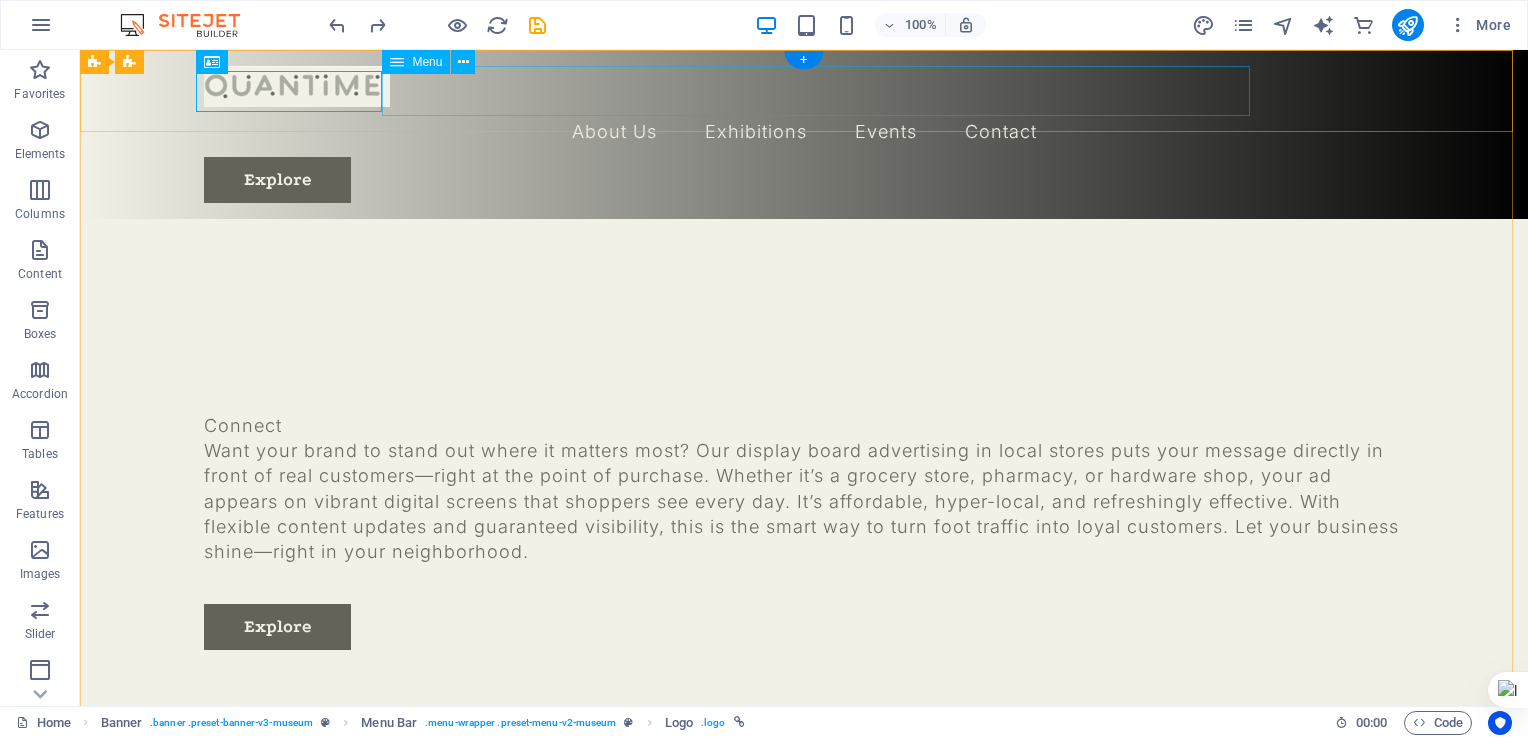 click on "About Us Exhibitions Events Contact" at bounding box center (804, 132) 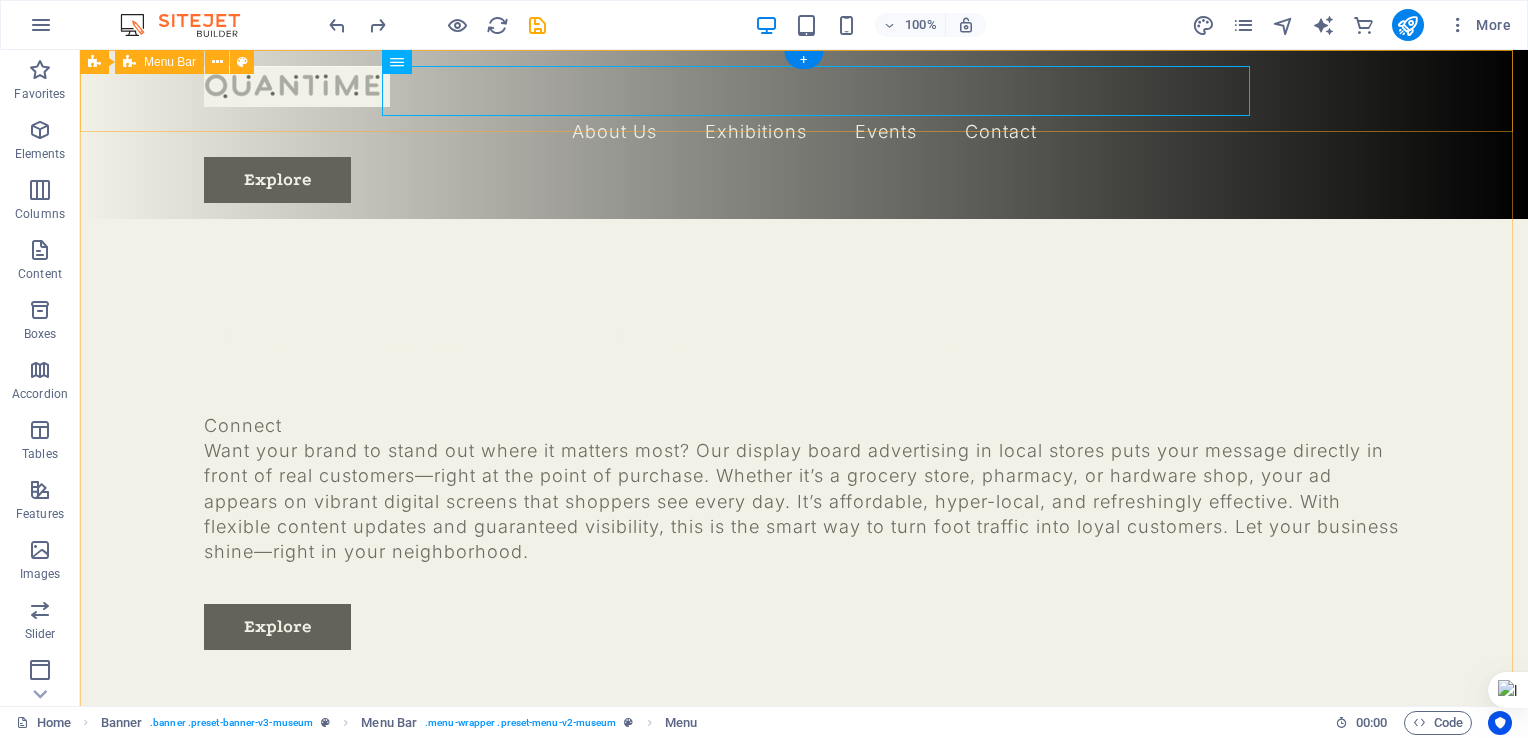 click on "About Us Exhibitions Events Contact Explore" at bounding box center (804, 134) 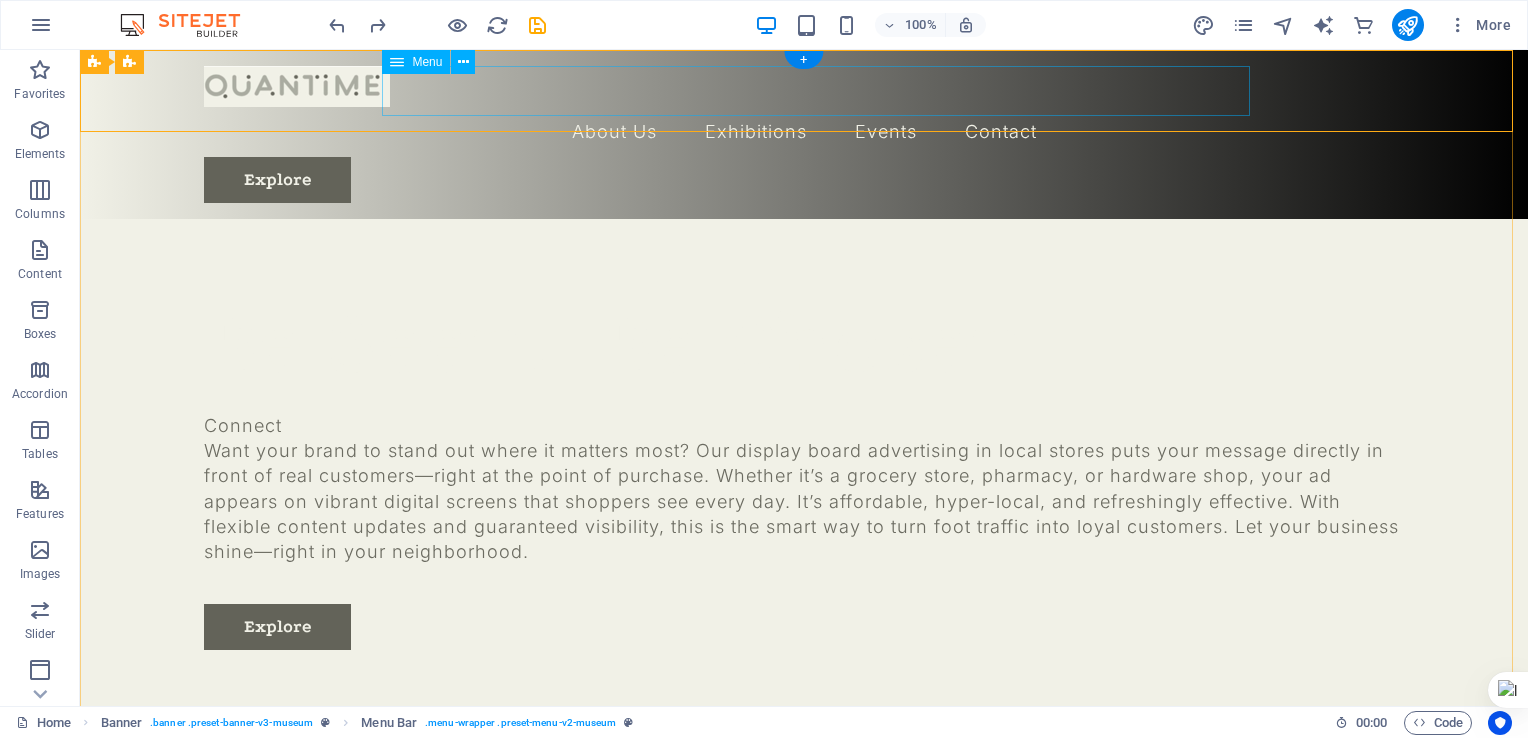 click on "About Us Exhibitions Events Contact" at bounding box center [804, 132] 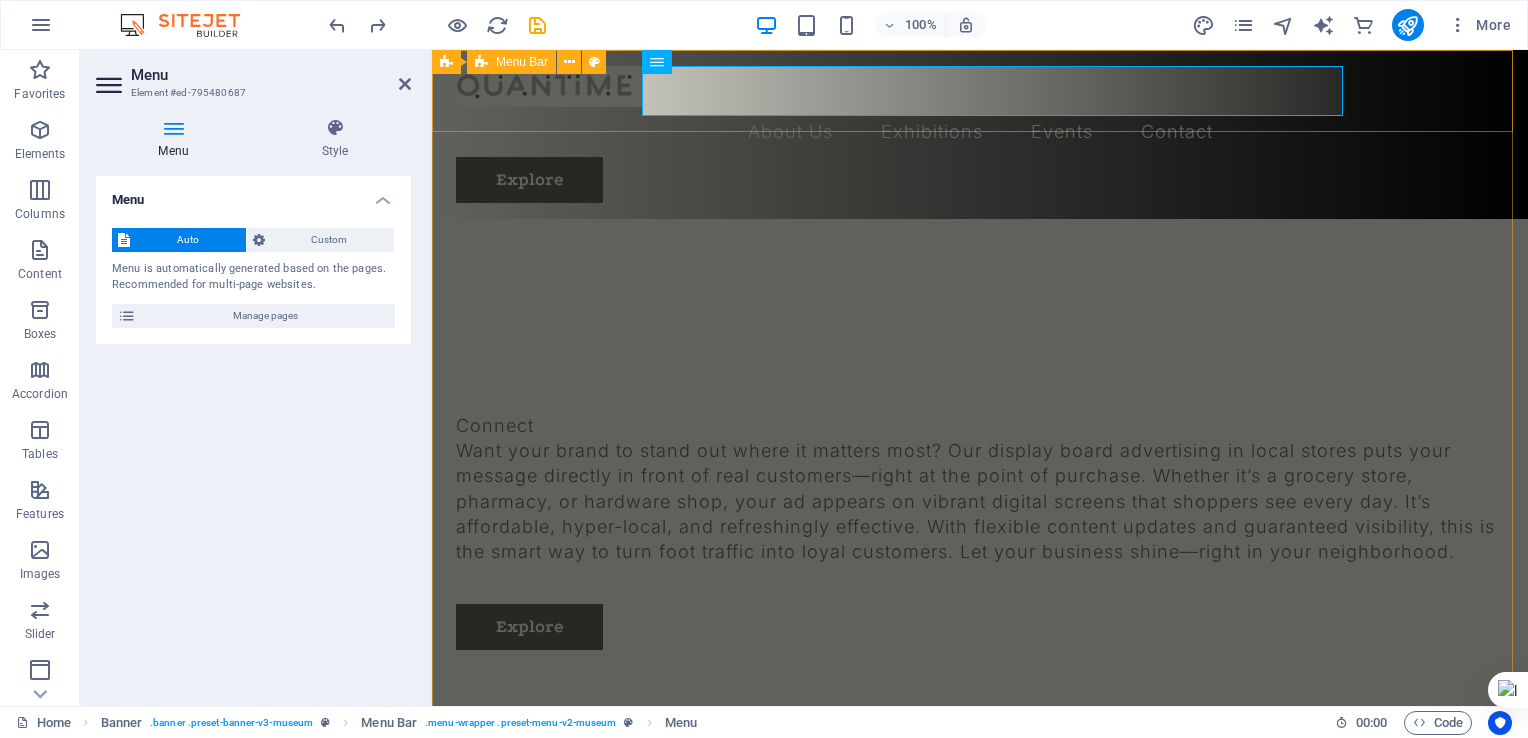 click on "About Us Exhibitions Events Contact Explore" at bounding box center [980, 134] 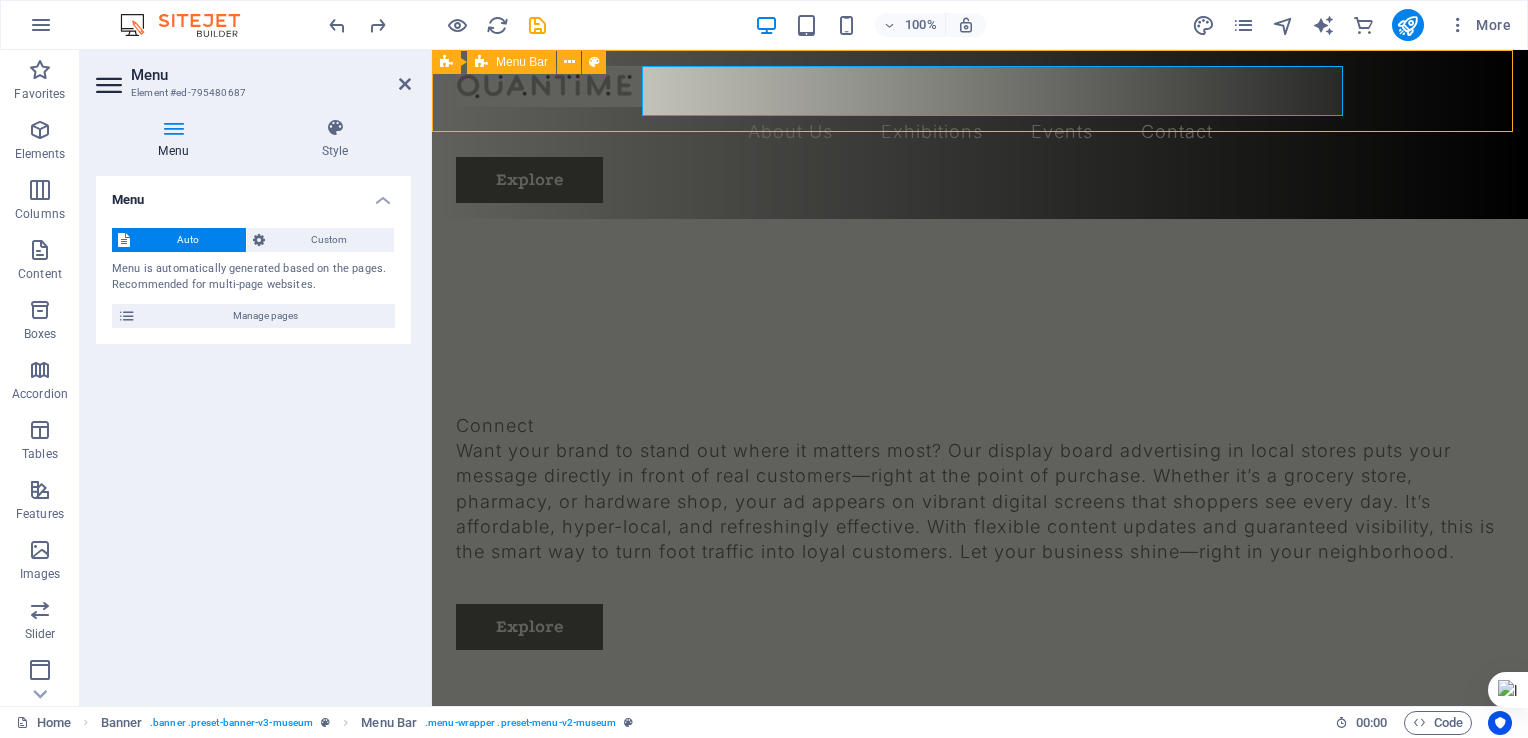 click on "About Us Exhibitions Events Contact Explore" at bounding box center (980, 134) 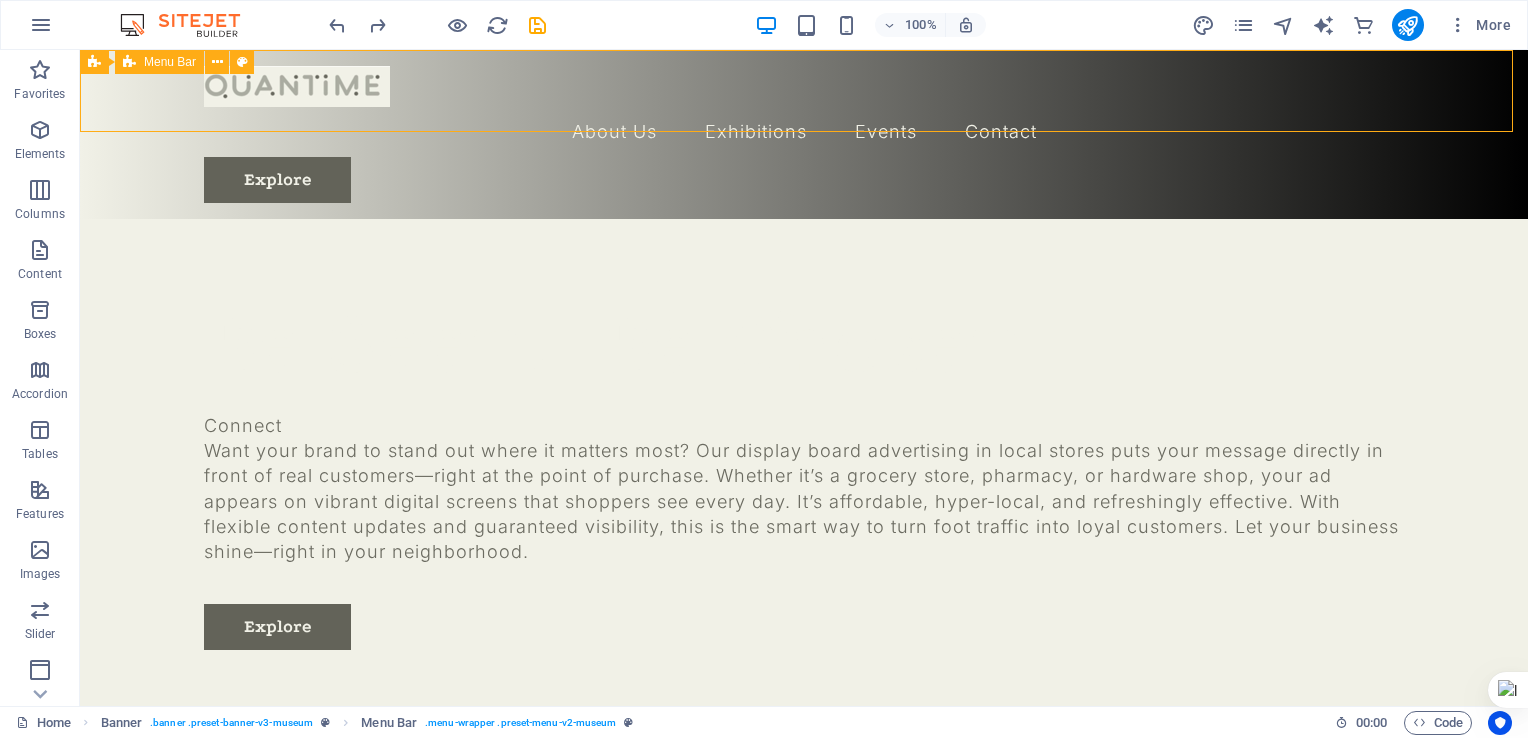 click on "About Us Exhibitions Events Contact Explore" at bounding box center [804, 134] 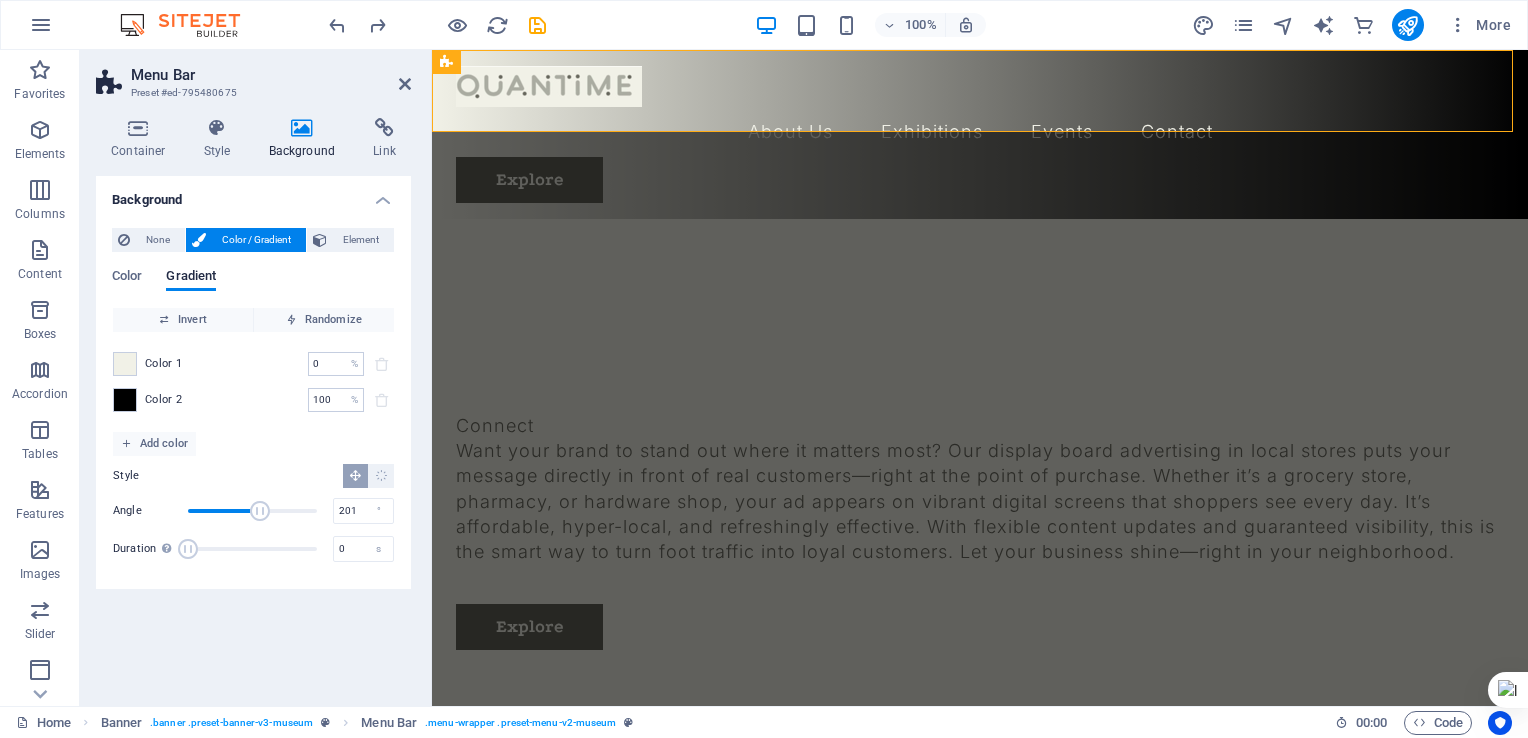 drag, startPoint x: 221, startPoint y: 513, endPoint x: 260, endPoint y: 512, distance: 39.012817 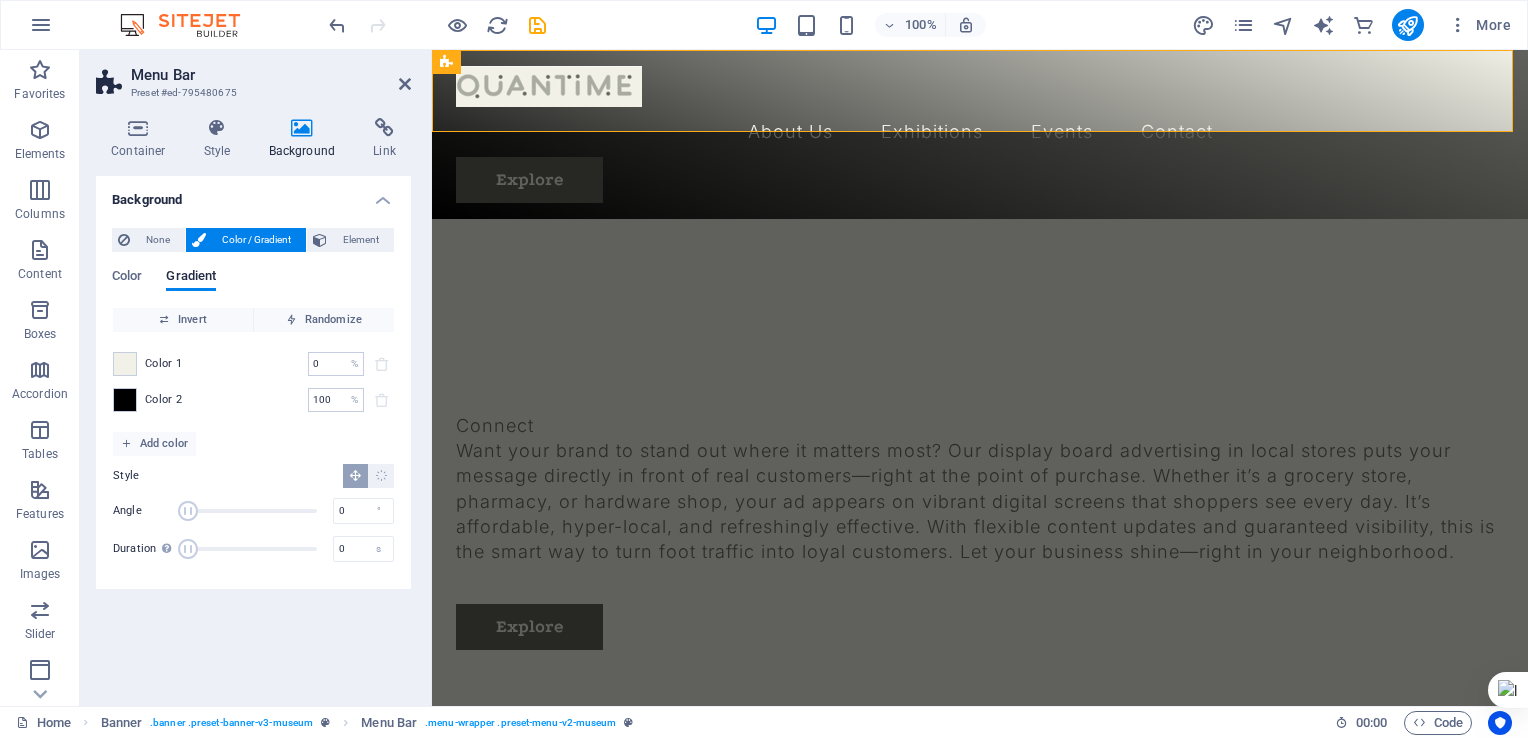 drag, startPoint x: 262, startPoint y: 513, endPoint x: 186, endPoint y: 518, distance: 76.1643 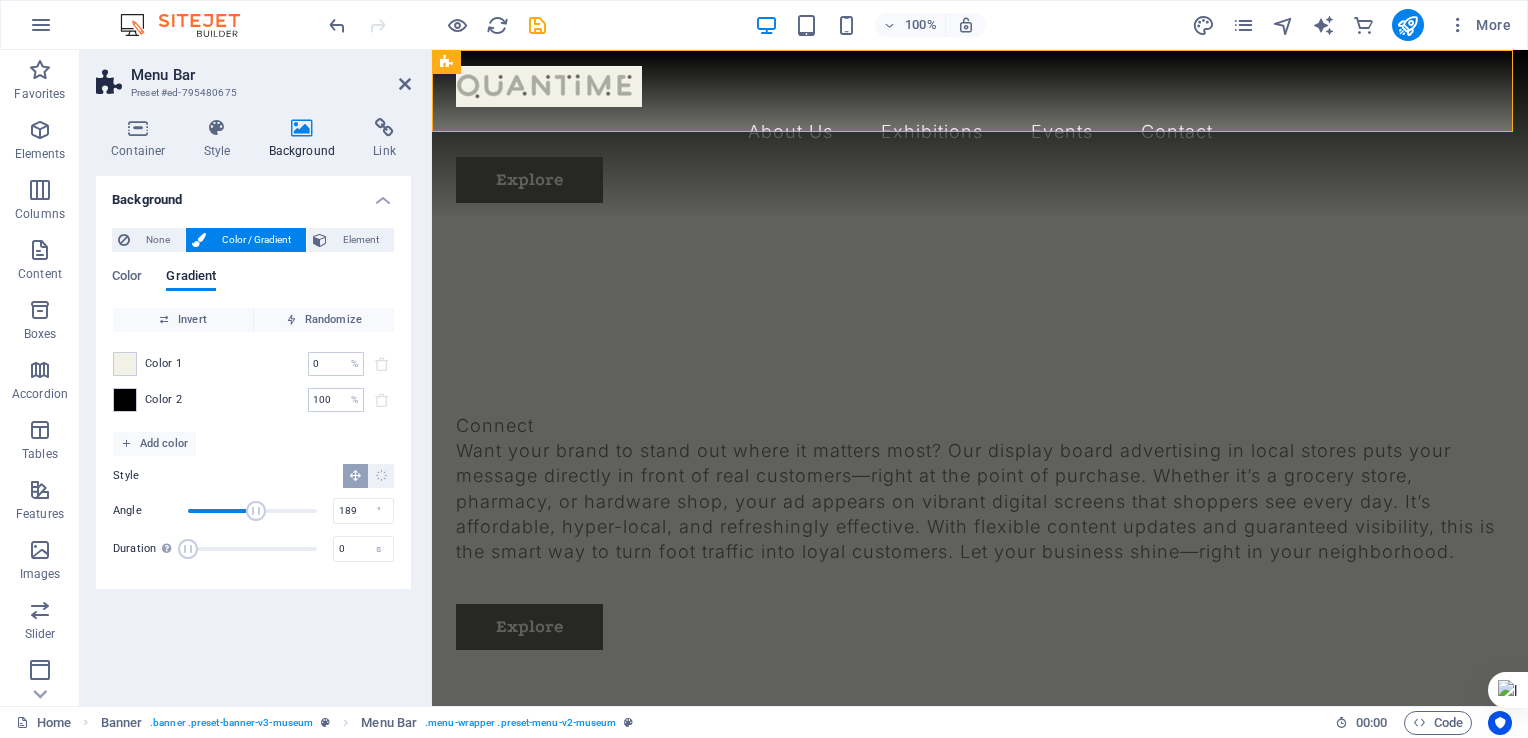 drag, startPoint x: 193, startPoint y: 515, endPoint x: 256, endPoint y: 523, distance: 63.505905 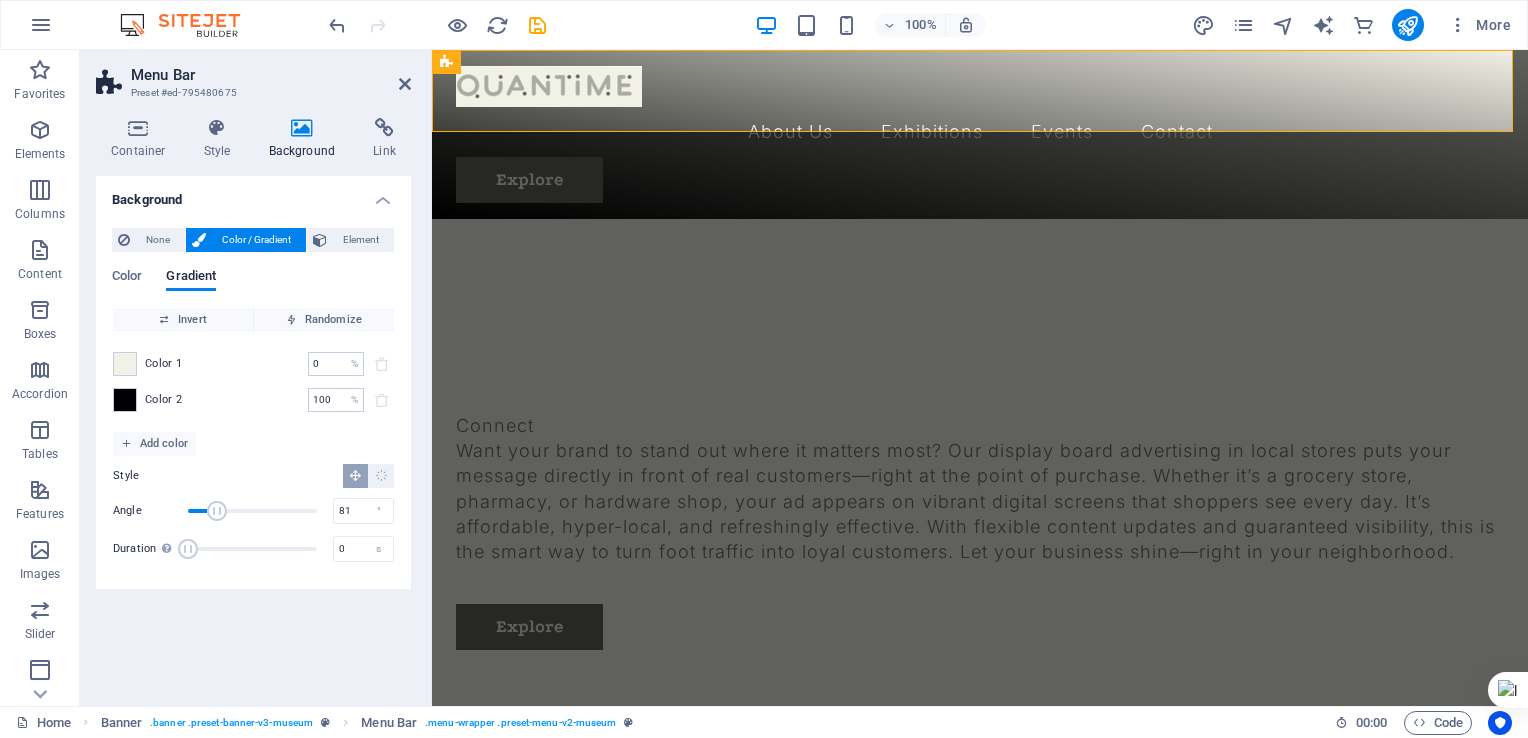 type on "78" 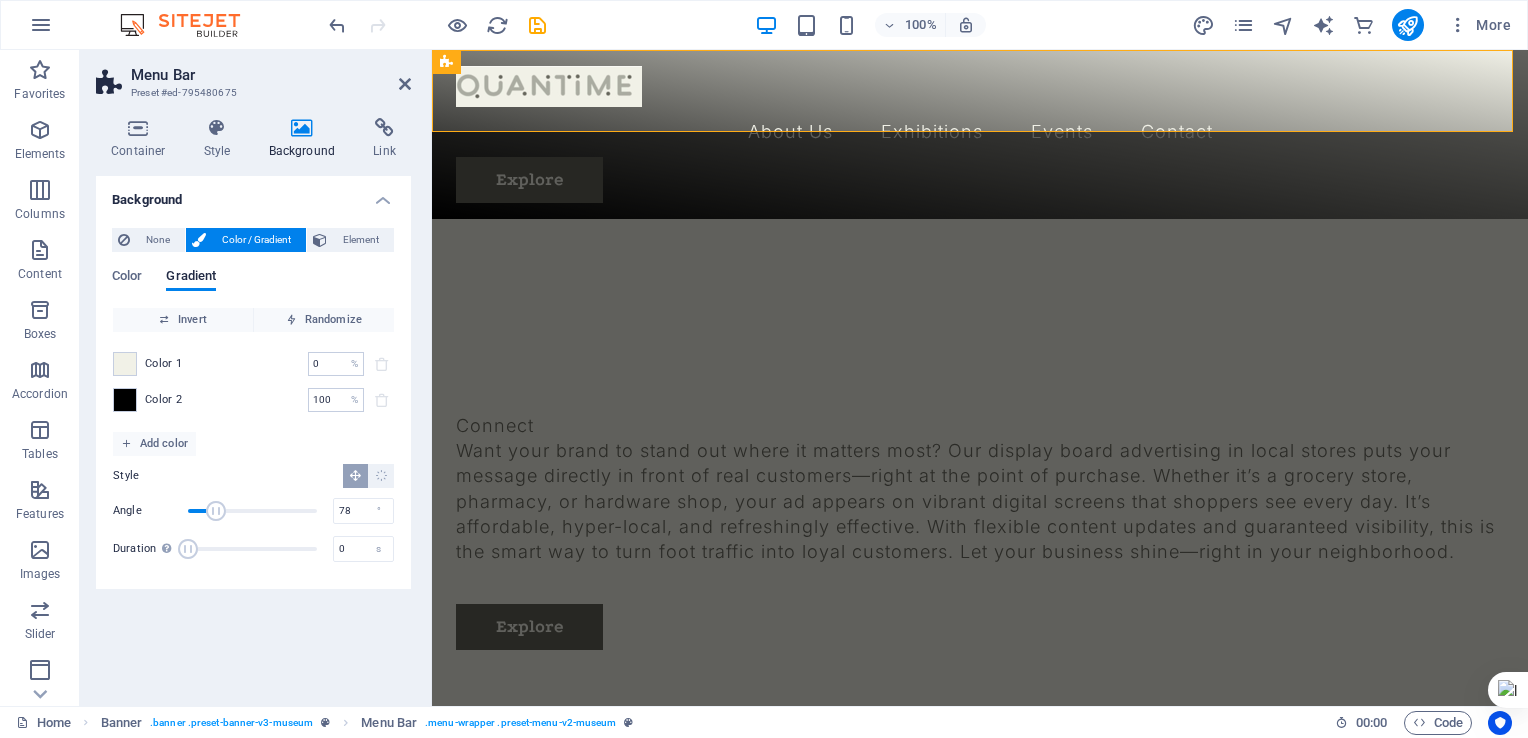 drag, startPoint x: 256, startPoint y: 523, endPoint x: 216, endPoint y: 523, distance: 40 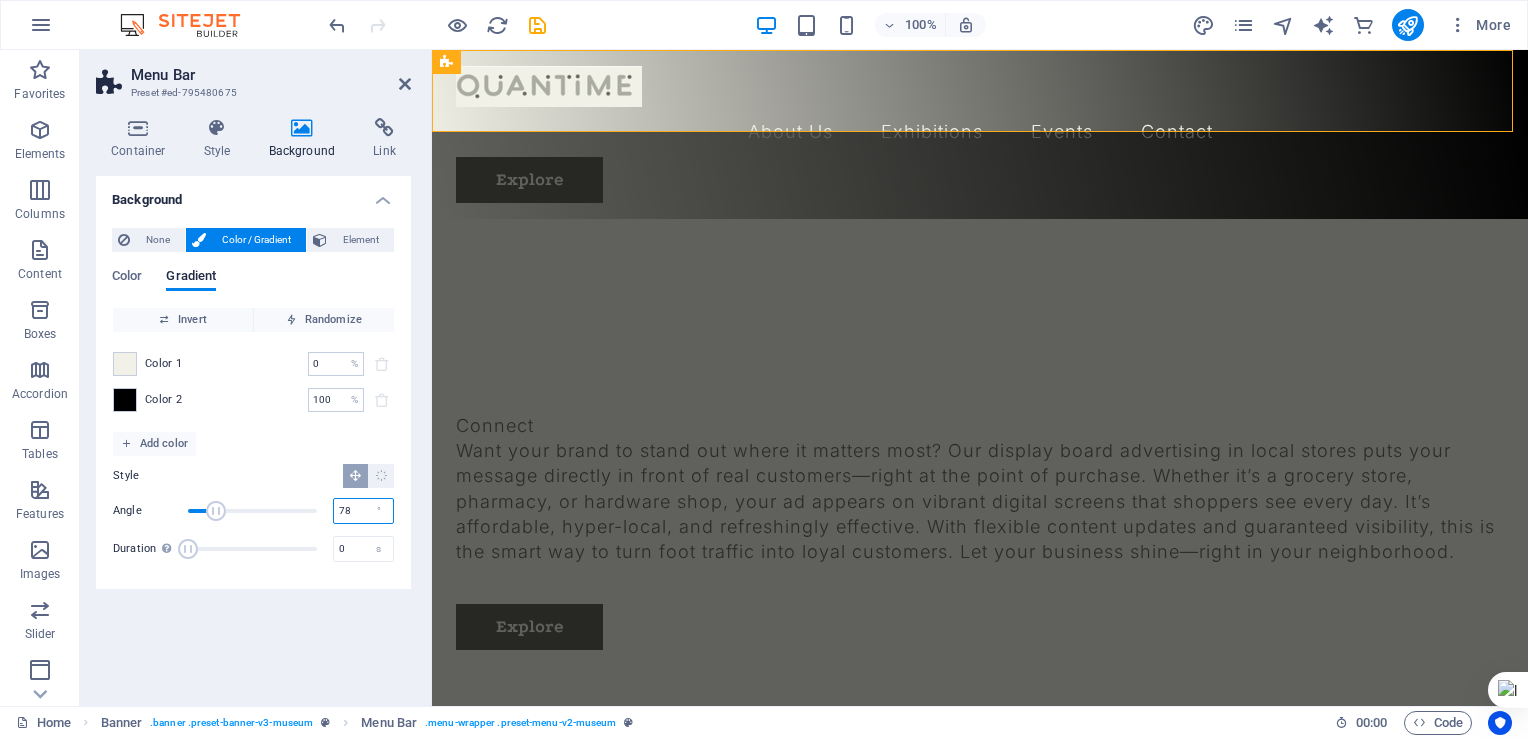 click on "78" at bounding box center (363, 511) 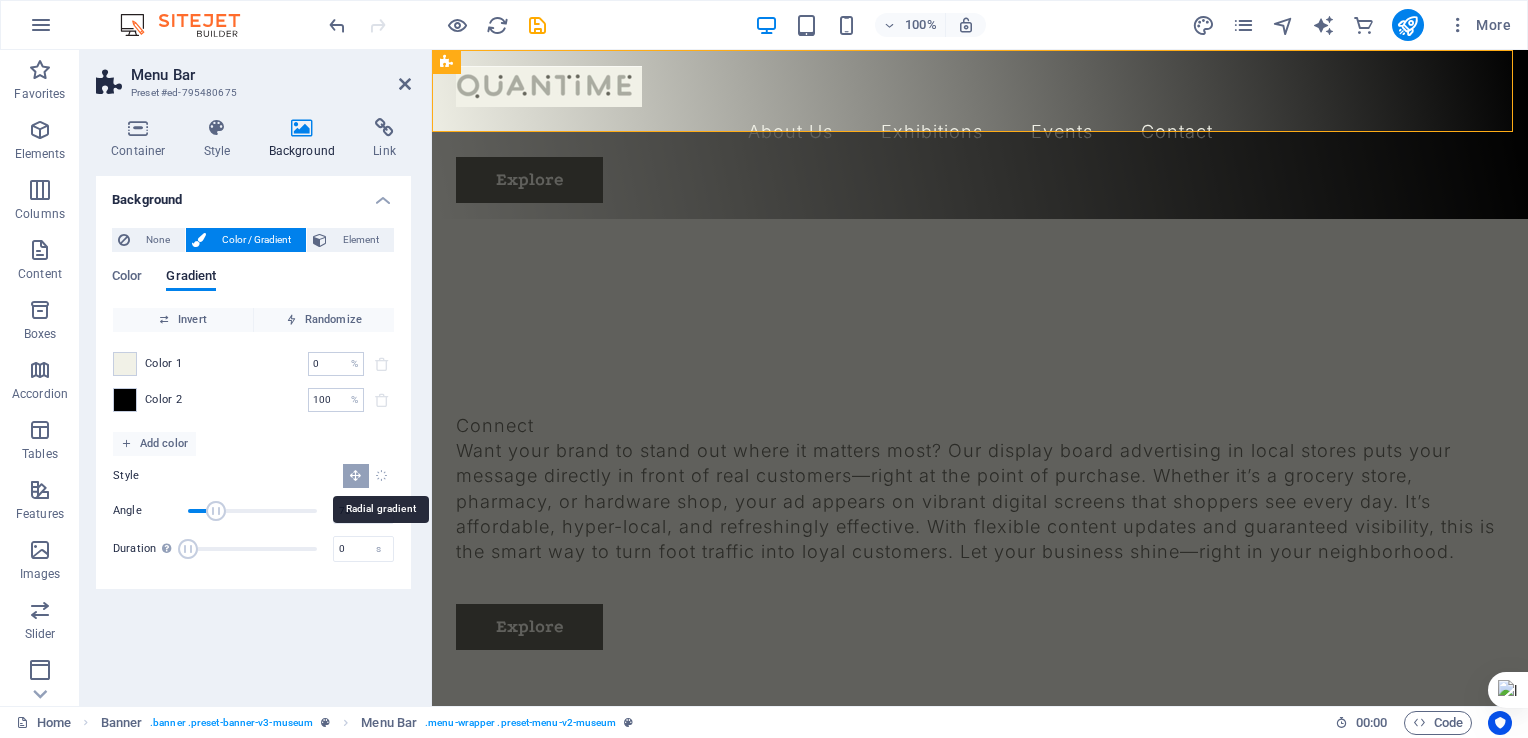 click at bounding box center [381, 475] 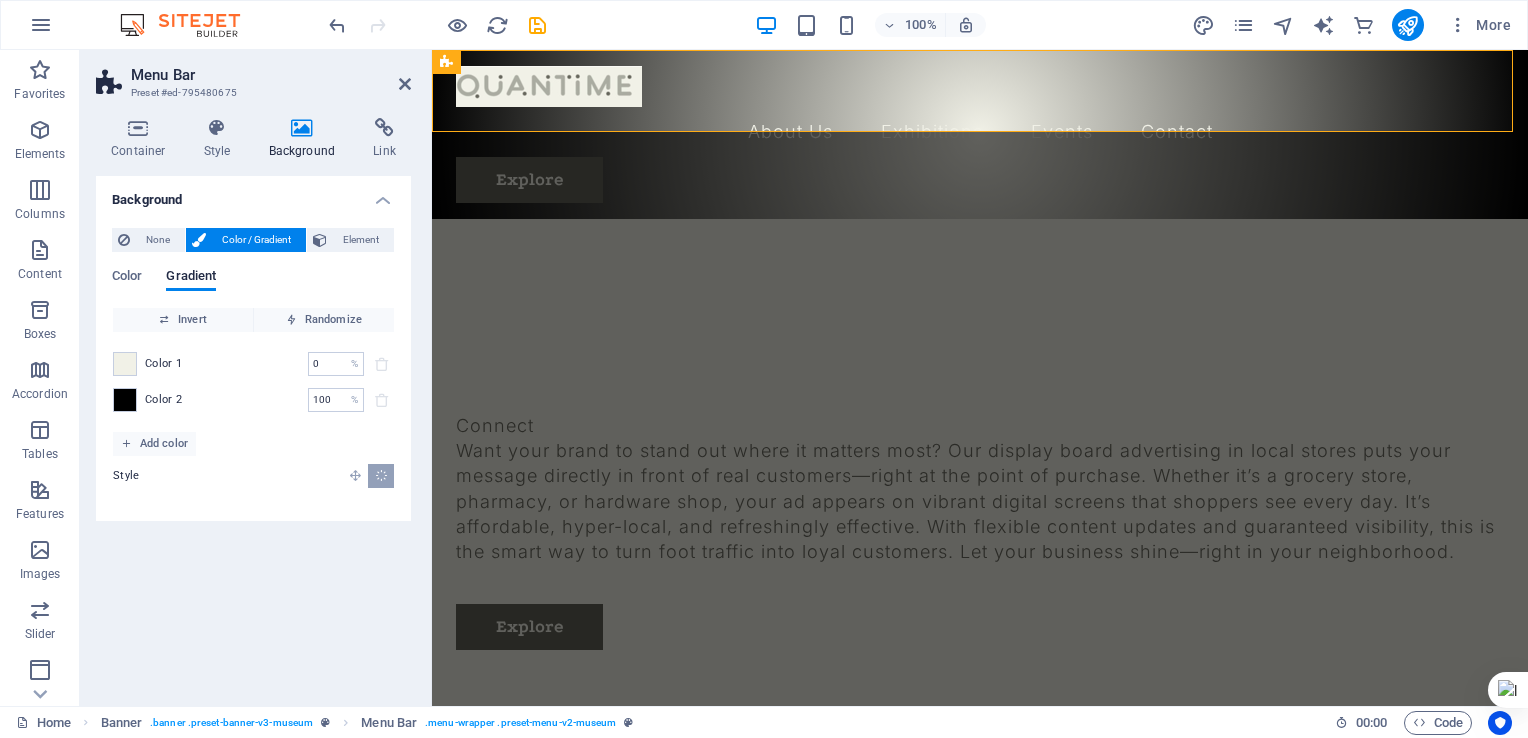 click at bounding box center [355, 476] 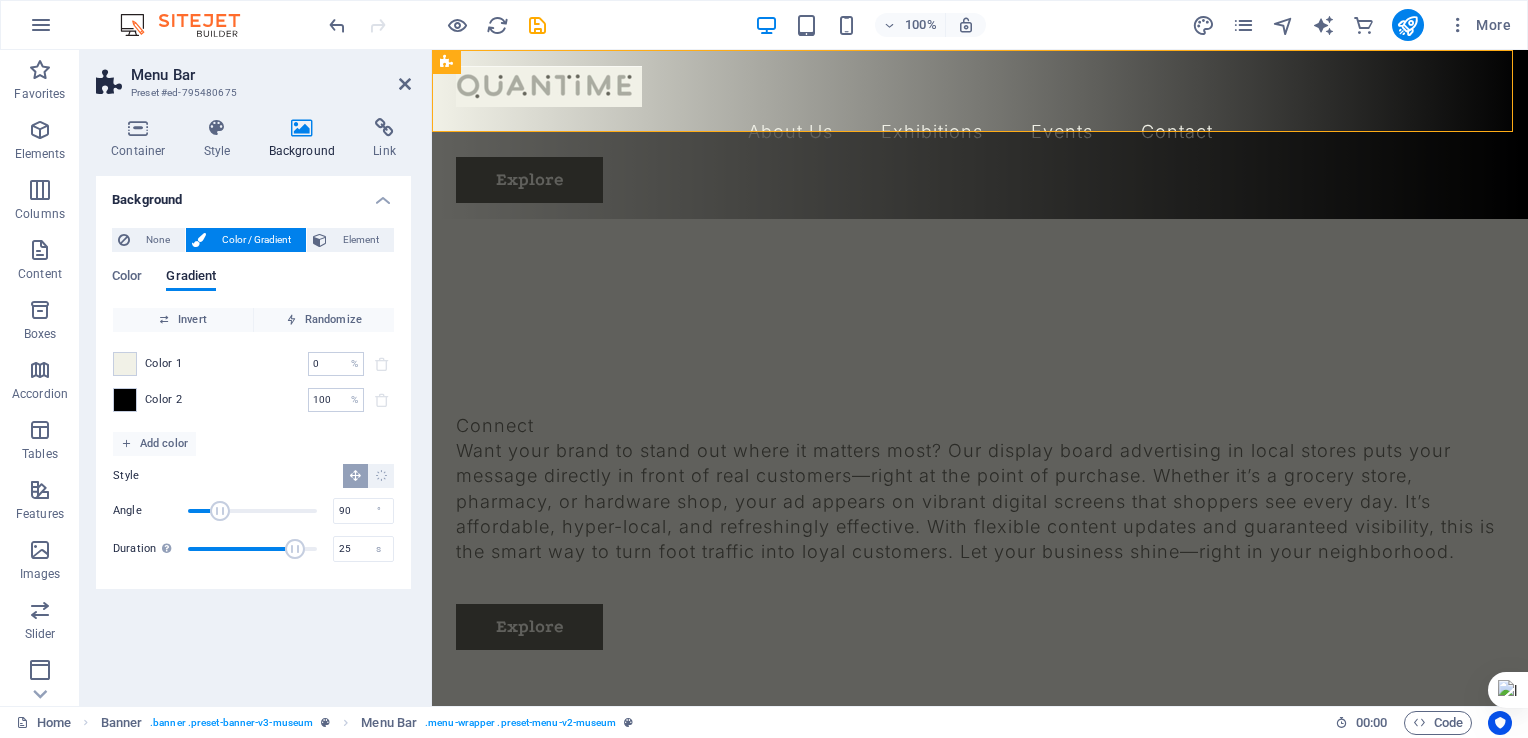 drag, startPoint x: 191, startPoint y: 544, endPoint x: 296, endPoint y: 545, distance: 105.00476 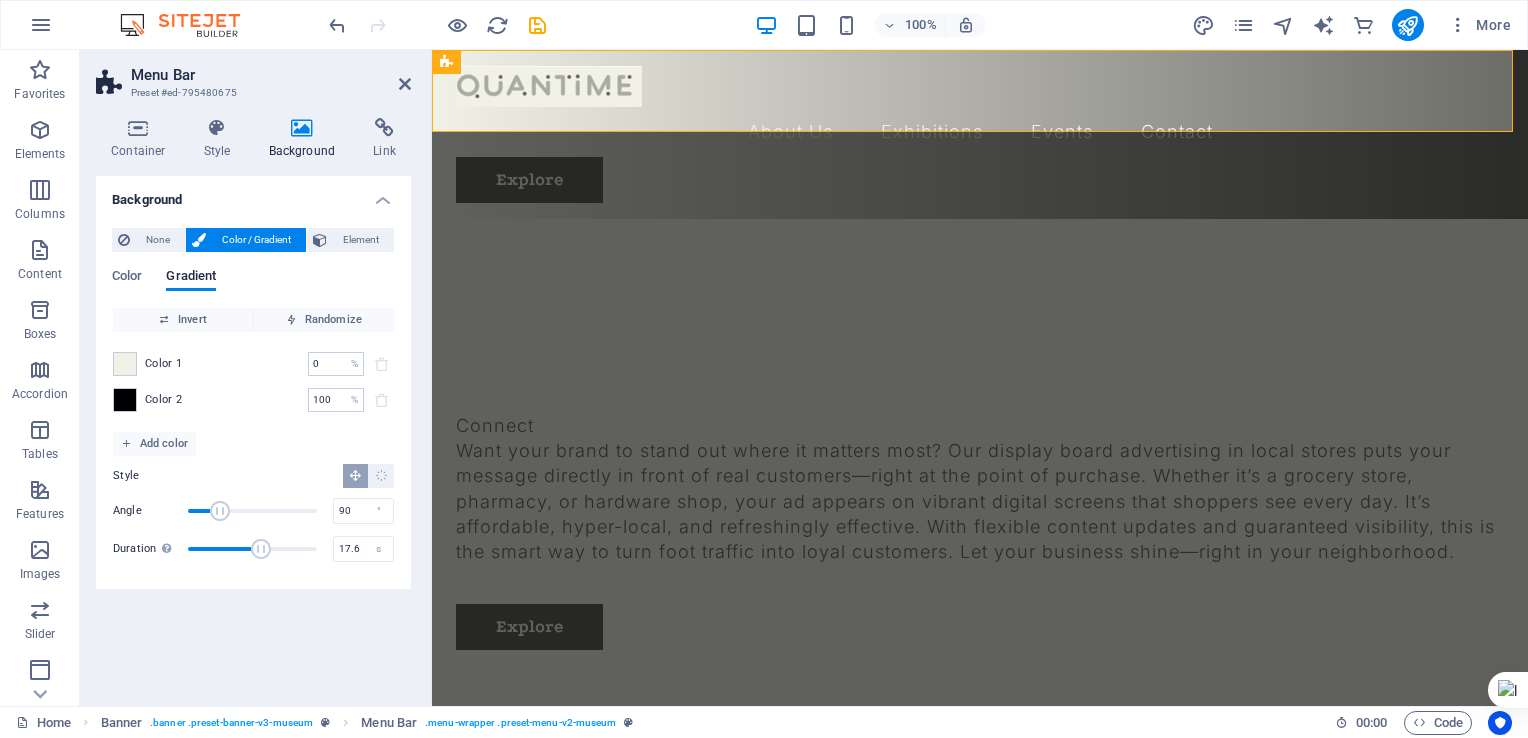 drag, startPoint x: 296, startPoint y: 545, endPoint x: 264, endPoint y: 541, distance: 32.24903 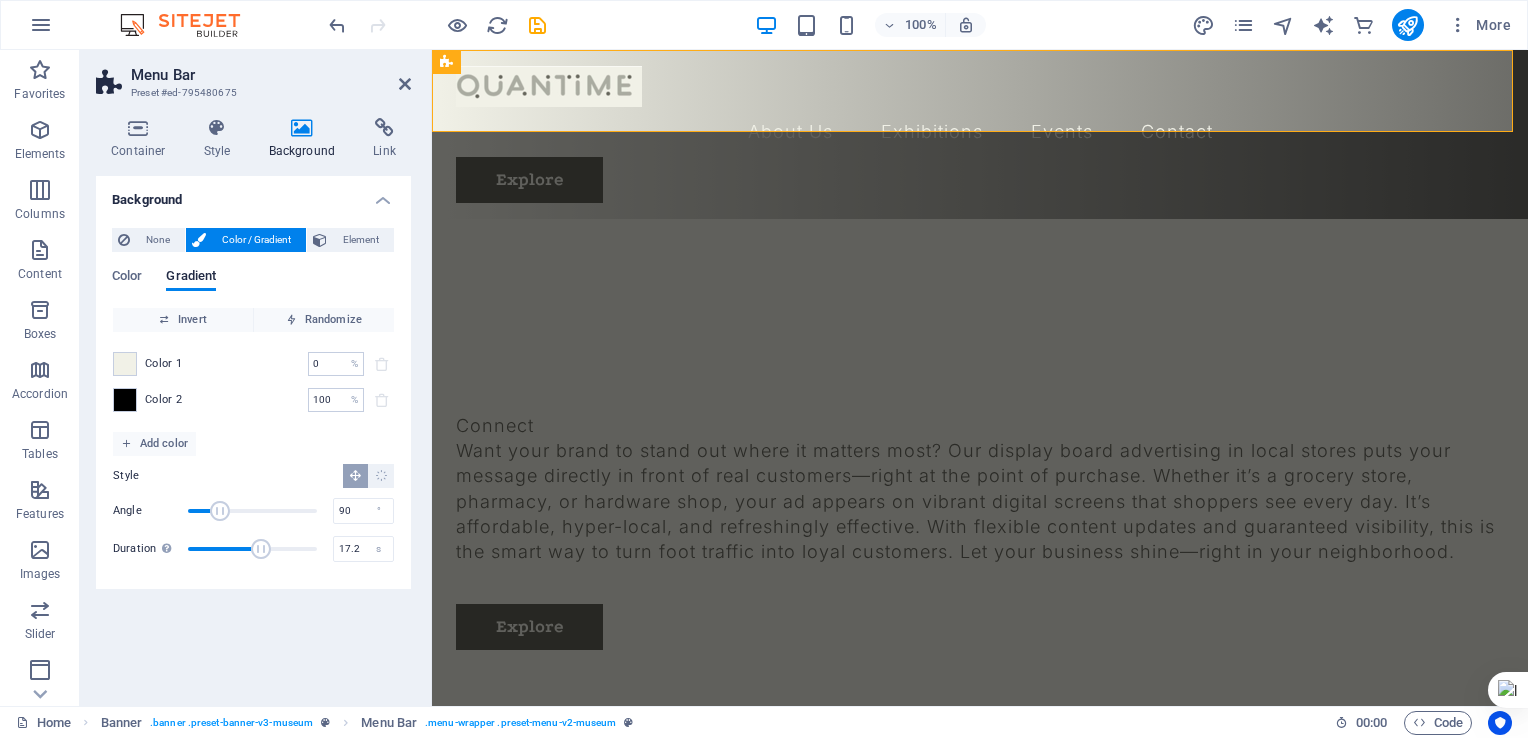click at bounding box center [261, 549] 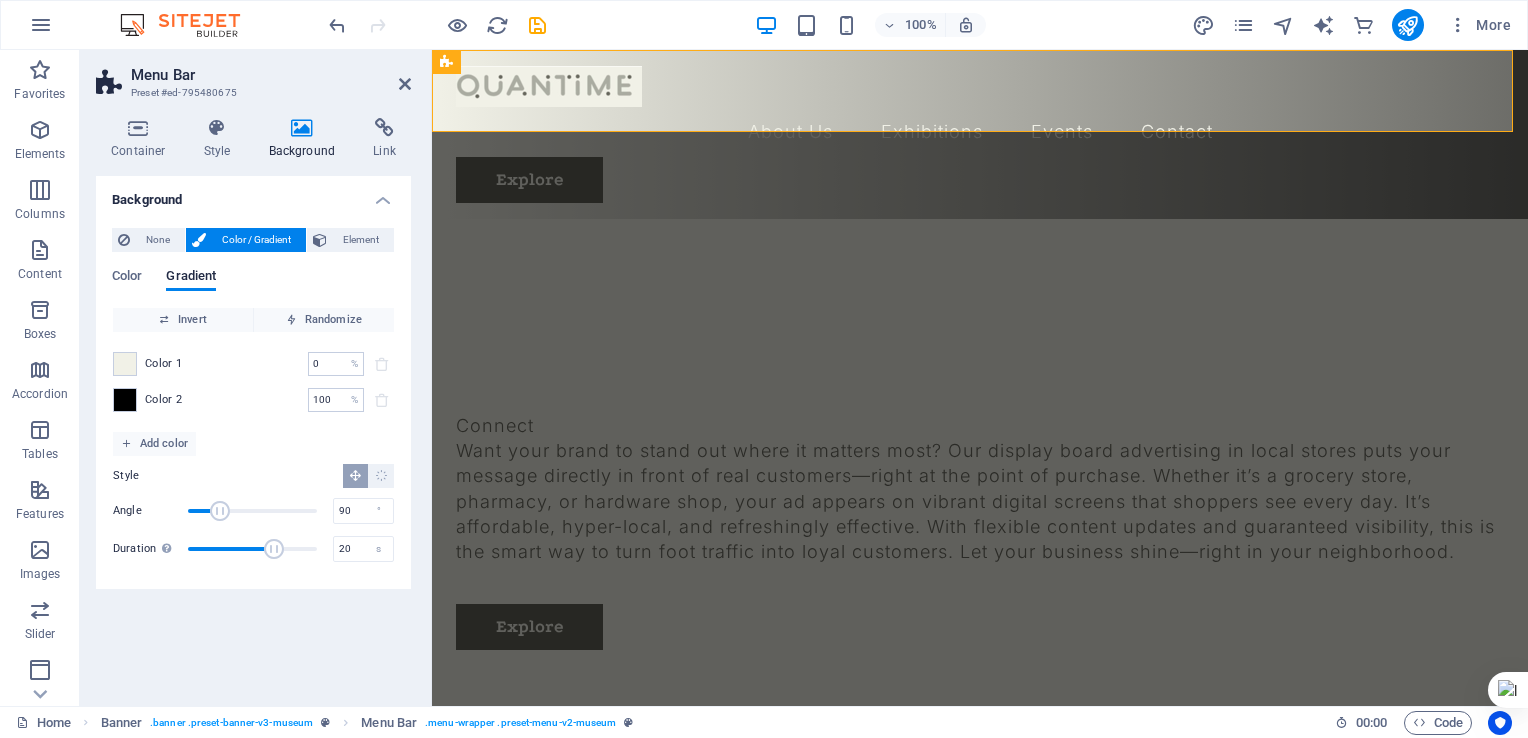 drag, startPoint x: 262, startPoint y: 543, endPoint x: 274, endPoint y: 542, distance: 12.0415945 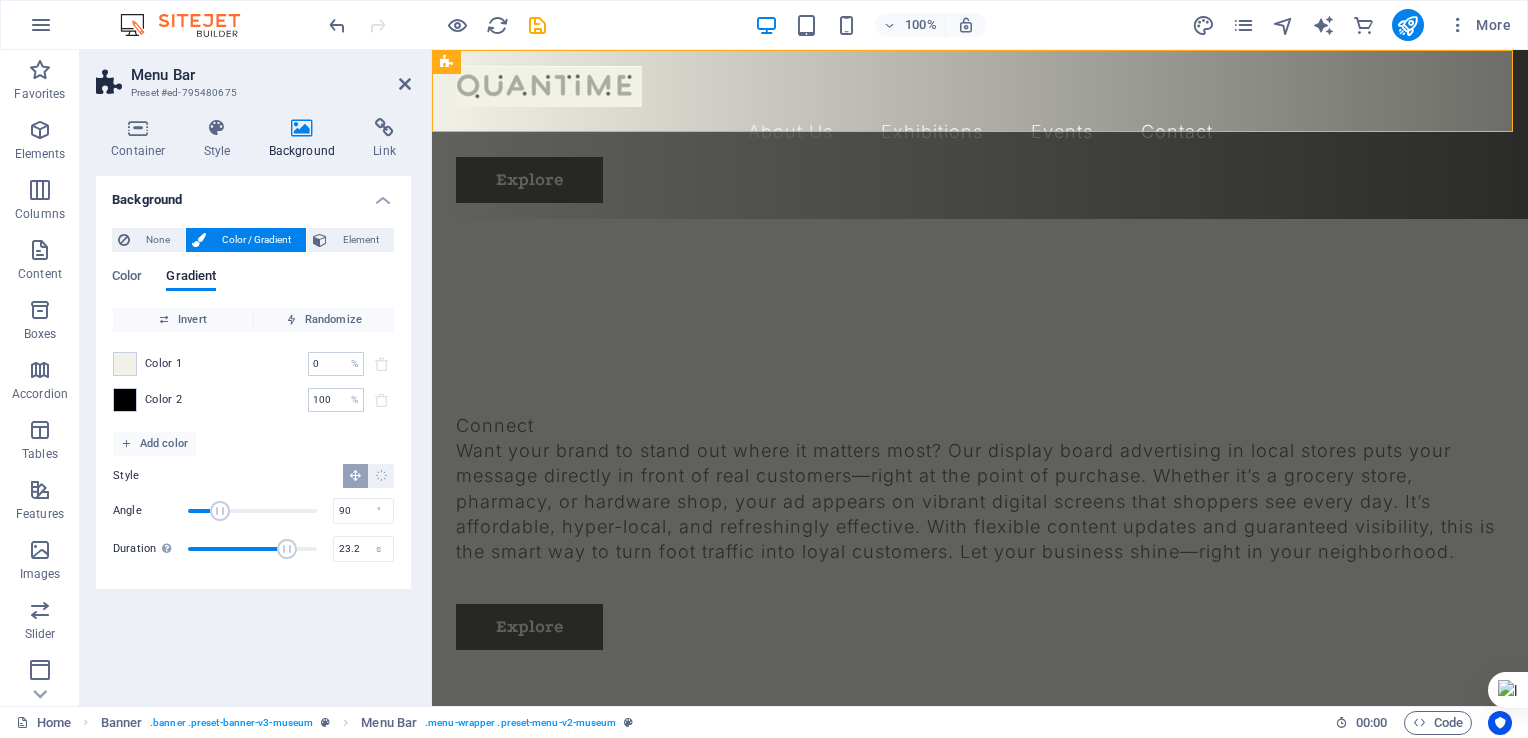 drag, startPoint x: 274, startPoint y: 542, endPoint x: 288, endPoint y: 541, distance: 14.035668 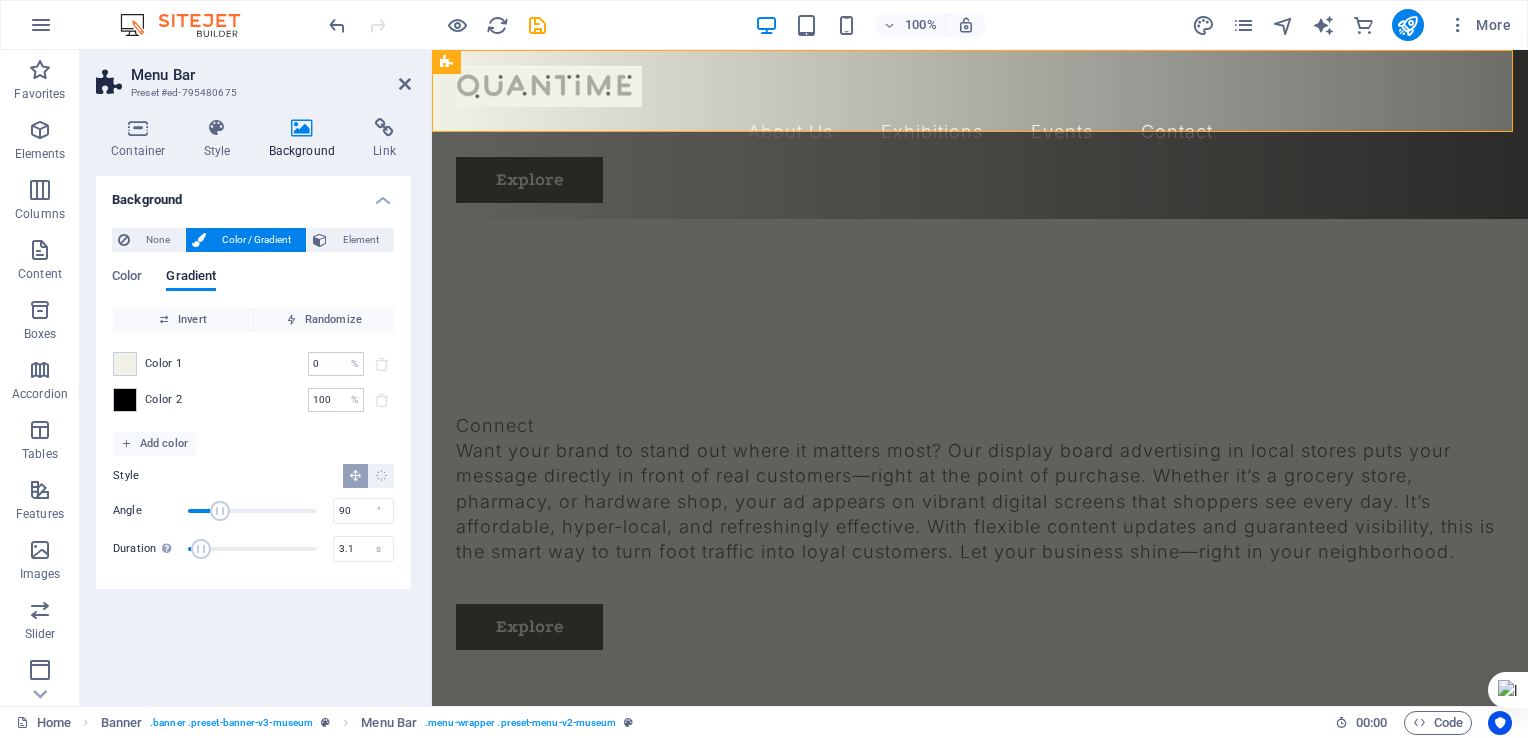 drag, startPoint x: 288, startPoint y: 541, endPoint x: 201, endPoint y: 548, distance: 87.28116 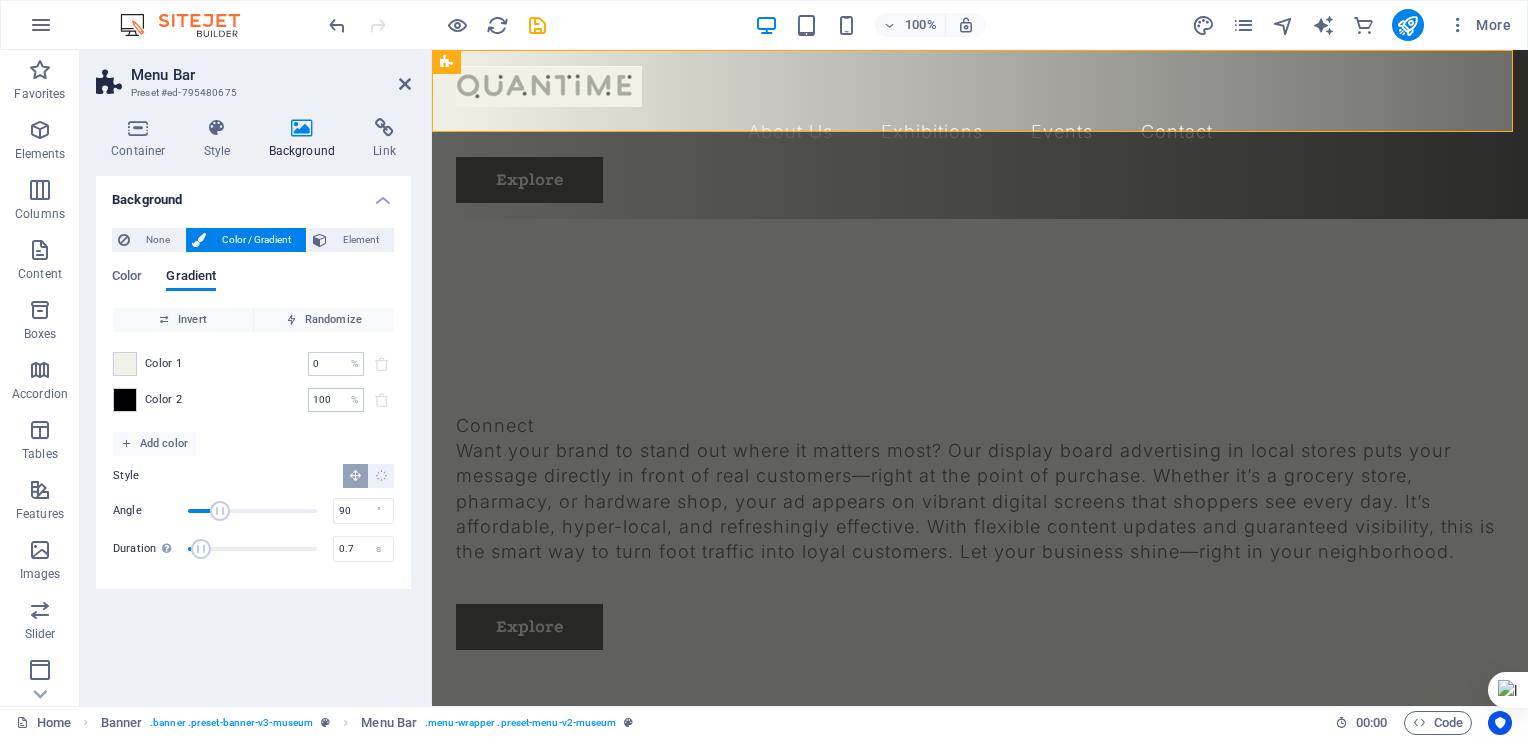 type on "0" 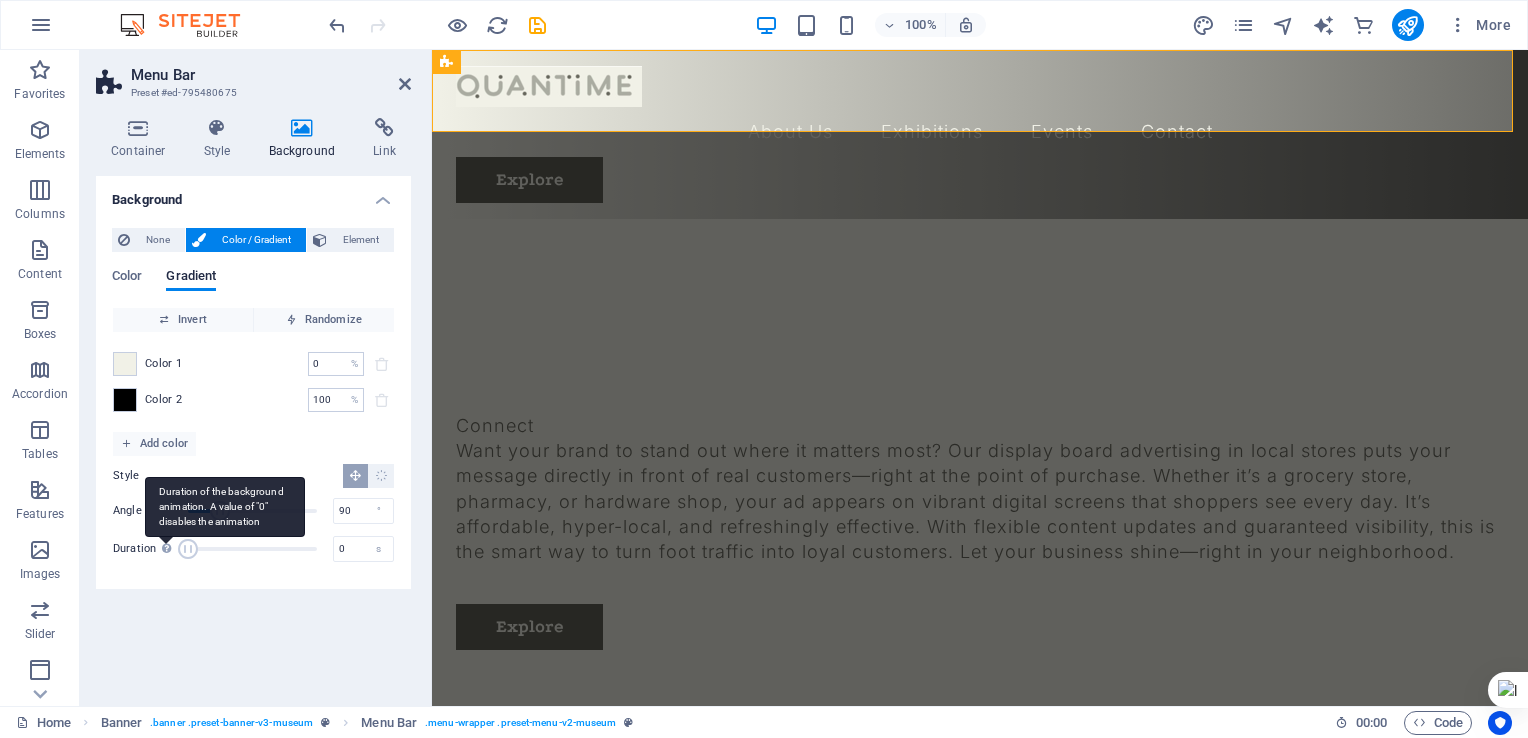 drag, startPoint x: 201, startPoint y: 548, endPoint x: 172, endPoint y: 554, distance: 29.614185 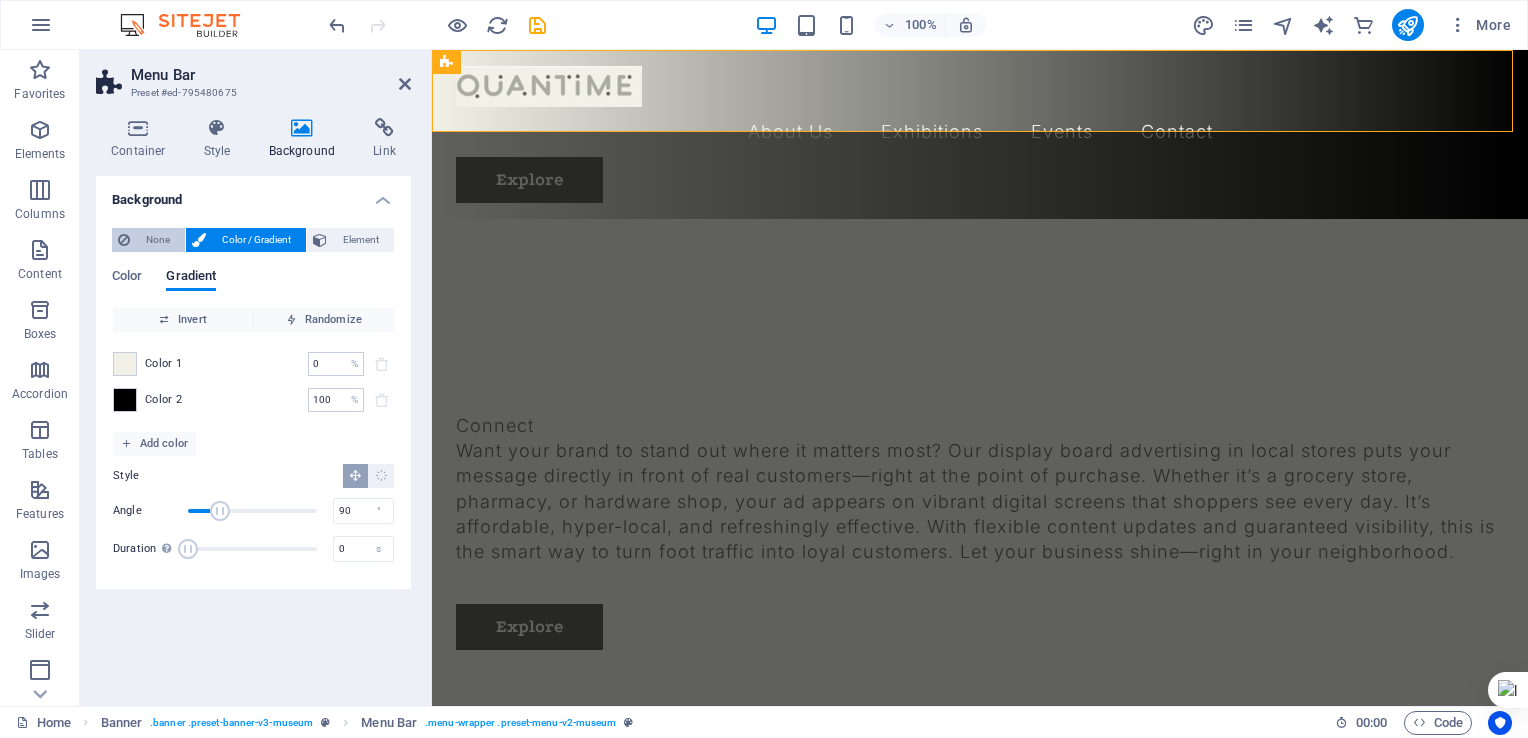 click on "None" at bounding box center (157, 240) 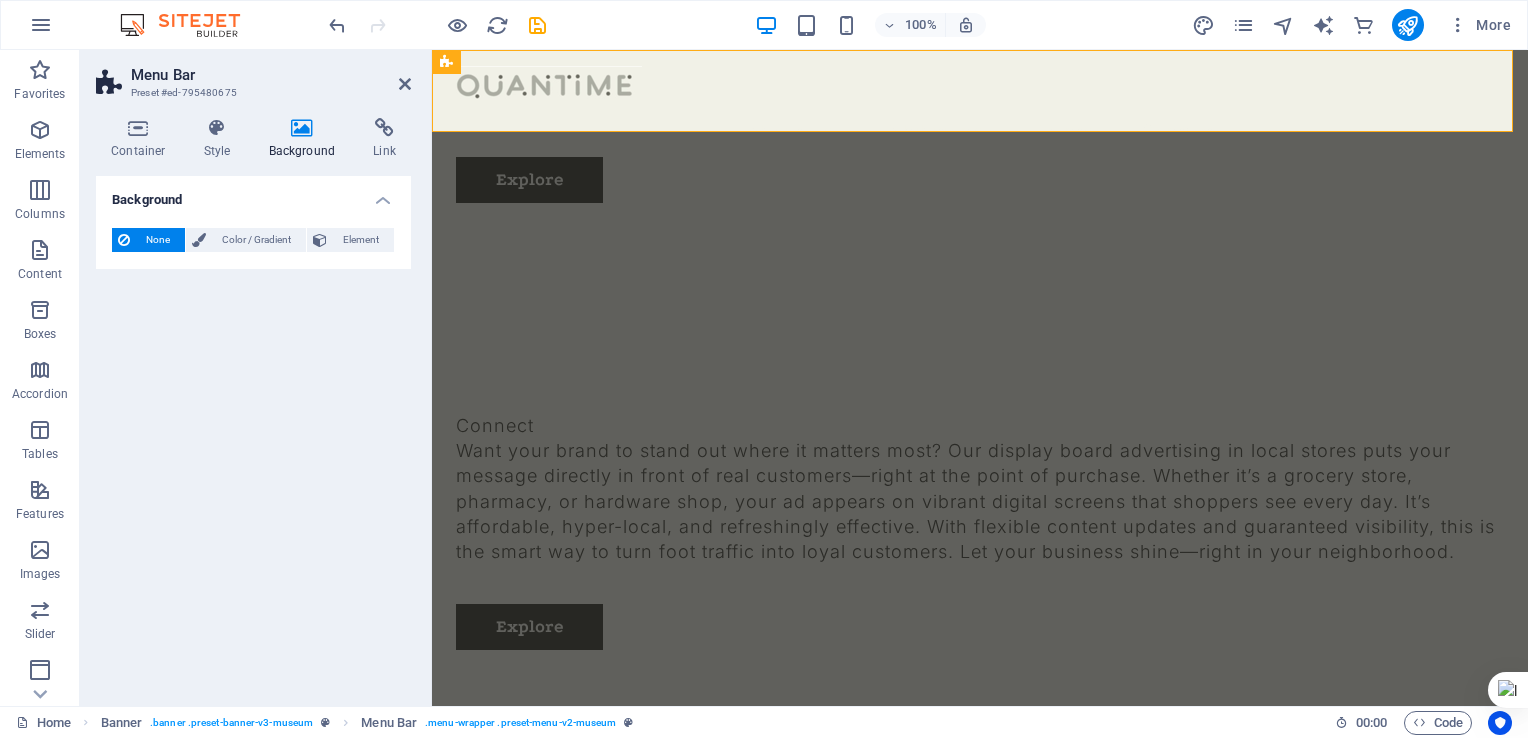 click on "Background None Color / Gradient Element Stretch background to full-width Color overlay Places an overlay over the background to colorize it Parallax 0 % Image Image slider Map Video YouTube Vimeo HTML Color Gradient Color Invert Randomize Color 1 0 % ​ Color 2 100 % ​ Add color Style Angle 90 ° Duration Duration of the background animation. A value of "0" disables the animation 0 s A parent element contains a background. Edit background on parent element" at bounding box center (253, 433) 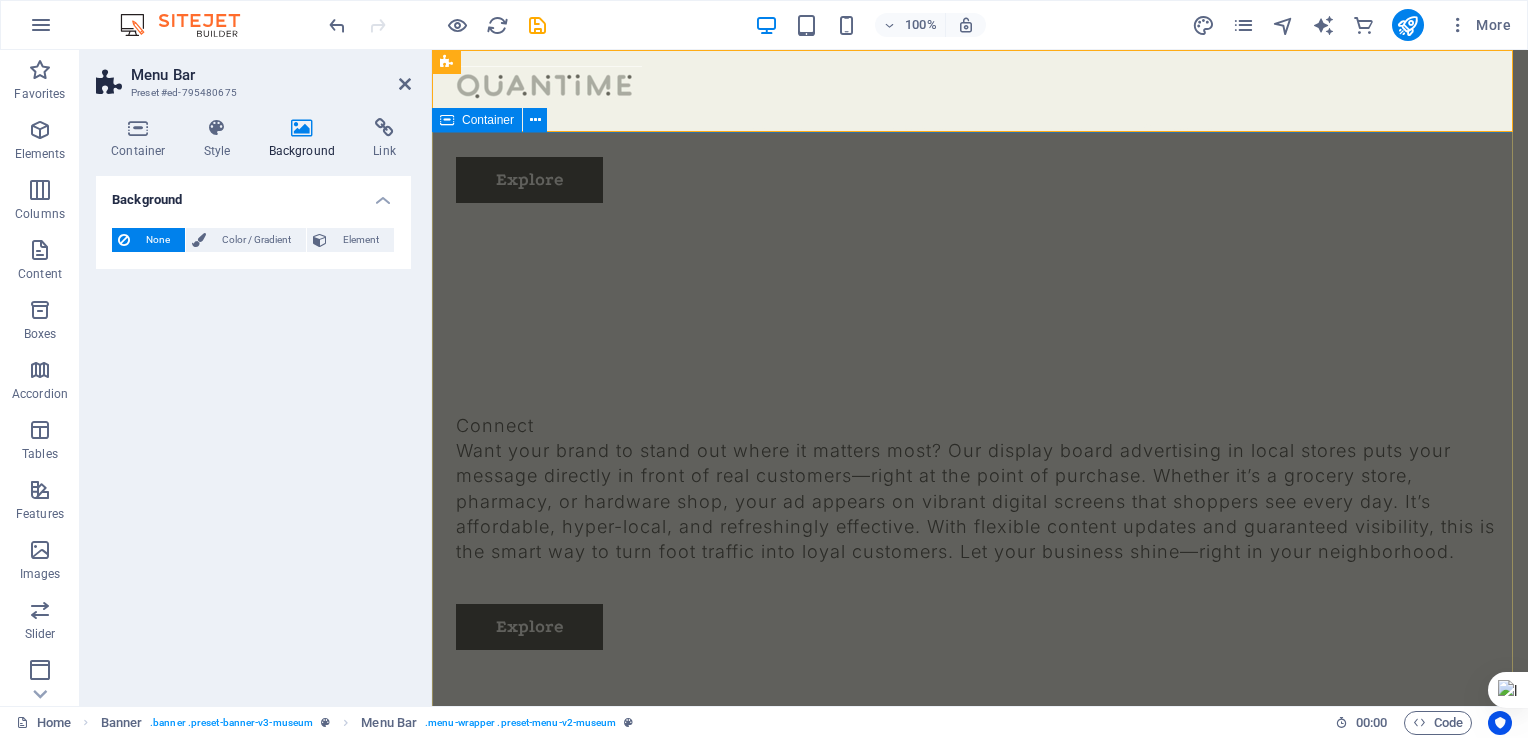 click on "Be Seen.  Be Chosen Connect  Want your brand to stand out where it matters most? Our display board advertising in local stores puts your message directly in front of real customers—right at the point of purchase. Whether it’s a grocery store, pharmacy, or hardware shop, your ad appears on vibrant digital screens that shoppers see every day. It’s affordable, hyper-local, and refreshingly effective. With flexible content updates and guaranteed visibility, this is the smart way to turn foot traffic into loyal customers. Let your business shine—right in your neighborhood.
Explore" at bounding box center [980, 474] 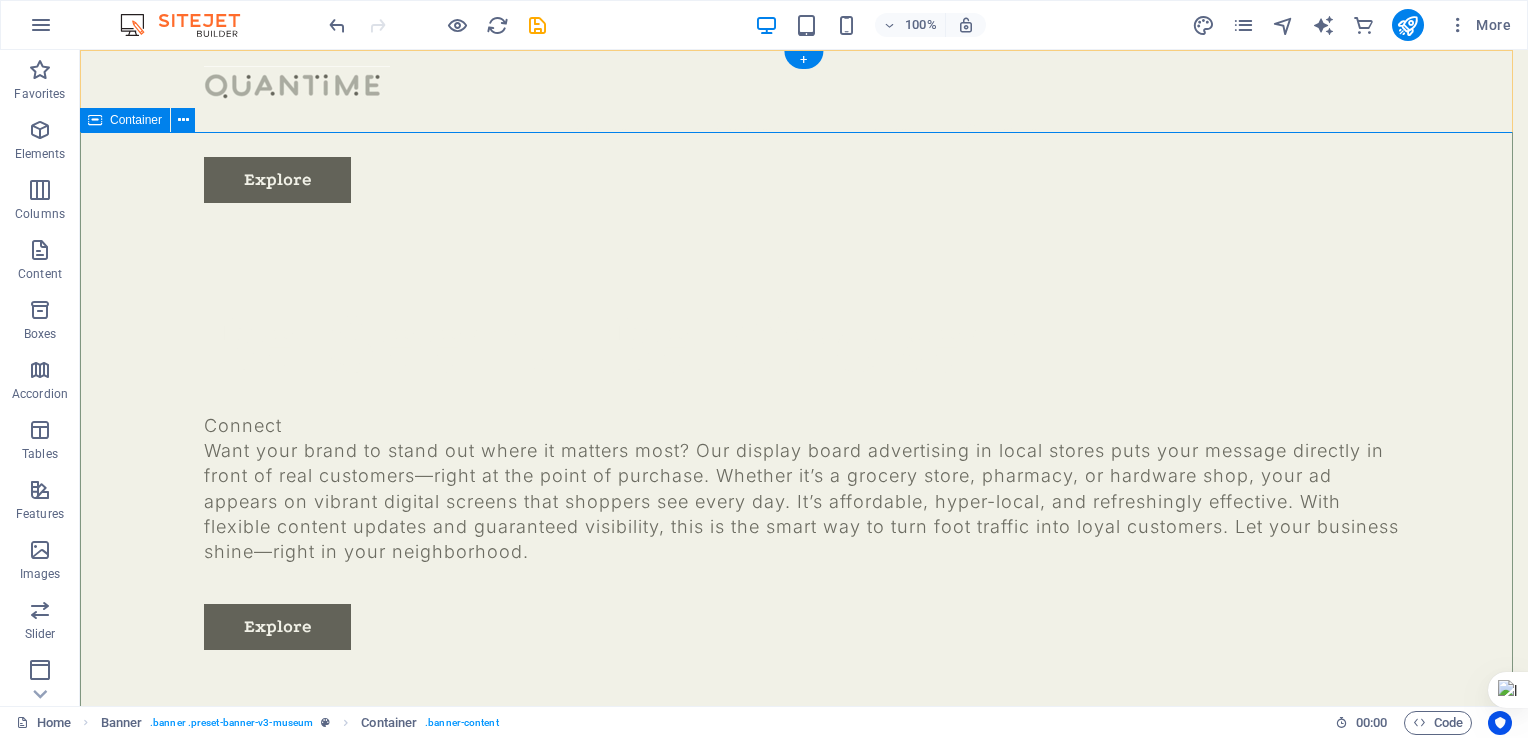 click on "Be Seen.  Be Chosen Connect  Want your brand to stand out where it matters most? Our display board advertising in local stores puts your message directly in front of real customers—right at the point of purchase. Whether it’s a grocery store, pharmacy, or hardware shop, your ad appears on vibrant digital screens that shoppers see every day. It’s affordable, hyper-local, and refreshingly effective. With flexible content updates and guaranteed visibility, this is the smart way to turn foot traffic into loyal customers. Let your business shine—right in your neighborhood.
Explore" at bounding box center [804, 474] 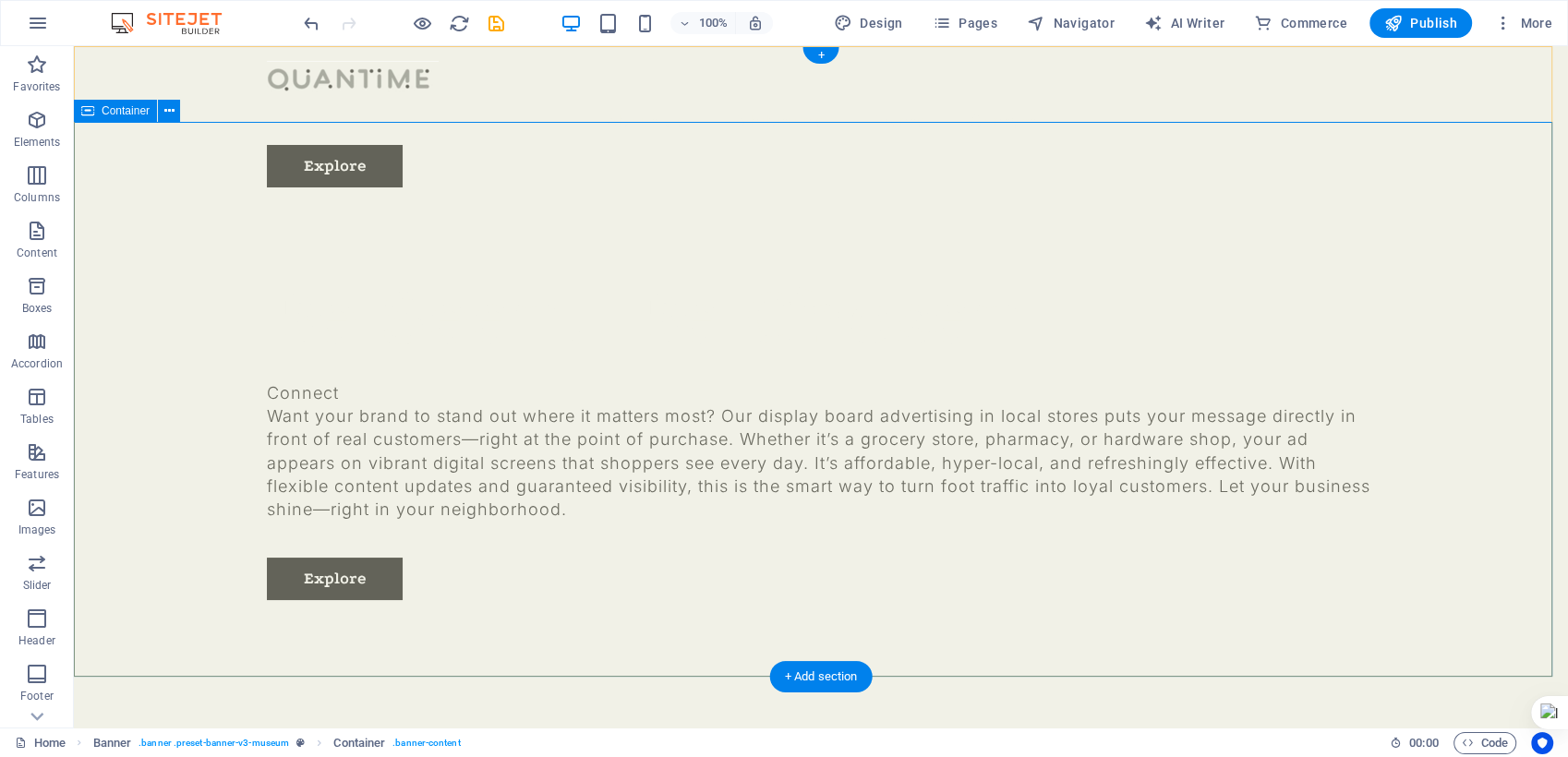 click on "Be Seen.  Be Chosen Connect  Want your brand to stand out where it matters most? Our display board advertising in local stores puts your message directly in front of real customers—right at the point of purchase. Whether it’s a grocery store, pharmacy, or hardware shop, your ad appears on vibrant digital screens that shoppers see every day. It’s affordable, hyper-local, and refreshingly effective. With flexible content updates and guaranteed visibility, this is the smart way to turn foot traffic into loyal customers. Let your business shine—right in your neighborhood.
Explore" at bounding box center [821, 438] 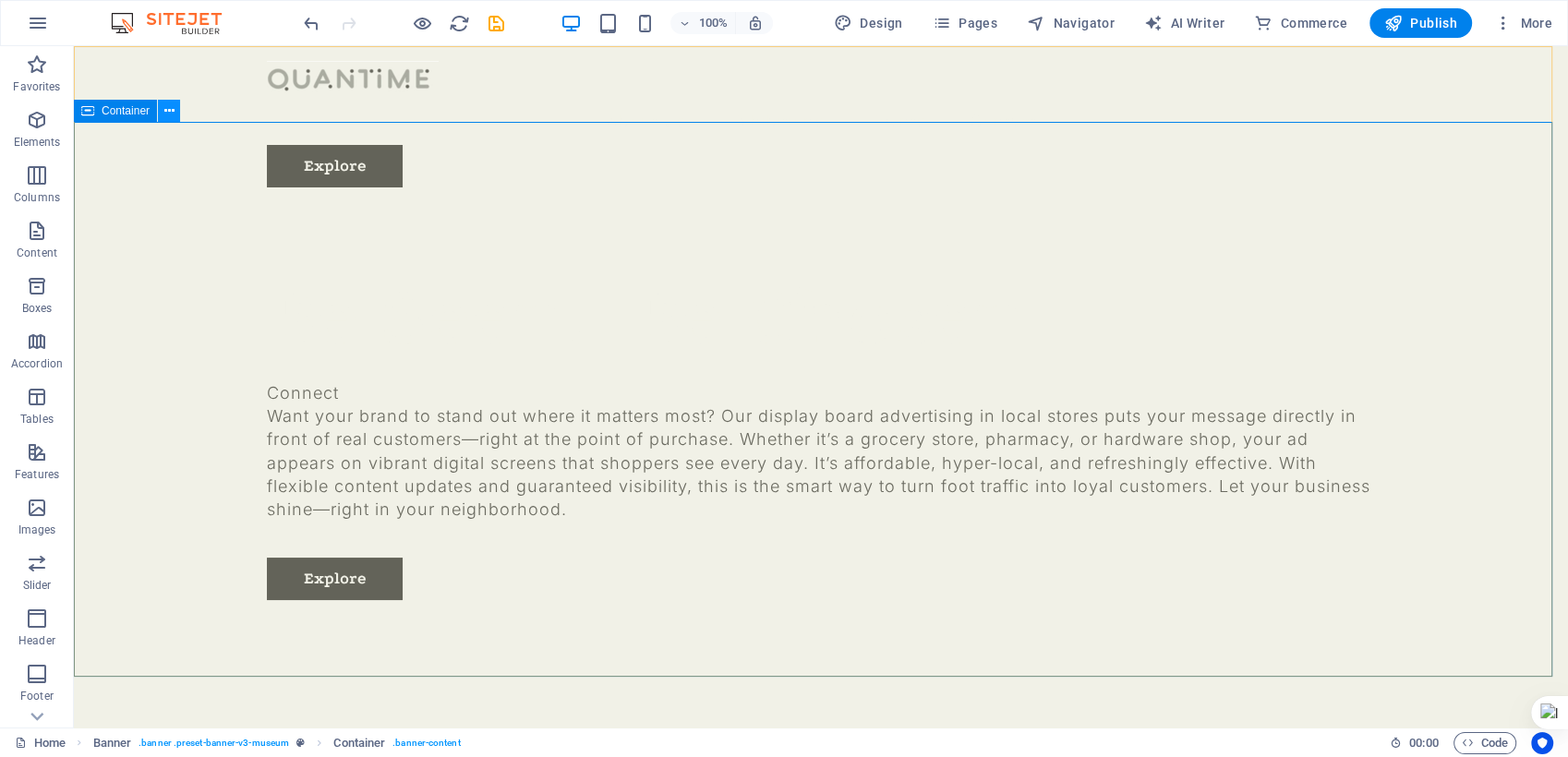 click at bounding box center (169, 111) 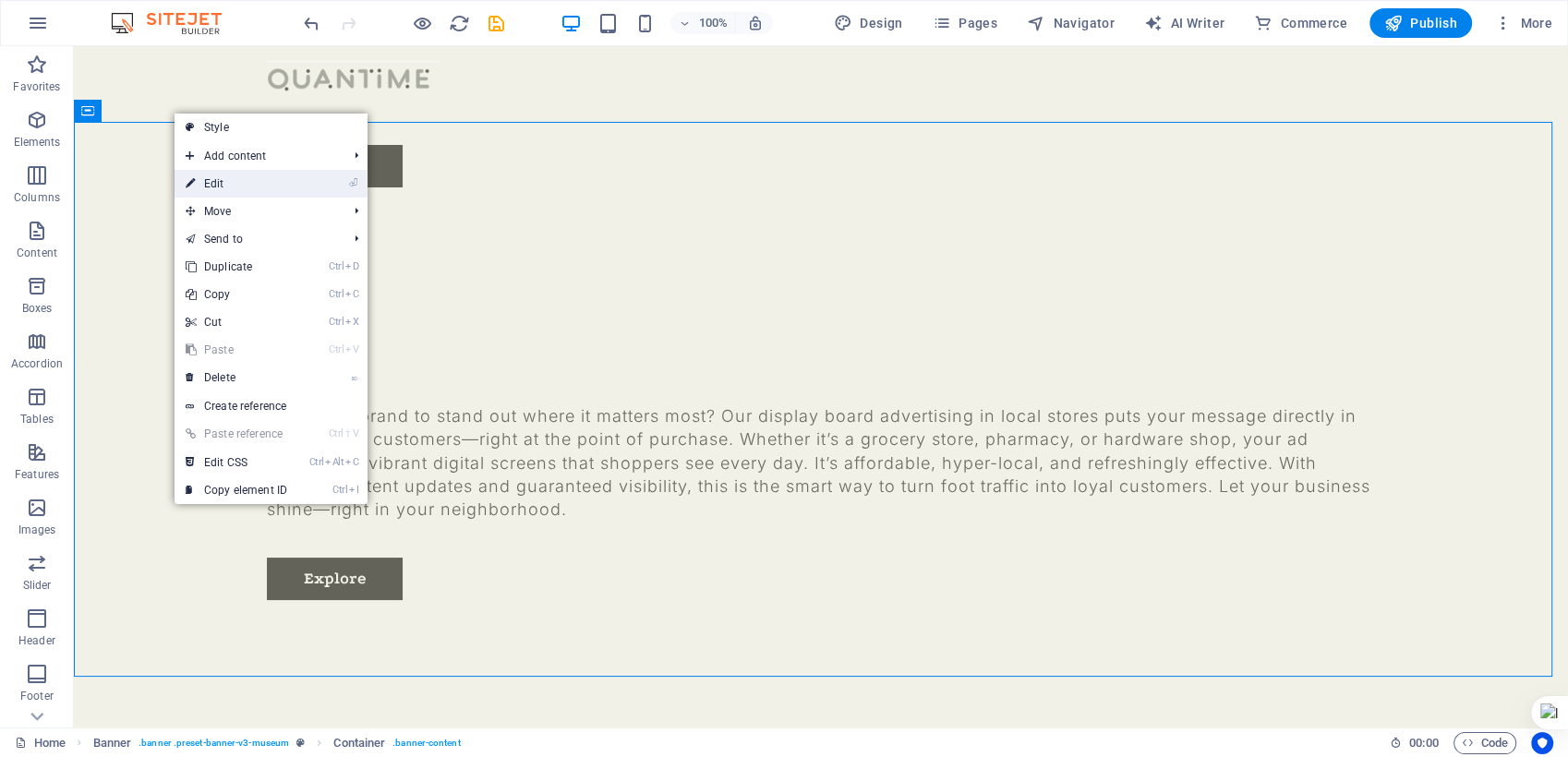 click on "⏎  Edit" at bounding box center (236, 184) 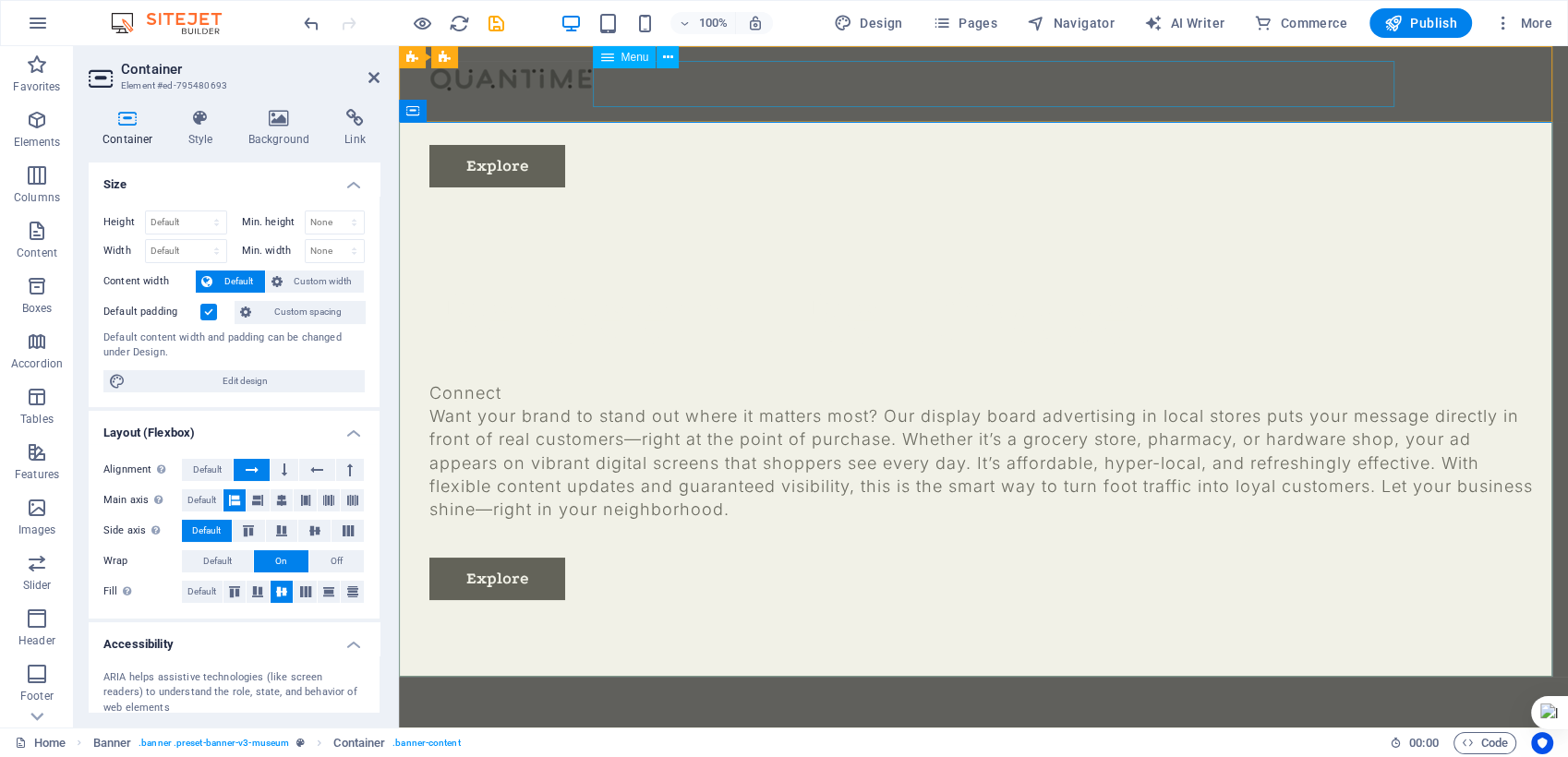 click on "About Us Exhibitions Events Contact" at bounding box center (983, 122) 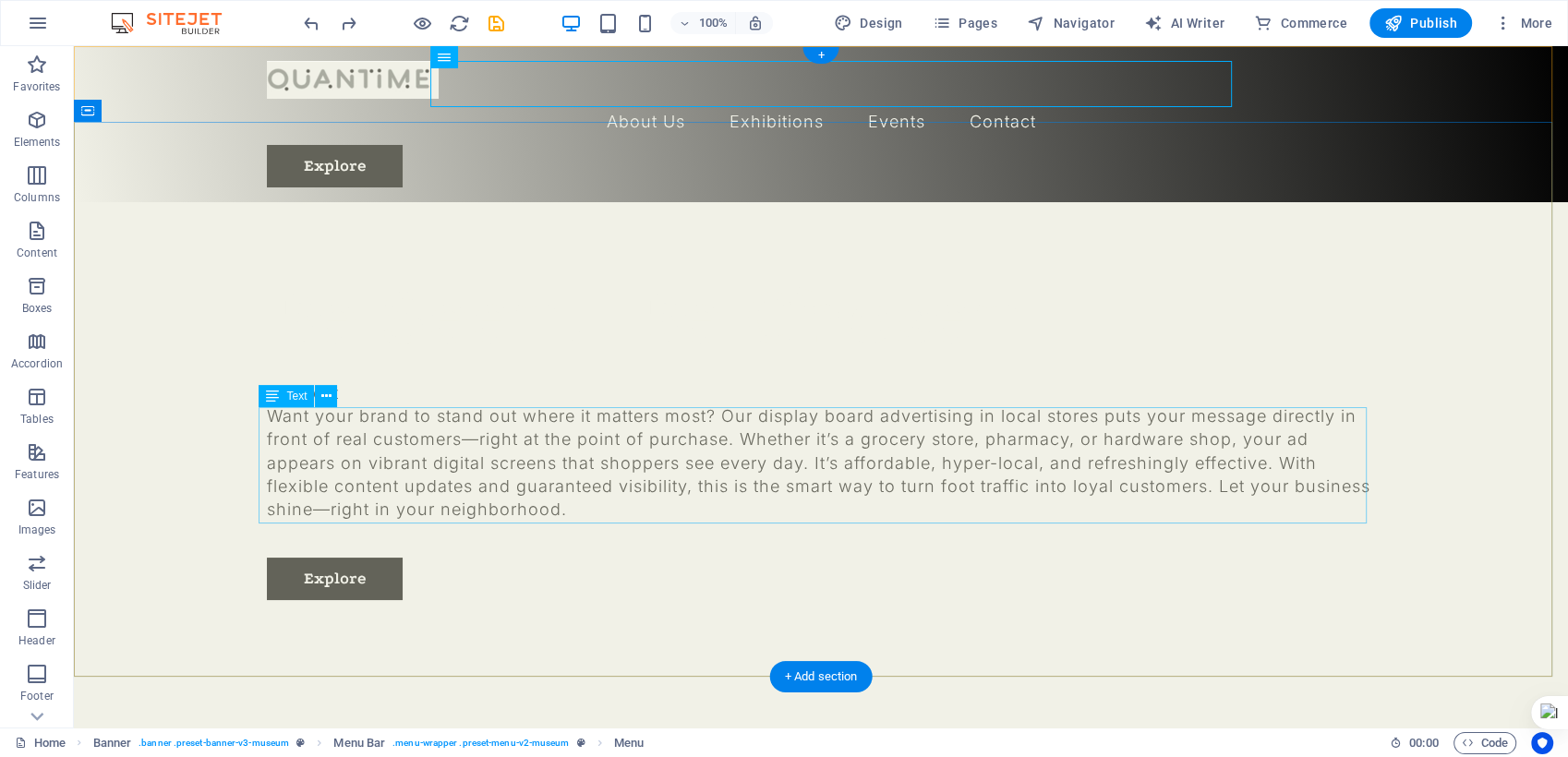 click on "Want your brand to stand out where it matters most? Our display board advertising in local stores puts your message directly in front of real customers—right at the point of purchase. Whether it’s a grocery store, pharmacy, or hardware shop, your ad appears on vibrant digital screens that shoppers see every day. It’s affordable, hyper-local, and refreshingly effective. With flexible content updates and guaranteed visibility, this is the smart way to turn foot traffic into loyal customers. Let your business shine—right in your neighborhood." at bounding box center (821, 463) 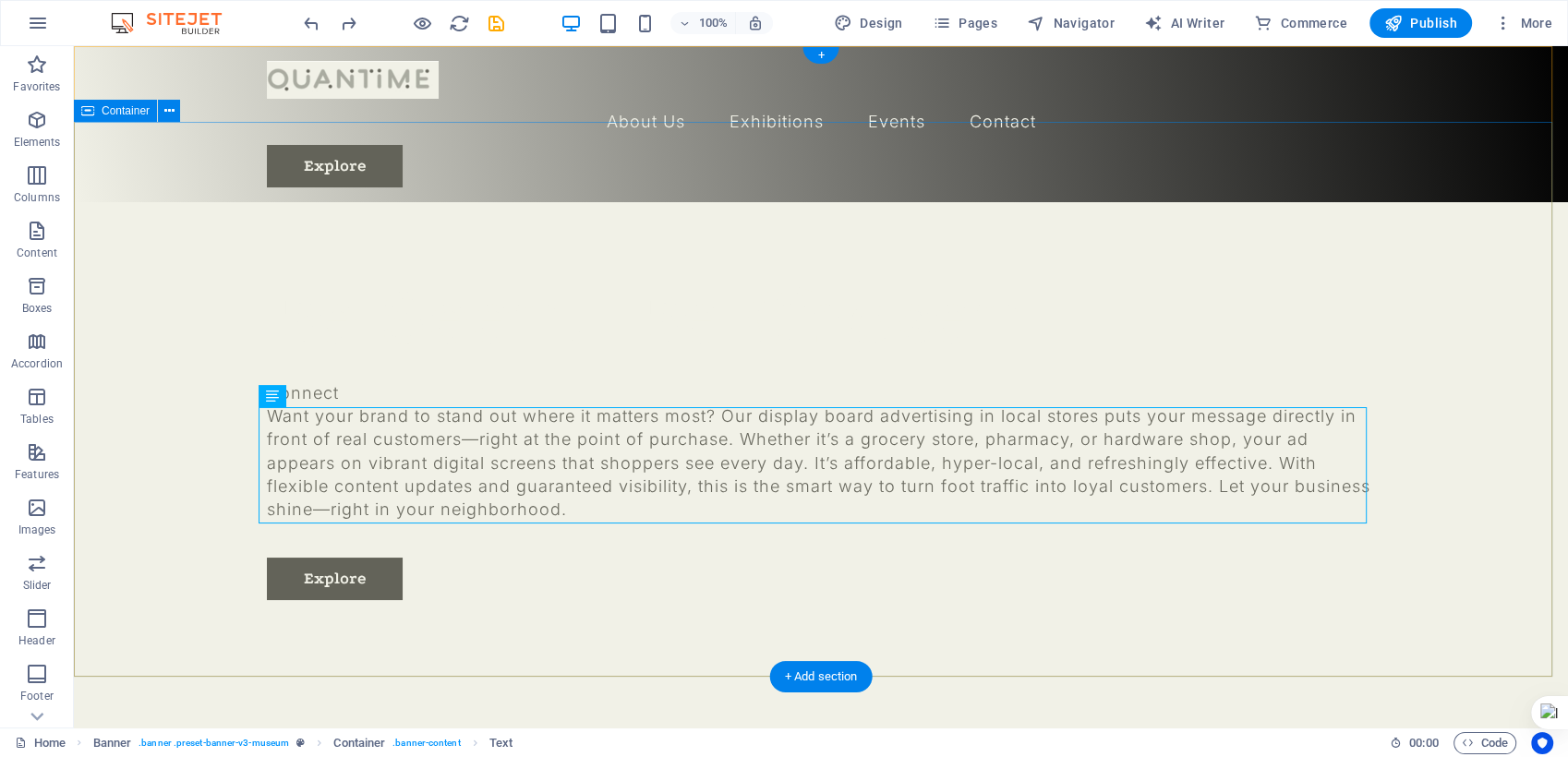 click on "Be Seen.  Be Chosen Connect  Want your brand to stand out where it matters most? Our display board advertising in local stores puts your message directly in front of real customers—right at the point of purchase. Whether it’s a grocery store, pharmacy, or hardware shop, your ad appears on vibrant digital screens that shoppers see every day. It’s affordable, hyper-local, and refreshingly effective. With flexible content updates and guaranteed visibility, this is the smart way to turn foot traffic into loyal customers. Let your business shine—right in your neighborhood.
Explore" at bounding box center [821, 438] 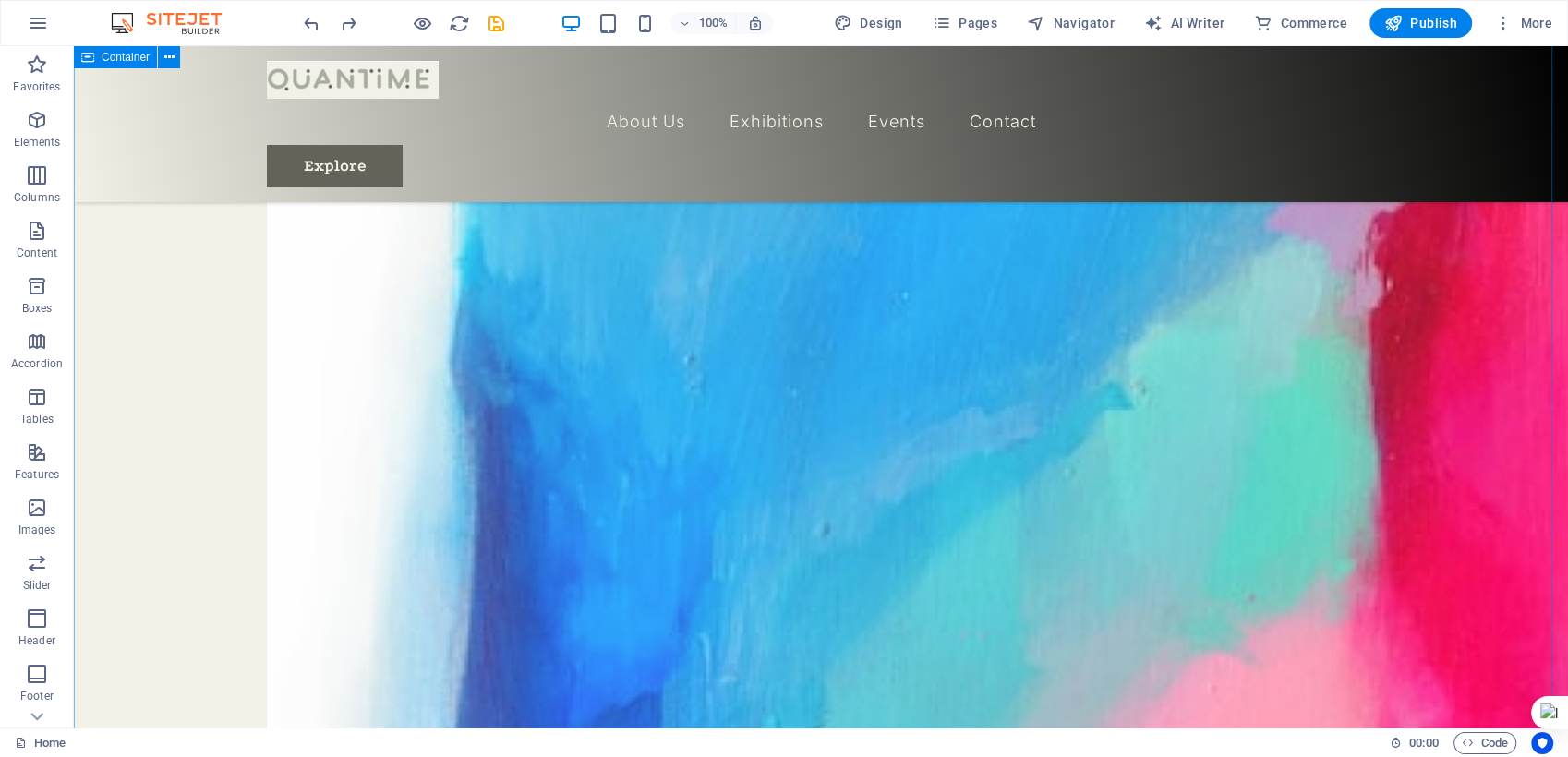 scroll, scrollTop: 410, scrollLeft: 0, axis: vertical 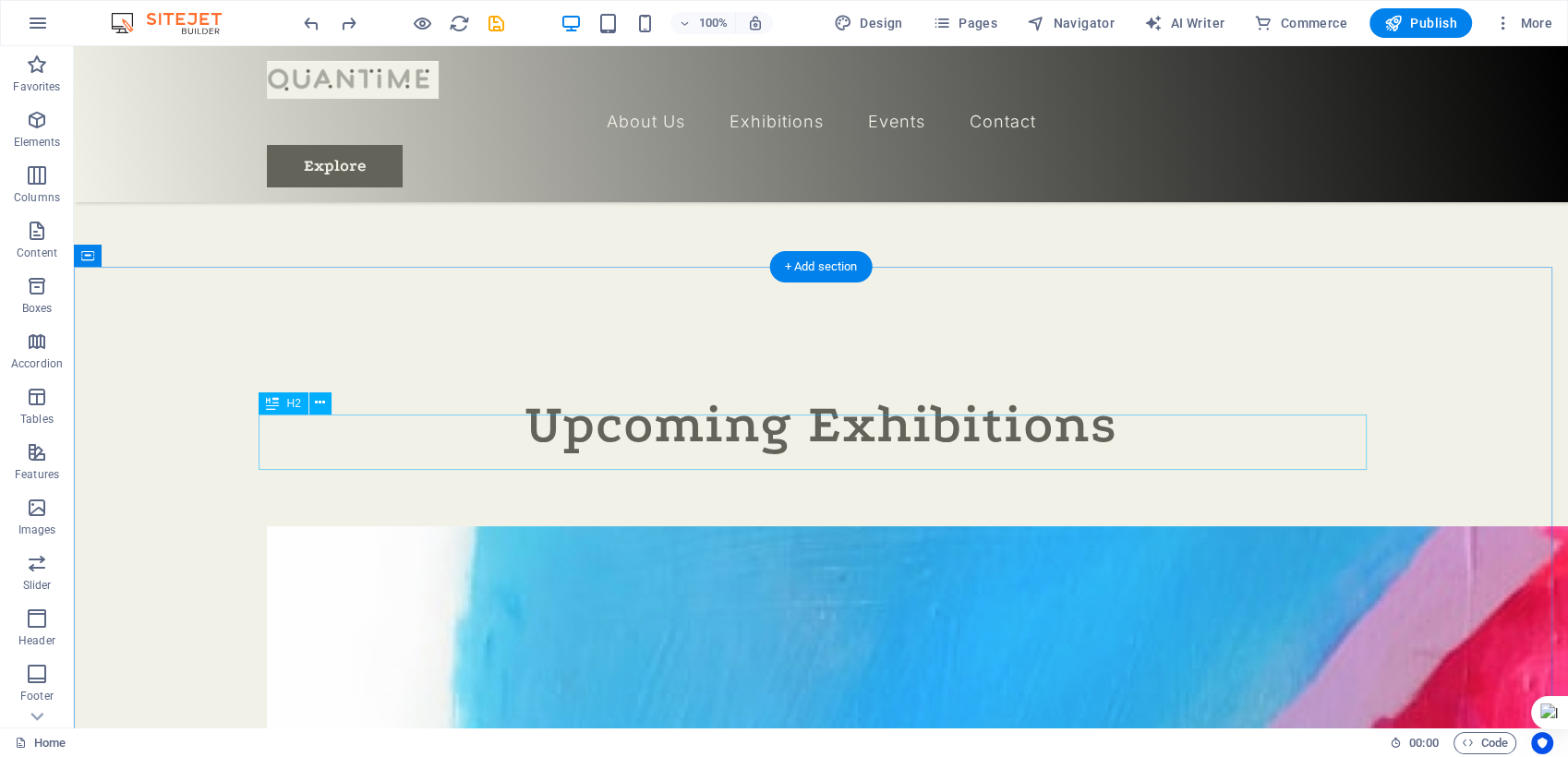 click on "Upcoming Exhibitions" at bounding box center [821, 425] 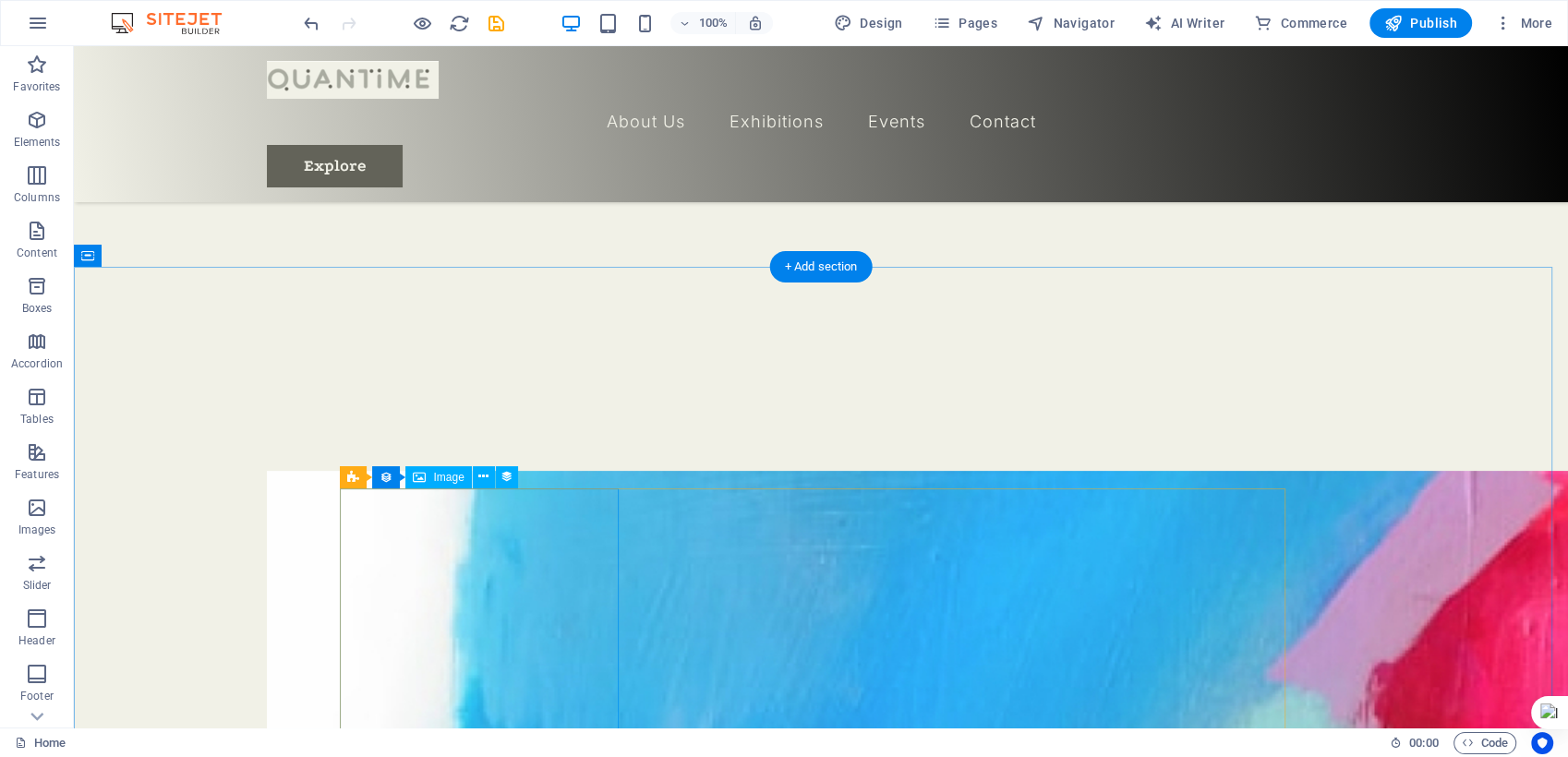 click at bounding box center [740, 1218] 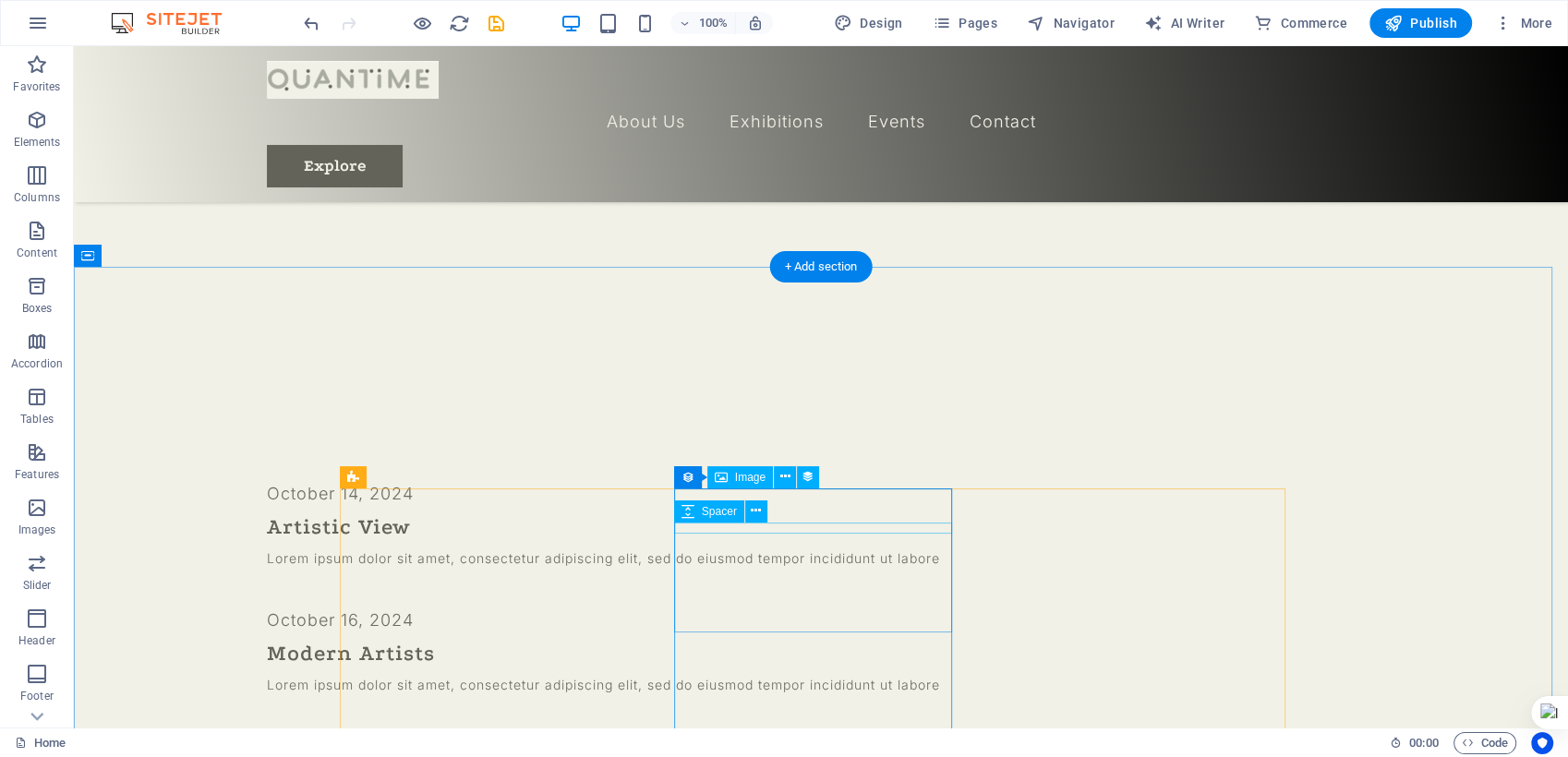 click at bounding box center (740, 637) 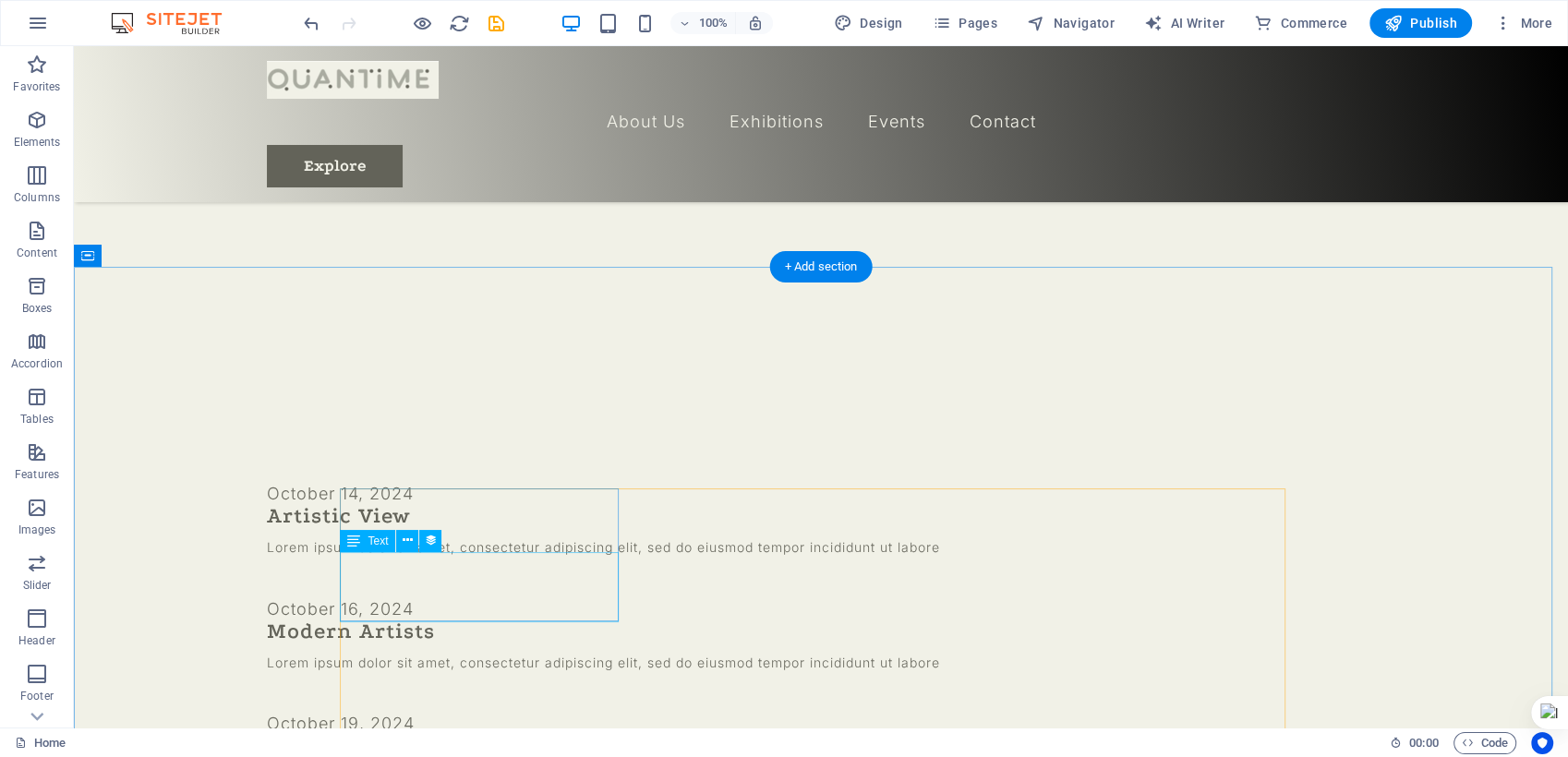 click on "Lorem ipsum dolor sit amet, consectetur adipiscing elit, sed do eiusmod tempor incididunt ut labore" at bounding box center (740, 546) 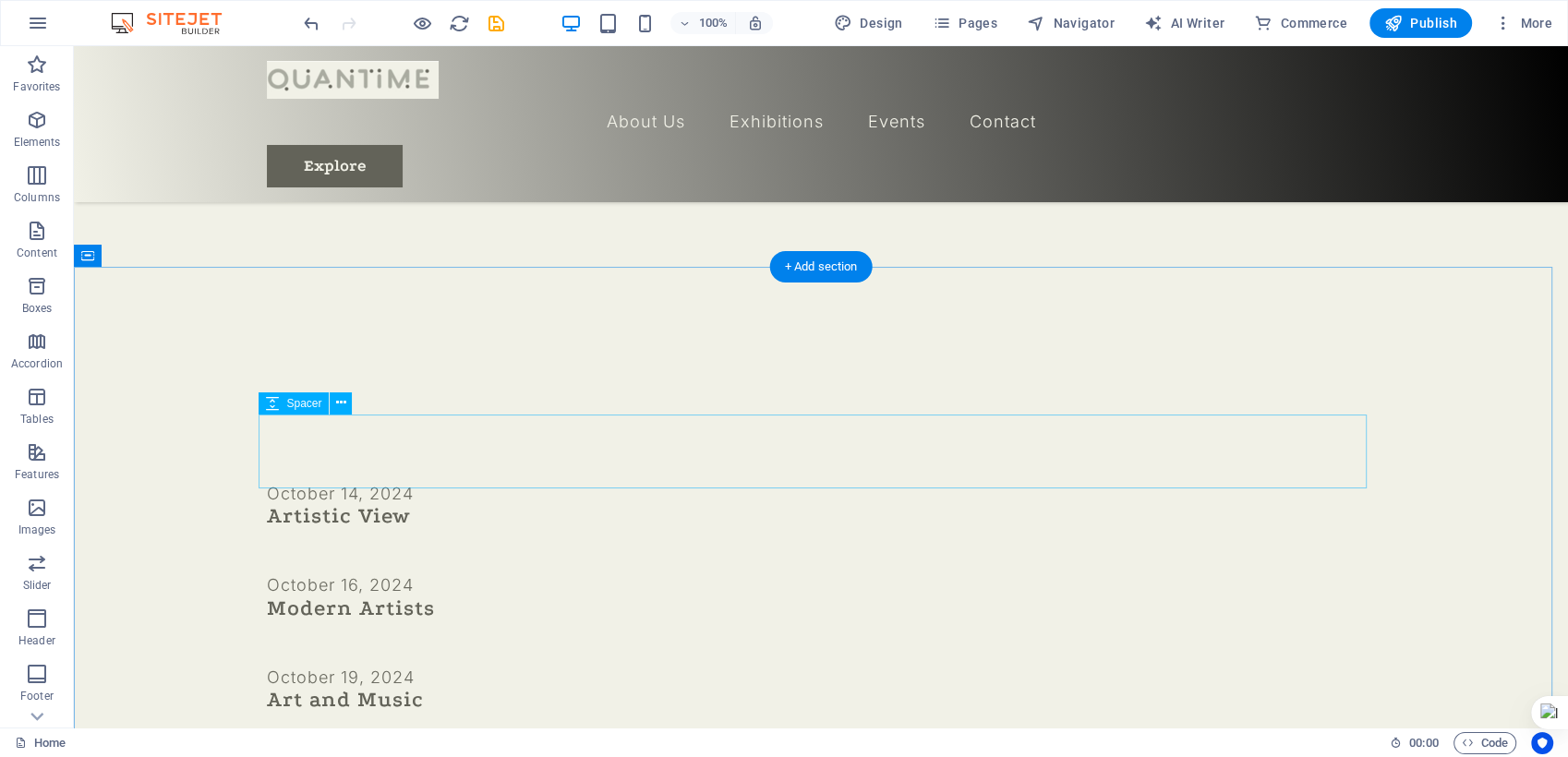 click at bounding box center (821, 434) 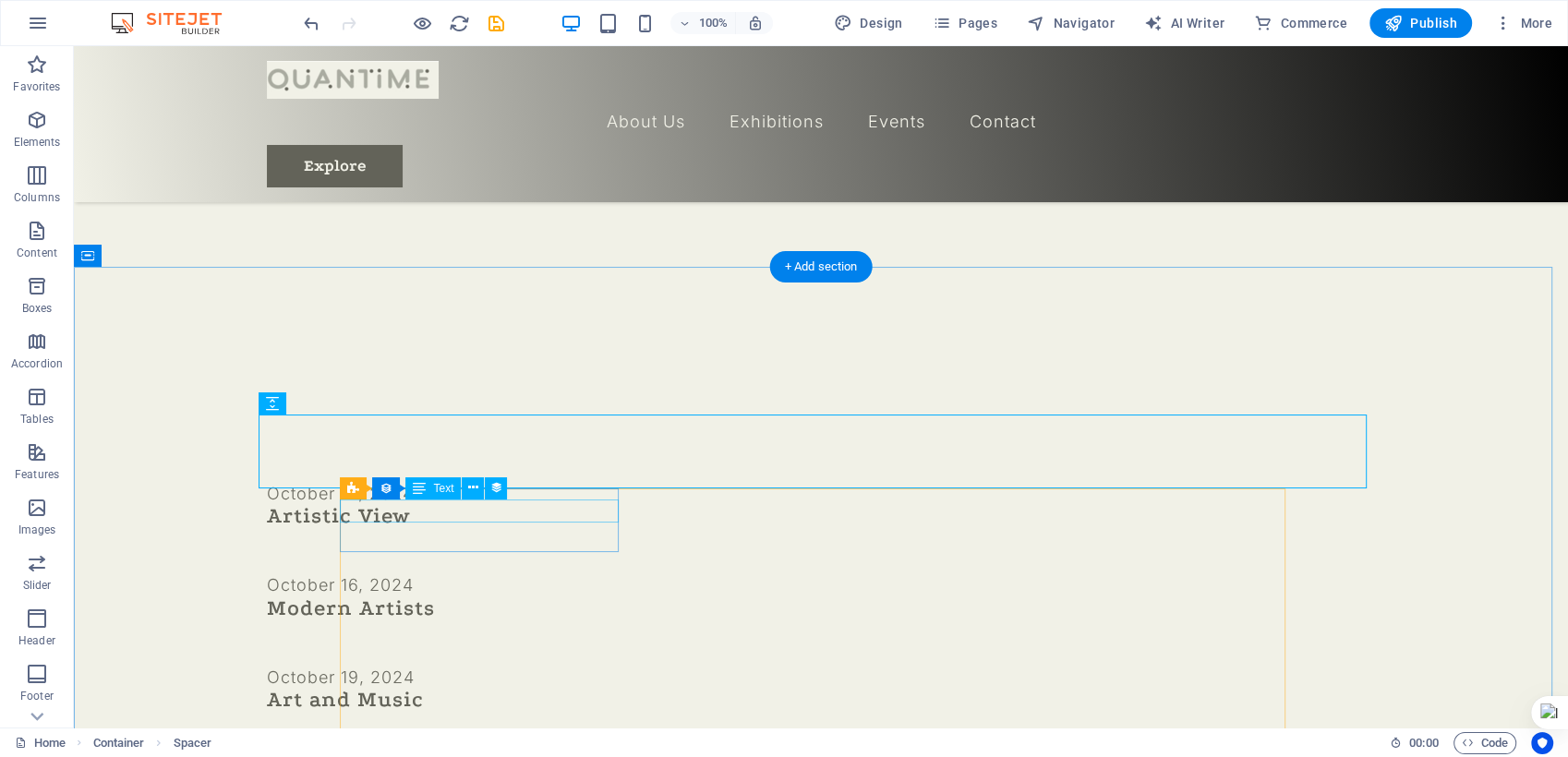 click on "October 14, 2024" at bounding box center [740, 493] 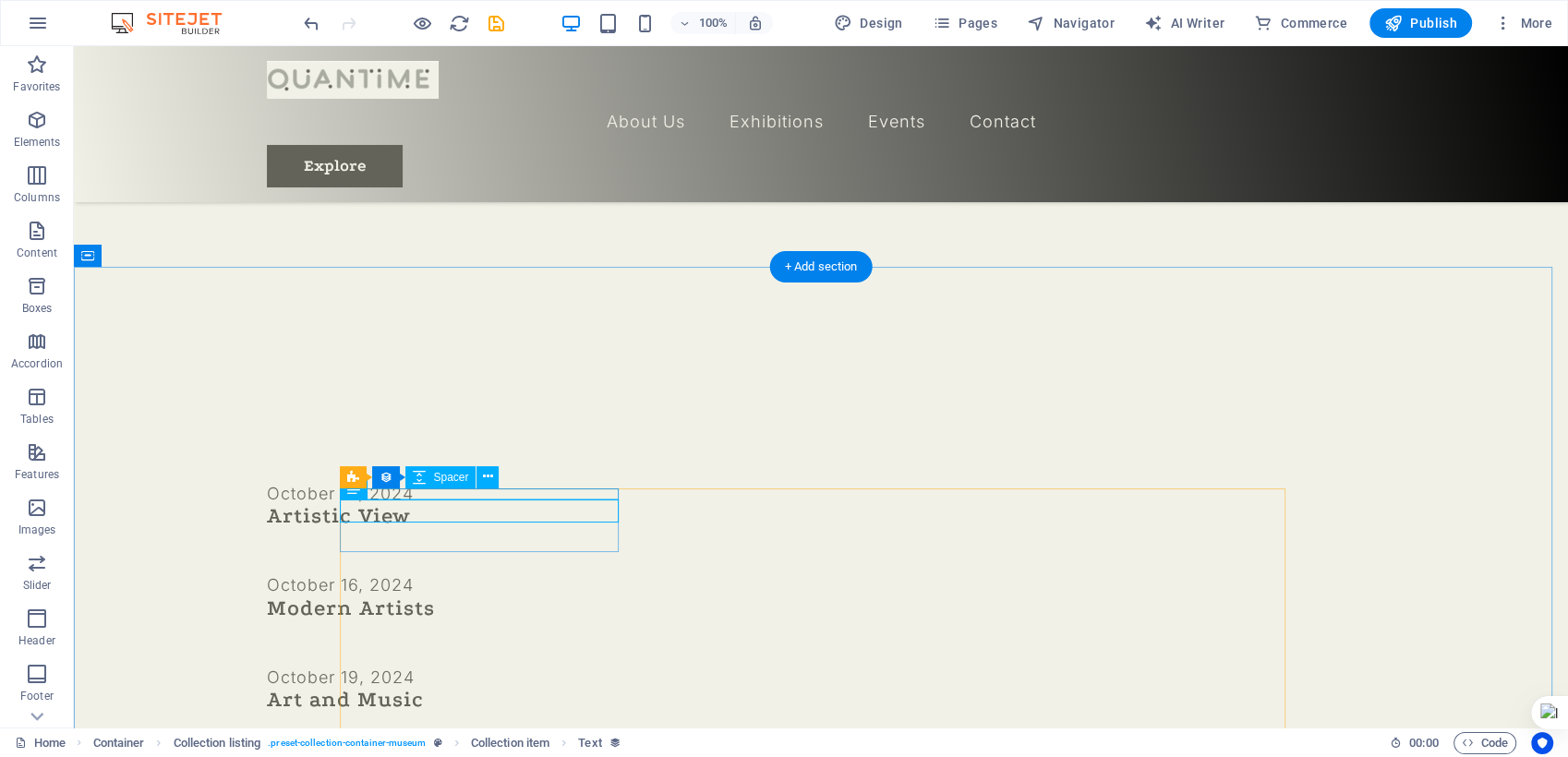 click at bounding box center (740, 476) 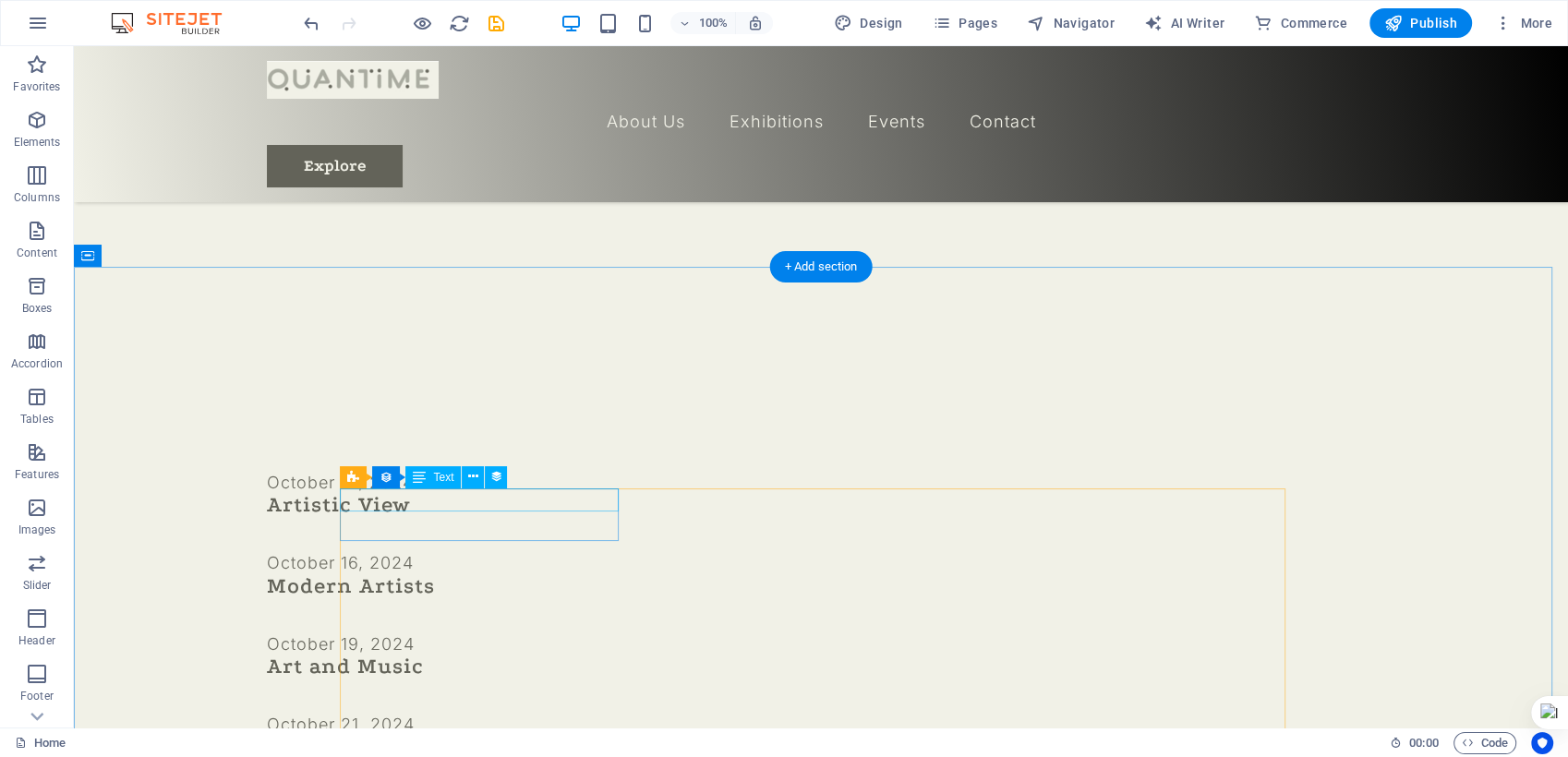 click on "October 14, 2024" at bounding box center (740, 482) 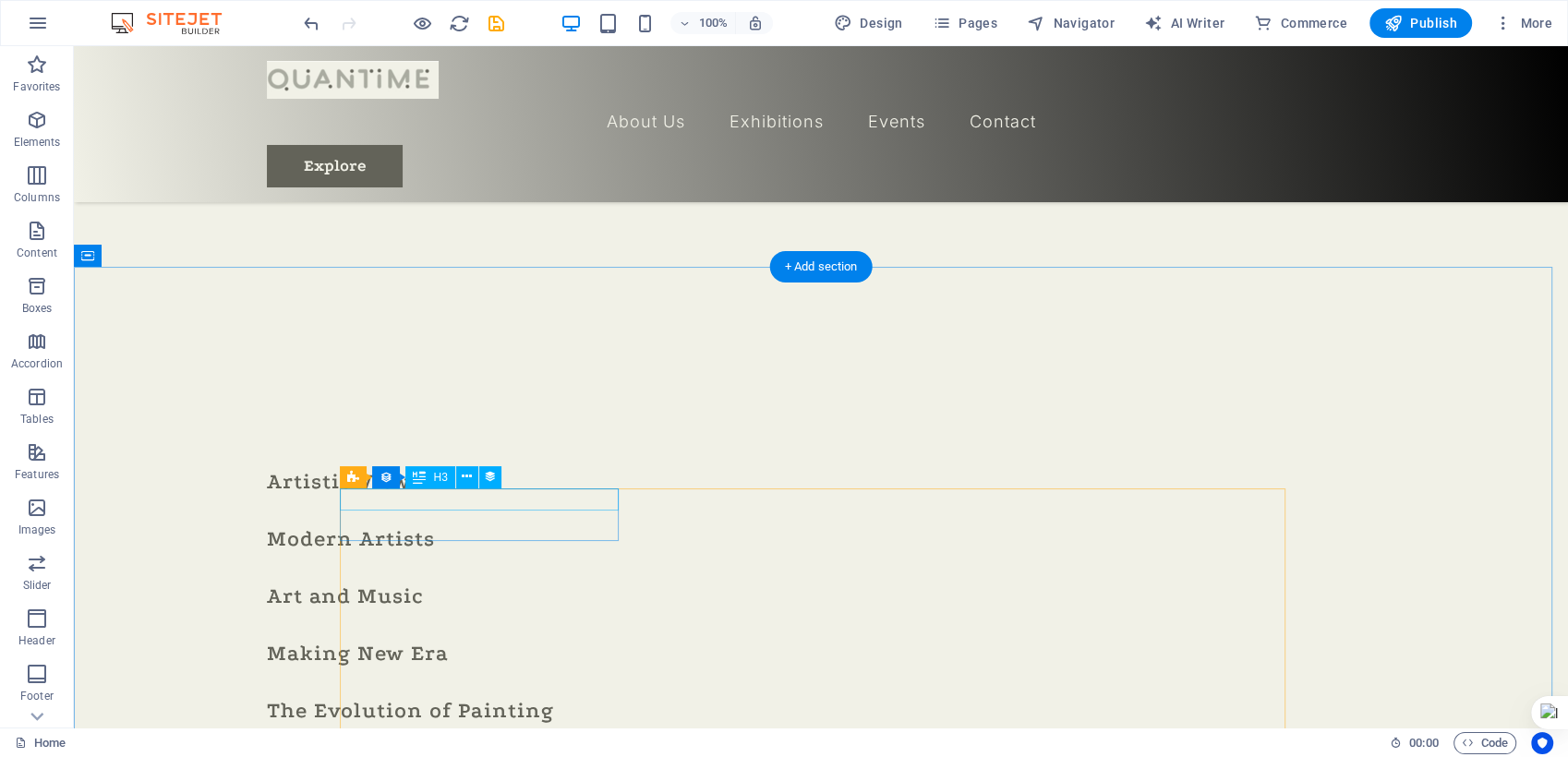 click on "Artistic View" at bounding box center (740, 482) 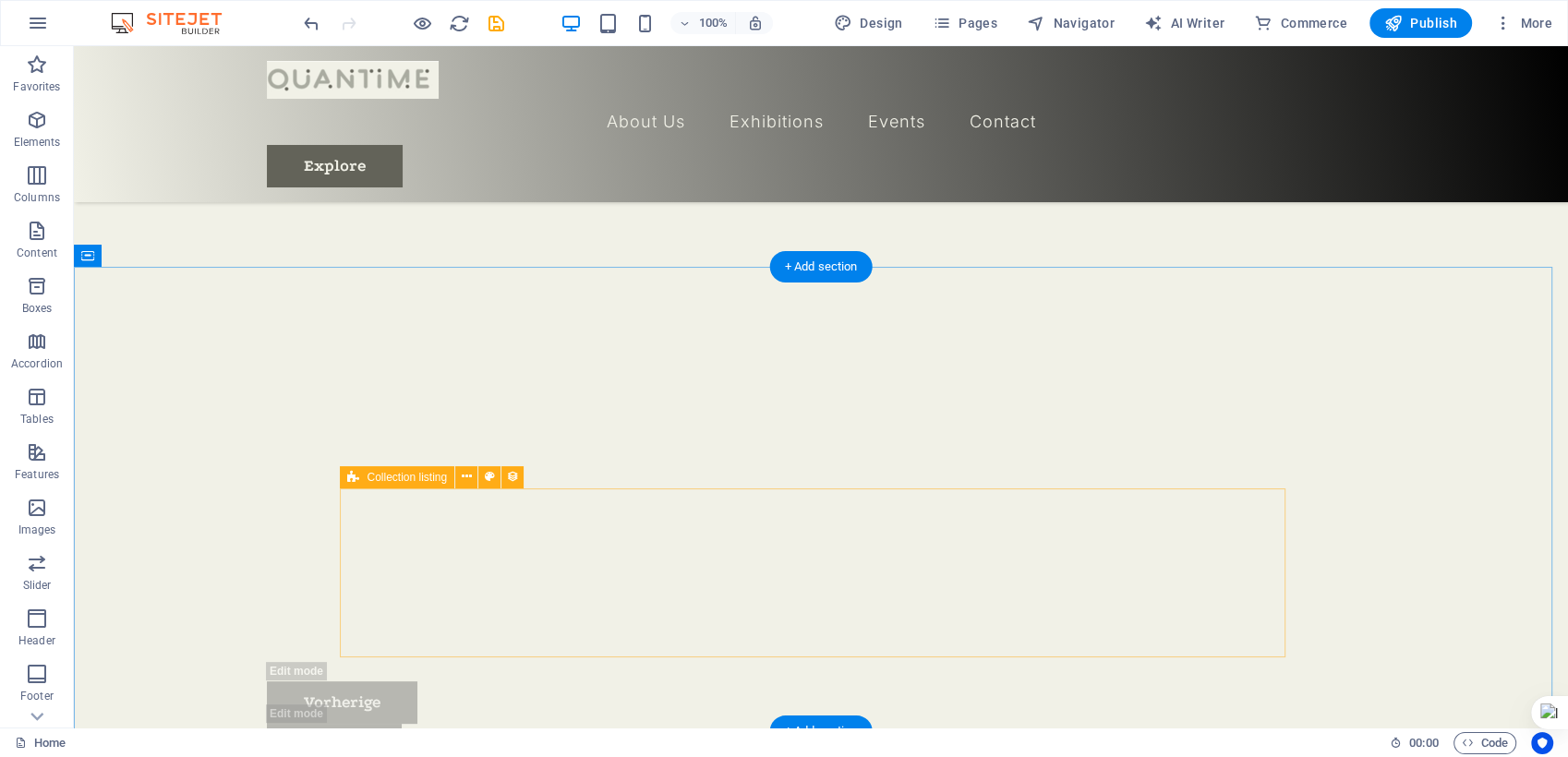 click on "Vorherige Nächste" at bounding box center [740, 619] 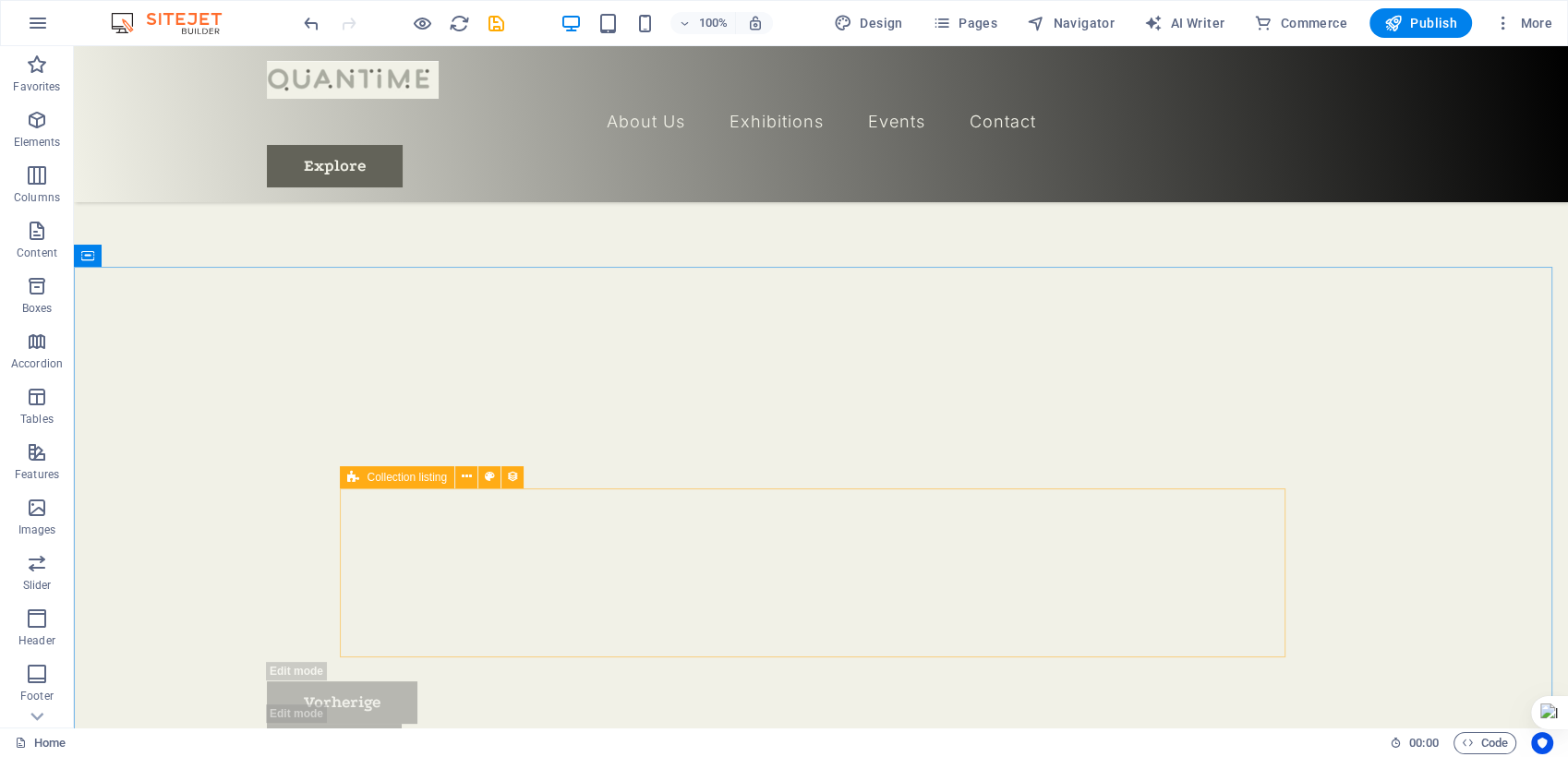 click at bounding box center [353, 477] 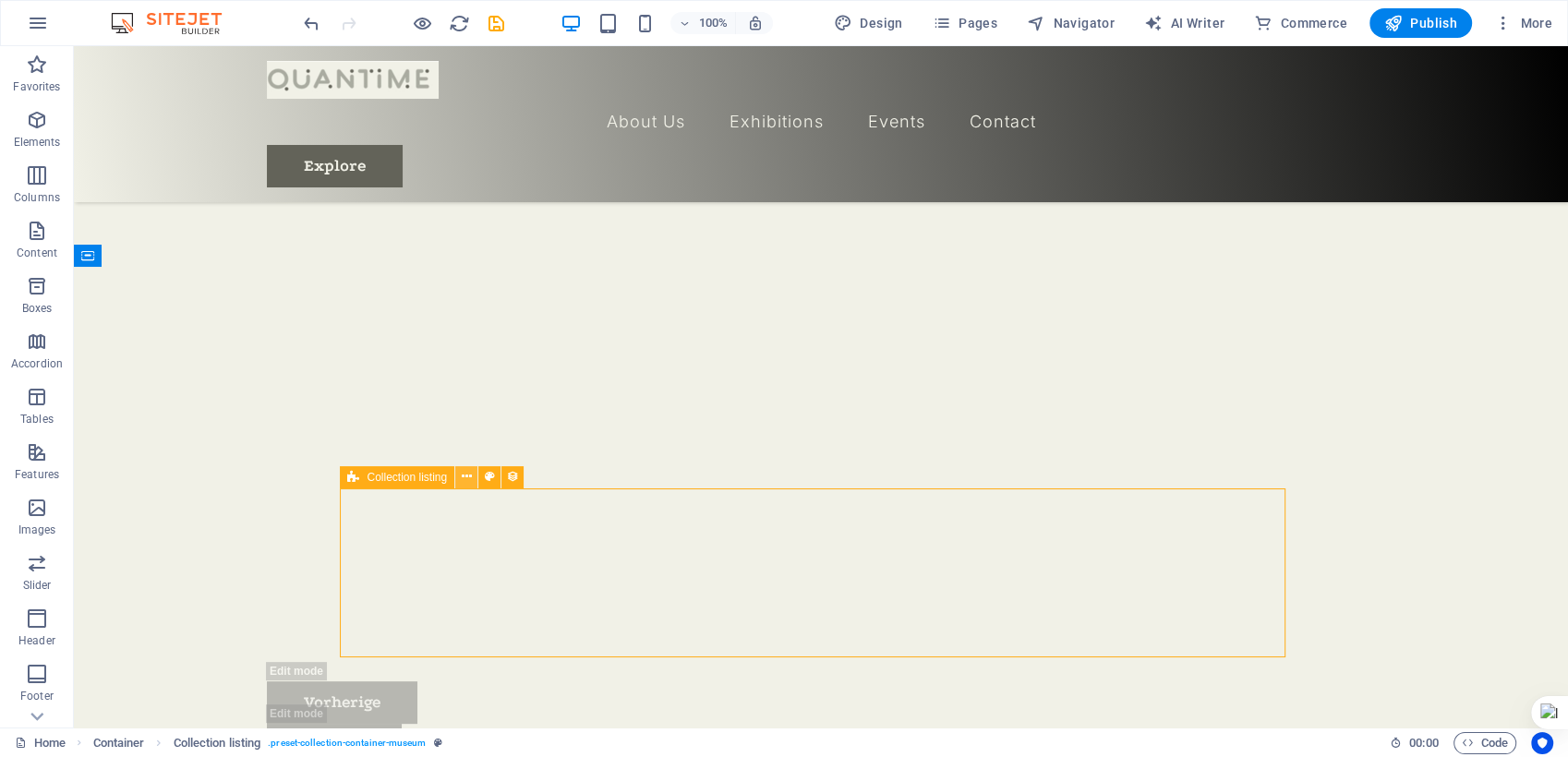 click at bounding box center (466, 476) 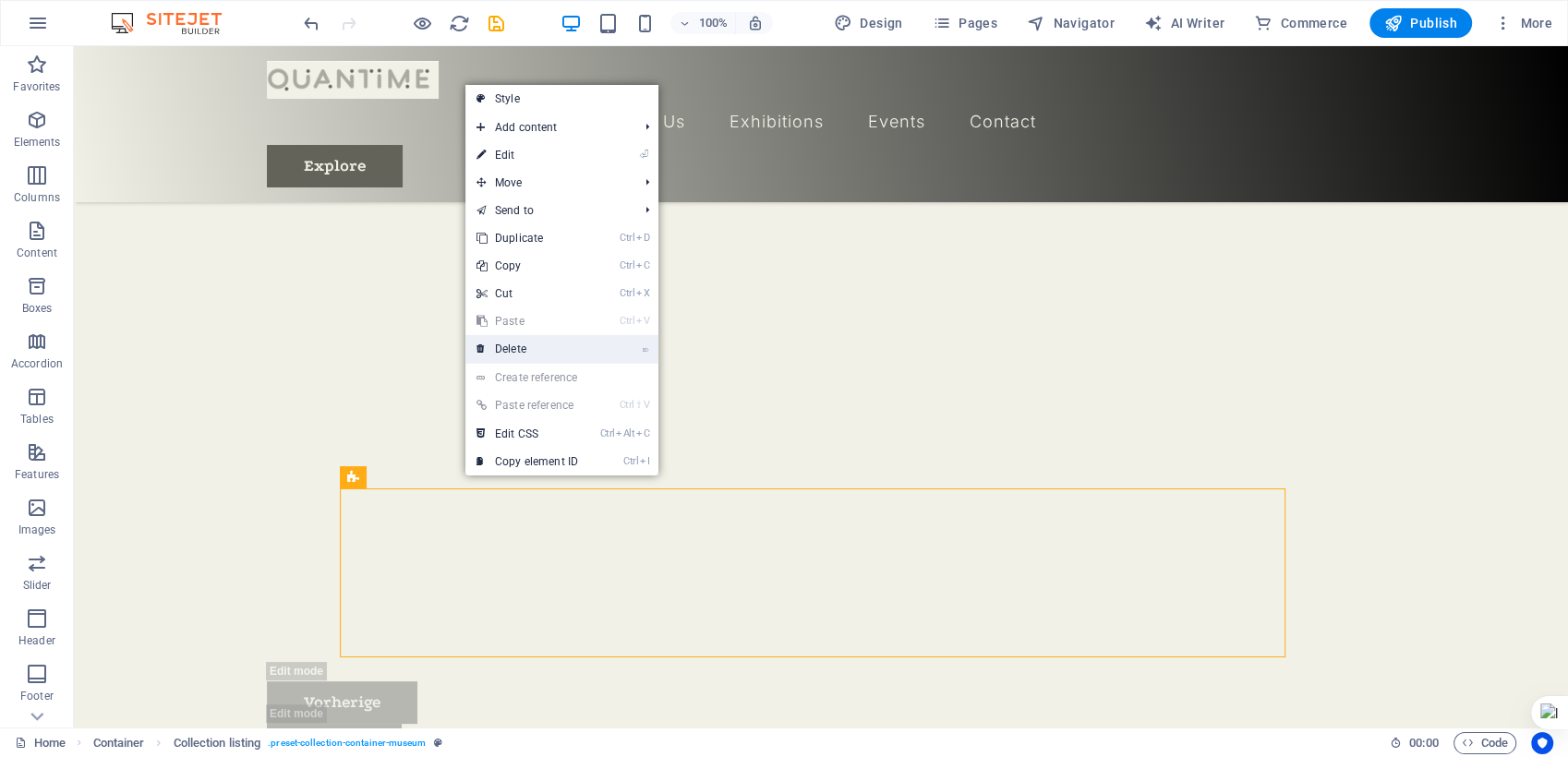 click on "⌦  Delete" at bounding box center (527, 349) 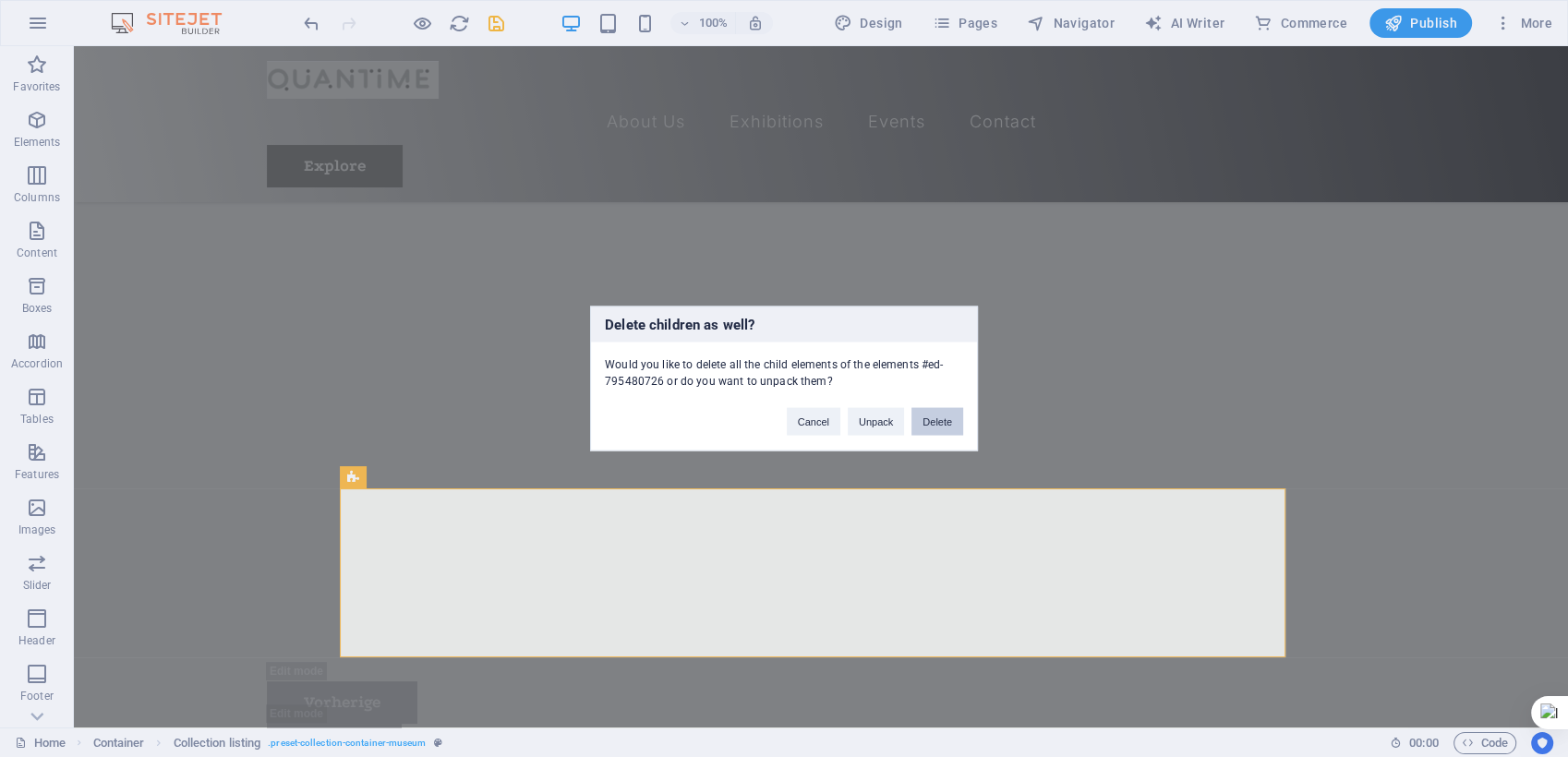 click on "Delete" at bounding box center [937, 422] 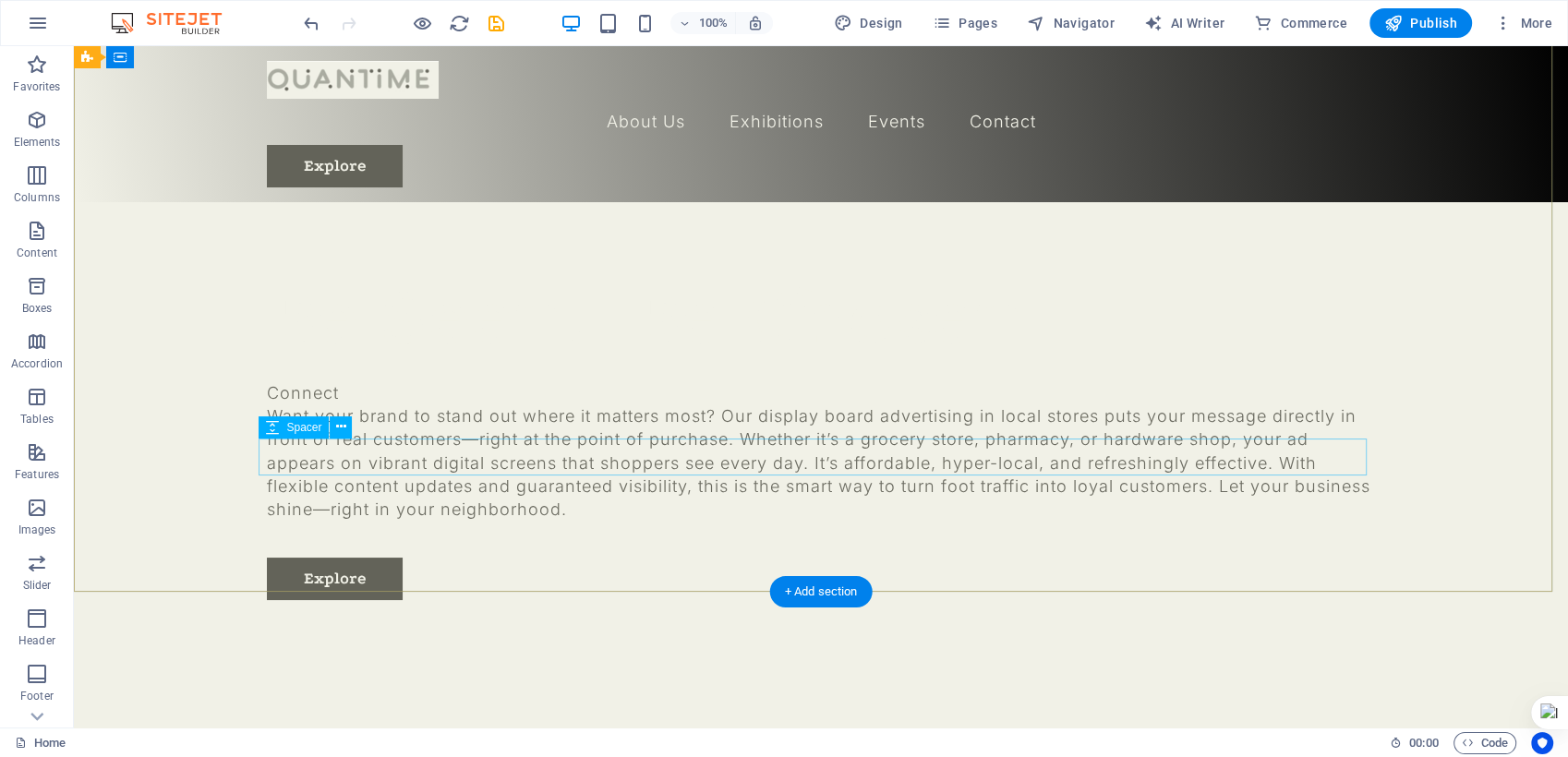 scroll, scrollTop: 0, scrollLeft: 0, axis: both 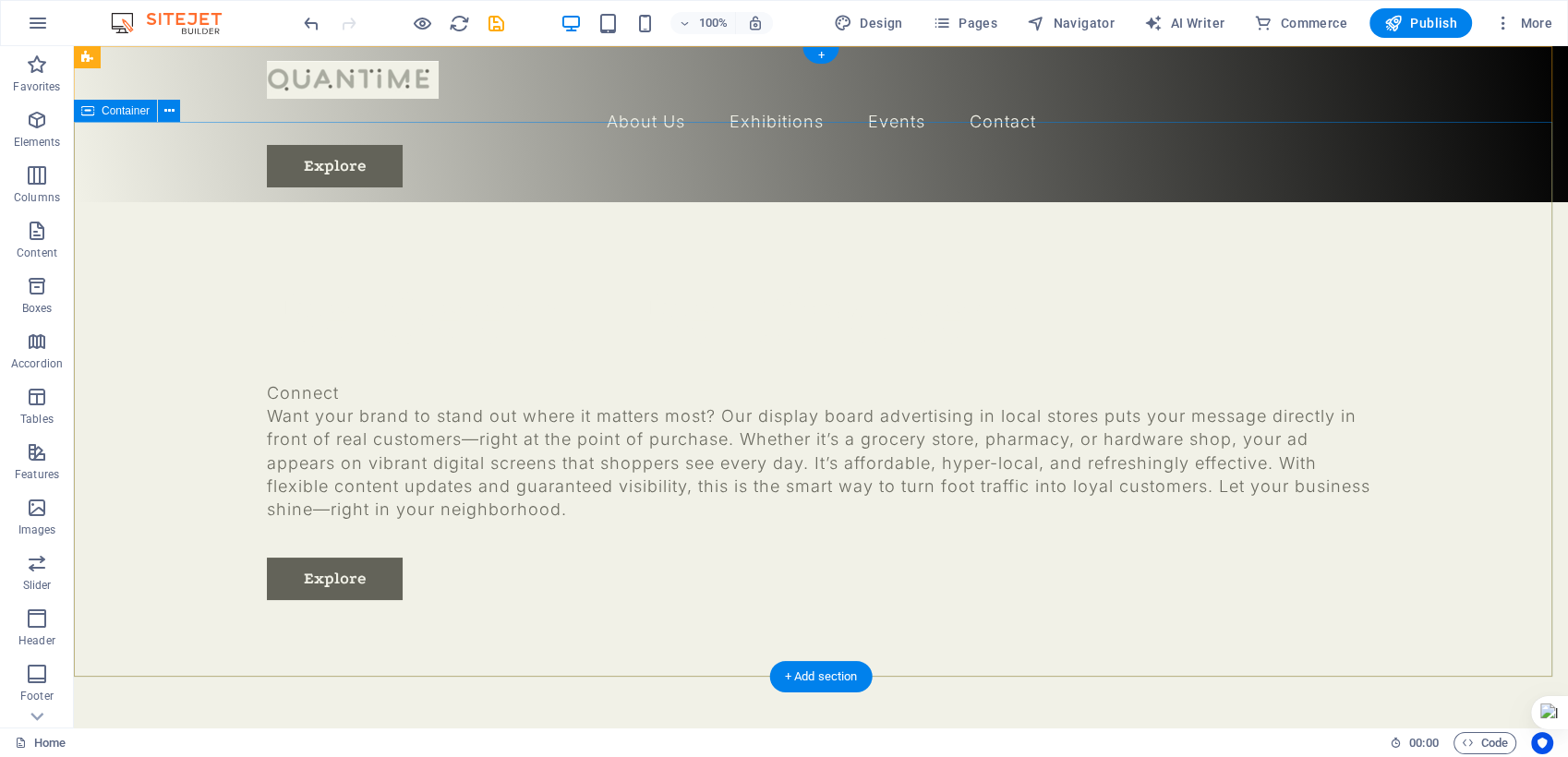 click on "Be Seen.  Be Chosen Connect  Want your brand to stand out where it matters most? Our display board advertising in local stores puts your message directly in front of real customers—right at the point of purchase. Whether it’s a grocery store, pharmacy, or hardware shop, your ad appears on vibrant digital screens that shoppers see every day. It’s affordable, hyper-local, and refreshingly effective. With flexible content updates and guaranteed visibility, this is the smart way to turn foot traffic into loyal customers. Let your business shine—right in your neighborhood.
Explore" at bounding box center (821, 438) 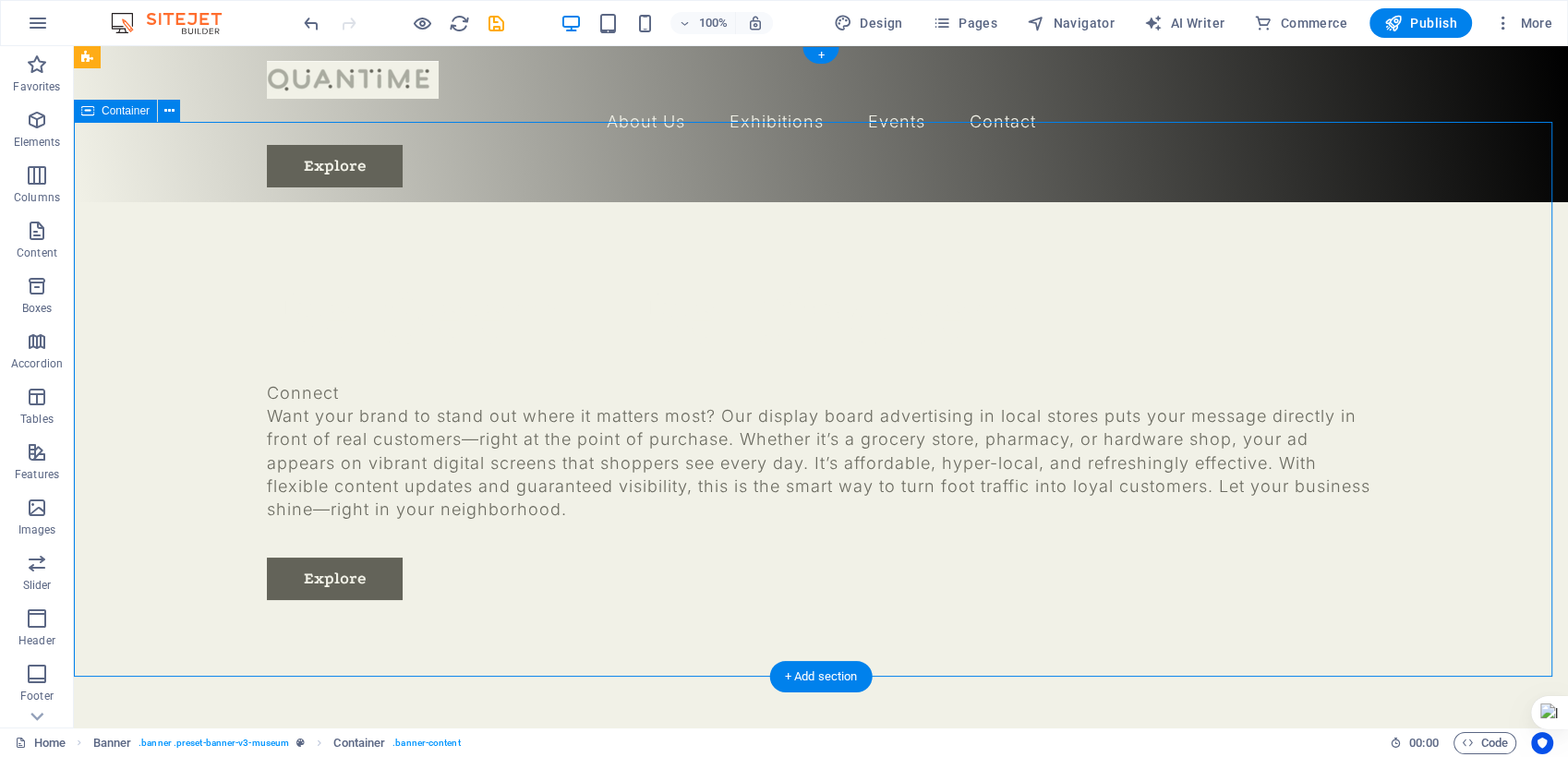 click on "Be Seen.  Be Chosen Connect  Want your brand to stand out where it matters most? Our display board advertising in local stores puts your message directly in front of real customers—right at the point of purchase. Whether it’s a grocery store, pharmacy, or hardware shop, your ad appears on vibrant digital screens that shoppers see every day. It’s affordable, hyper-local, and refreshingly effective. With flexible content updates and guaranteed visibility, this is the smart way to turn foot traffic into loyal customers. Let your business shine—right in your neighborhood.
Explore" at bounding box center (821, 438) 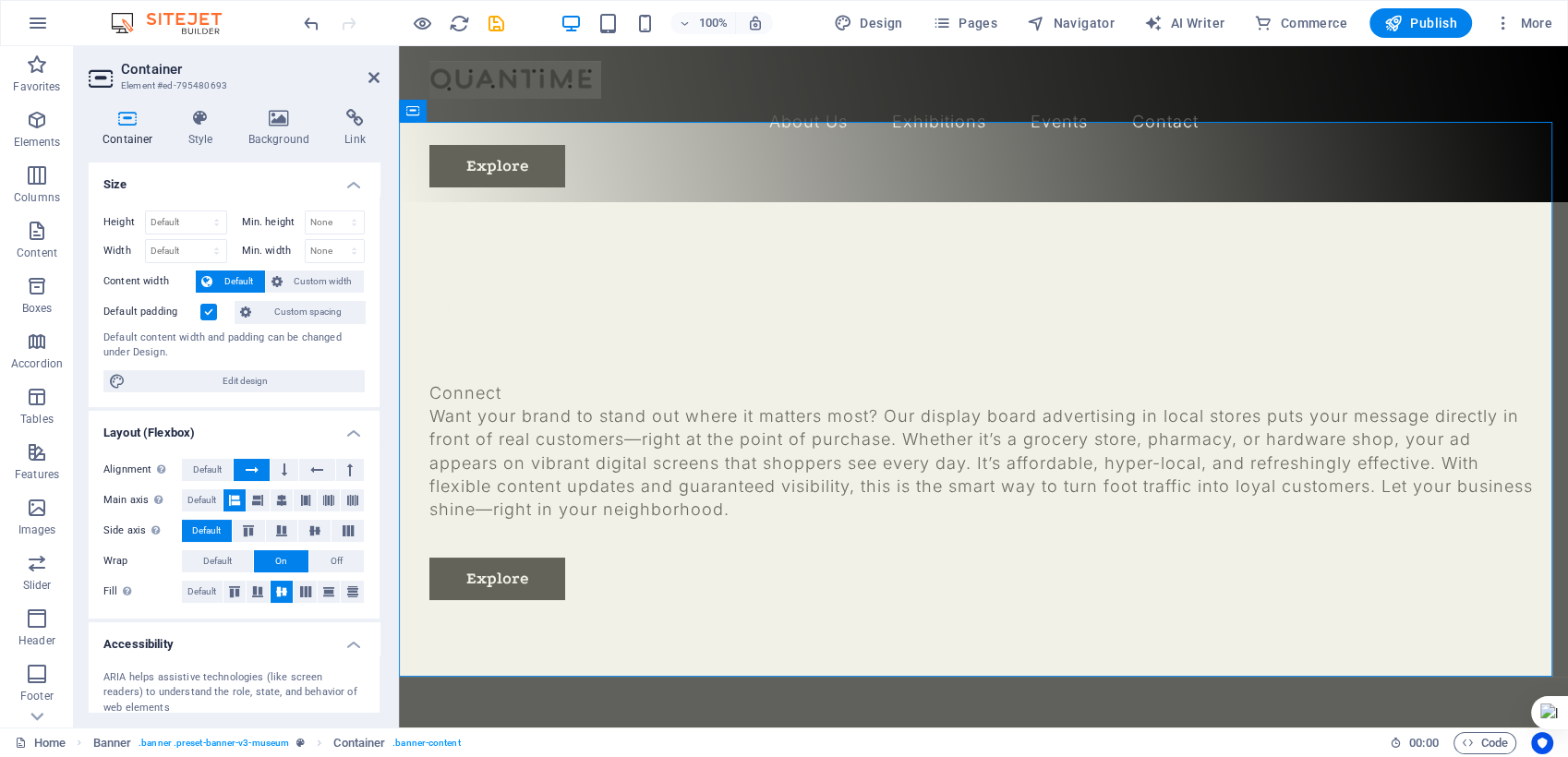 click on "Style" at bounding box center (204, 128) 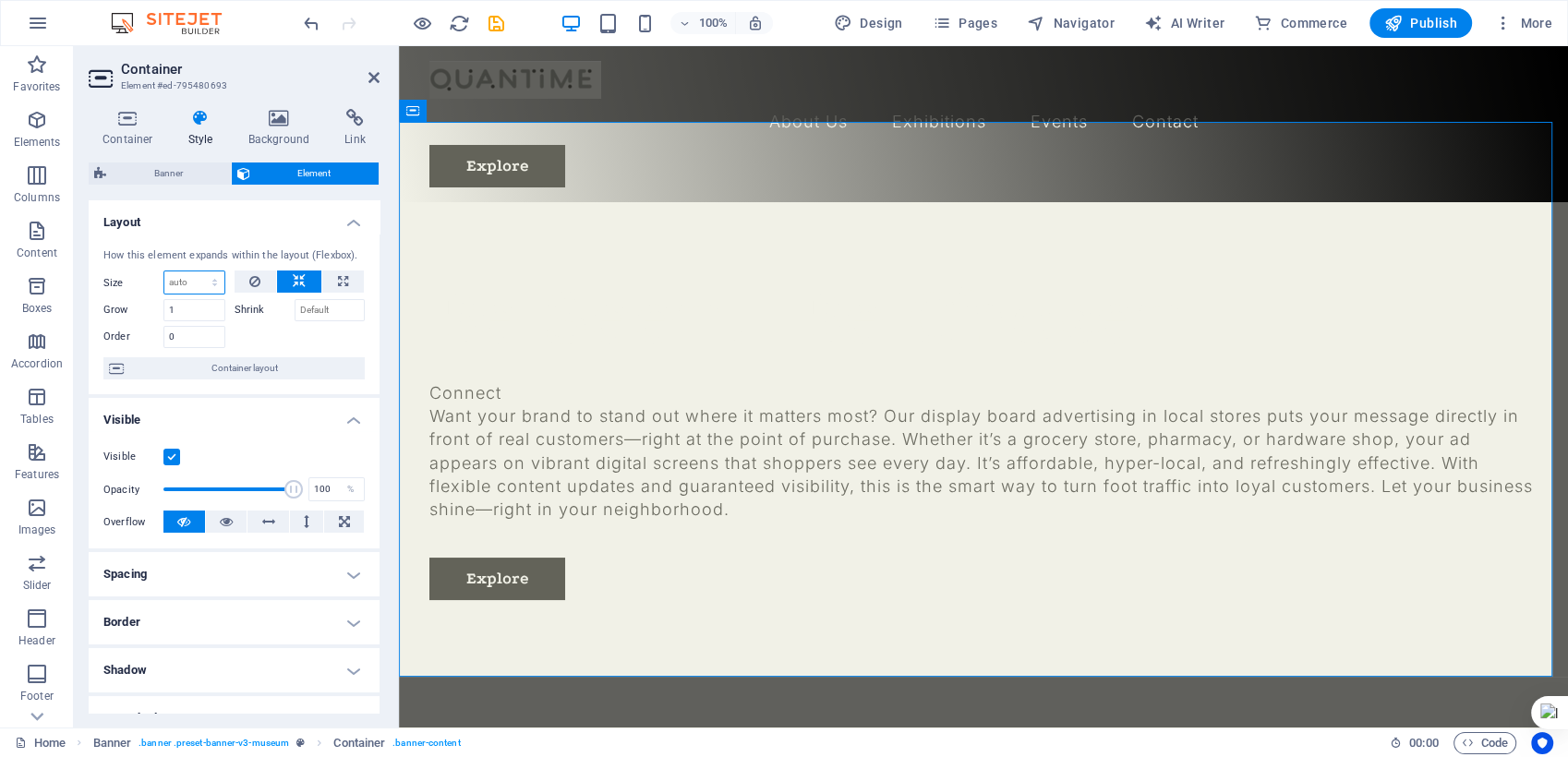 click on "Default auto px % 1/1 1/2 1/3 1/4 1/5 1/6 1/7 1/8 1/9 1/10" at bounding box center (194, 282) 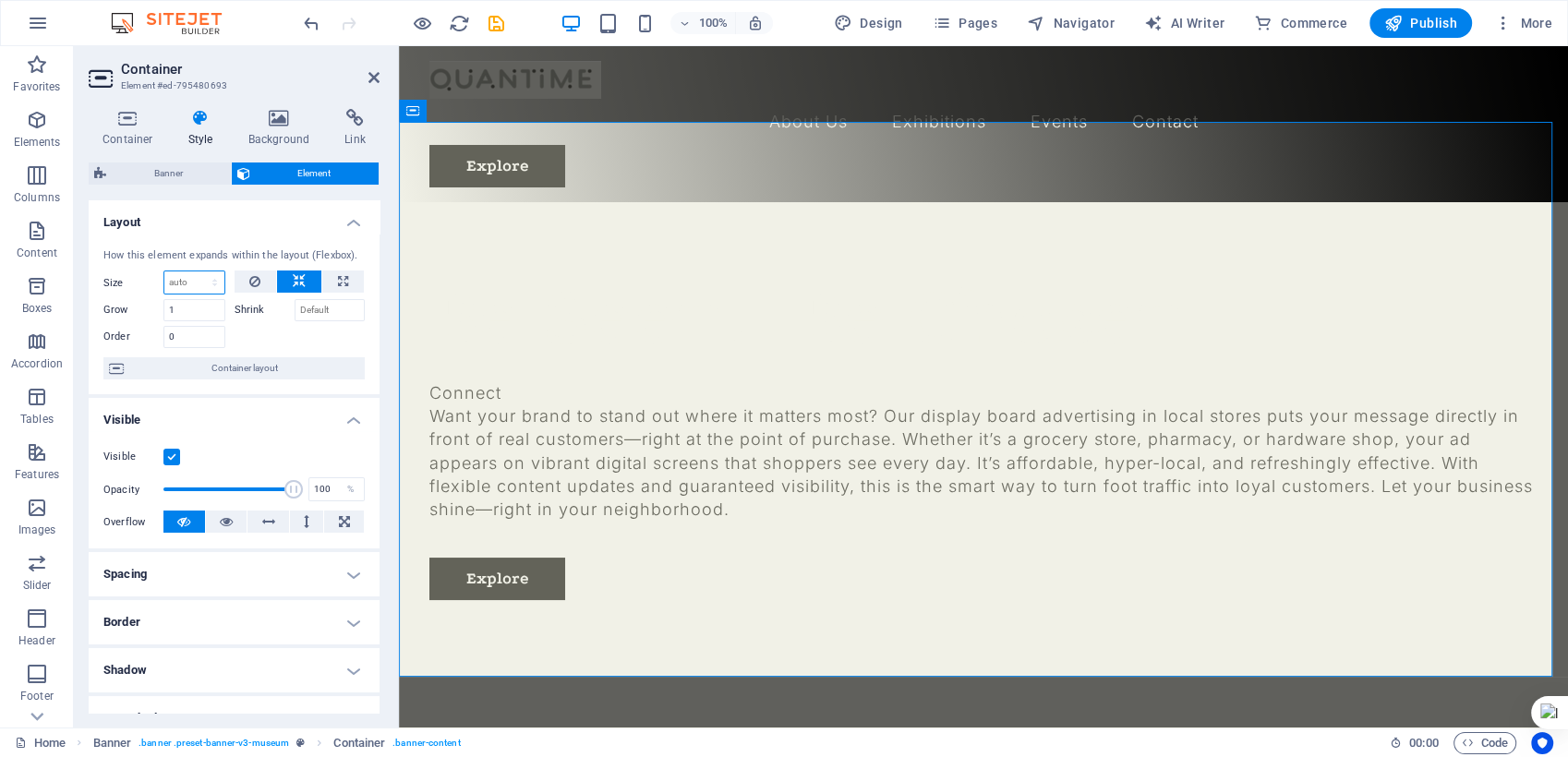 select on "1/9" 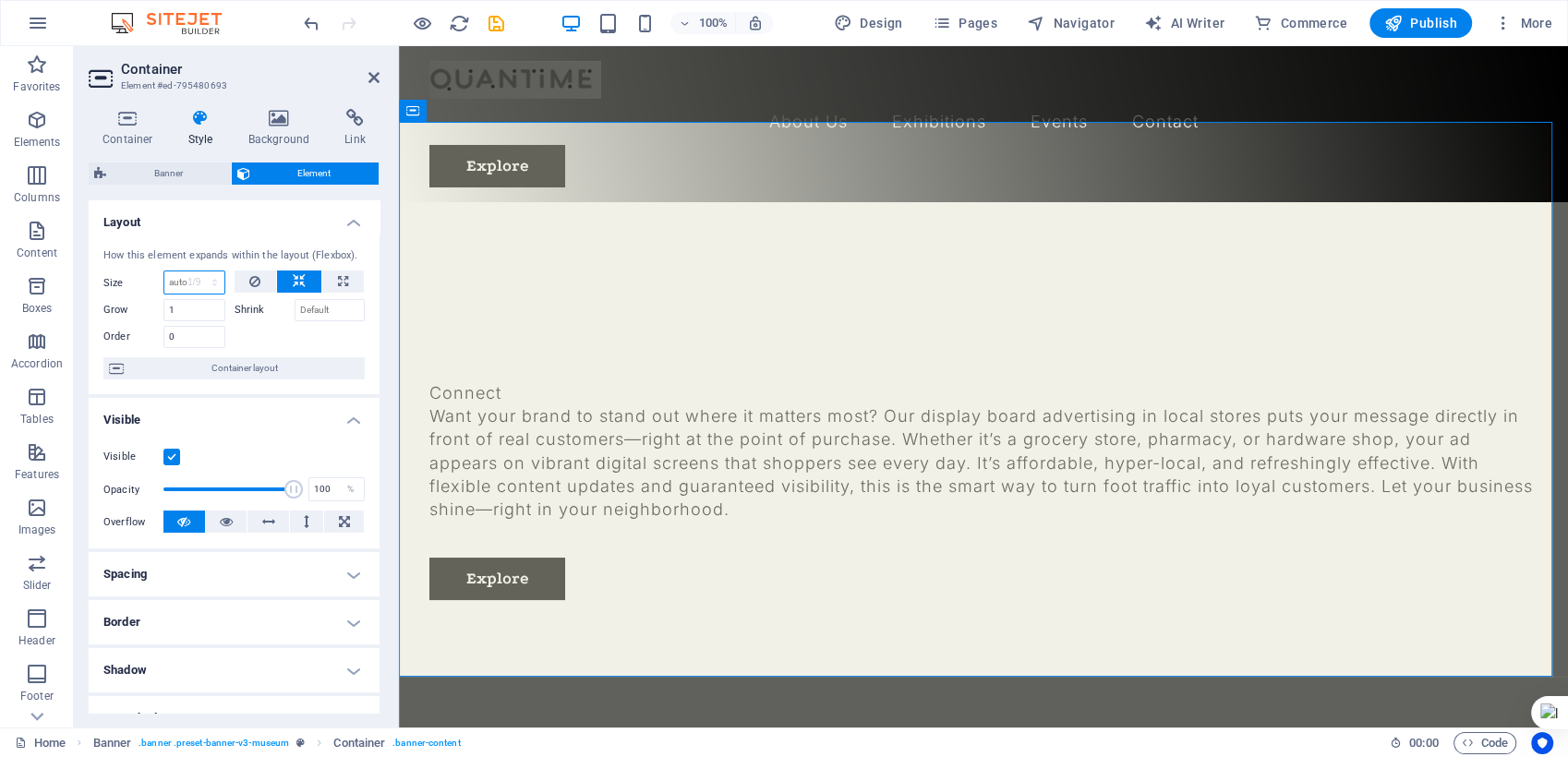 click on "Default auto px % 1/1 1/2 1/3 1/4 1/5 1/6 1/7 1/8 1/9 1/10" at bounding box center [194, 282] 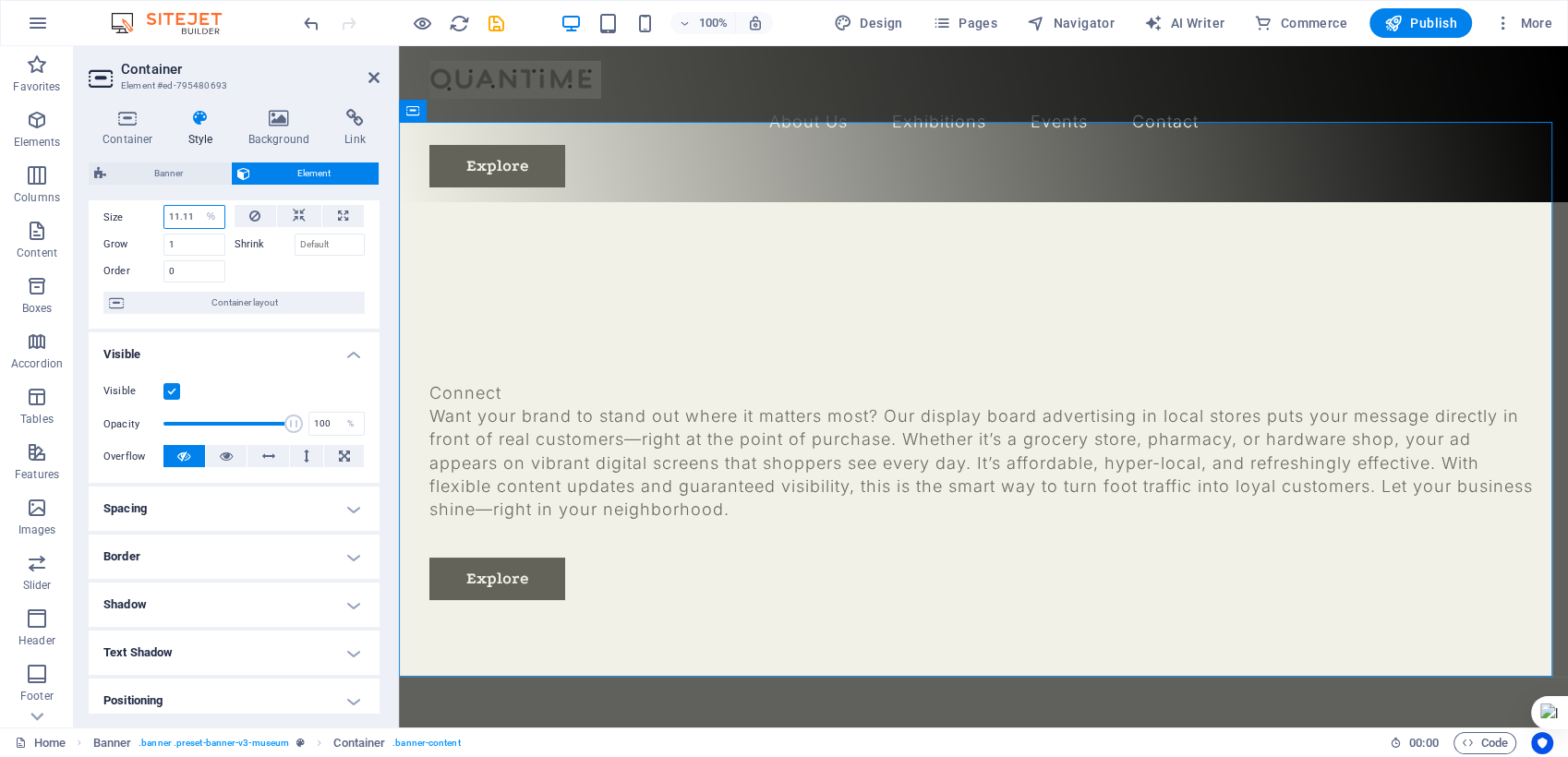 scroll, scrollTop: 0, scrollLeft: 0, axis: both 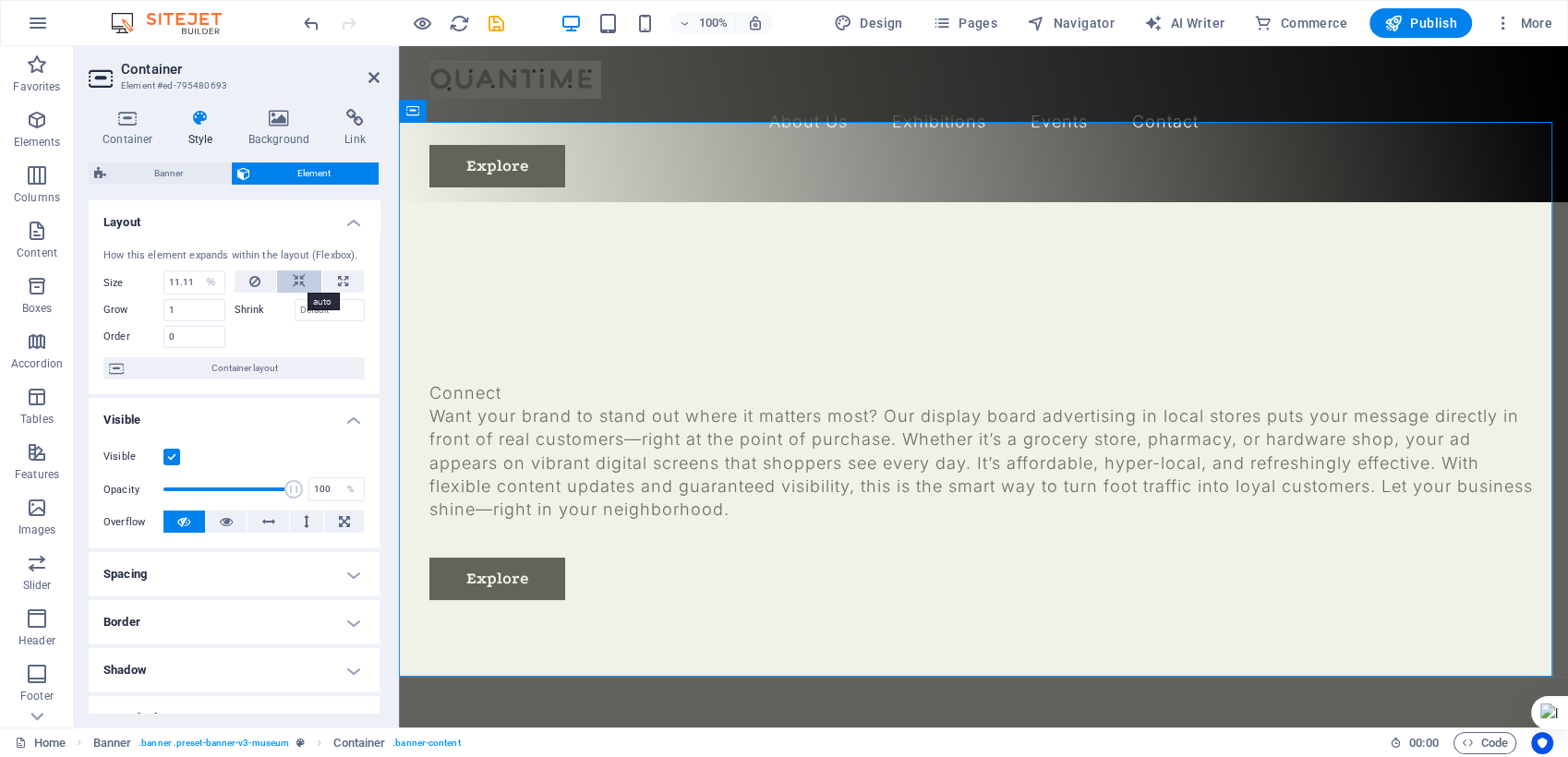 click at bounding box center (299, 282) 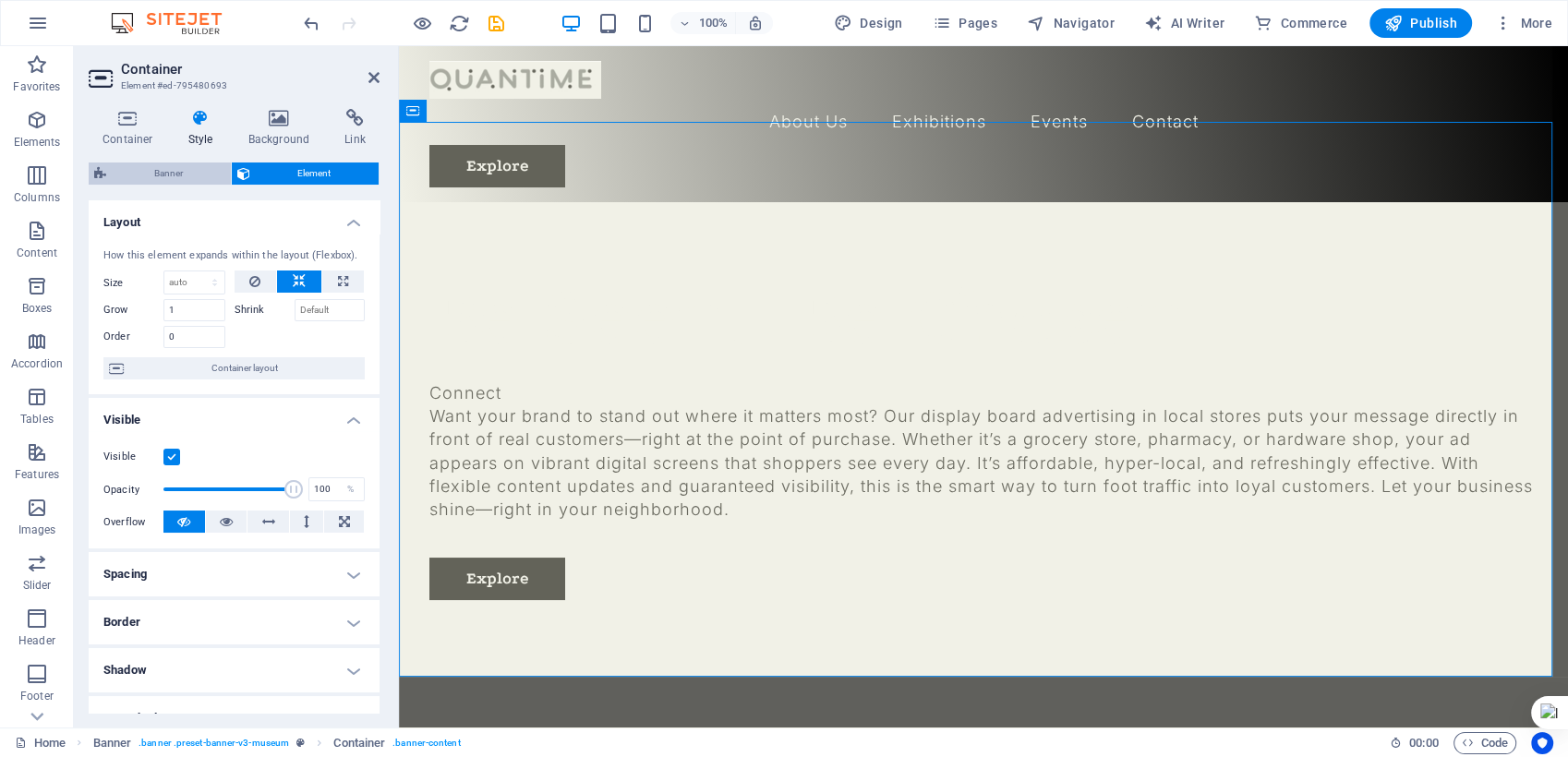 click on "Banner" at bounding box center (168, 174) 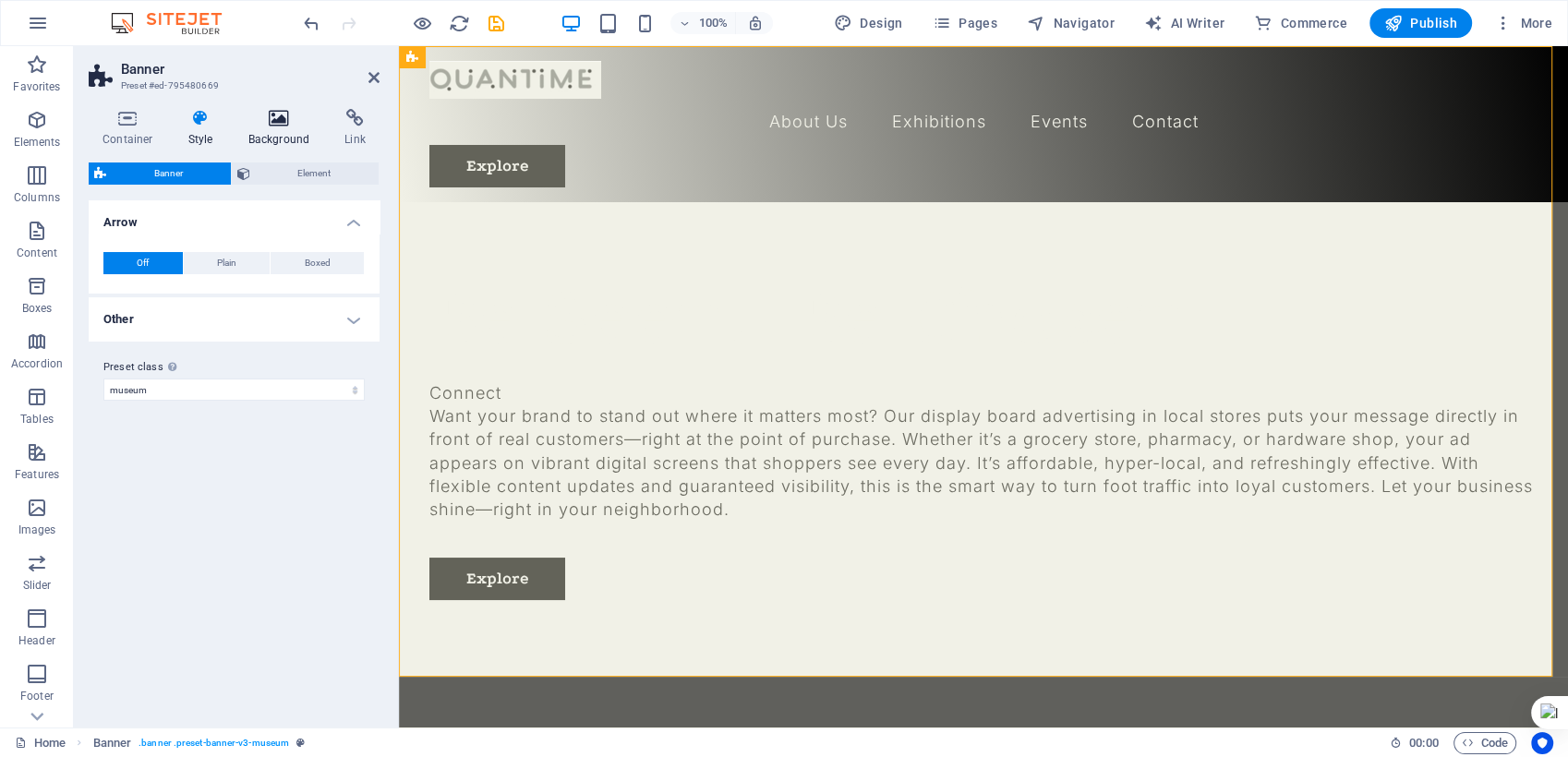 click on "Background" at bounding box center (283, 128) 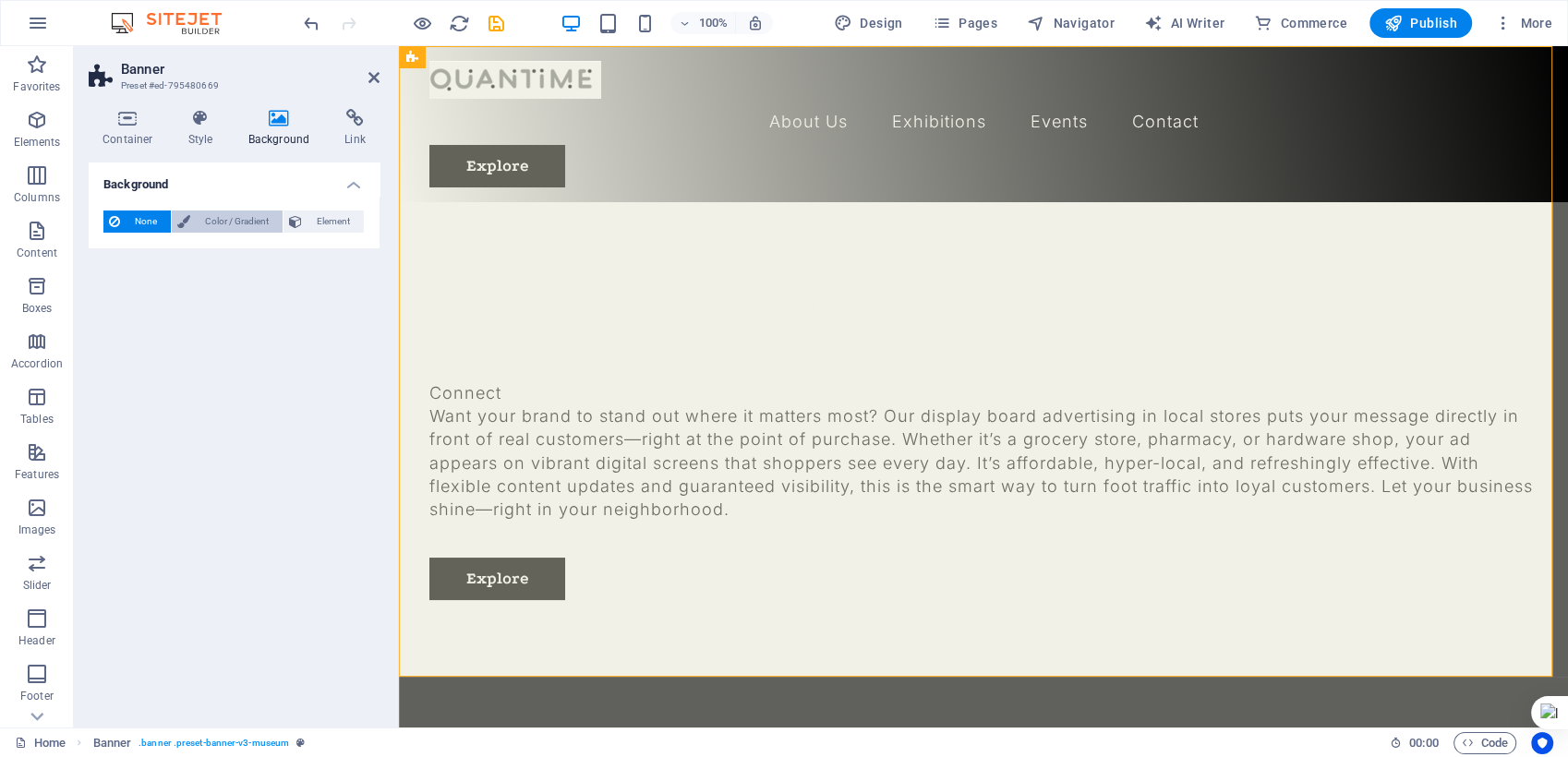 click on "Color / Gradient" at bounding box center [236, 222] 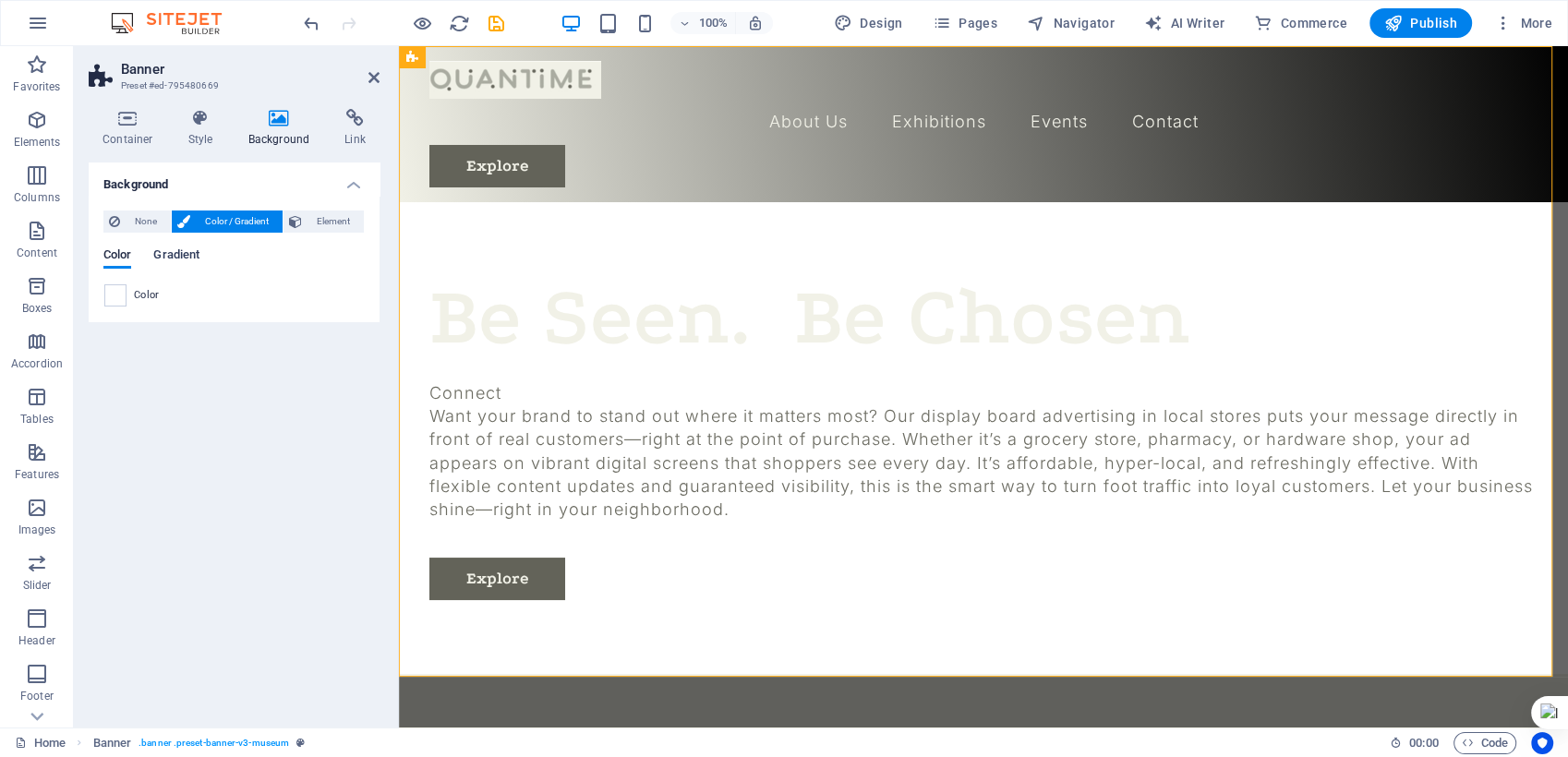 click on "Gradient" at bounding box center [176, 257] 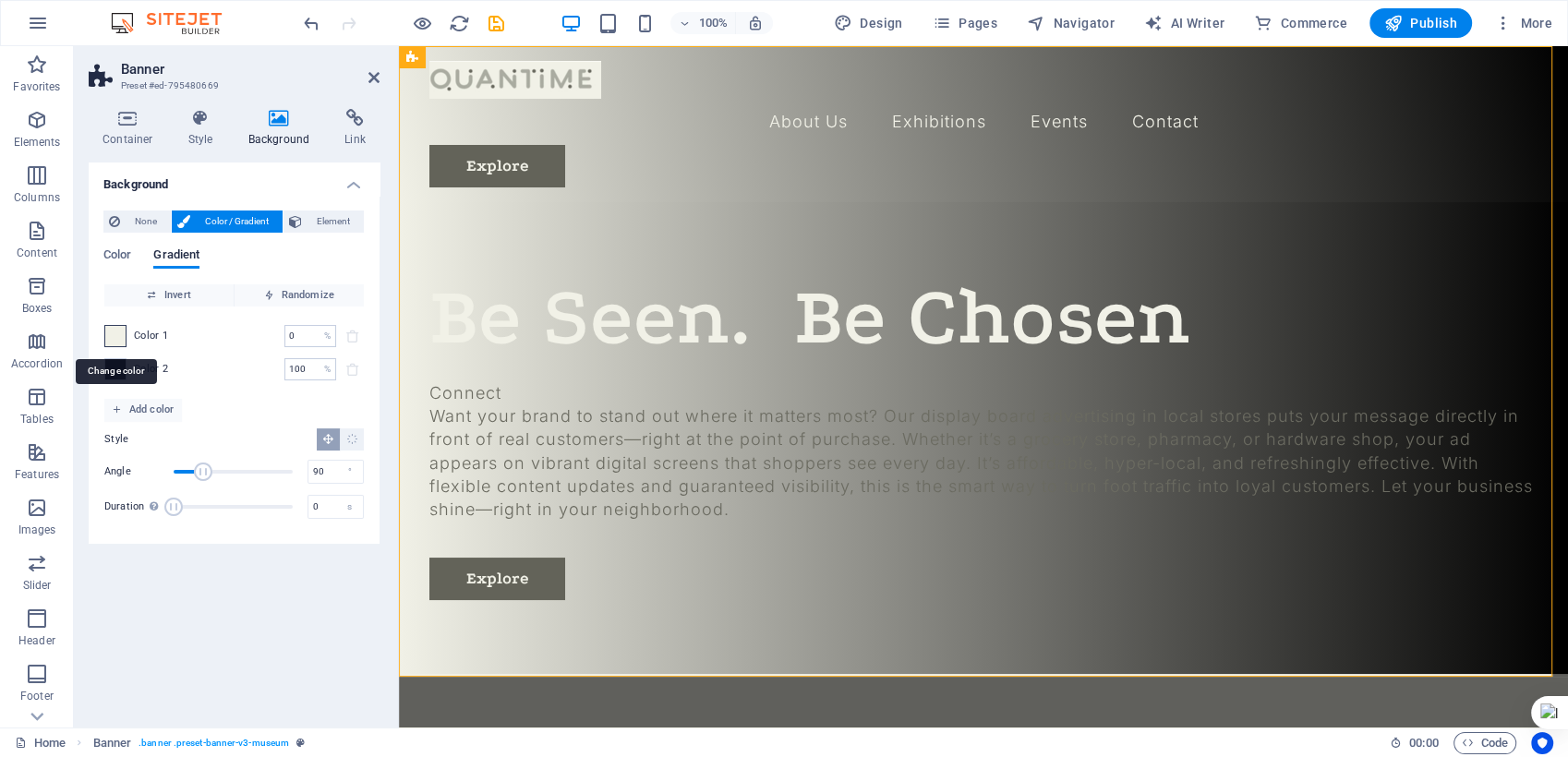 click at bounding box center (115, 336) 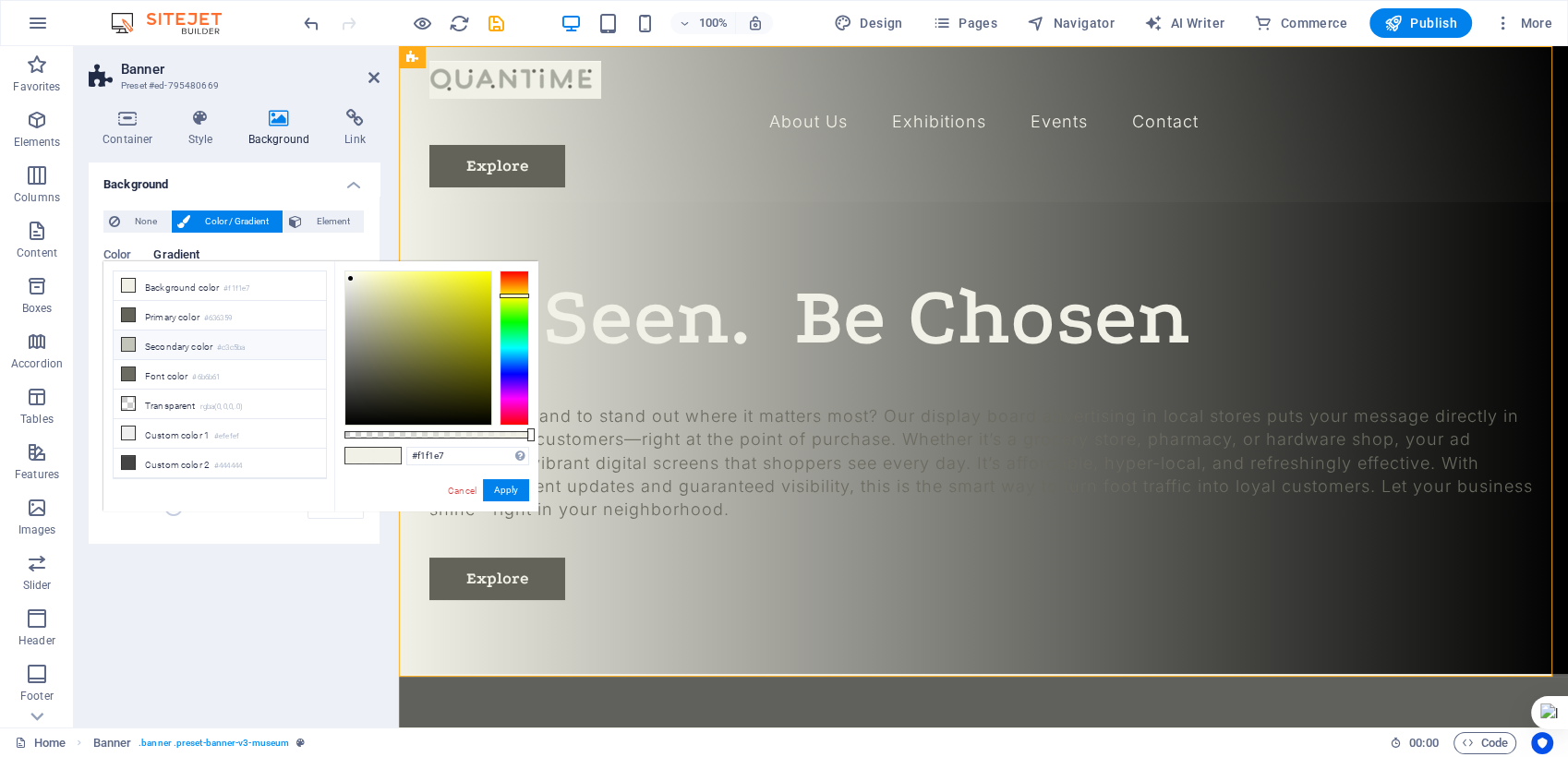 click at bounding box center (128, 344) 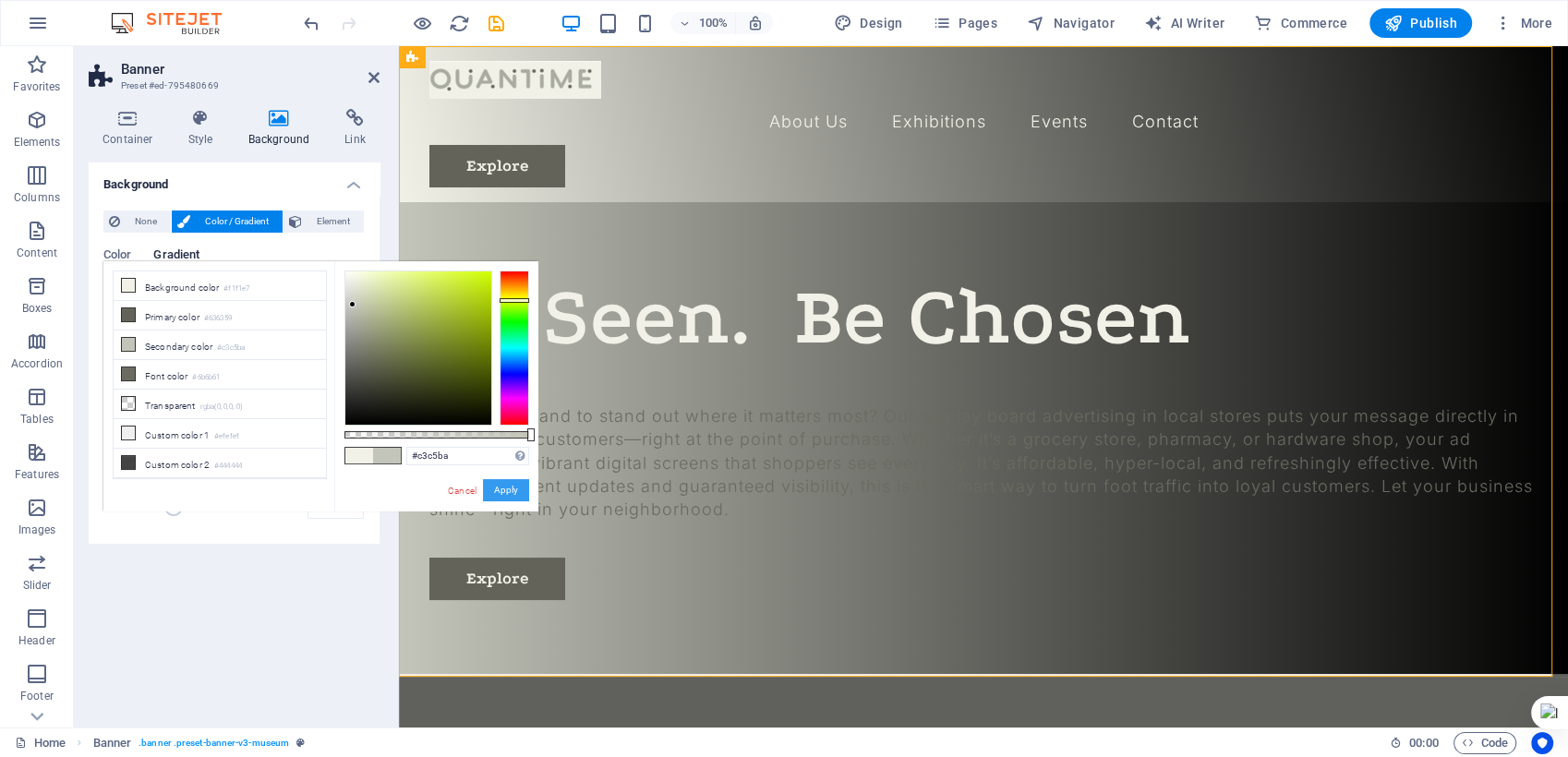 click on "Apply" at bounding box center [506, 490] 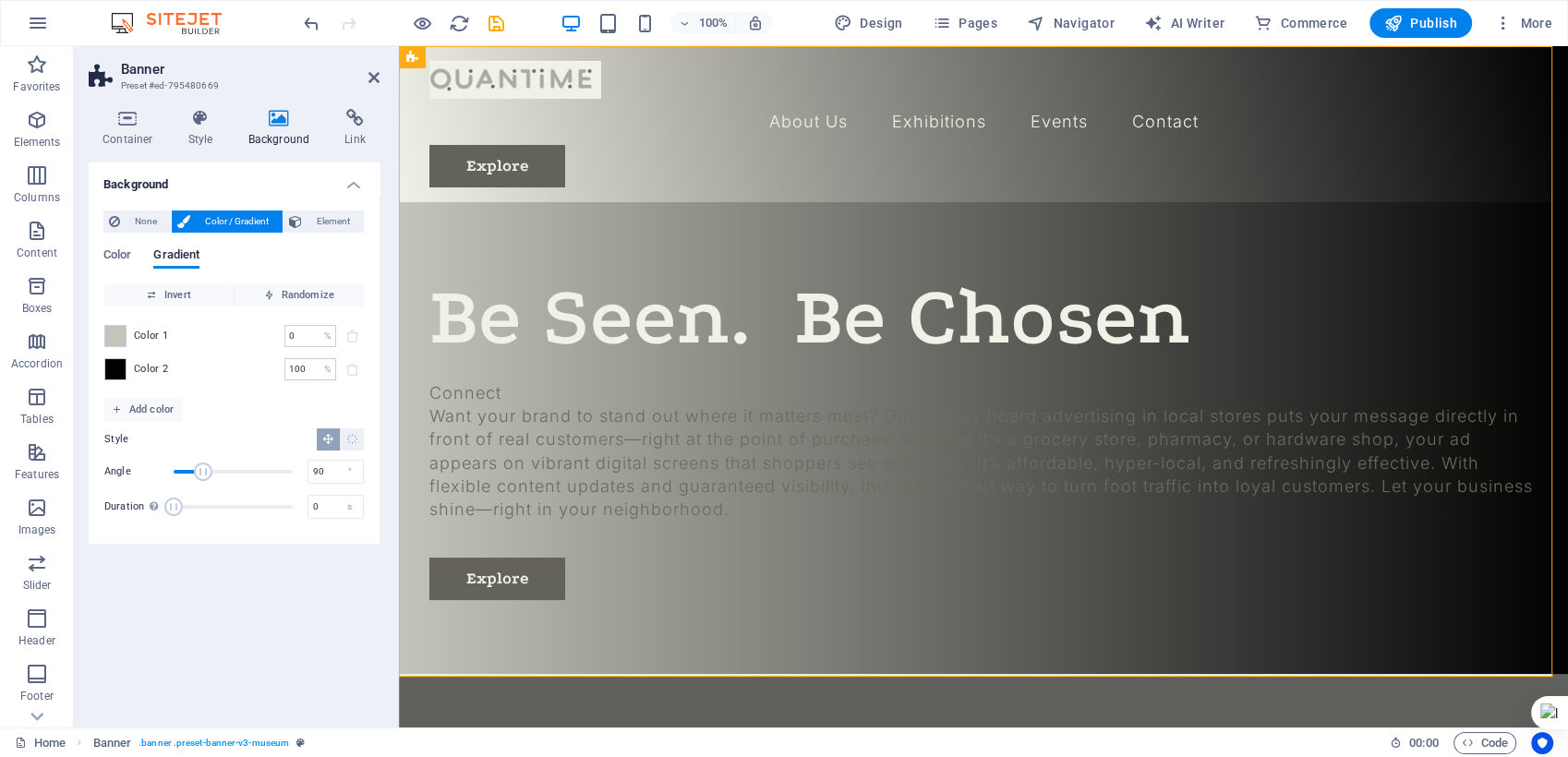 click on "Background None Color / Gradient Element Stretch background to full-width Color overlay Places an overlay over the background to colorize it Parallax 0 % Image Image slider Map Video YouTube Vimeo HTML Drag files here, click to choose files or select files from Files or our free stock photos & videos Select files from the file manager, stock photos, or upload file(s) Upload Lazyload Loading images after the page loads improves page speed. Responsive Automatically load retina image and smartphone optimized sizes. Optimized Images are compressed to improve page speed. Size Default Cover Contain Original Repeat Default Position Direction Custom X offset 50 px rem % vh vw Y offset 50 px rem % vh vw Alternative text The alternative text is used by devices that cannot display images (e.g. image search engines) and should be added to every image to improve website accessibility. Image caption Paragraph Format Normal Heading 1 Heading 2 Heading 3 Heading 4 Heading 5 Heading 6 Code Font Family Arial Georgia Impact 8 9" at bounding box center (234, 438) 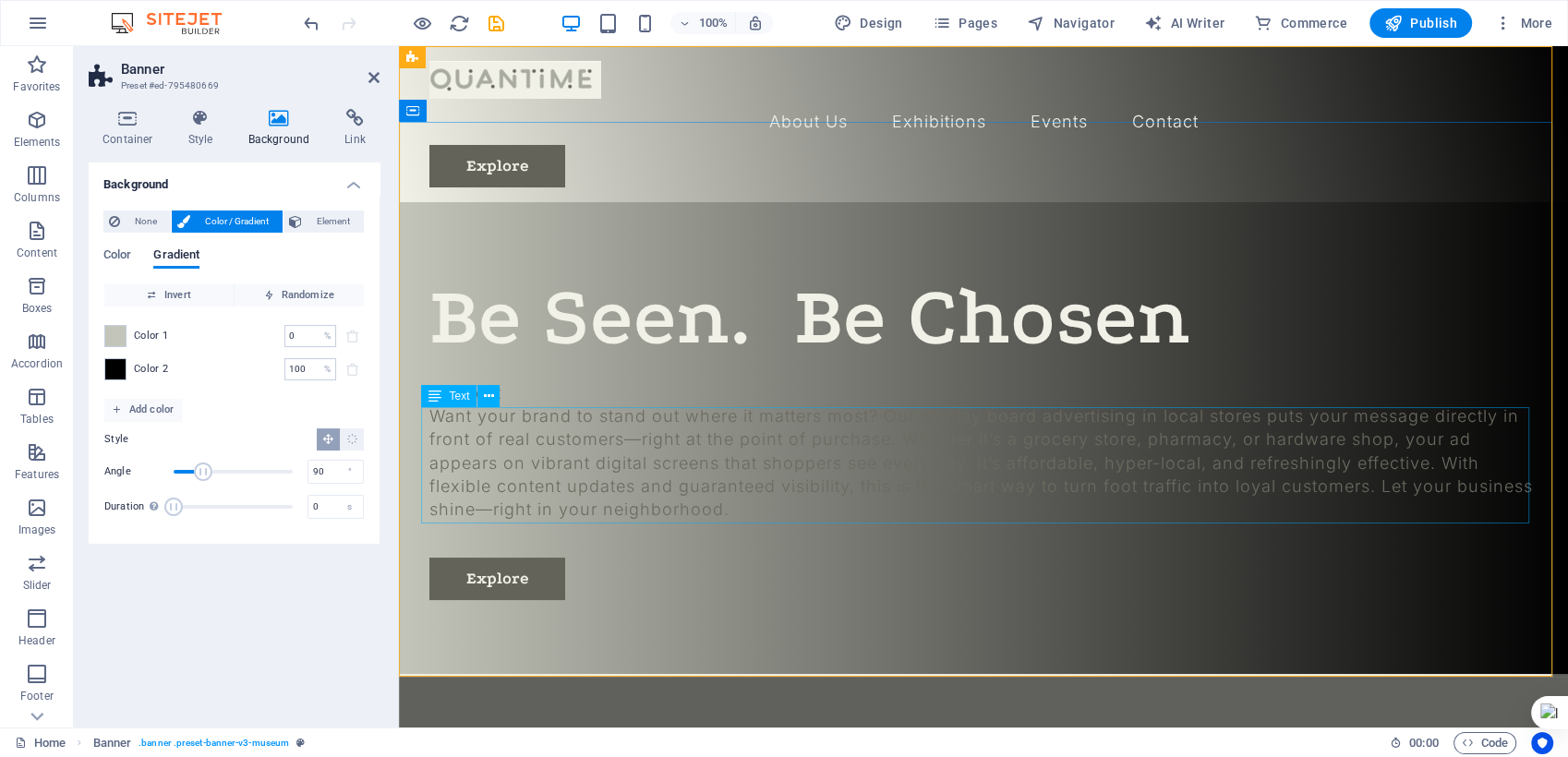 click on "Want your brand to stand out where it matters most? Our display board advertising in local stores puts your message directly in front of real customers—right at the point of purchase. Whether it’s a grocery store, pharmacy, or hardware shop, your ad appears on vibrant digital screens that shoppers see every day. It’s affordable, hyper-local, and refreshingly effective. With flexible content updates and guaranteed visibility, this is the smart way to turn foot traffic into loyal customers. Let your business shine—right in your neighborhood." at bounding box center [983, 463] 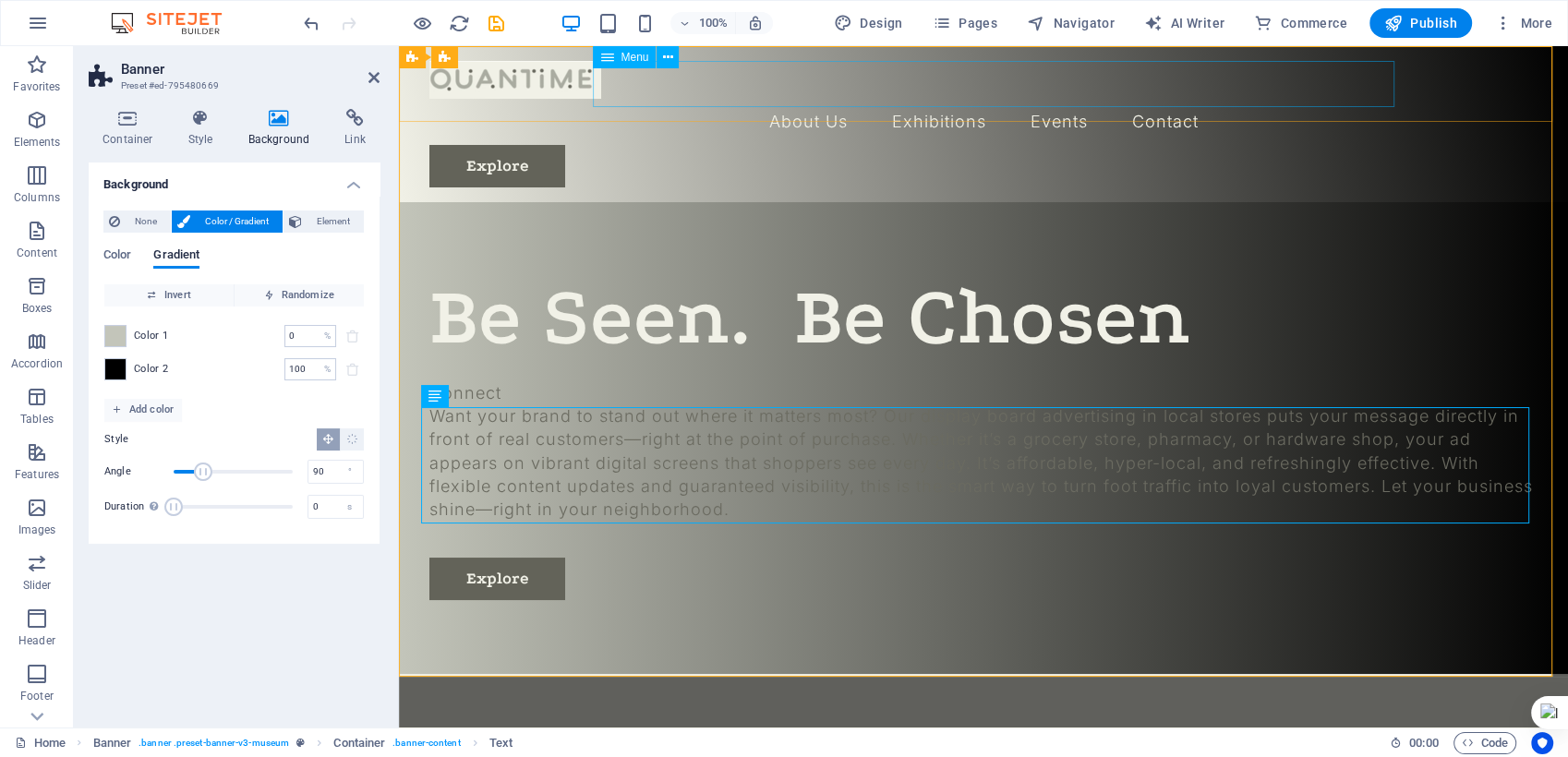 click on "About Us Exhibitions Events Contact" at bounding box center [983, 122] 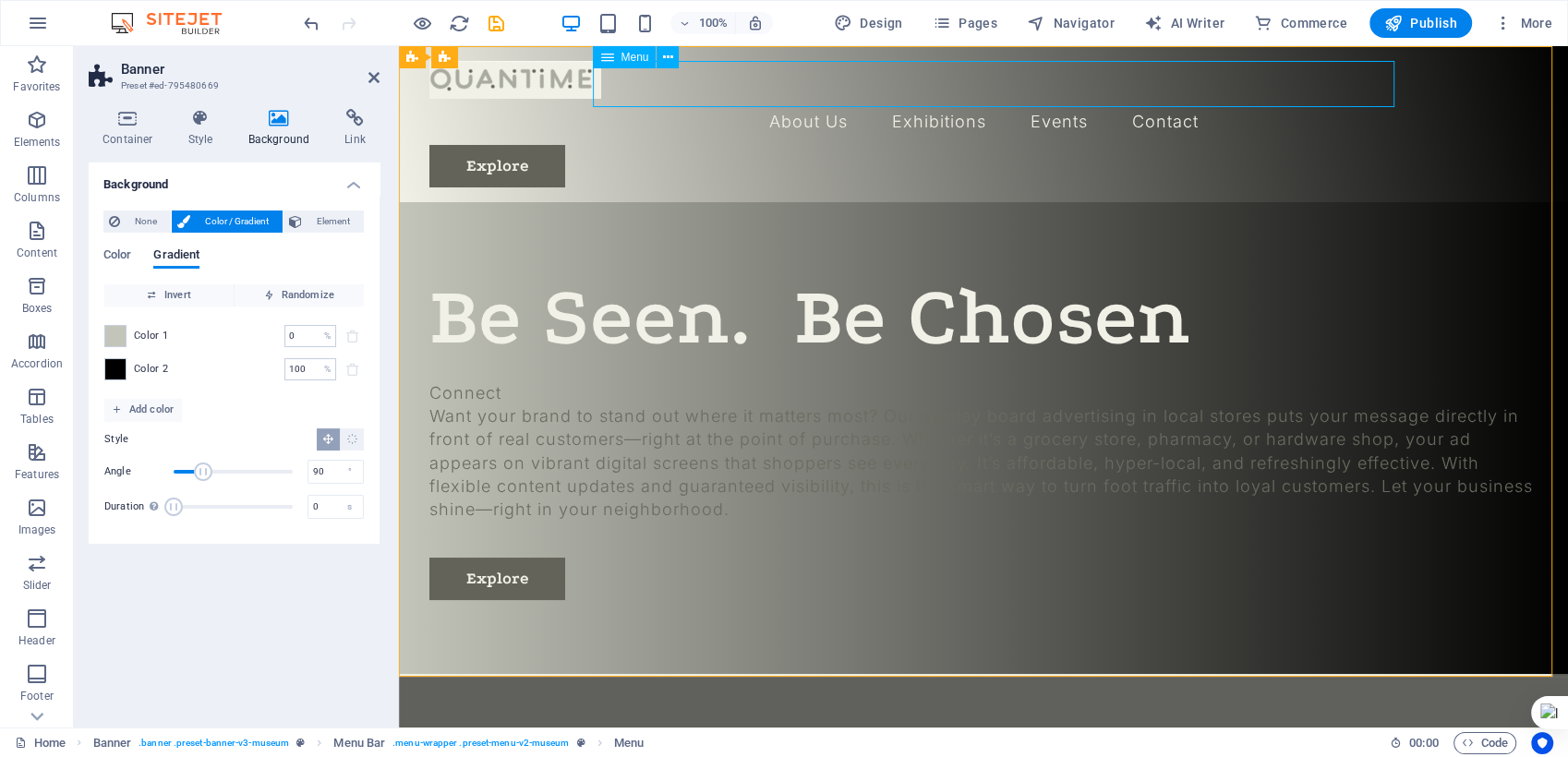 click on "About Us Exhibitions Events Contact" at bounding box center (983, 122) 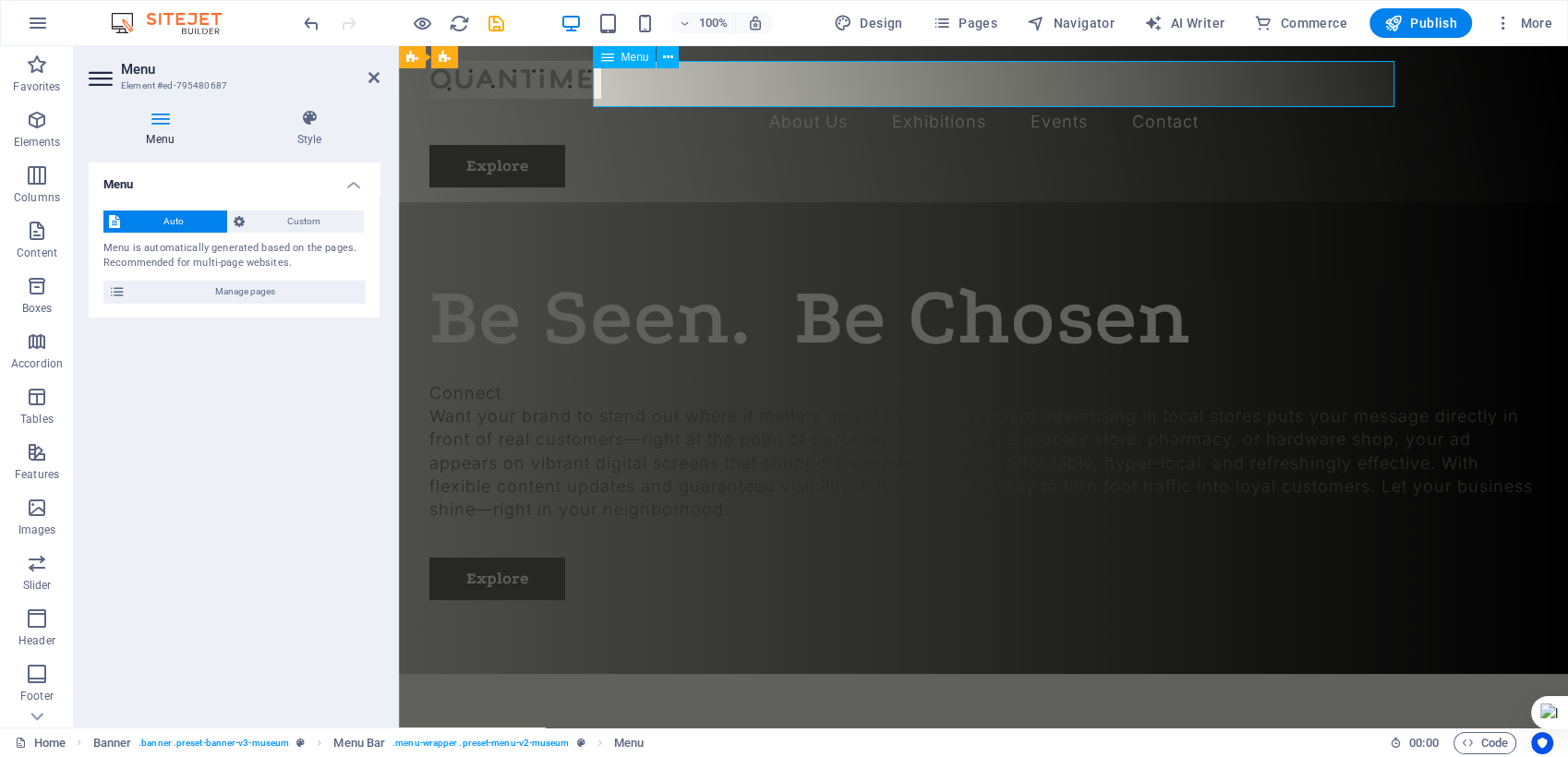 click on "About Us Exhibitions Events Contact" at bounding box center (983, 122) 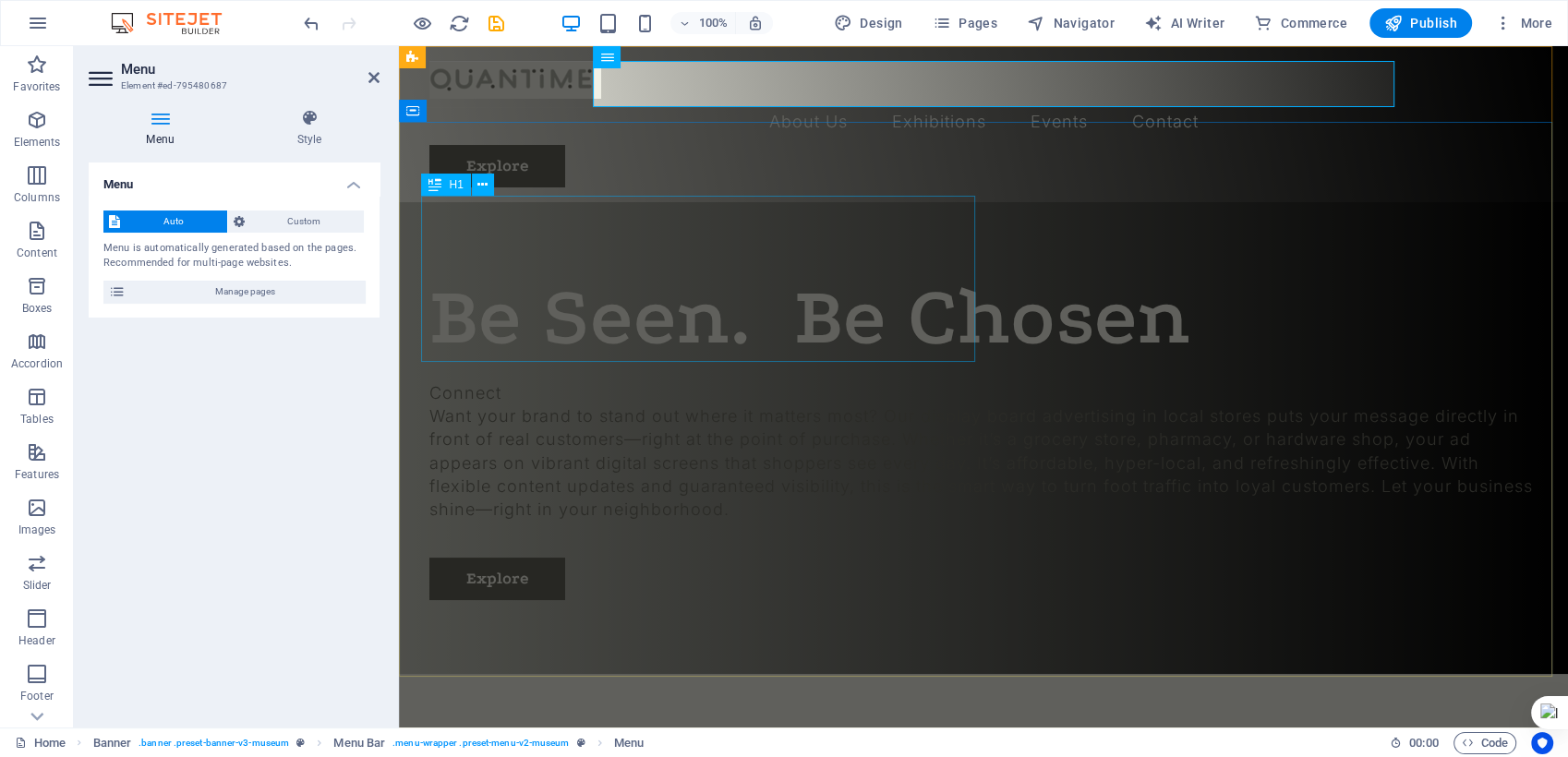 click on "Be Seen.  Be Chosen" at bounding box center (983, 318) 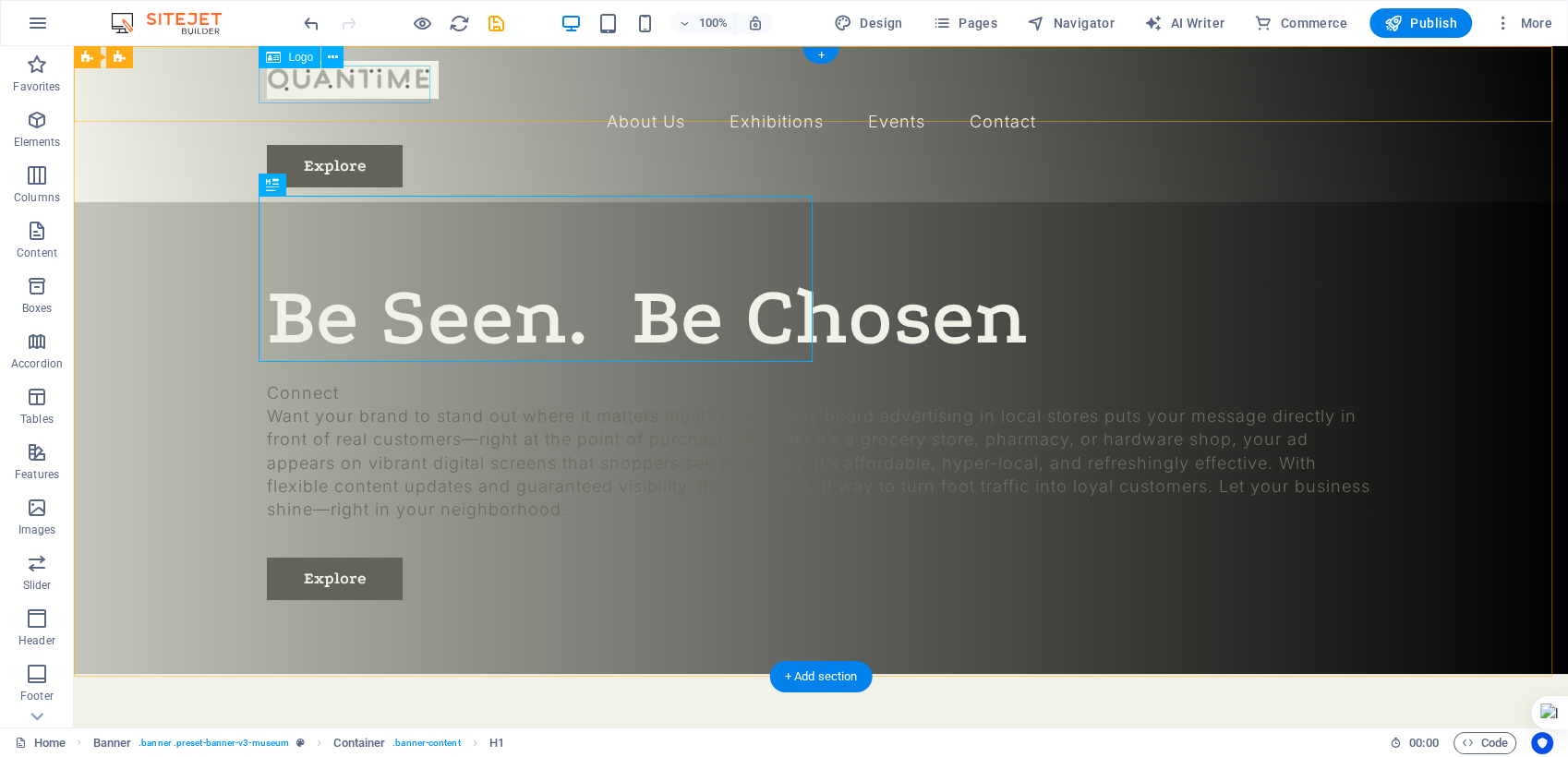 click at bounding box center (821, 79) 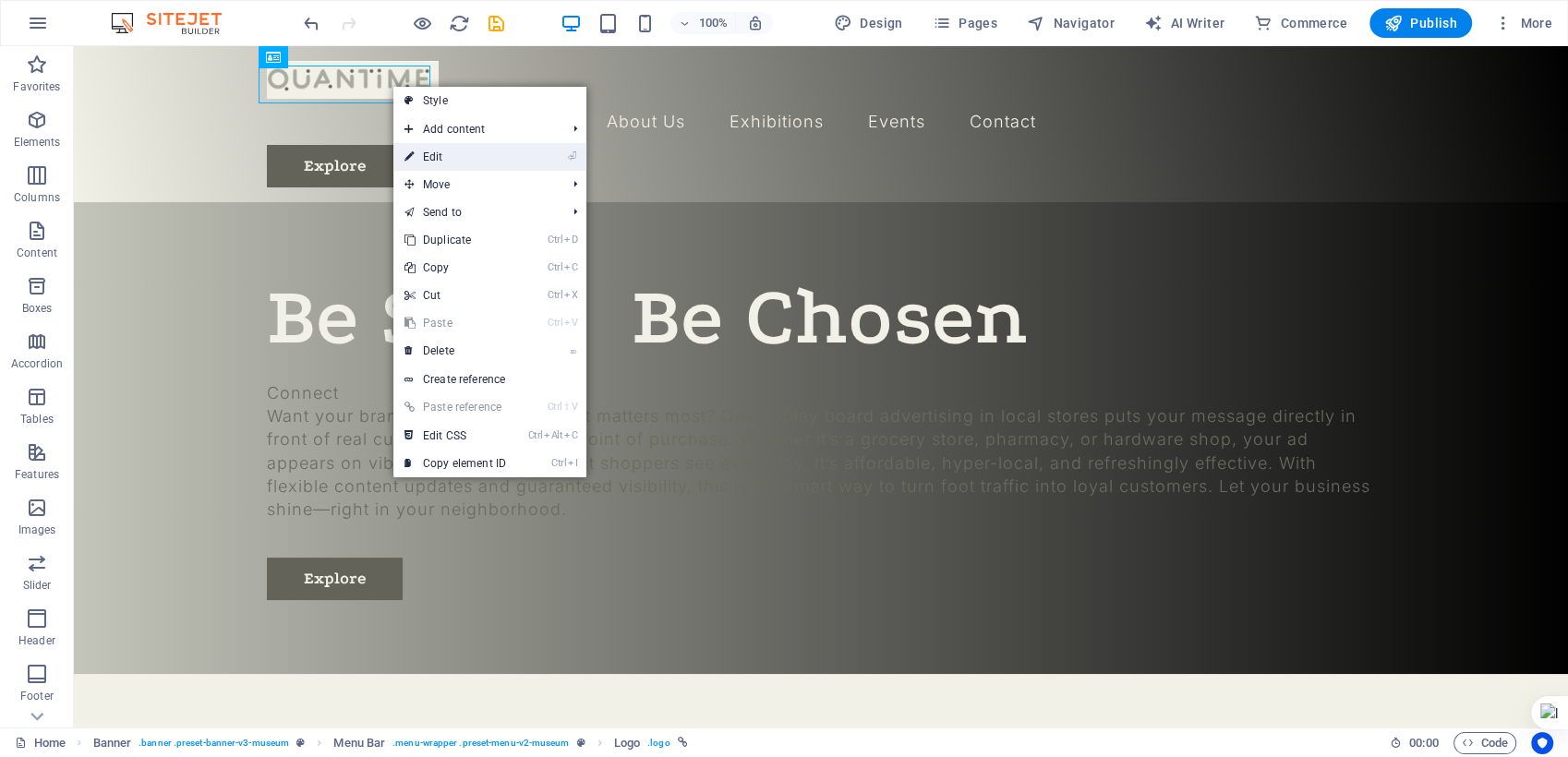 click on "⏎  Edit" at bounding box center (455, 157) 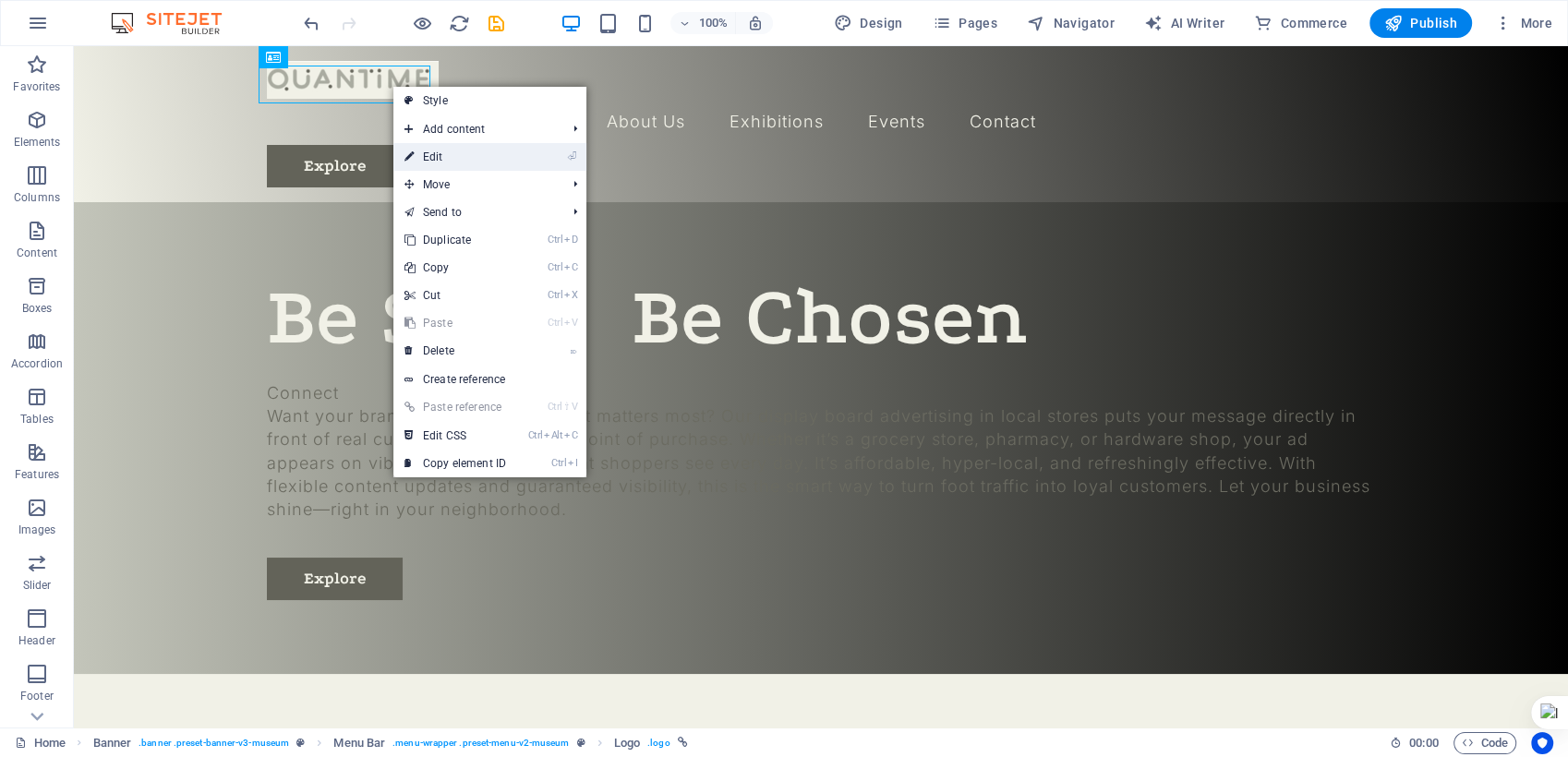 select on "px" 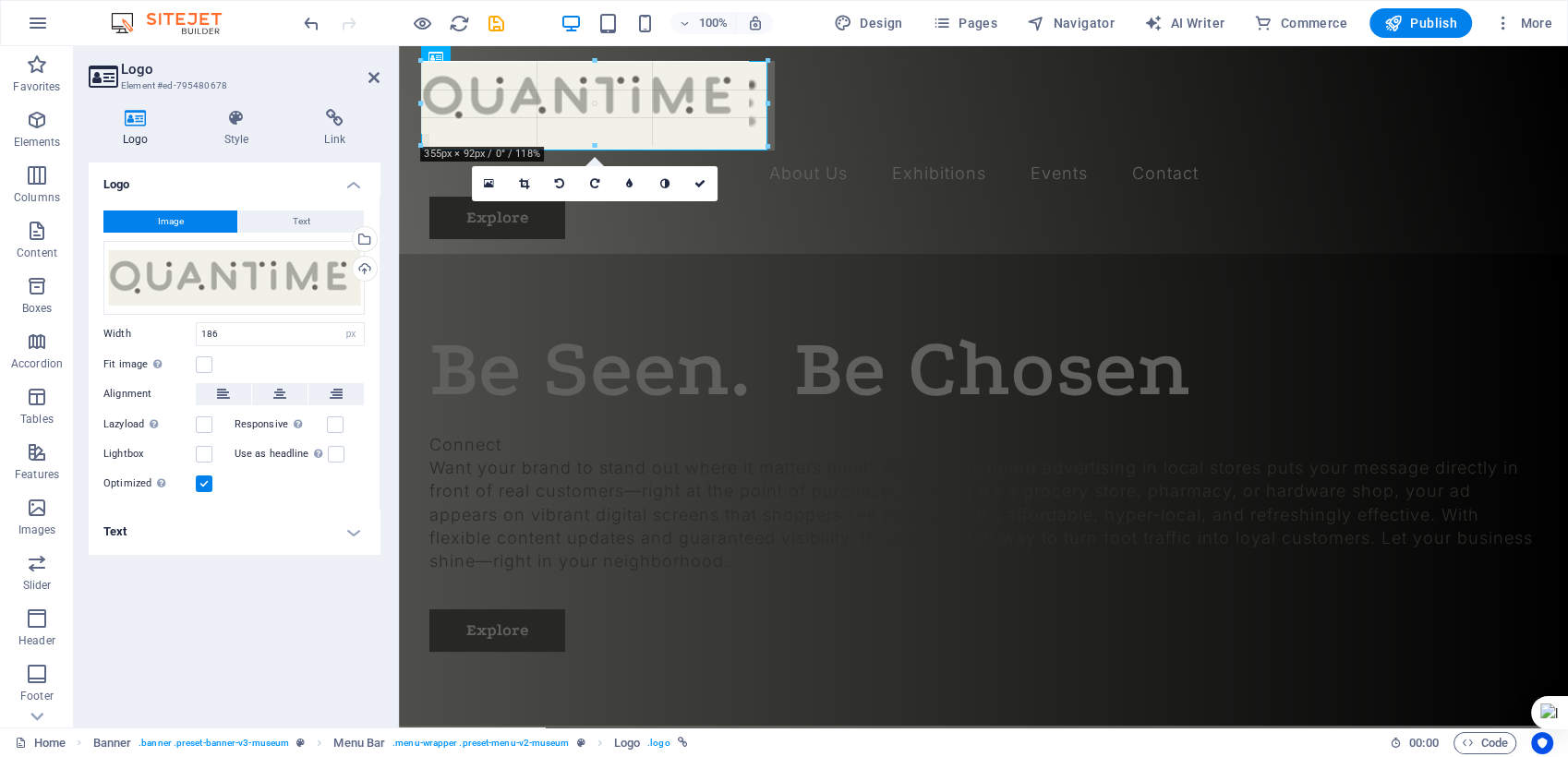 drag, startPoint x: 595, startPoint y: 100, endPoint x: 678, endPoint y: 151, distance: 97 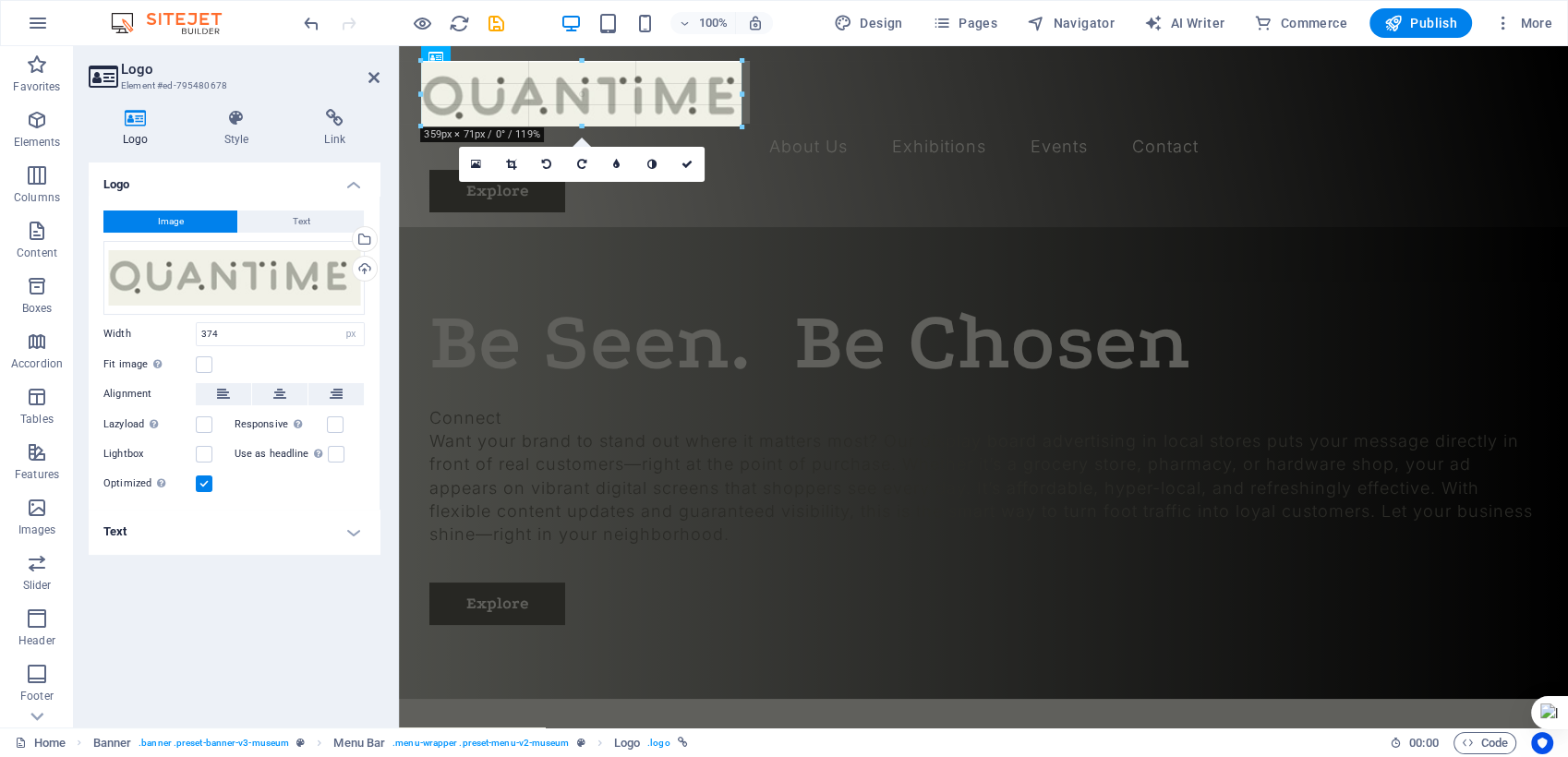 drag, startPoint x: 768, startPoint y: 139, endPoint x: 702, endPoint y: 126, distance: 67.26812 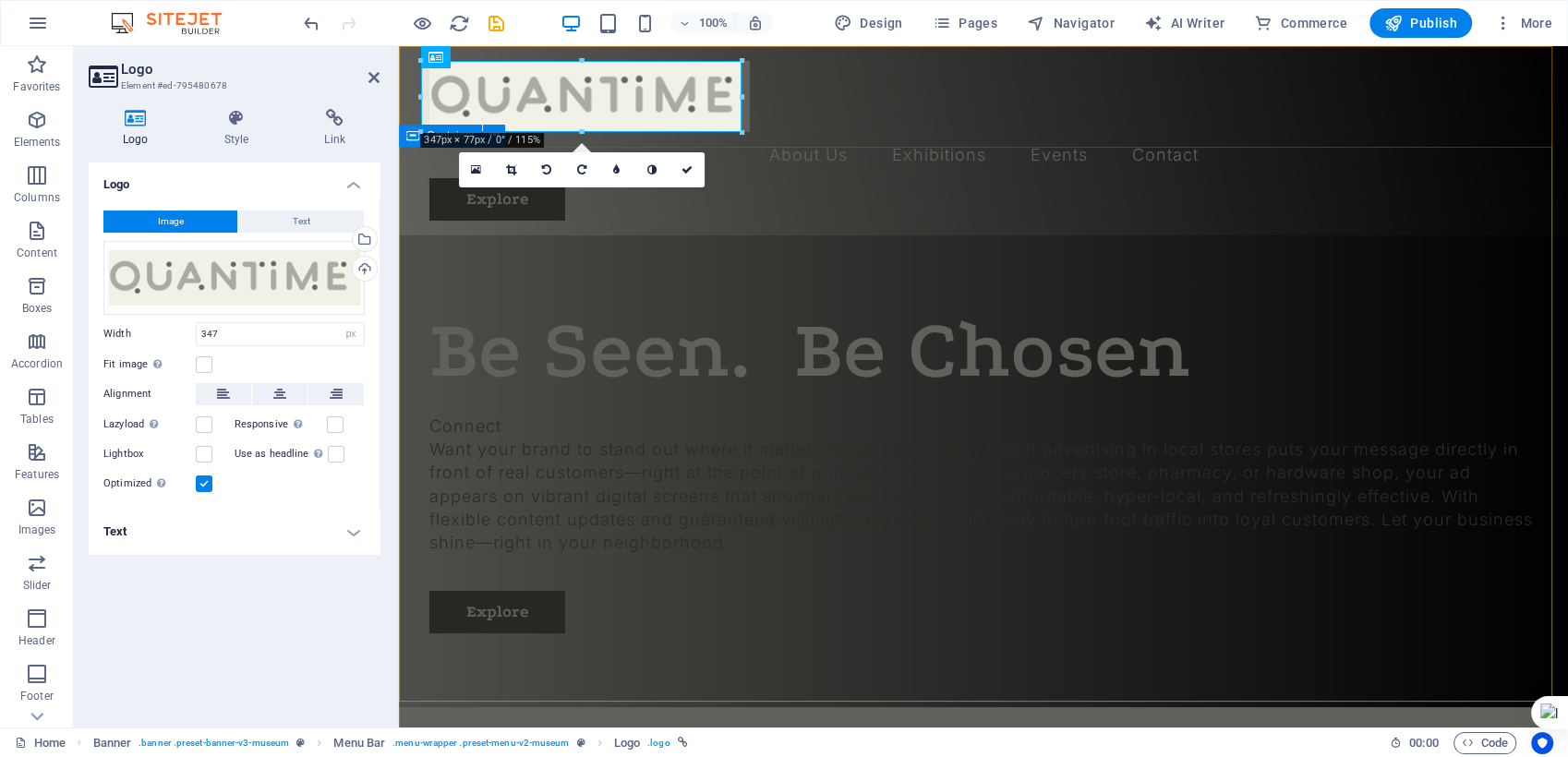 click on "Be Seen.  Be Chosen Connect  Want your brand to stand out where it matters most? Our display board advertising in local stores puts your message directly in front of real customers—right at the point of purchase. Whether it’s a grocery store, pharmacy, or hardware shop, your ad appears on vibrant digital screens that shoppers see every day. It’s affordable, hyper-local, and refreshingly effective. With flexible content updates and guaranteed visibility, this is the smart way to turn foot traffic into loyal customers. Let your business shine—right in your neighborhood.
Explore" at bounding box center [983, 471] 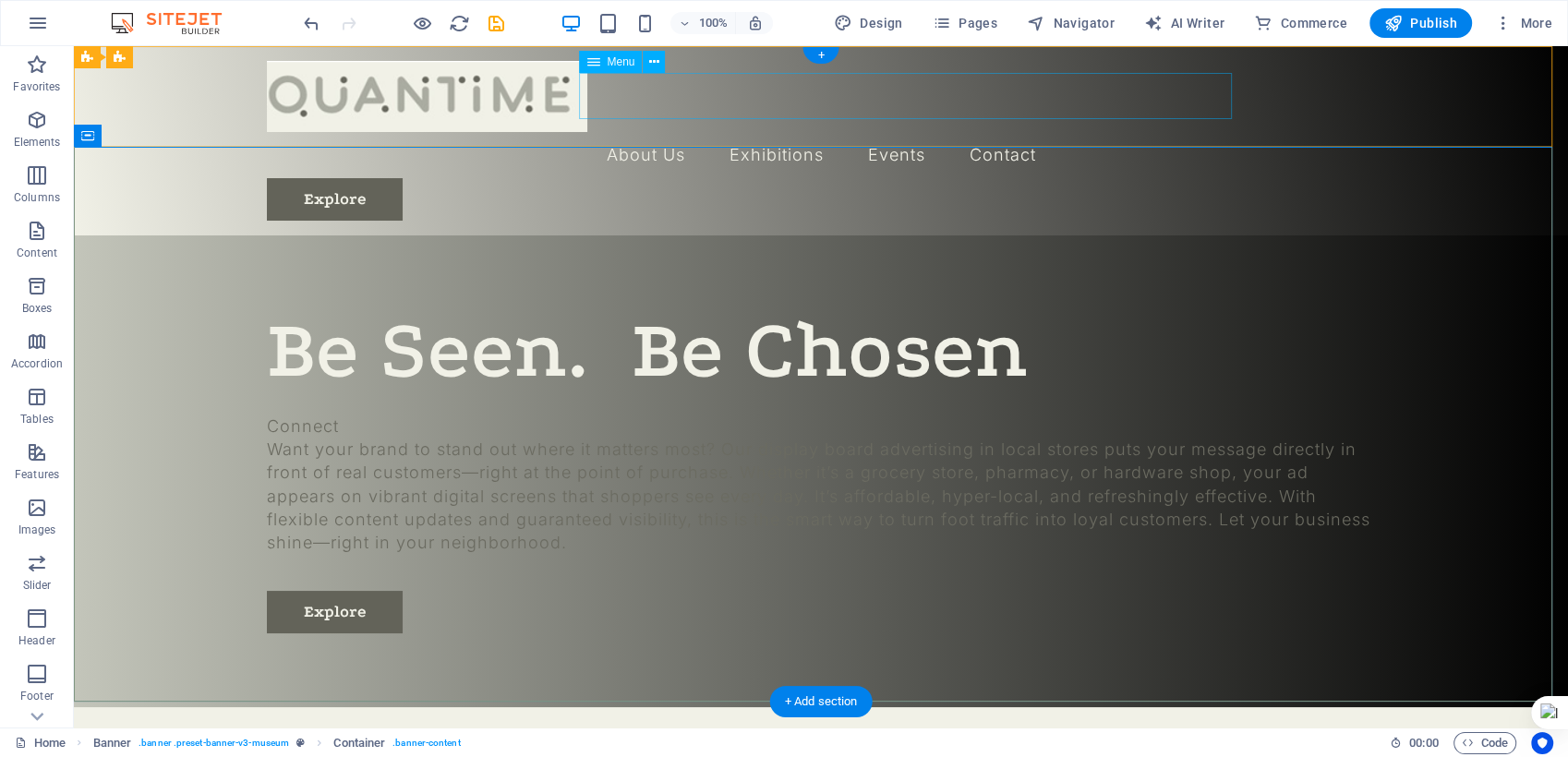 click on "About Us Exhibitions Events Contact" at bounding box center (821, 155) 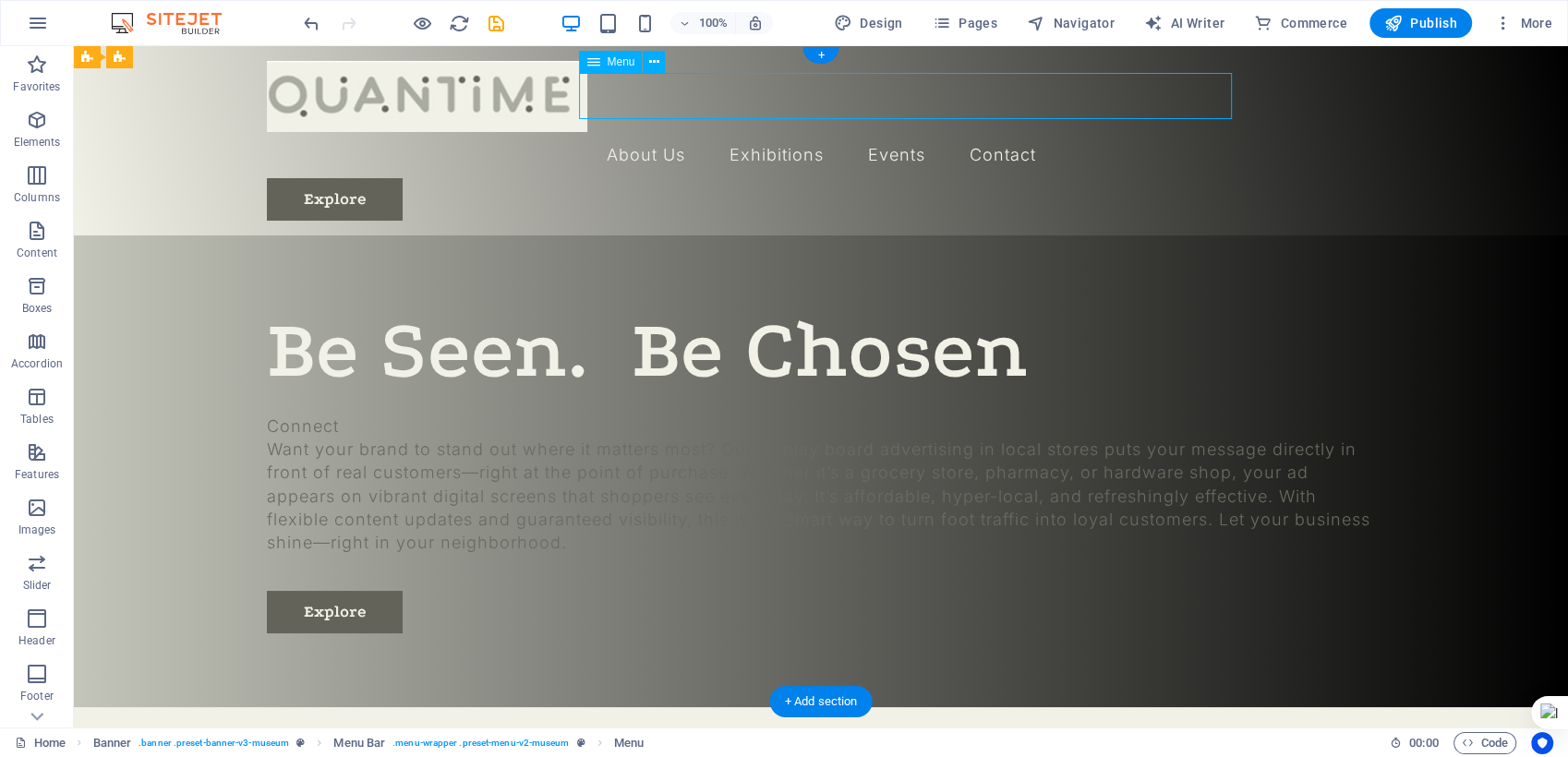 click on "About Us Exhibitions Events Contact" at bounding box center (821, 155) 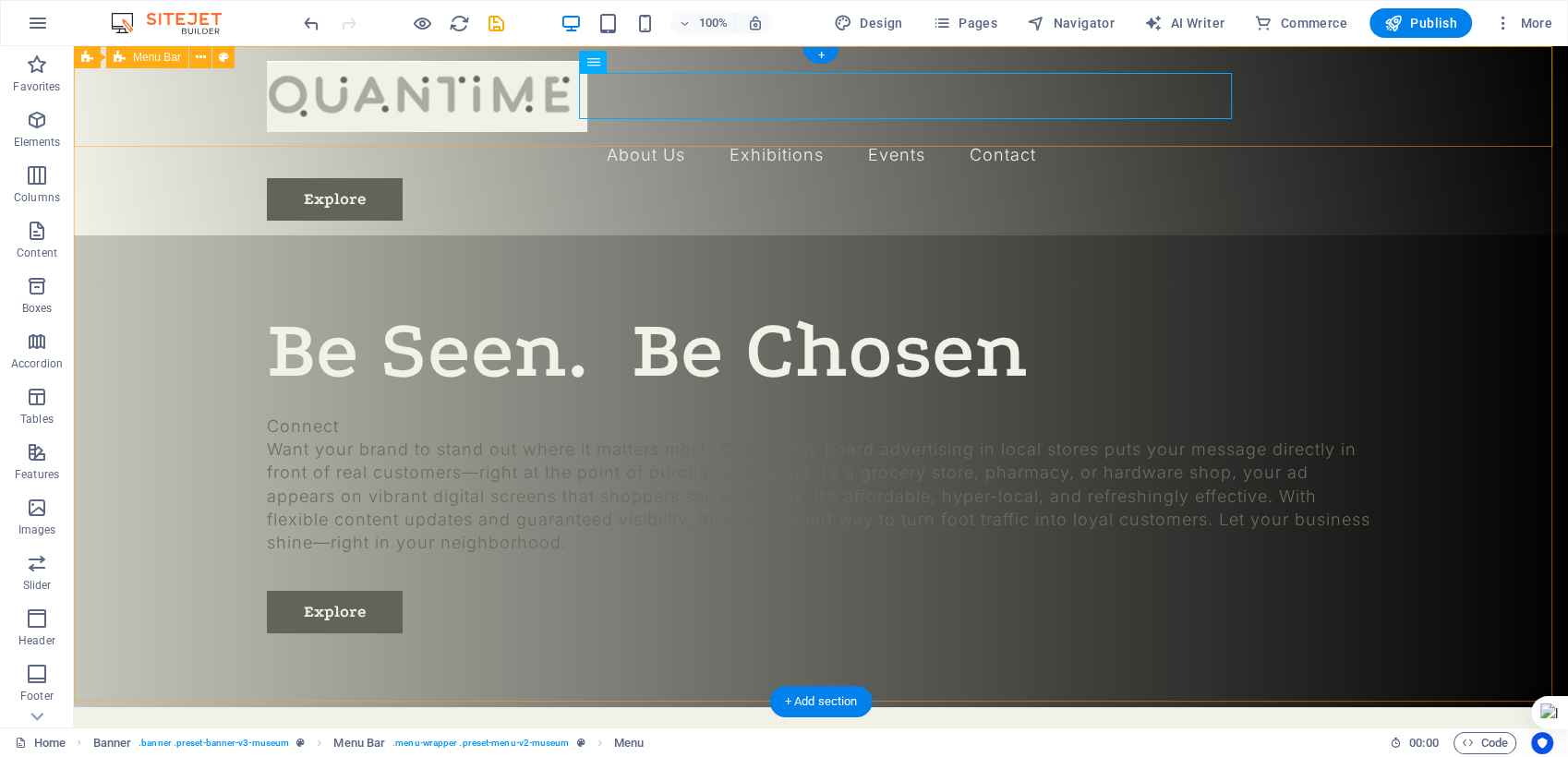 click on "About Us Exhibitions Events Contact Explore" at bounding box center (821, 140) 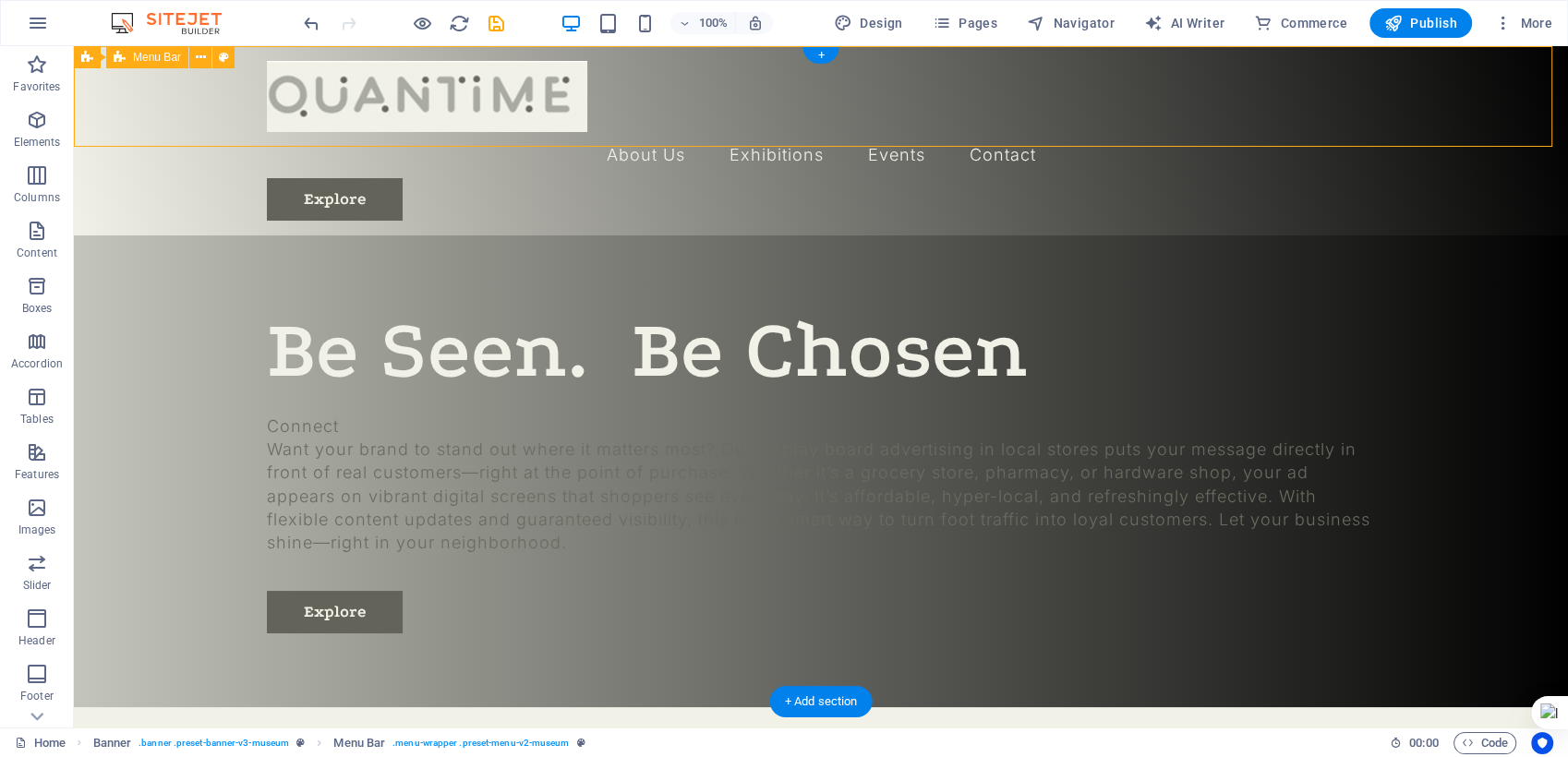 click on "About Us Exhibitions Events Contact Explore" at bounding box center (821, 140) 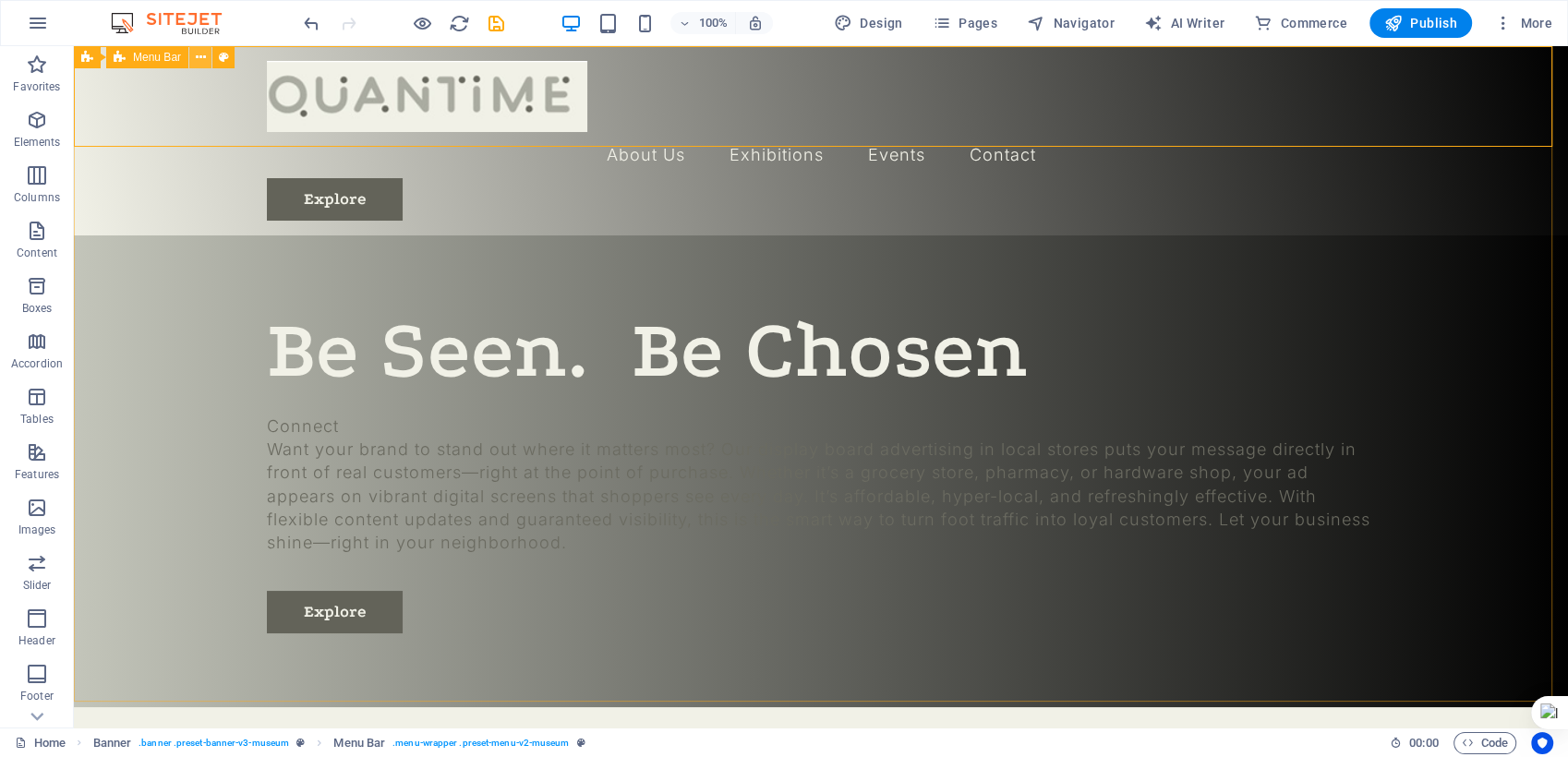 click at bounding box center (200, 57) 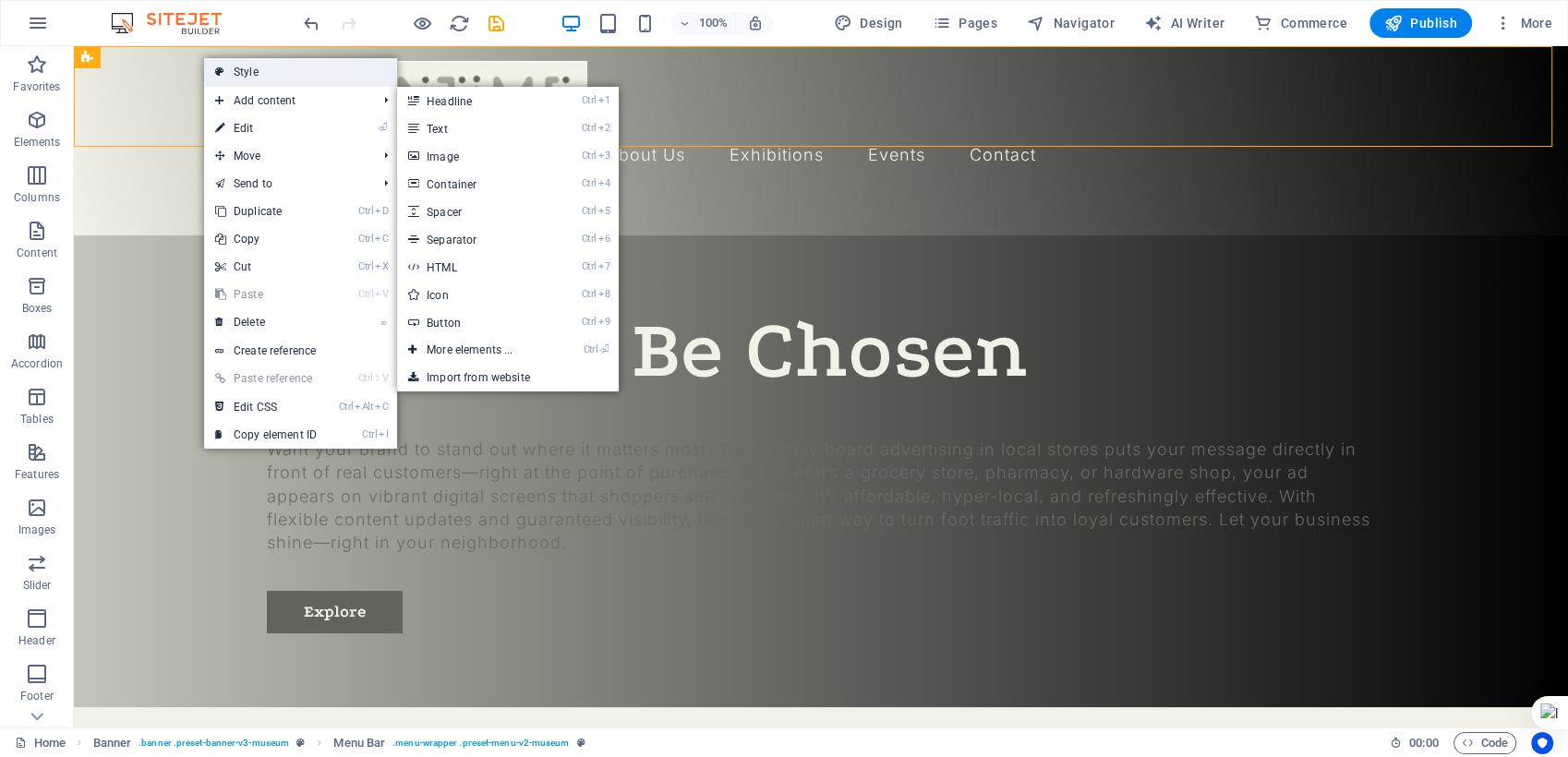 click on "Style" at bounding box center [300, 72] 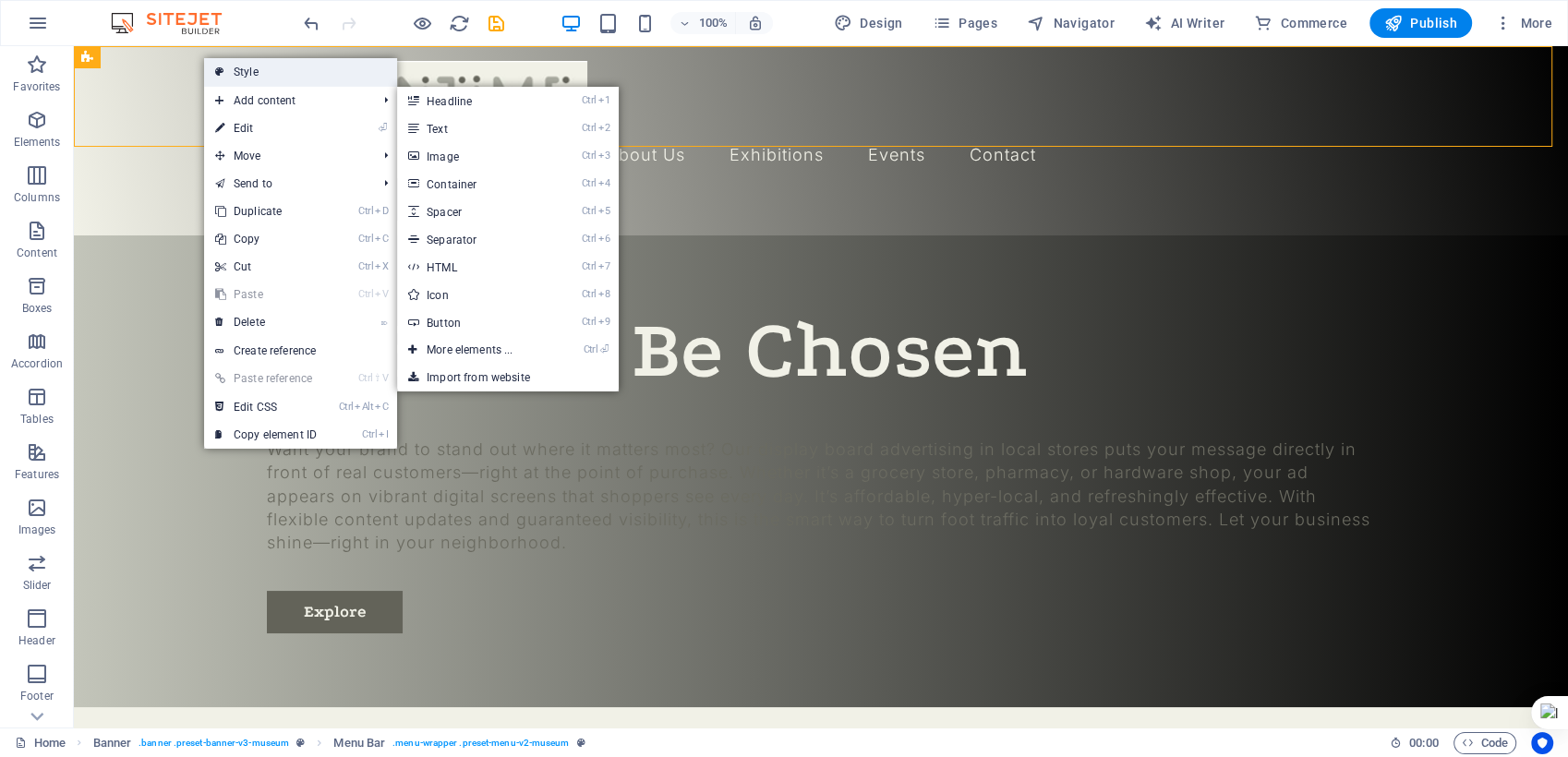 select on "rem" 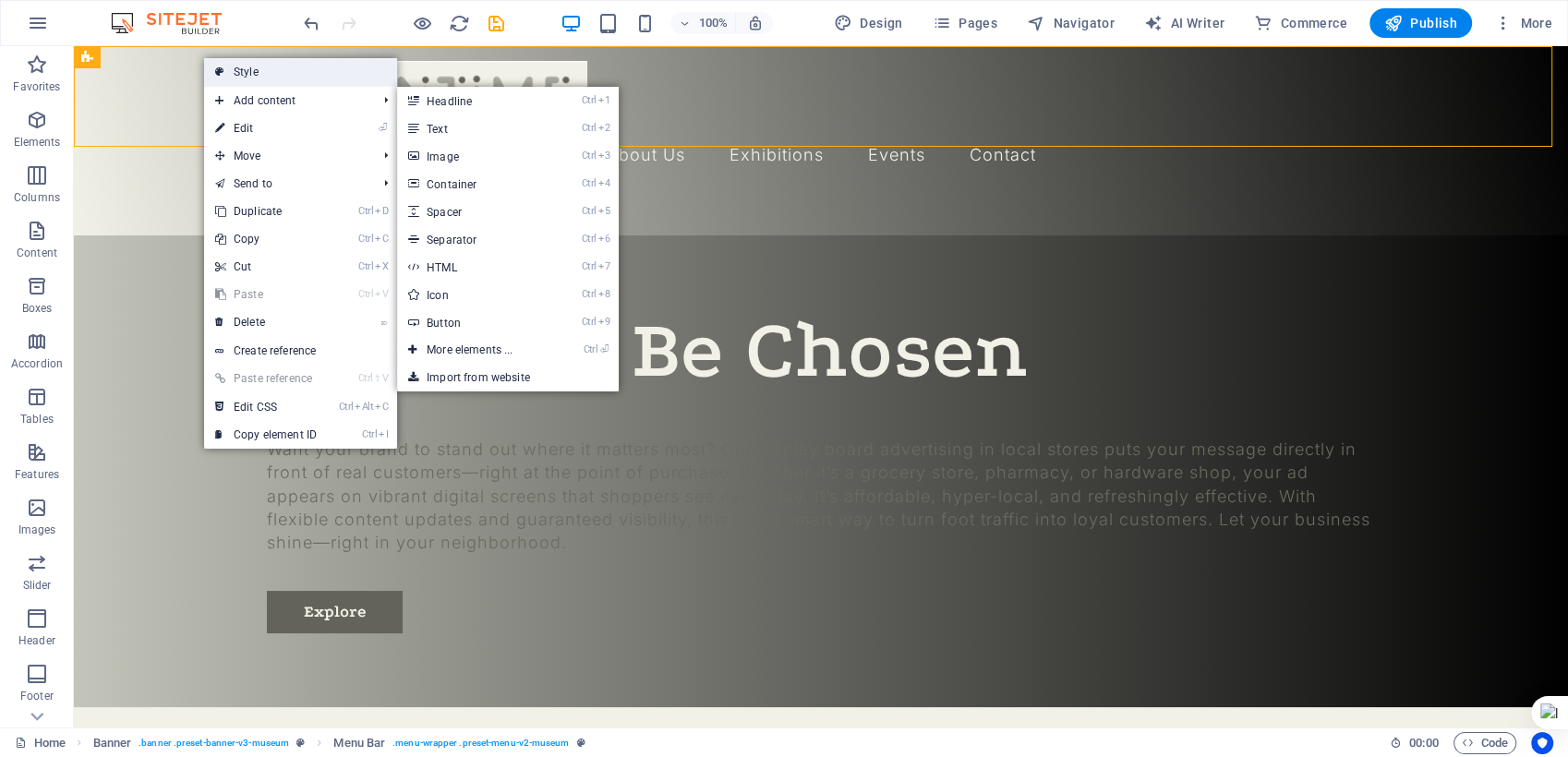 select on "rem" 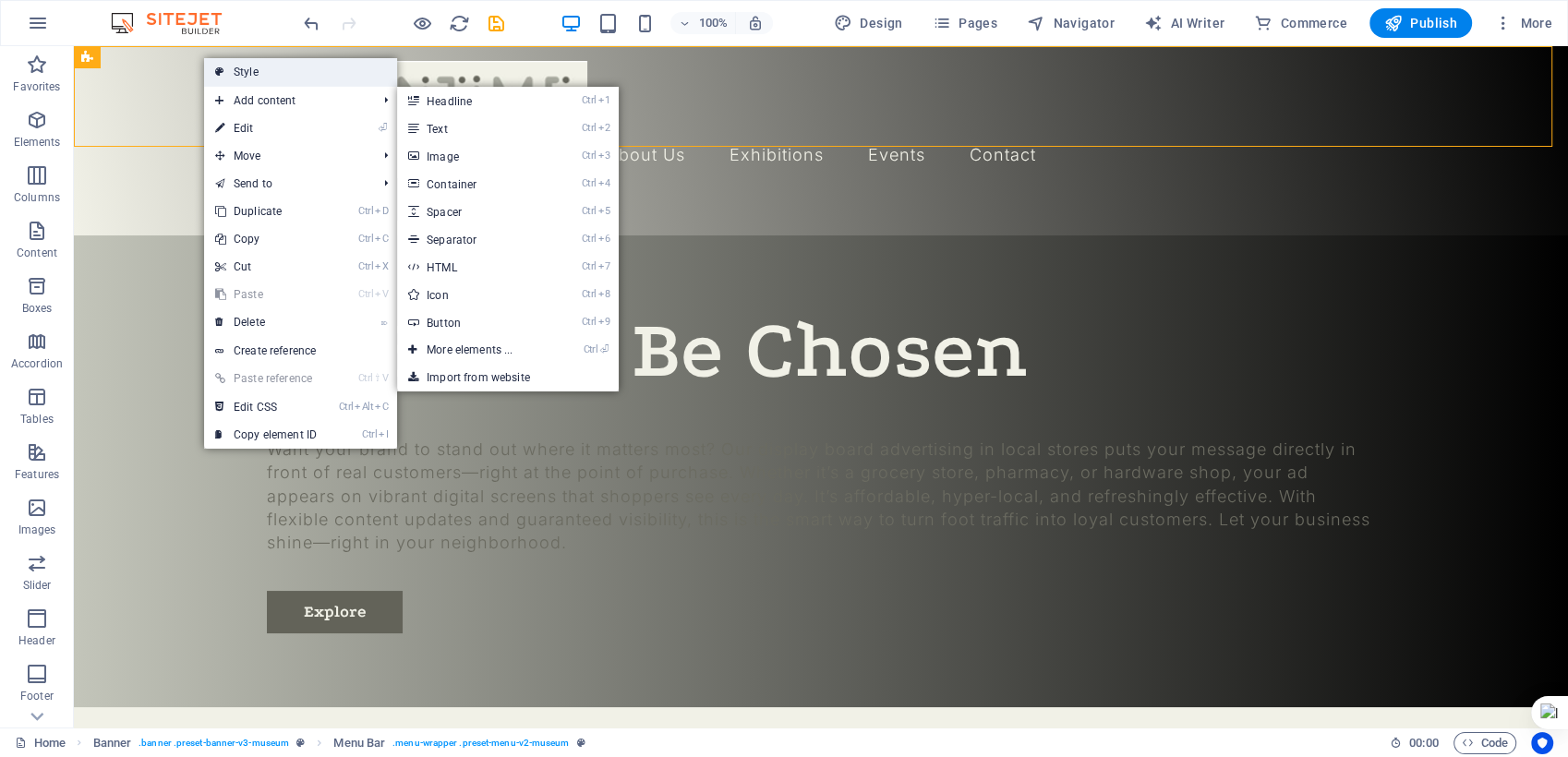 select on "rem" 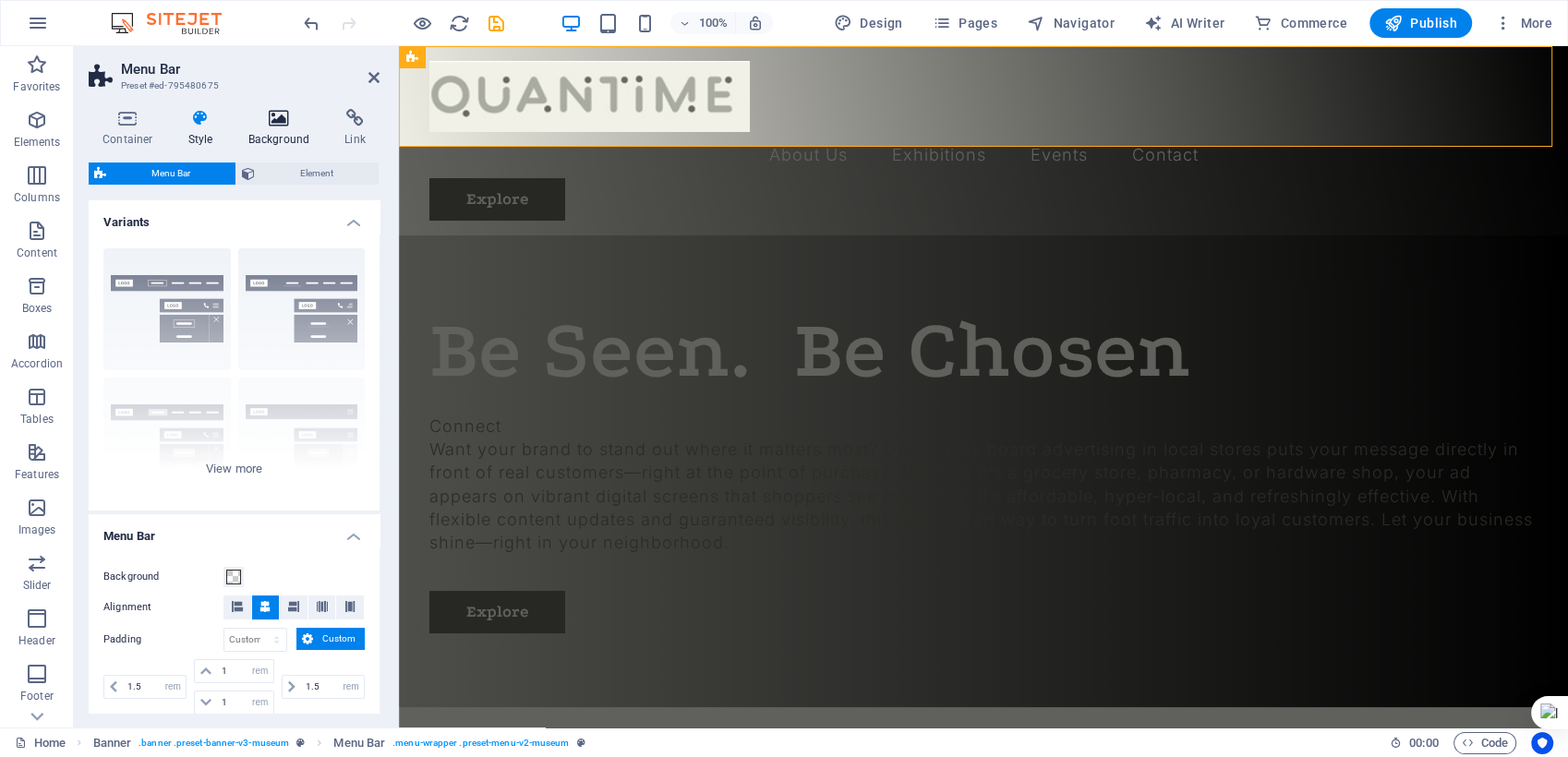 click at bounding box center [279, 118] 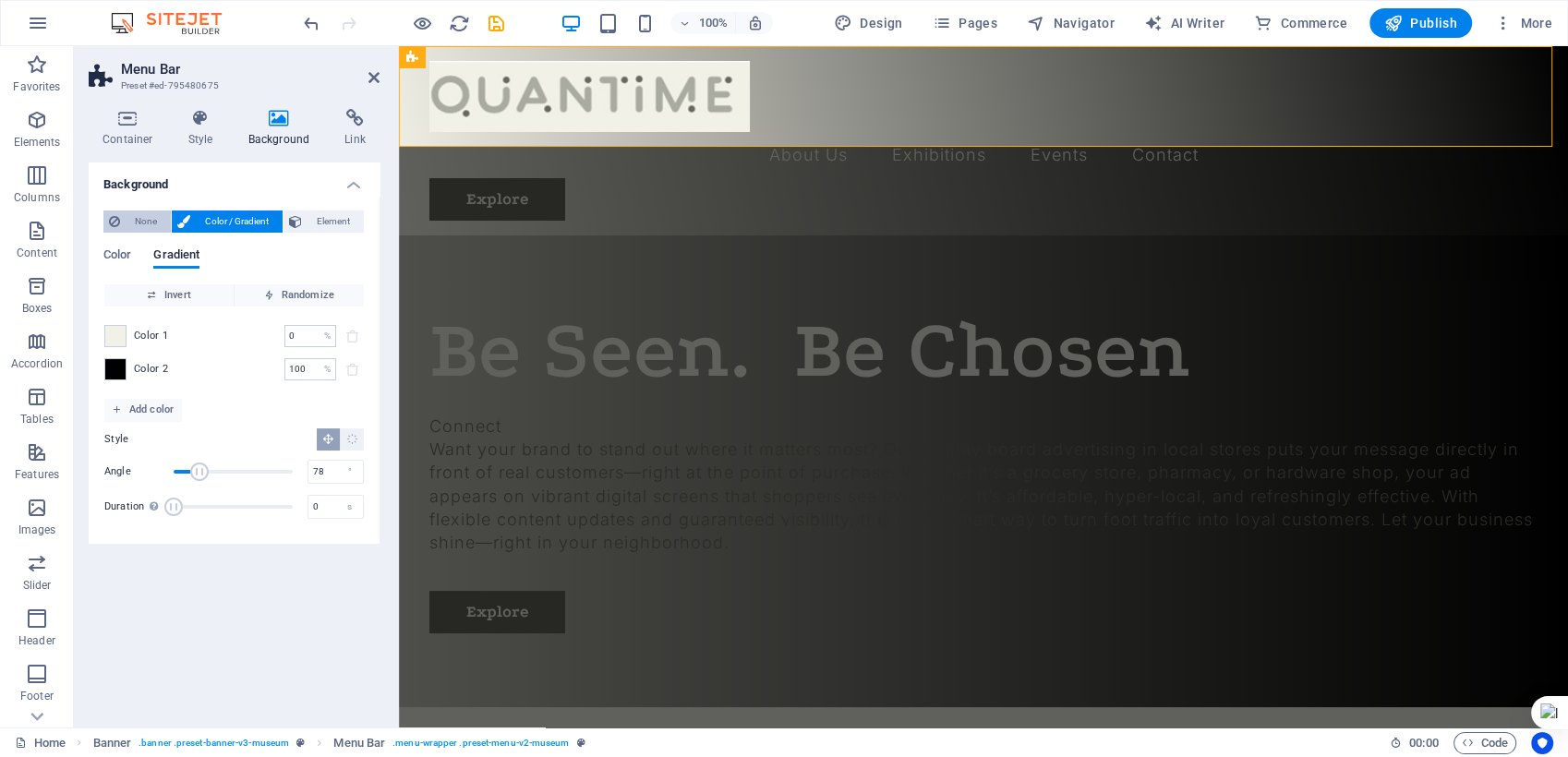 click on "None" at bounding box center (145, 222) 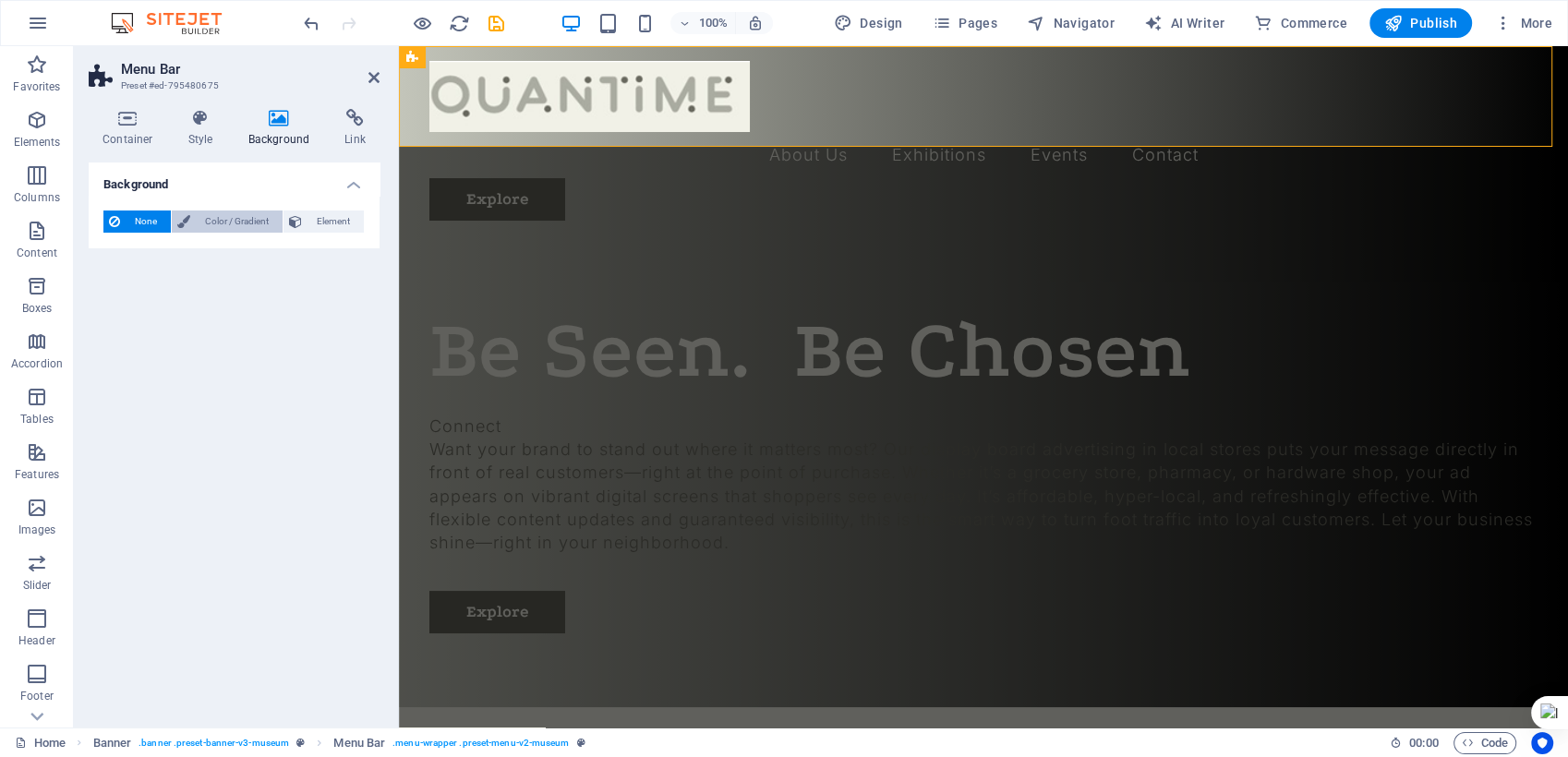 click on "Color / Gradient" at bounding box center (236, 222) 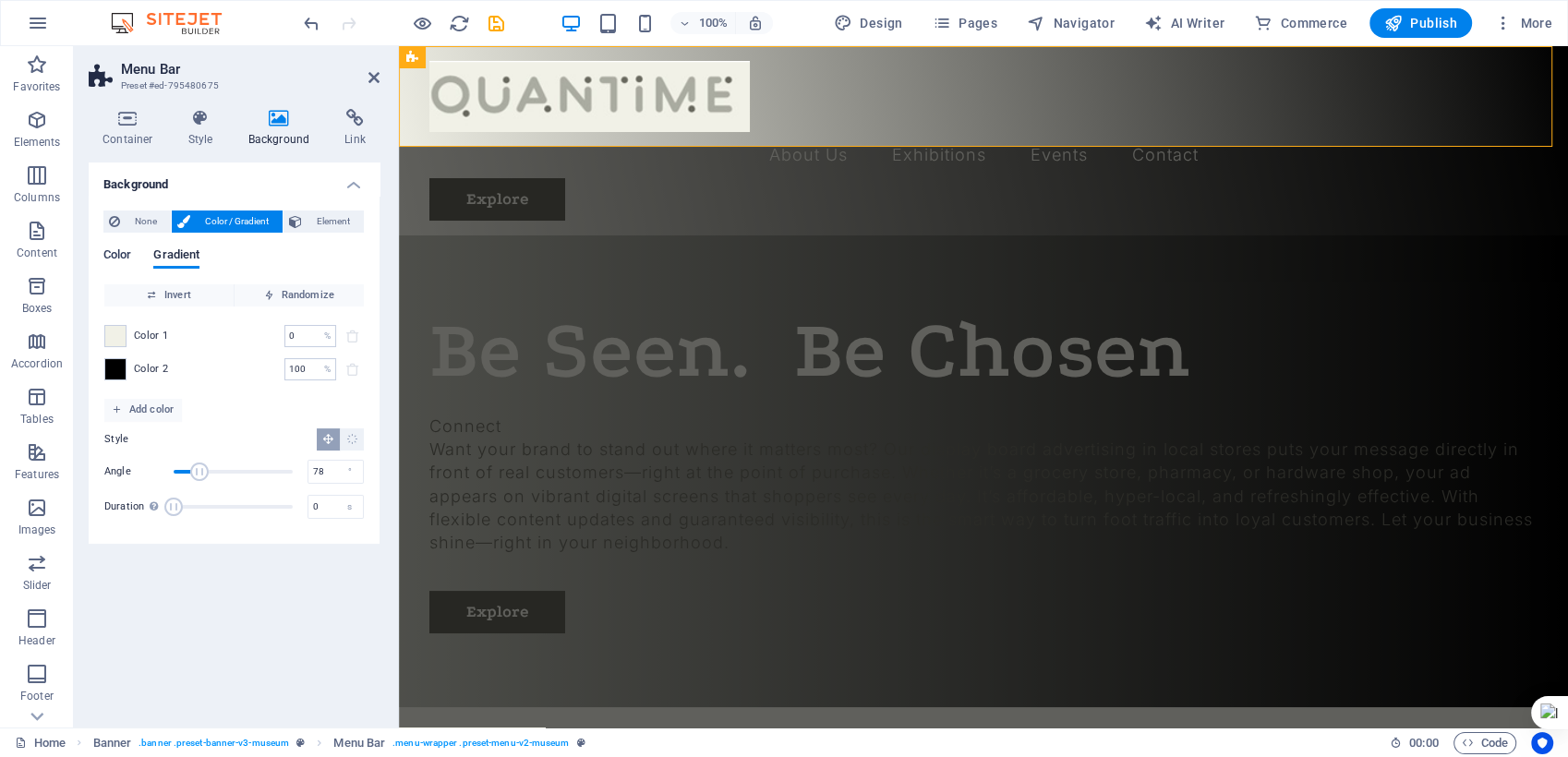 click on "Color" at bounding box center (117, 257) 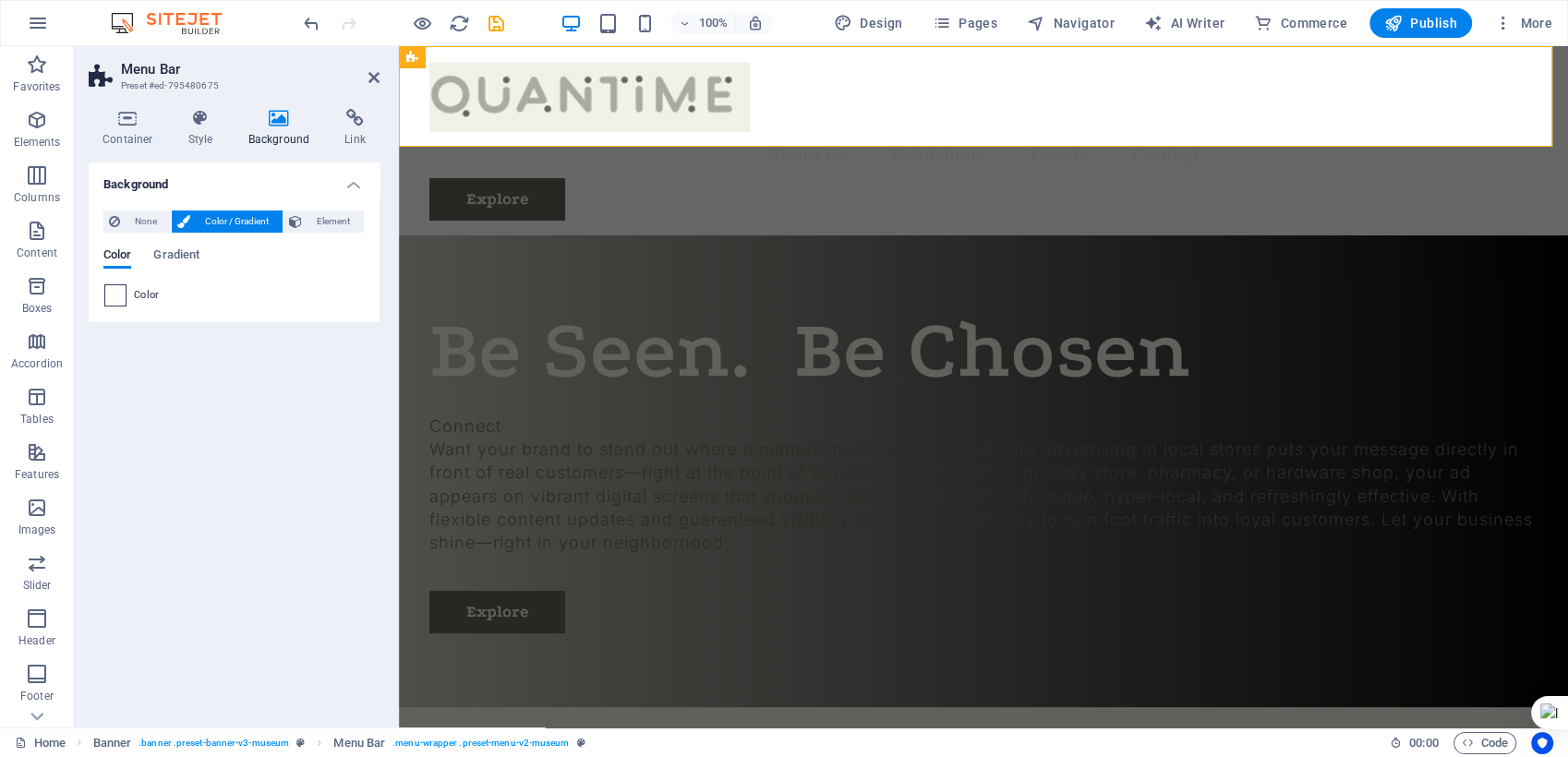 click at bounding box center [115, 295] 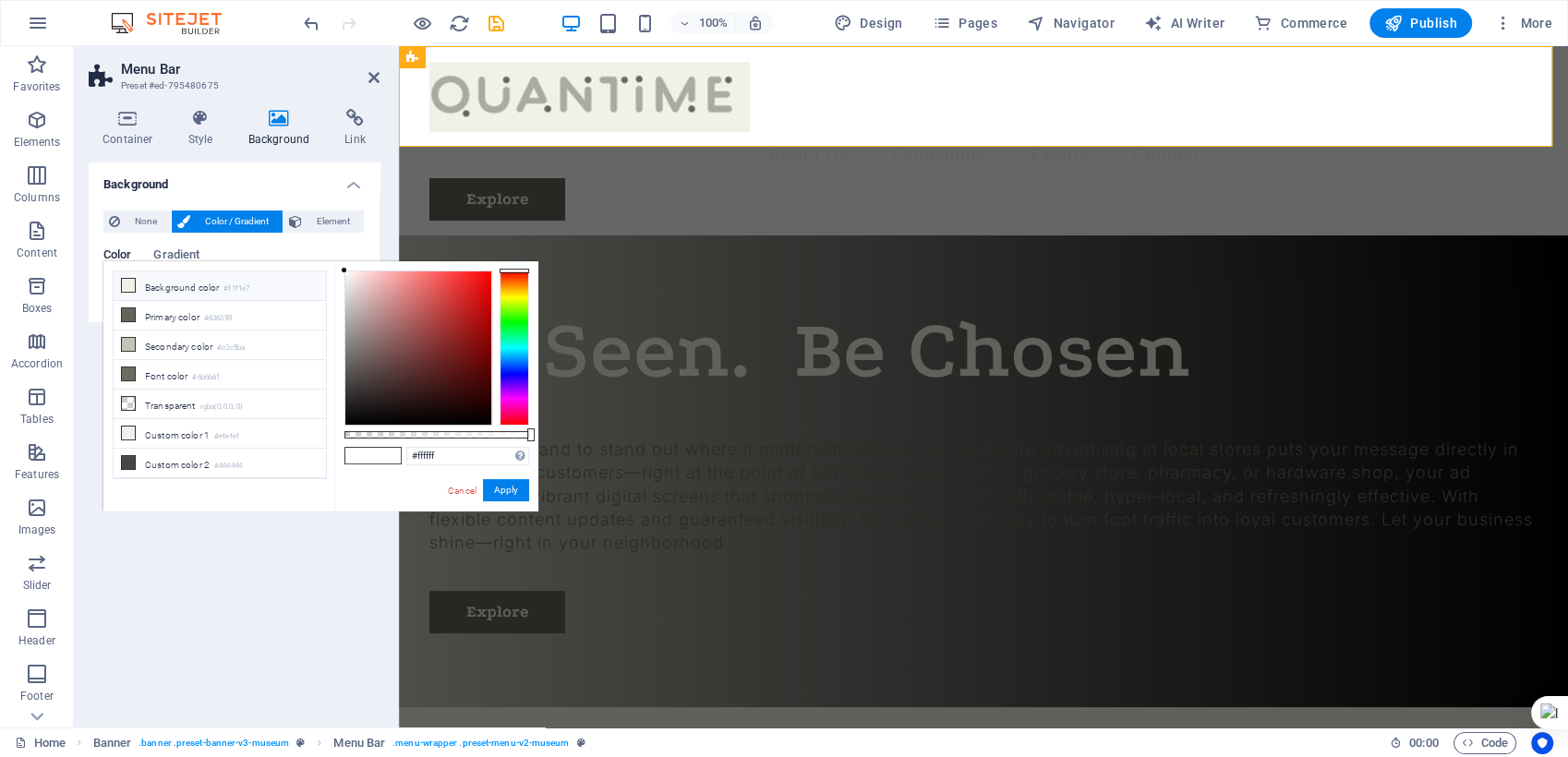 click on "Background color
#f1f1e7" at bounding box center [220, 286] 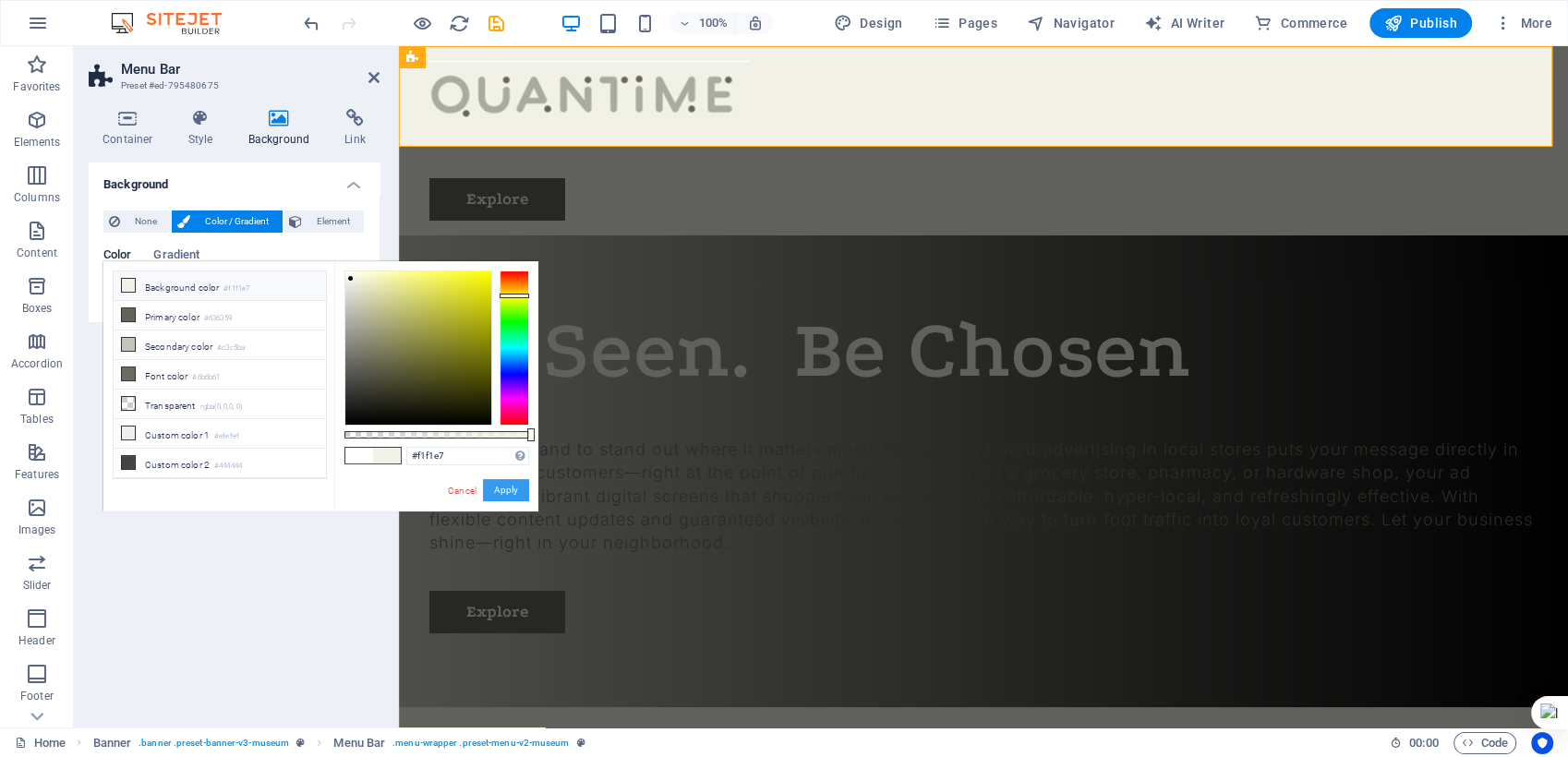 click on "Apply" at bounding box center [506, 490] 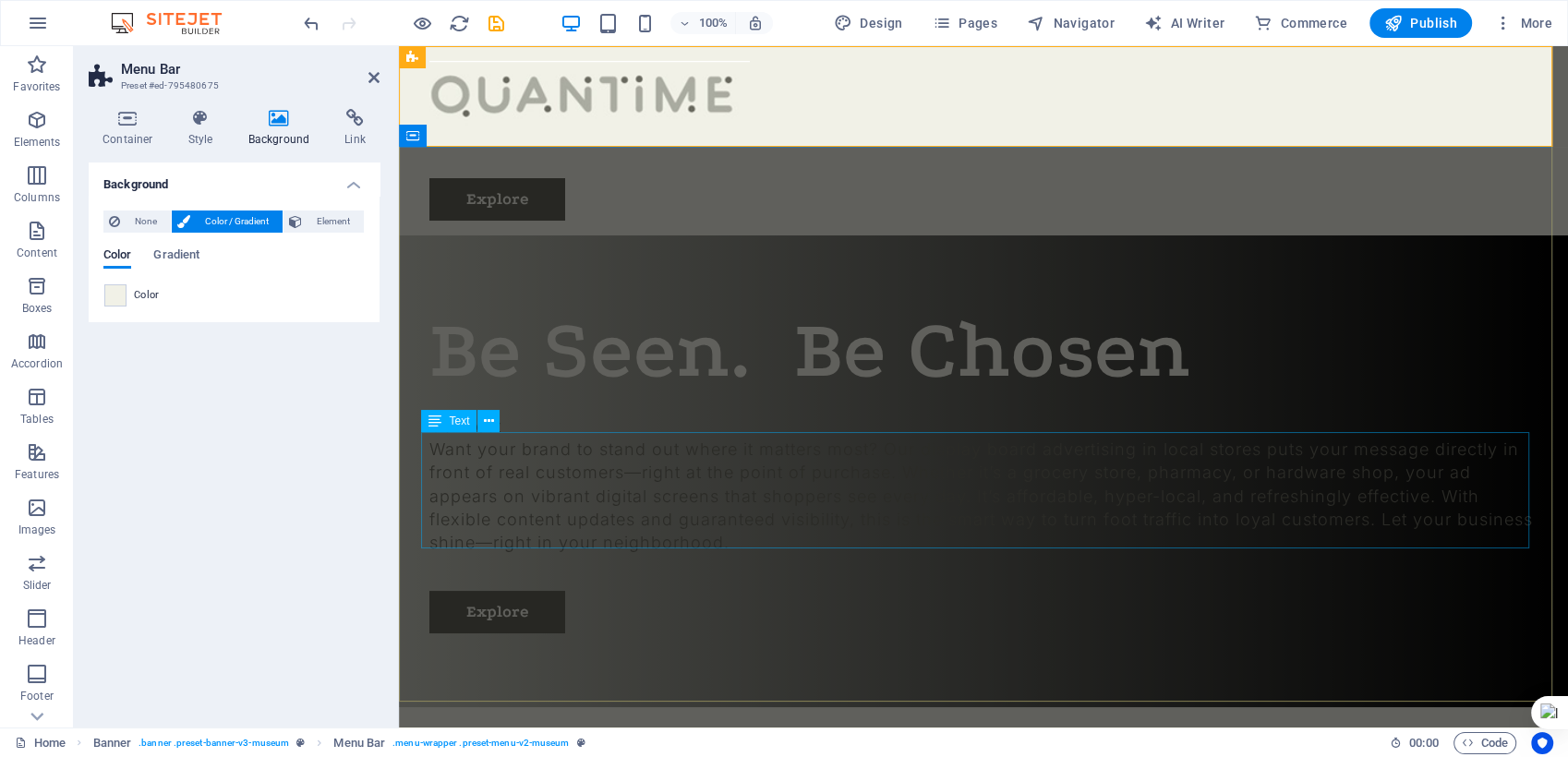 click on "Want your brand to stand out where it matters most? Our display board advertising in local stores puts your message directly in front of real customers—right at the point of purchase. Whether it’s a grocery store, pharmacy, or hardware shop, your ad appears on vibrant digital screens that shoppers see every day. It’s affordable, hyper-local, and refreshingly effective. With flexible content updates and guaranteed visibility, this is the smart way to turn foot traffic into loyal customers. Let your business shine—right in your neighborhood." at bounding box center [983, 496] 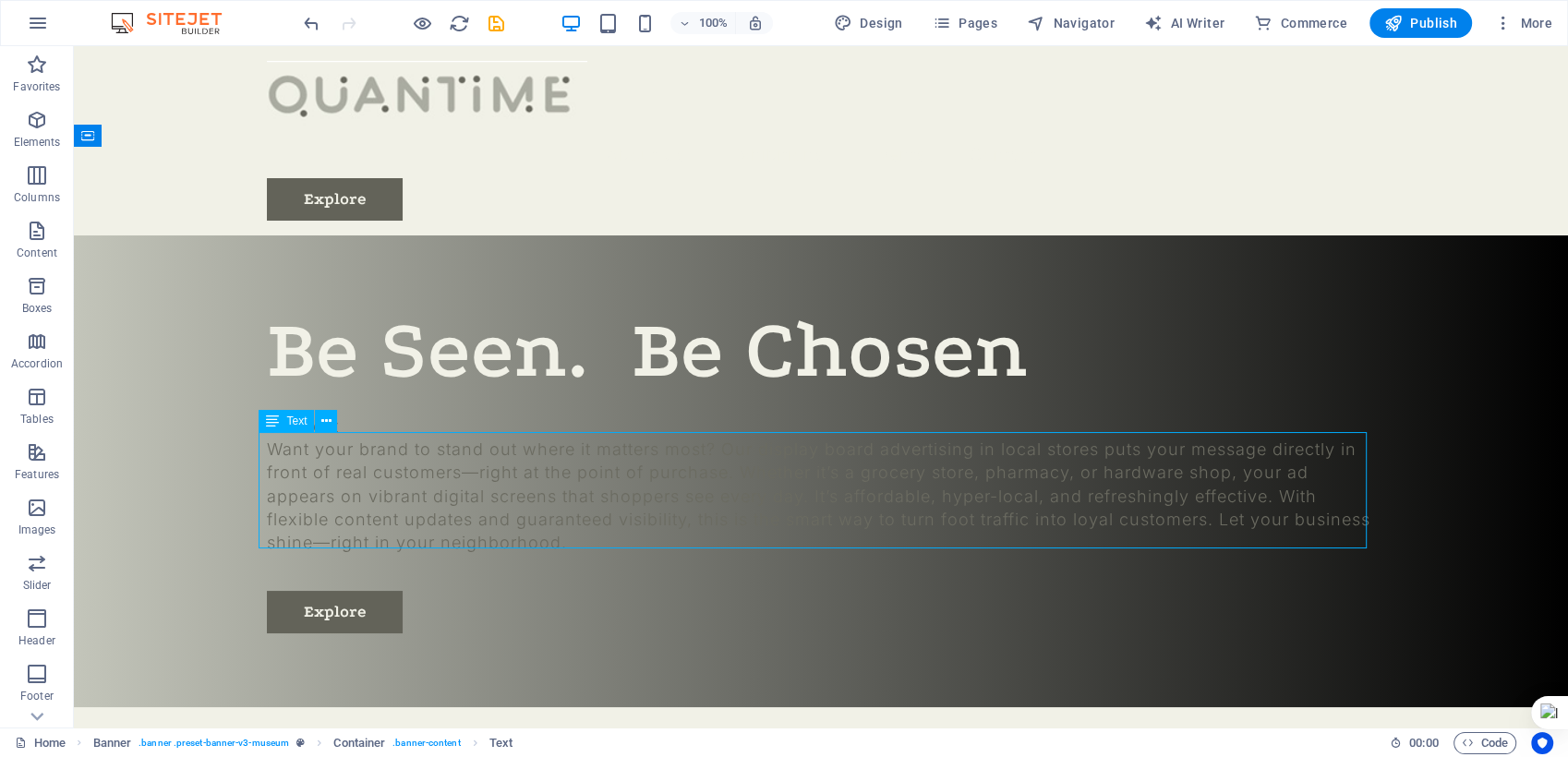 click on "Want your brand to stand out where it matters most? Our display board advertising in local stores puts your message directly in front of real customers—right at the point of purchase. Whether it’s a grocery store, pharmacy, or hardware shop, your ad appears on vibrant digital screens that shoppers see every day. It’s affordable, hyper-local, and refreshingly effective. With flexible content updates and guaranteed visibility, this is the smart way to turn foot traffic into loyal customers. Let your business shine—right in your neighborhood." at bounding box center (821, 496) 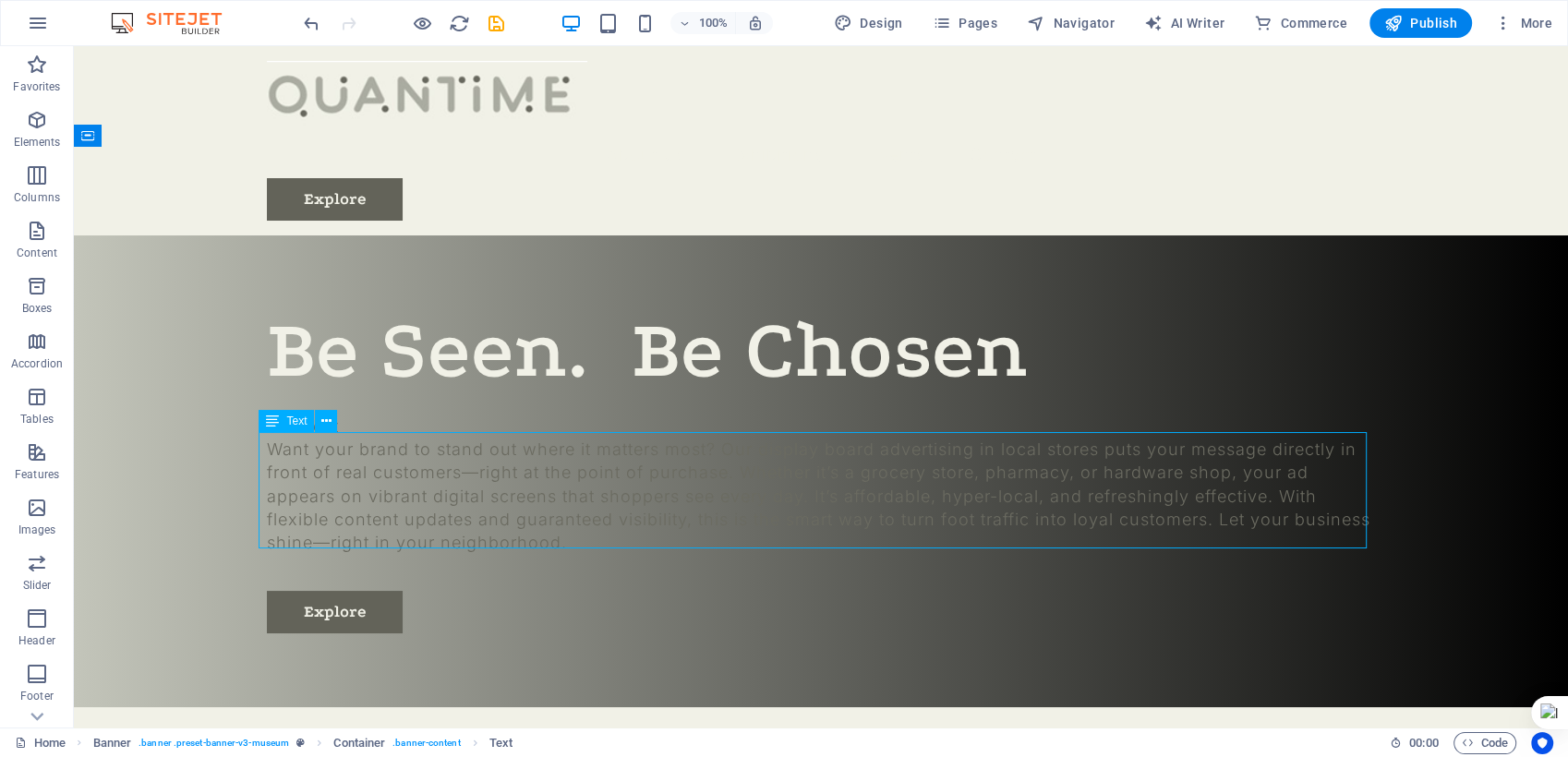 click on "Want your brand to stand out where it matters most? Our display board advertising in local stores puts your message directly in front of real customers—right at the point of purchase. Whether it’s a grocery store, pharmacy, or hardware shop, your ad appears on vibrant digital screens that shoppers see every day. It’s affordable, hyper-local, and refreshingly effective. With flexible content updates and guaranteed visibility, this is the smart way to turn foot traffic into loyal customers. Let your business shine—right in your neighborhood." at bounding box center (821, 496) 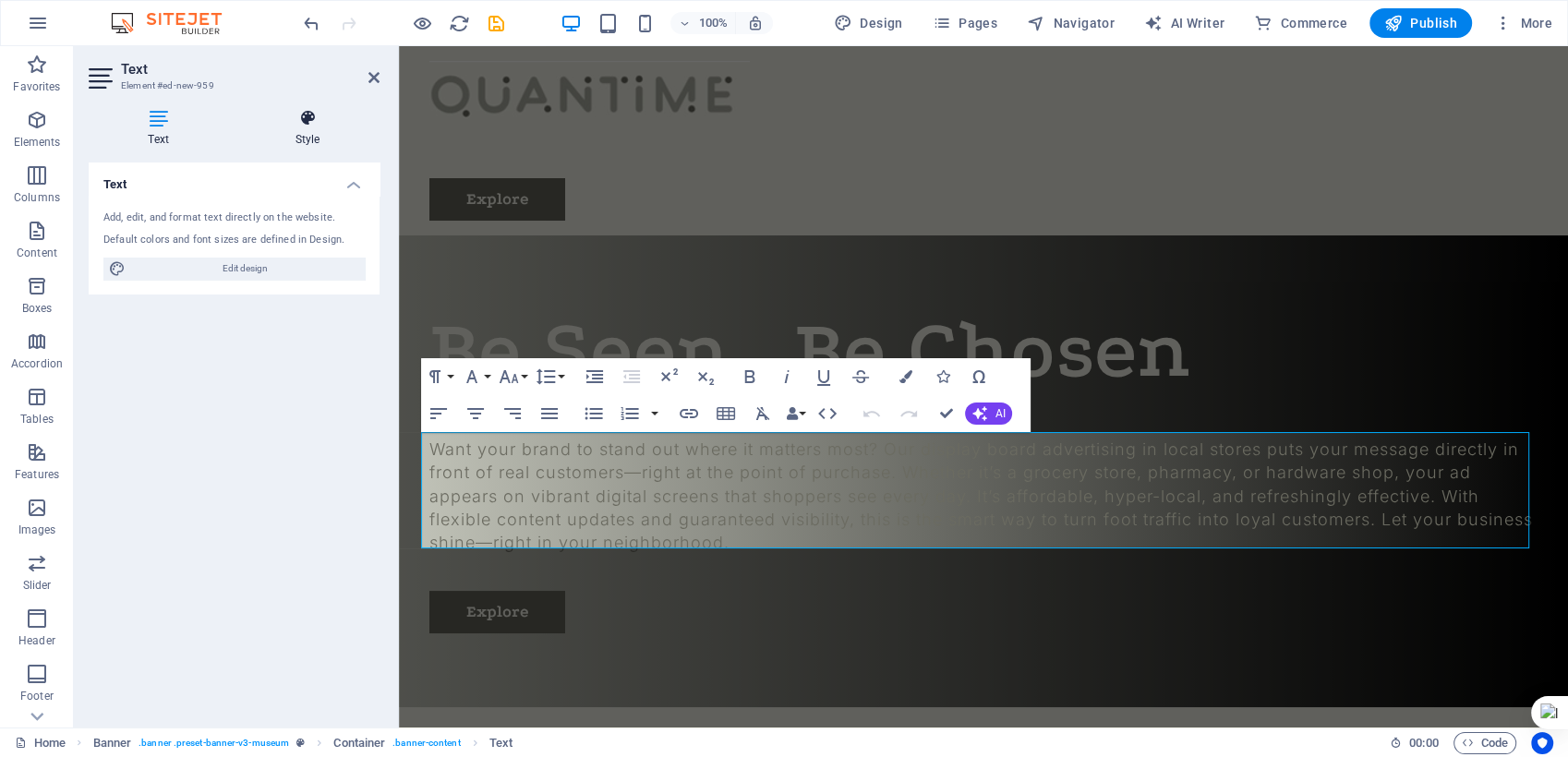 click on "Style" at bounding box center [308, 128] 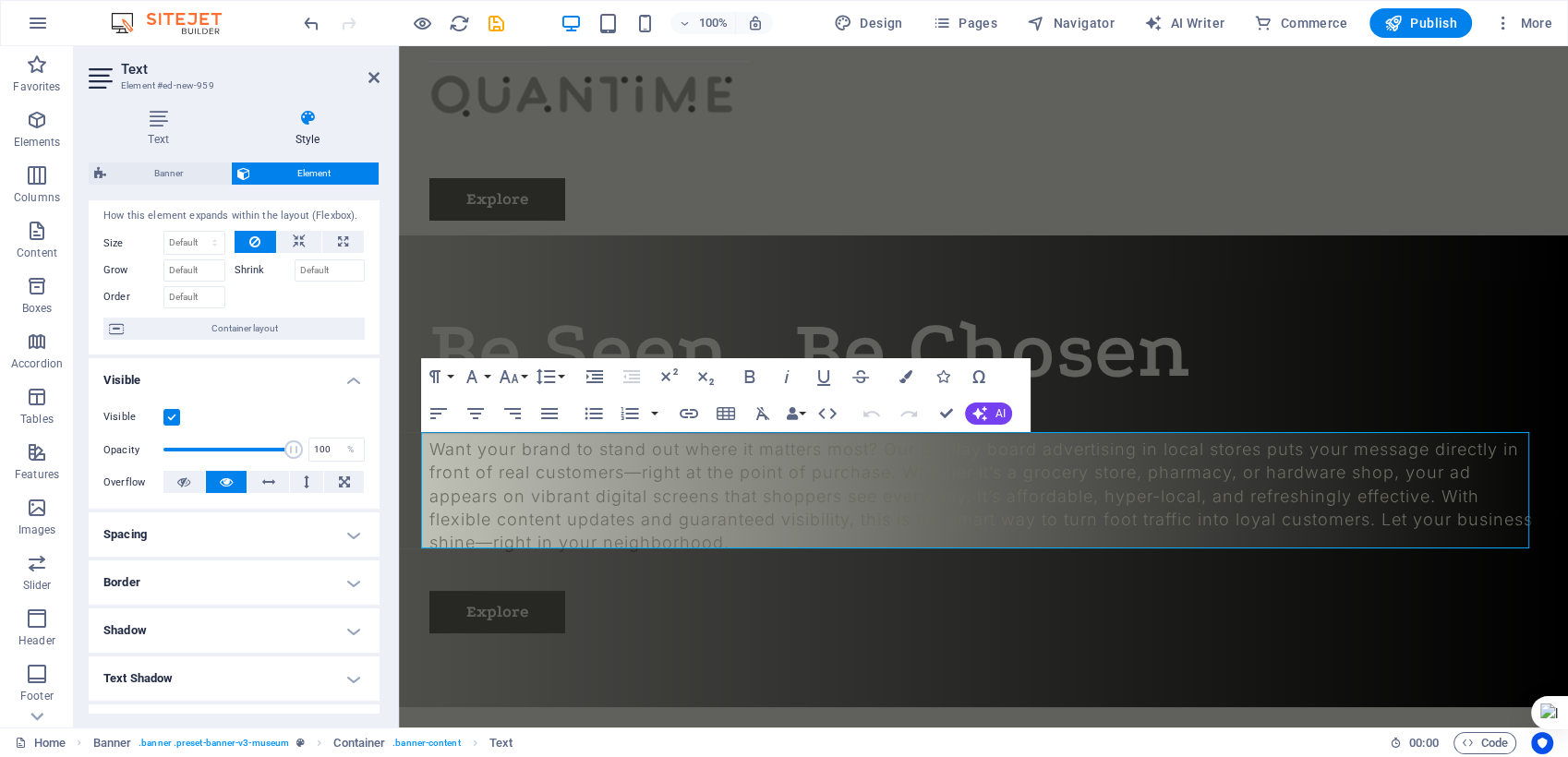 scroll, scrollTop: 0, scrollLeft: 0, axis: both 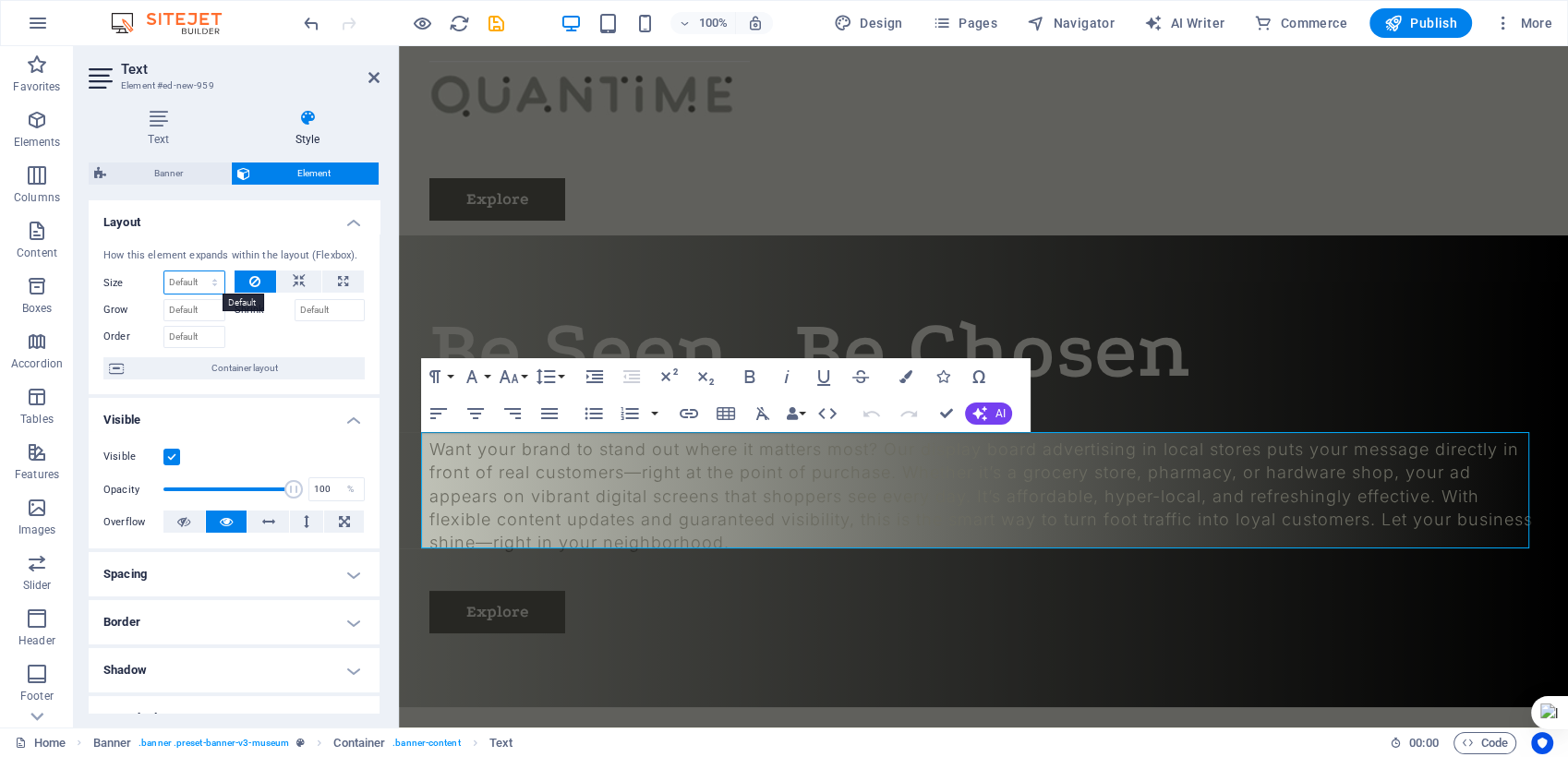 click on "Default auto px % 1/1 1/2 1/3 1/4 1/5 1/6 1/7 1/8 1/9 1/10" at bounding box center (194, 282) 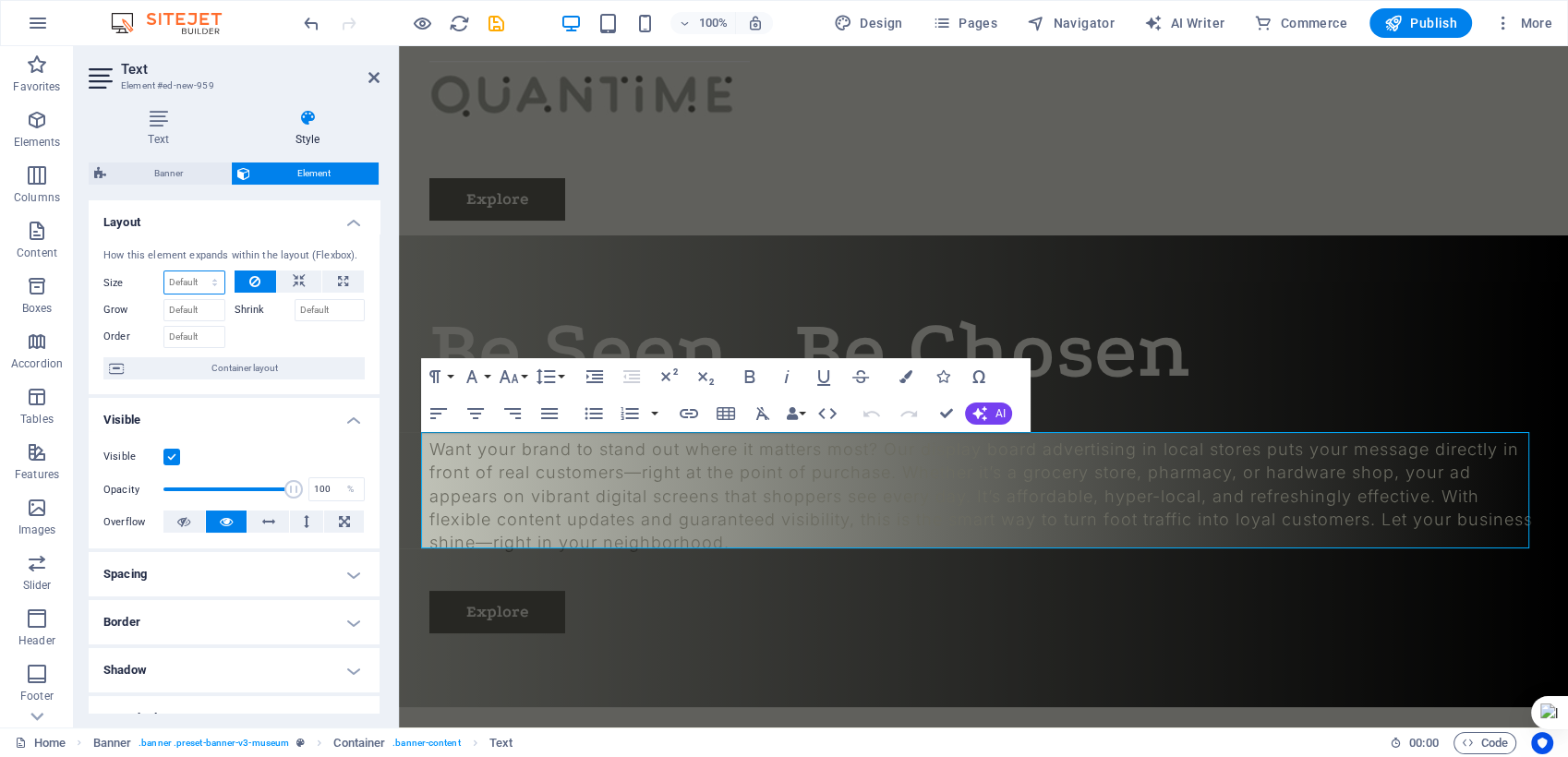 click on "Default auto px % 1/1 1/2 1/3 1/4 1/5 1/6 1/7 1/8 1/9 1/10" at bounding box center [194, 282] 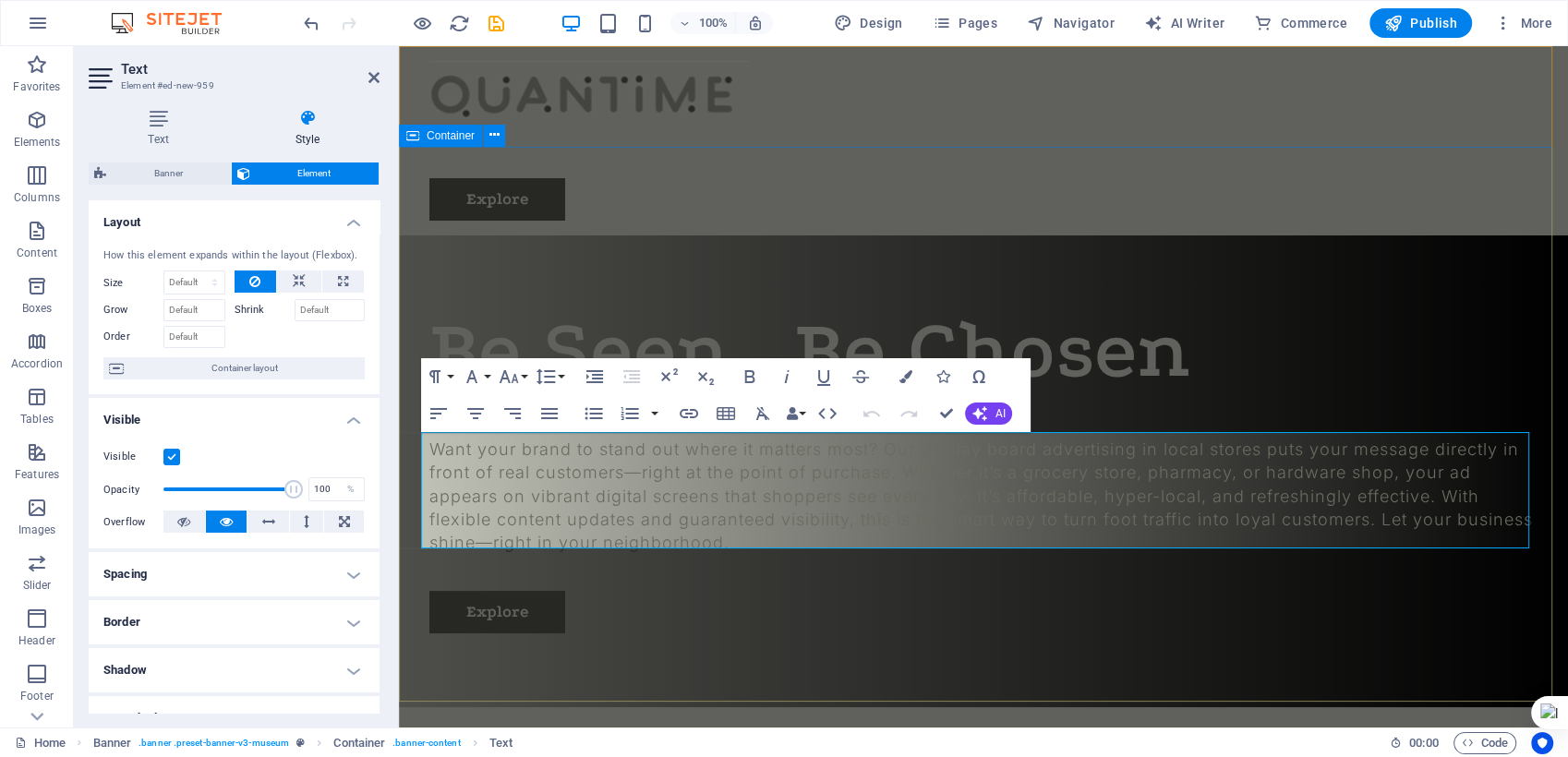 click on "Be Seen.  Be Chosen Connect  Want your brand to stand out where it matters most? Our display board advertising in local stores puts your message directly in front of real customers—right at the point of purchase. Whether it’s a grocery store, pharmacy, or hardware shop, your ad appears on vibrant digital screens that shoppers see every day. It’s affordable, hyper-local, and refreshingly effective. With flexible content updates and guaranteed visibility, this is the smart way to turn foot traffic into loyal customers. Let your business shine—right in your neighborhood.
Explore" at bounding box center (983, 471) 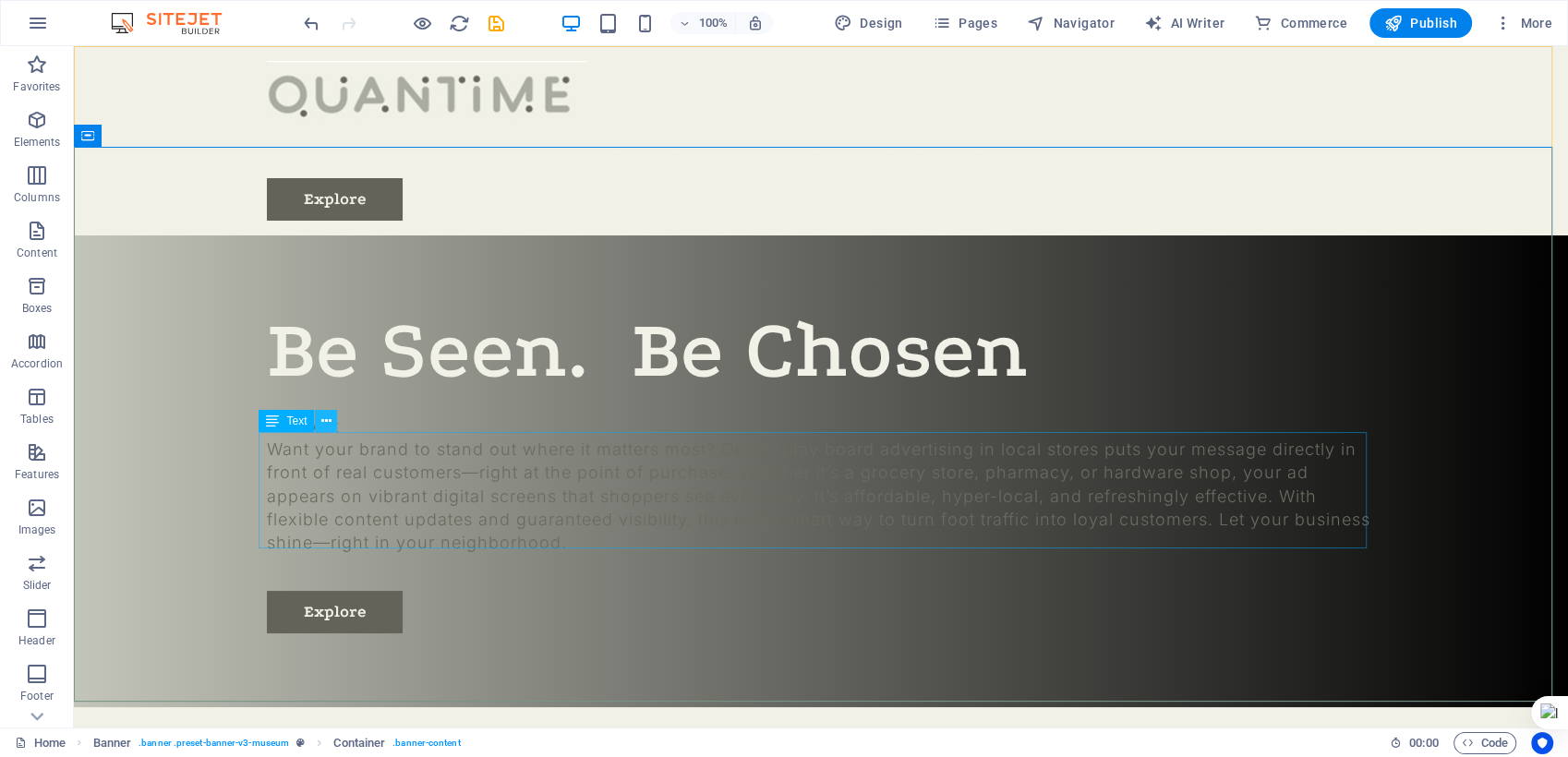 click at bounding box center (326, 421) 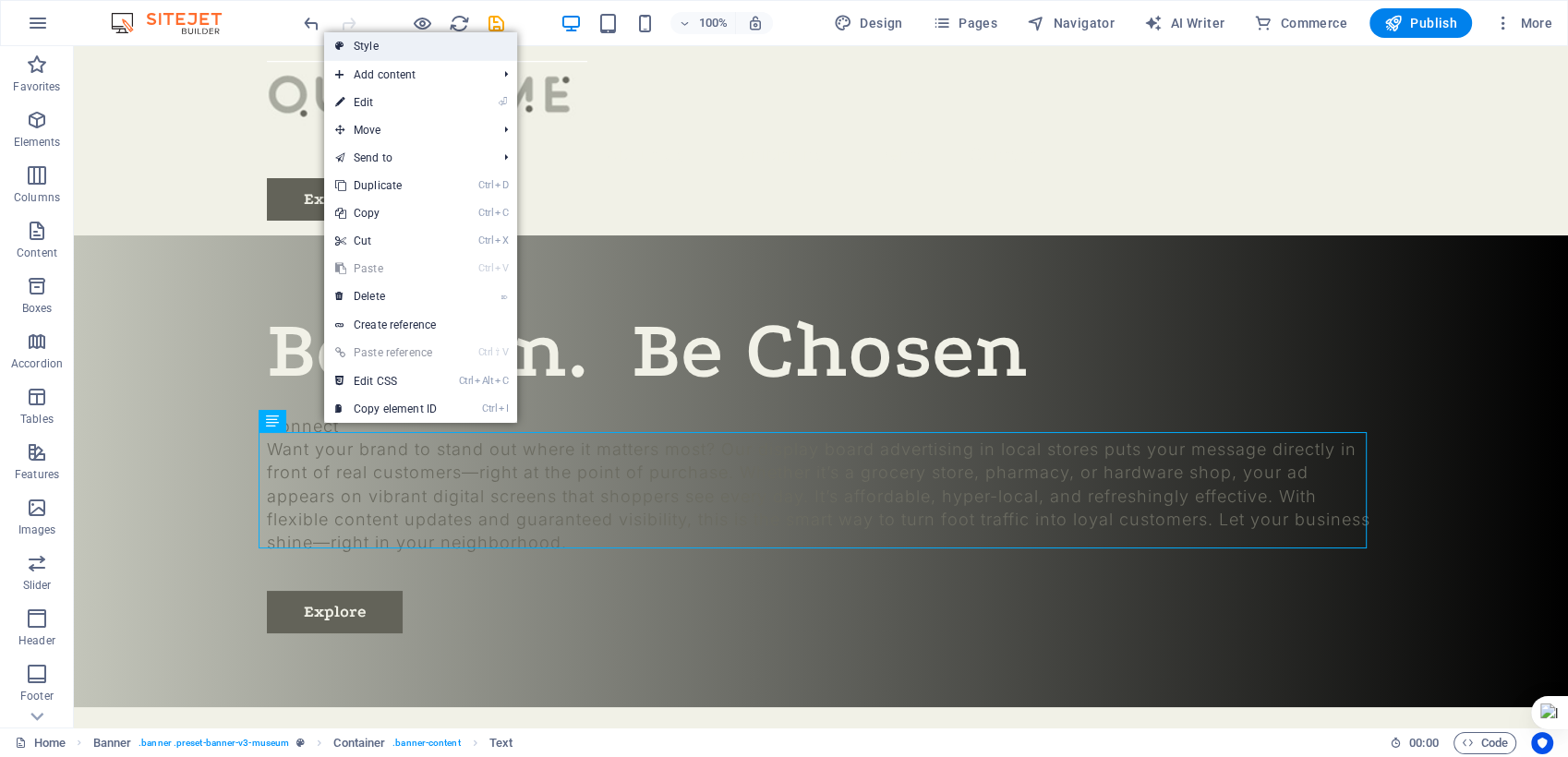 click on "Style" at bounding box center (420, 46) 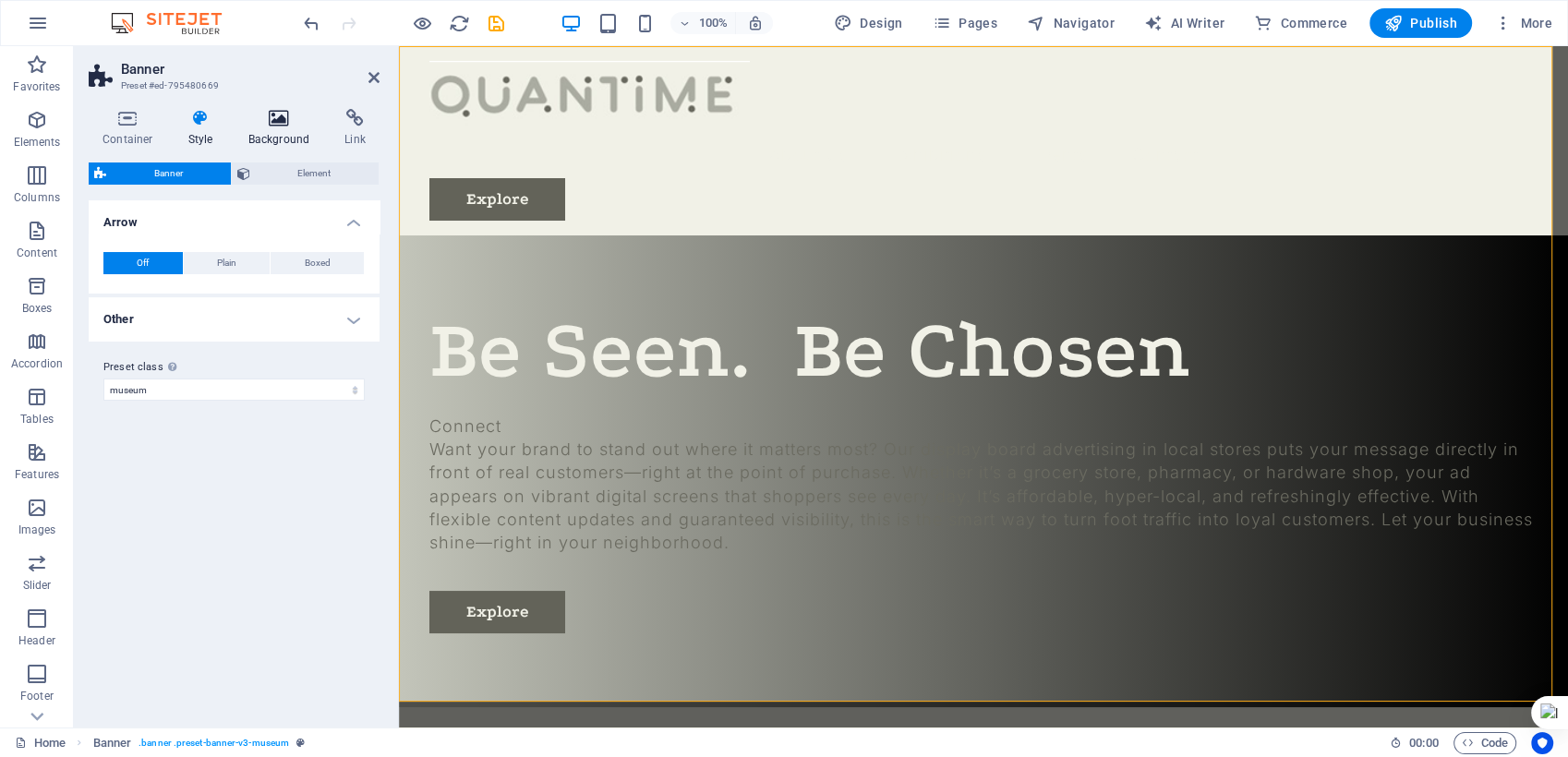 click on "Background" at bounding box center [283, 128] 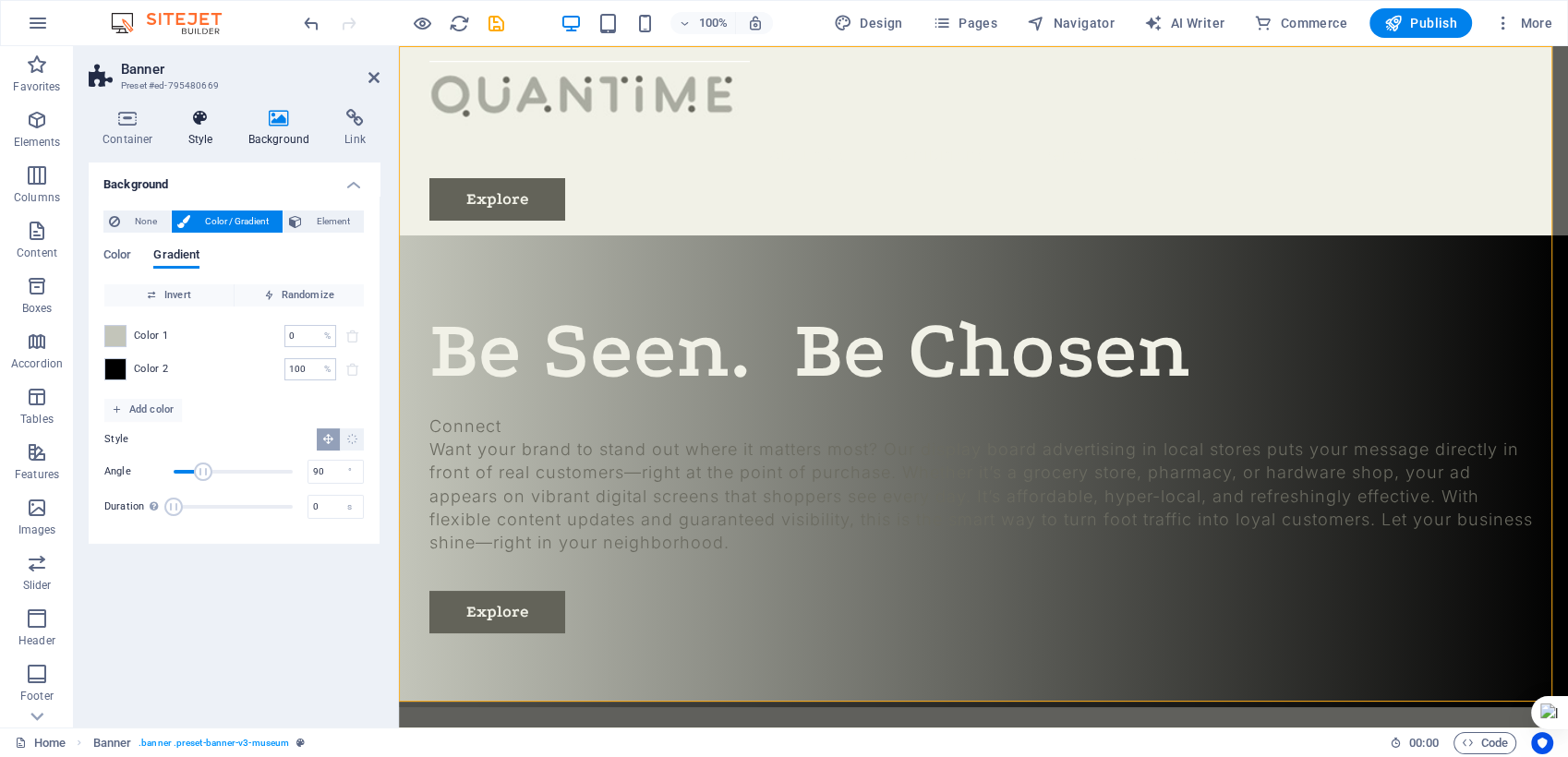 click on "Style" at bounding box center [204, 128] 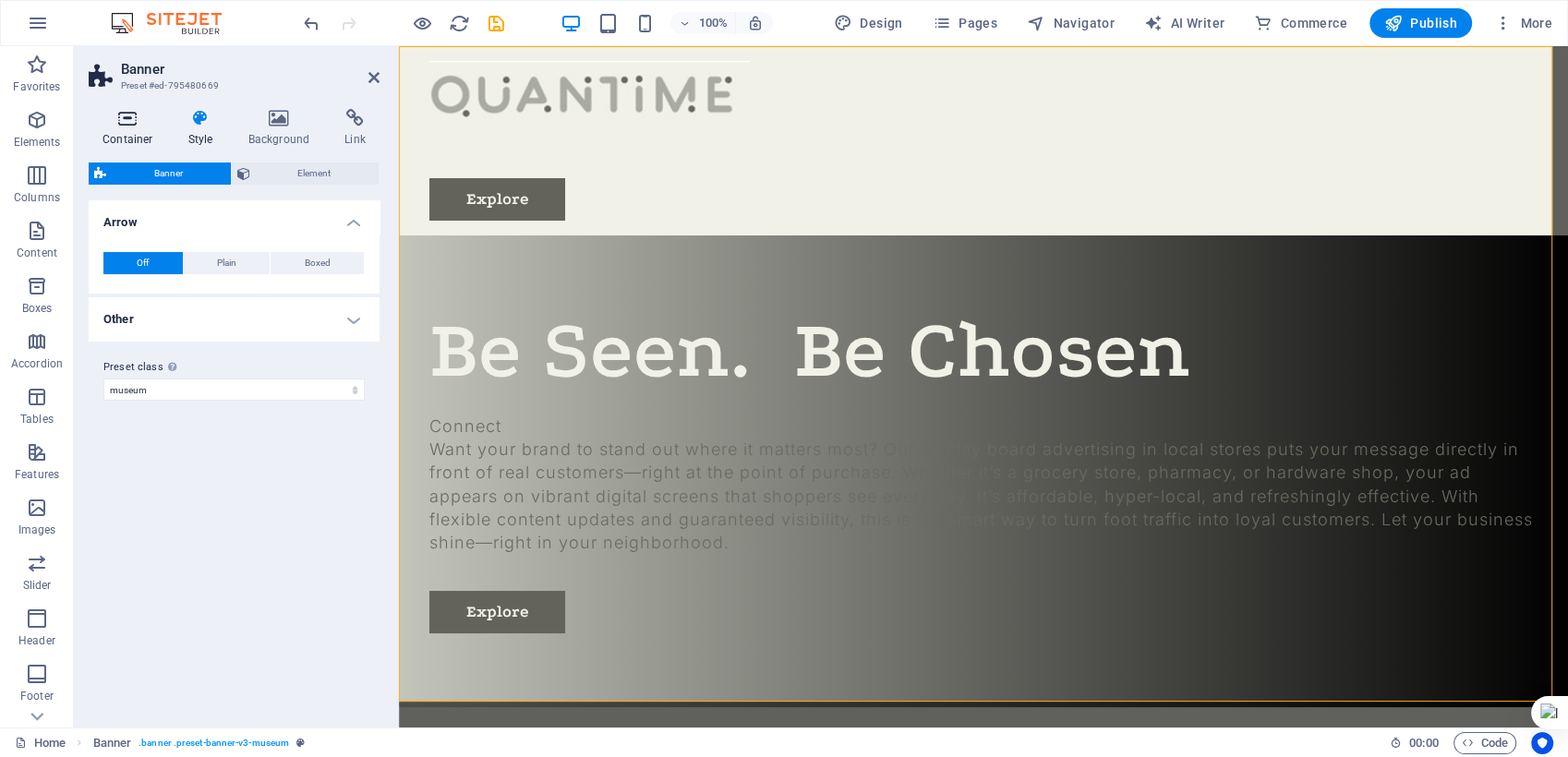 click on "Container" at bounding box center [131, 128] 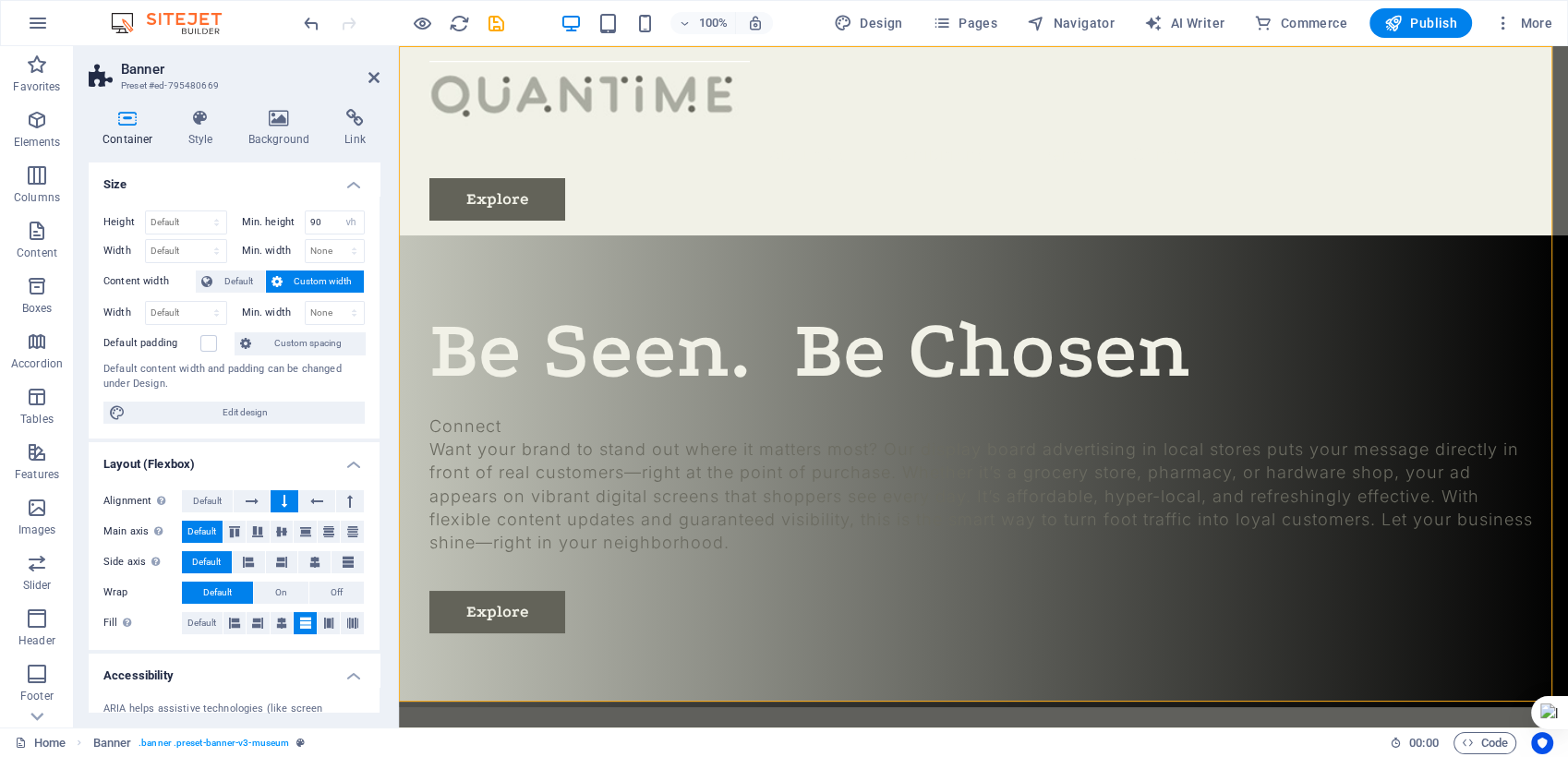 scroll, scrollTop: 0, scrollLeft: 0, axis: both 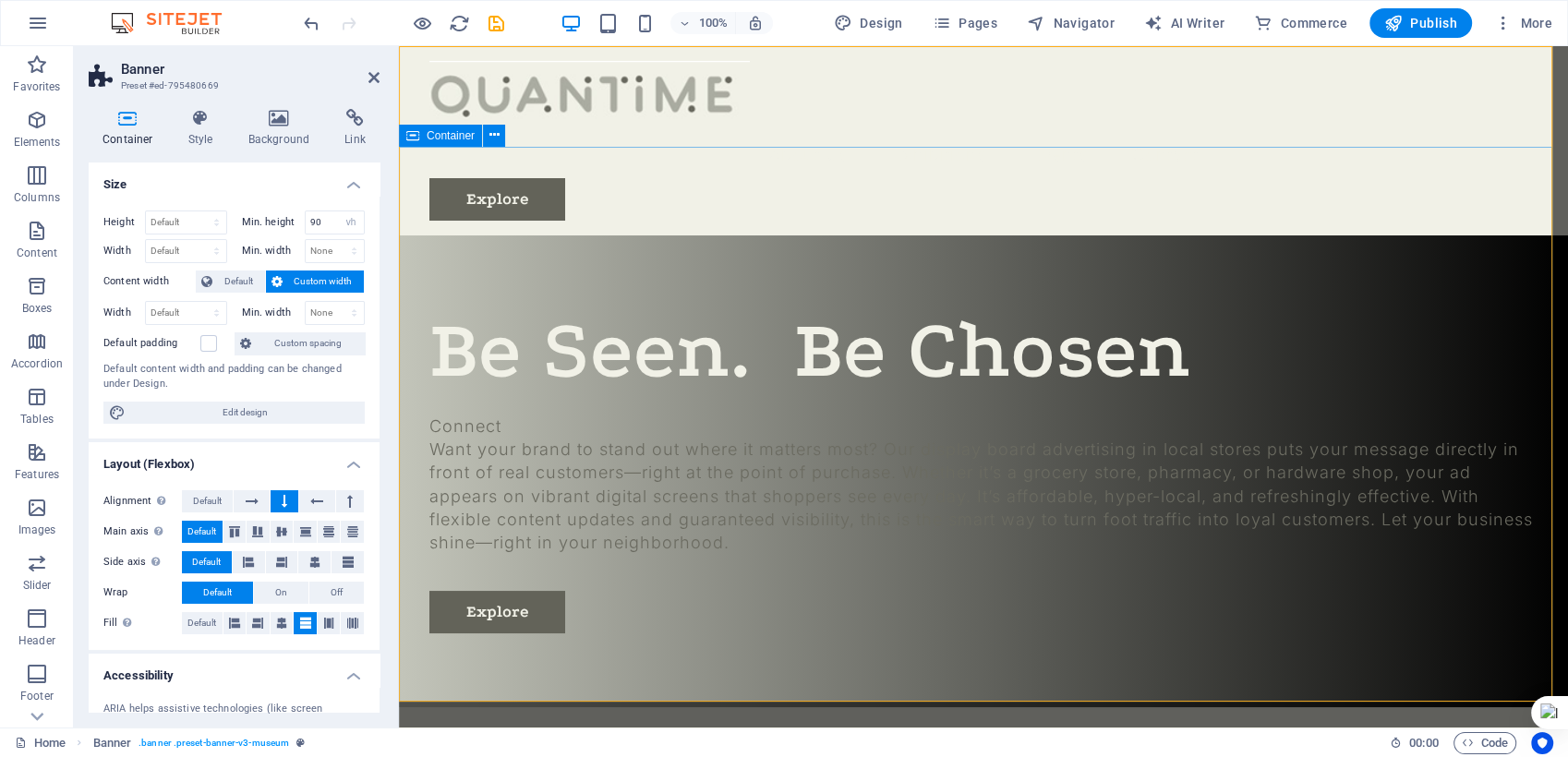 click on "Be Seen.  Be Chosen Connect  Want your brand to stand out where it matters most? Our display board advertising in local stores puts your message directly in front of real customers—right at the point of purchase. Whether it’s a grocery store, pharmacy, or hardware shop, your ad appears on vibrant digital screens that shoppers see every day. It’s affordable, hyper-local, and refreshingly effective. With flexible content updates and guaranteed visibility, this is the smart way to turn foot traffic into loyal customers. Let your business shine—right in your neighborhood.
Explore" at bounding box center [983, 471] 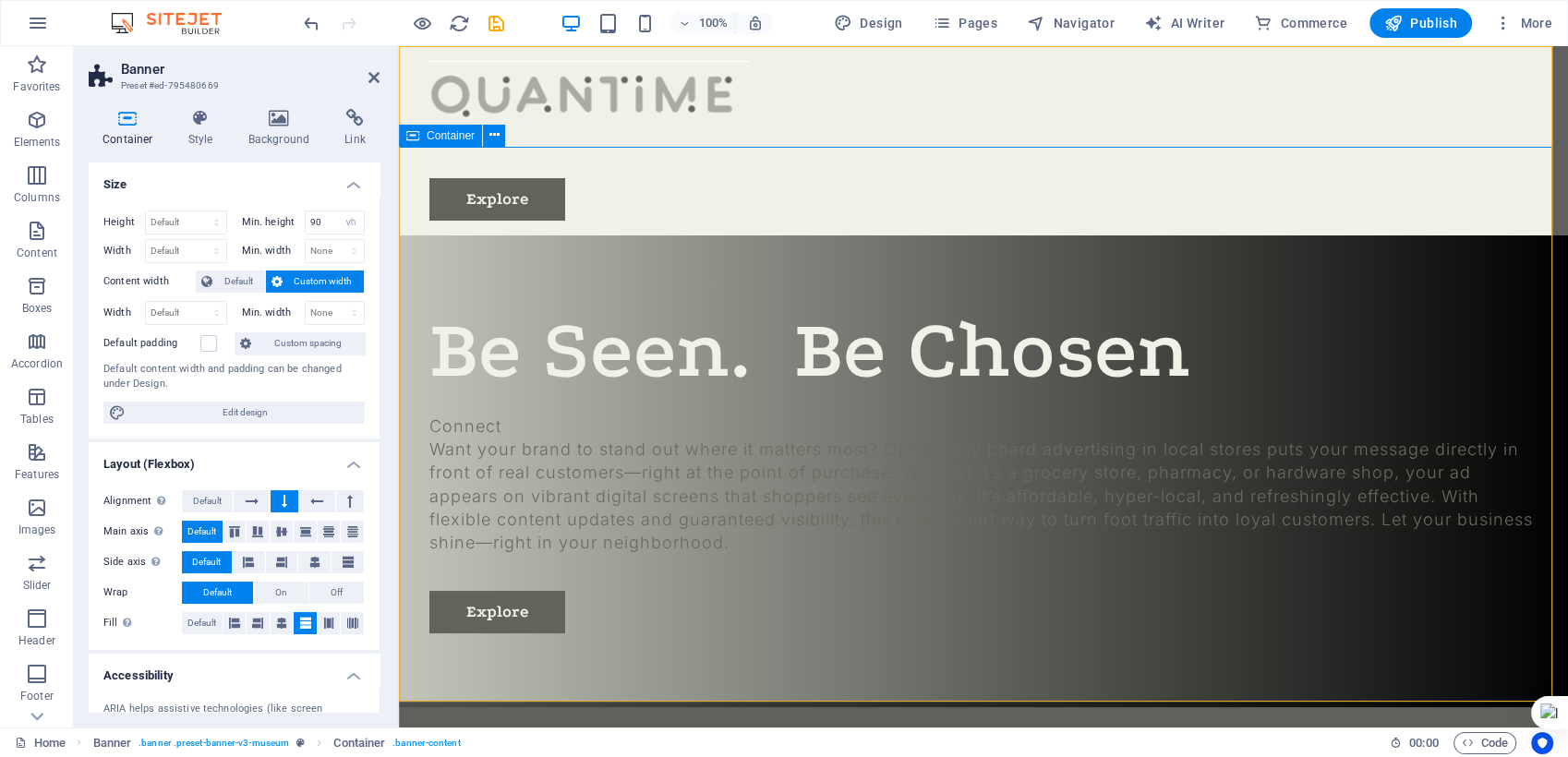 click on "Be Seen.  Be Chosen Connect  Want your brand to stand out where it matters most? Our display board advertising in local stores puts your message directly in front of real customers—right at the point of purchase. Whether it’s a grocery store, pharmacy, or hardware shop, your ad appears on vibrant digital screens that shoppers see every day. It’s affordable, hyper-local, and refreshingly effective. With flexible content updates and guaranteed visibility, this is the smart way to turn foot traffic into loyal customers. Let your business shine—right in your neighborhood.
Explore" at bounding box center (983, 471) 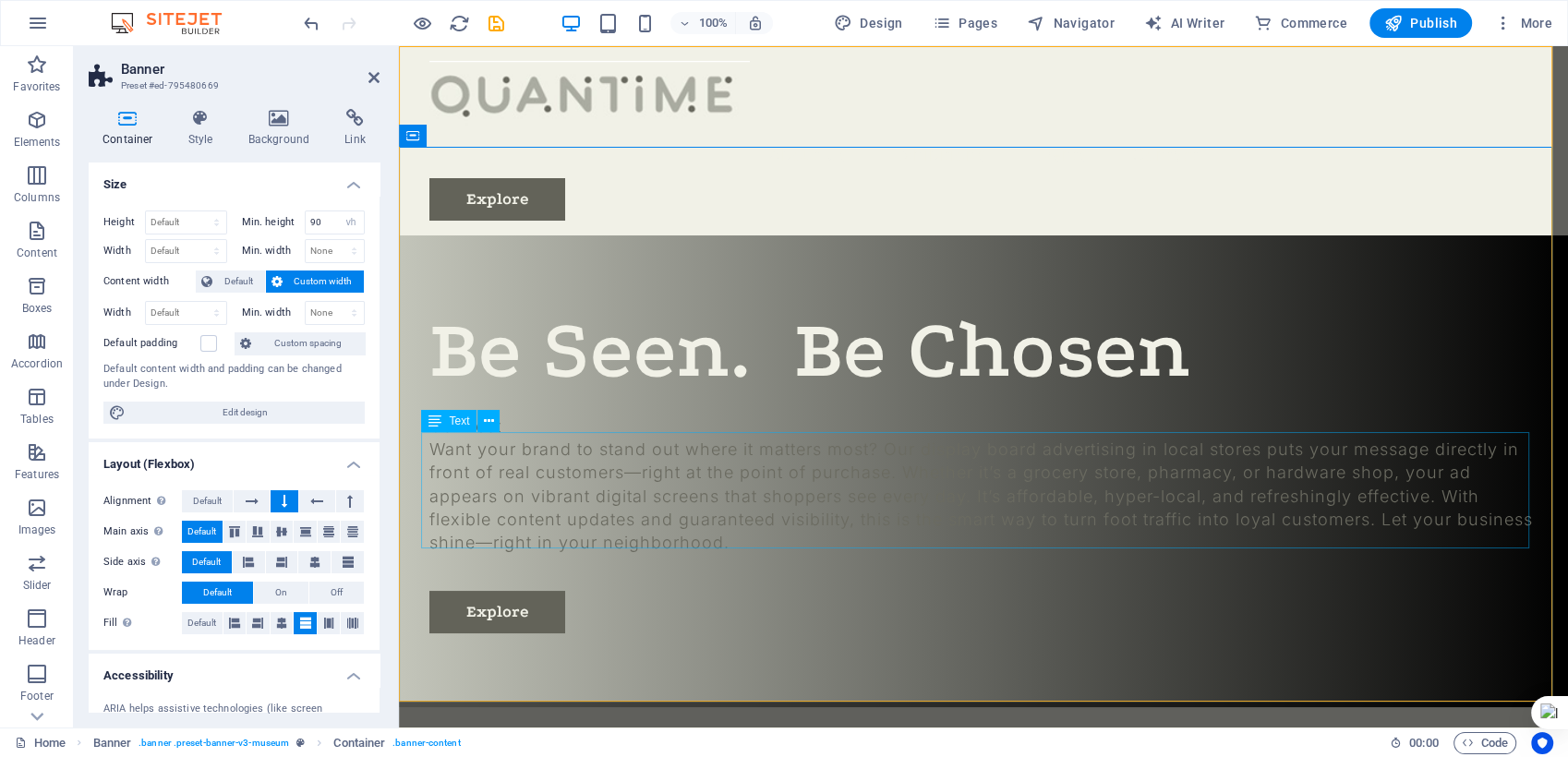 click on "Want your brand to stand out where it matters most? Our display board advertising in local stores puts your message directly in front of real customers—right at the point of purchase. Whether it’s a grocery store, pharmacy, or hardware shop, your ad appears on vibrant digital screens that shoppers see every day. It’s affordable, hyper-local, and refreshingly effective. With flexible content updates and guaranteed visibility, this is the smart way to turn foot traffic into loyal customers. Let your business shine—right in your neighborhood." at bounding box center [983, 496] 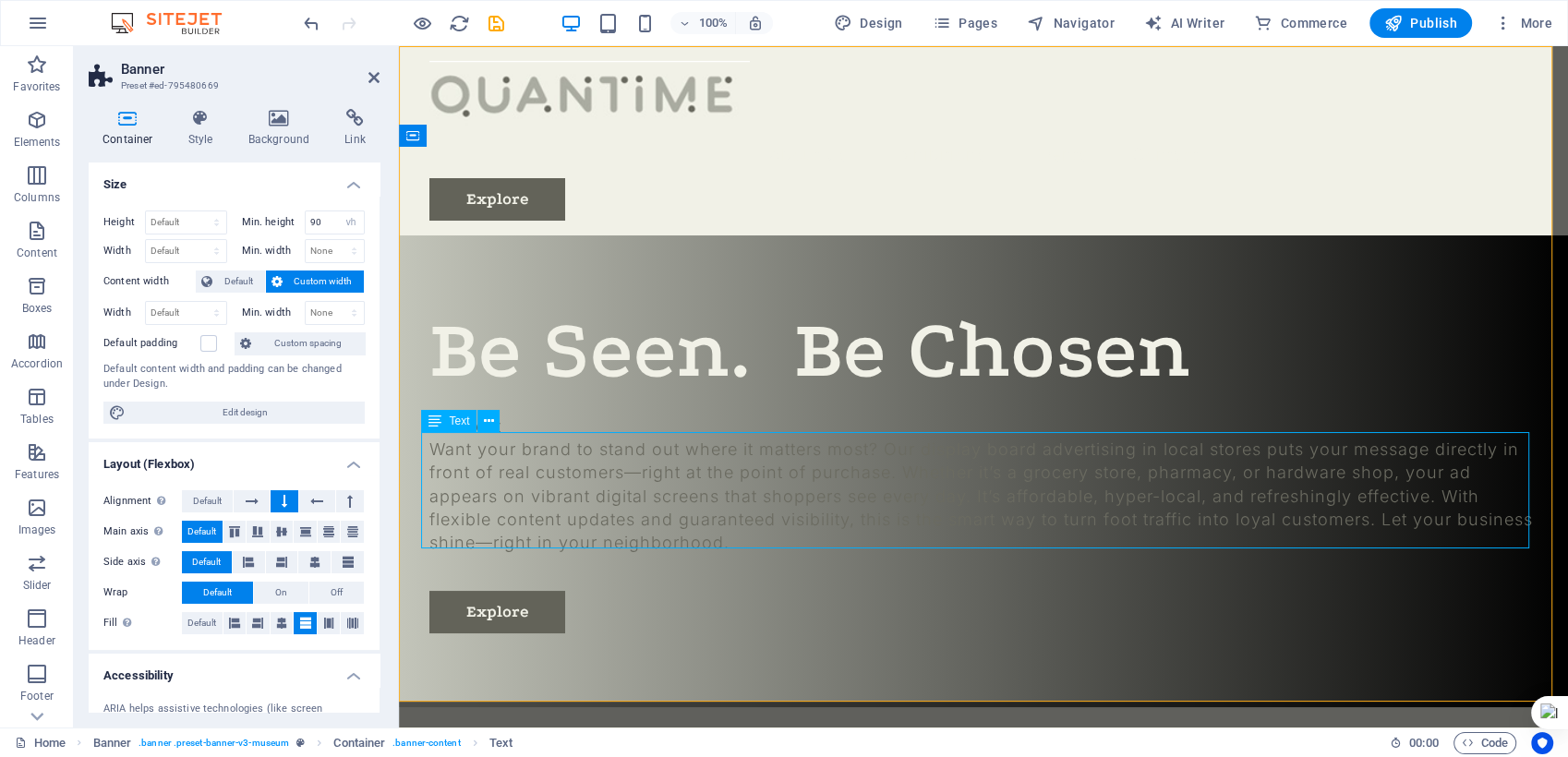 click on "Want your brand to stand out where it matters most? Our display board advertising in local stores puts your message directly in front of real customers—right at the point of purchase. Whether it’s a grocery store, pharmacy, or hardware shop, your ad appears on vibrant digital screens that shoppers see every day. It’s affordable, hyper-local, and refreshingly effective. With flexible content updates and guaranteed visibility, this is the smart way to turn foot traffic into loyal customers. Let your business shine—right in your neighborhood." at bounding box center [983, 496] 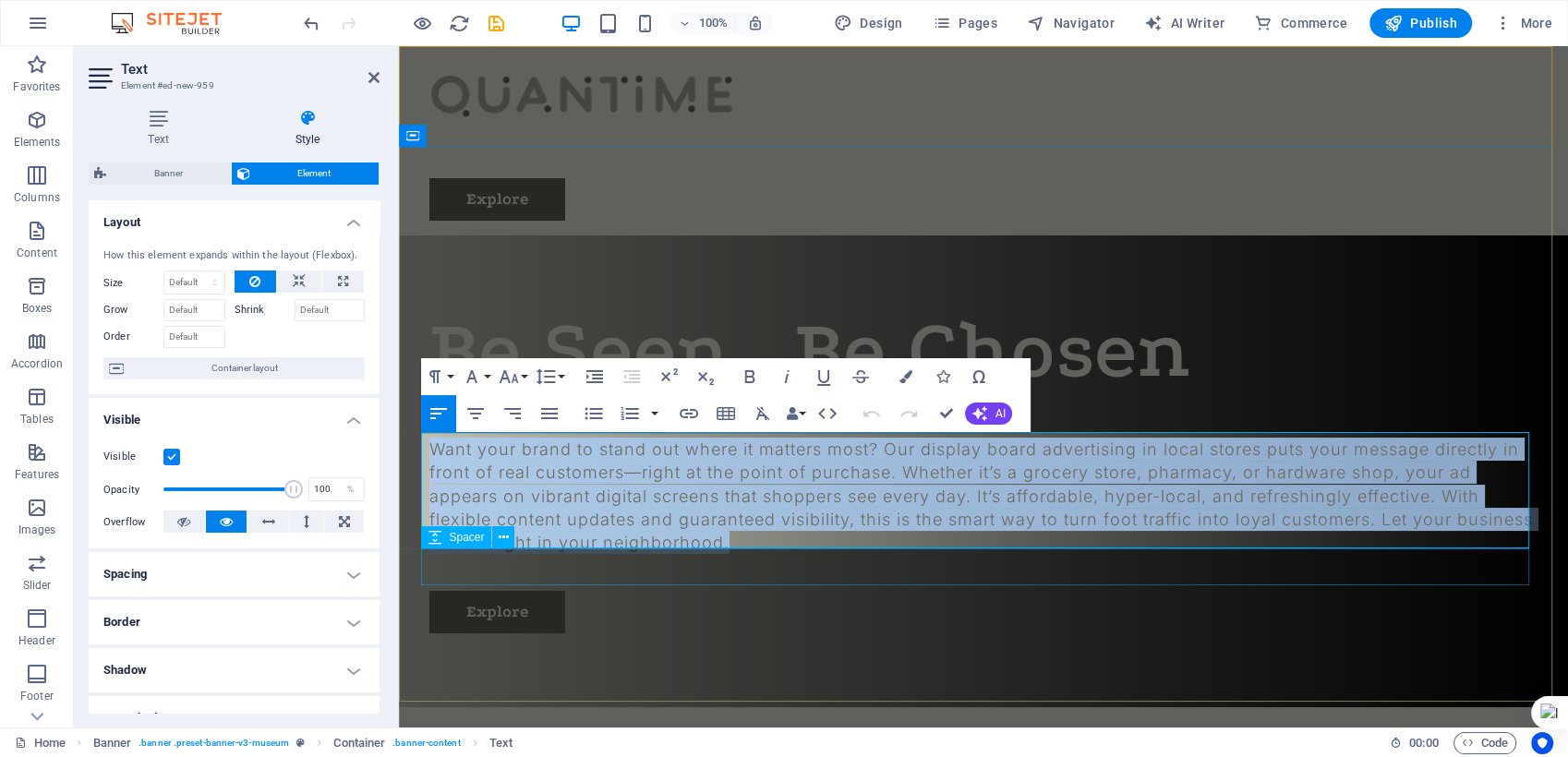 drag, startPoint x: 426, startPoint y: 442, endPoint x: 855, endPoint y: 558, distance: 444.40635 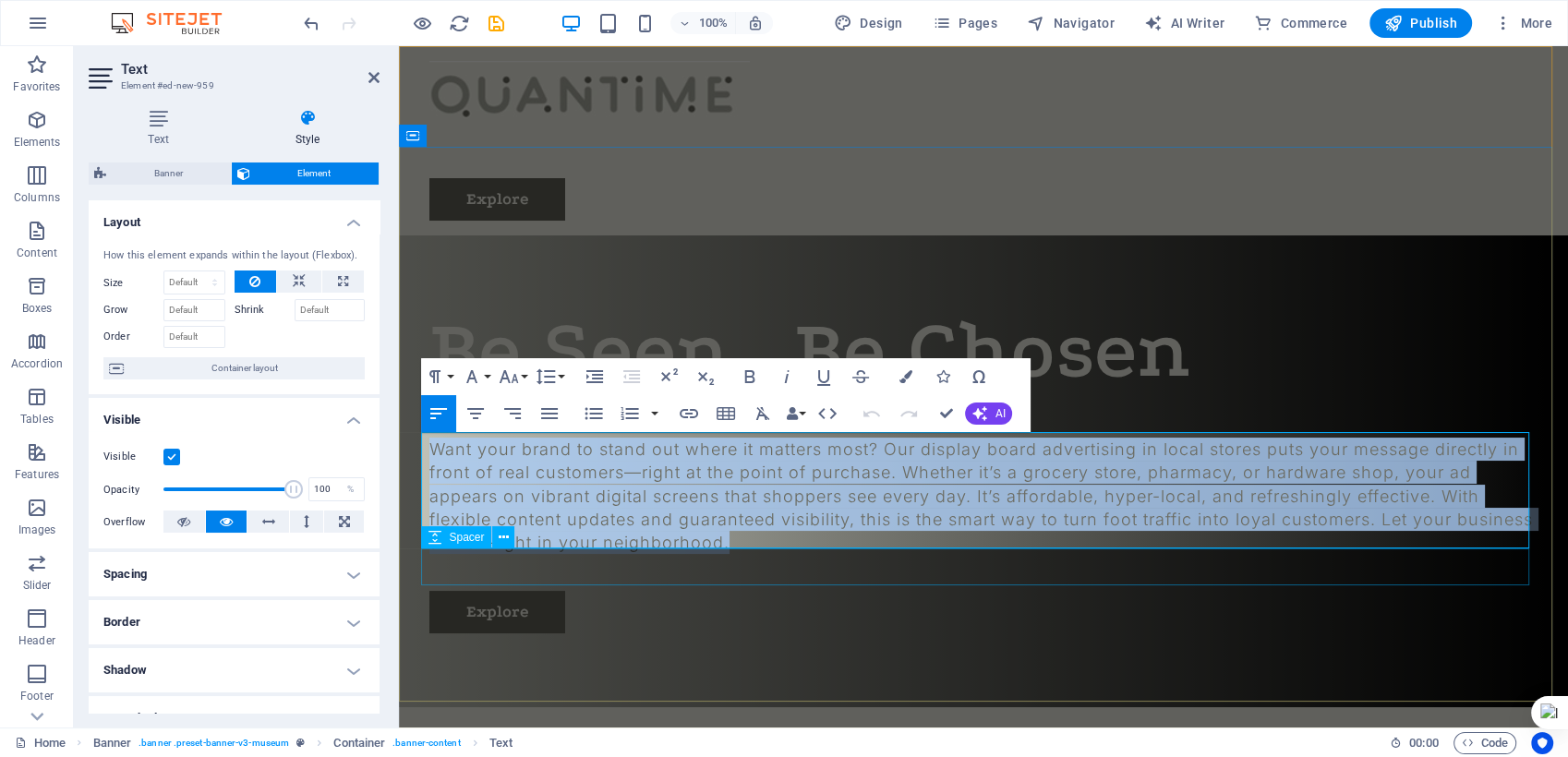 click on "Be Seen.  Be Chosen Connect  Want your brand to stand out where it matters most? Our display board advertising in local stores puts your message directly in front of real customers—right at the point of purchase. Whether it’s a grocery store, pharmacy, or hardware shop, your ad appears on vibrant digital screens that shoppers see every day. It’s affordable, hyper-local, and refreshingly effective. With flexible content updates and guaranteed visibility, this is the smart way to turn foot traffic into loyal customers. Let your business shine—right in your neighborhood.
Explore" at bounding box center [983, 471] 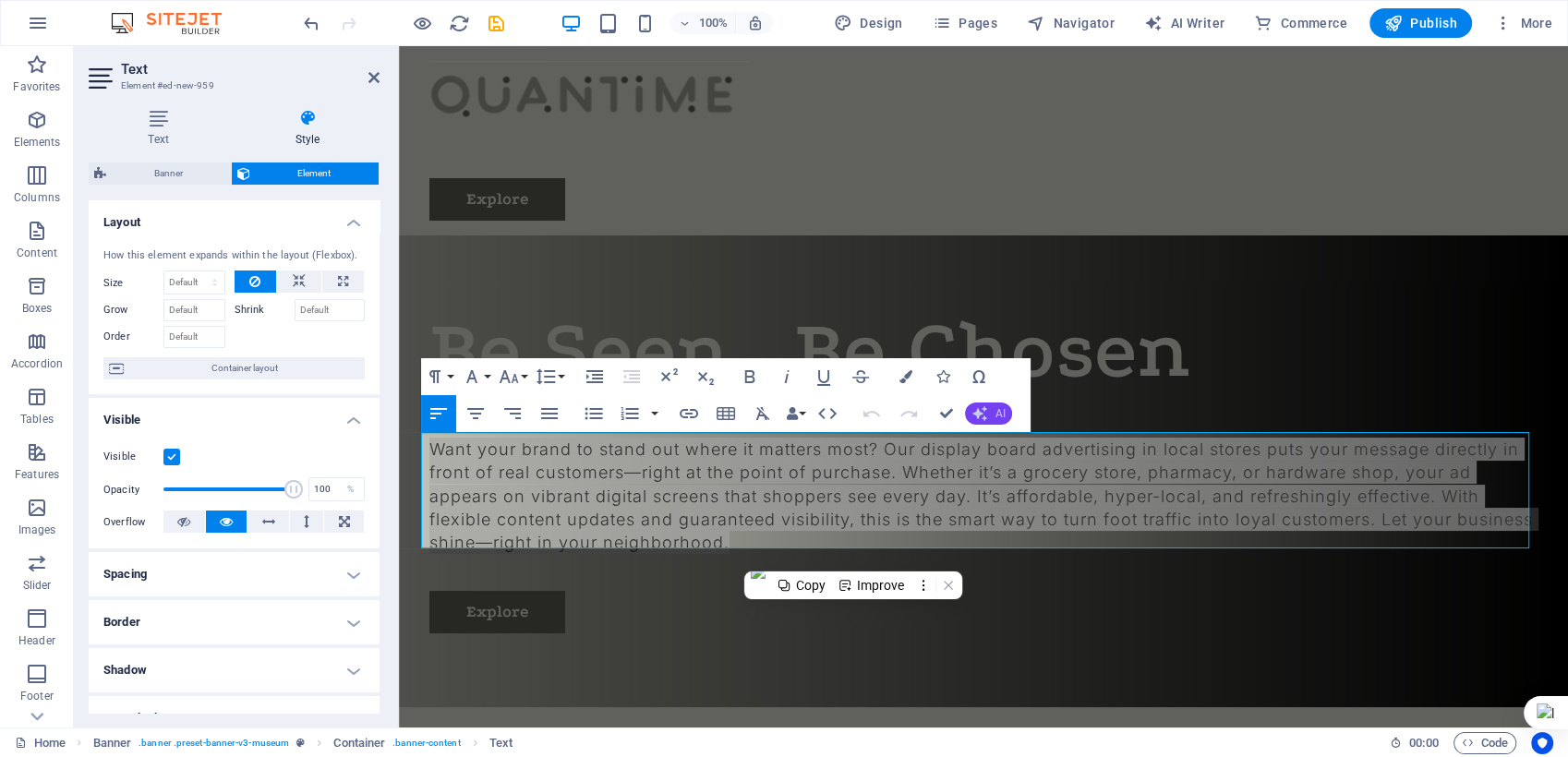 click 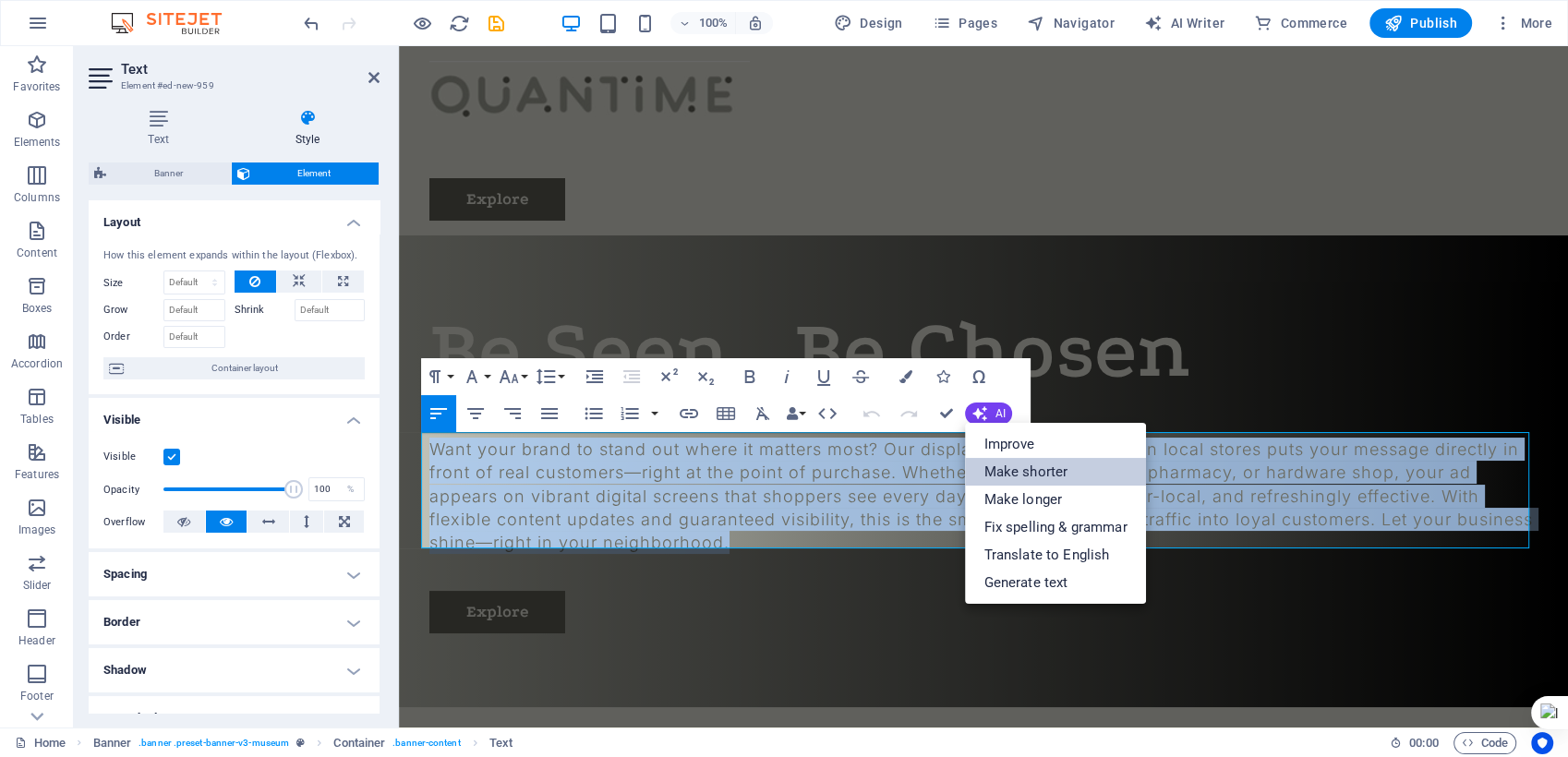 click on "Make shorter" at bounding box center [1055, 472] 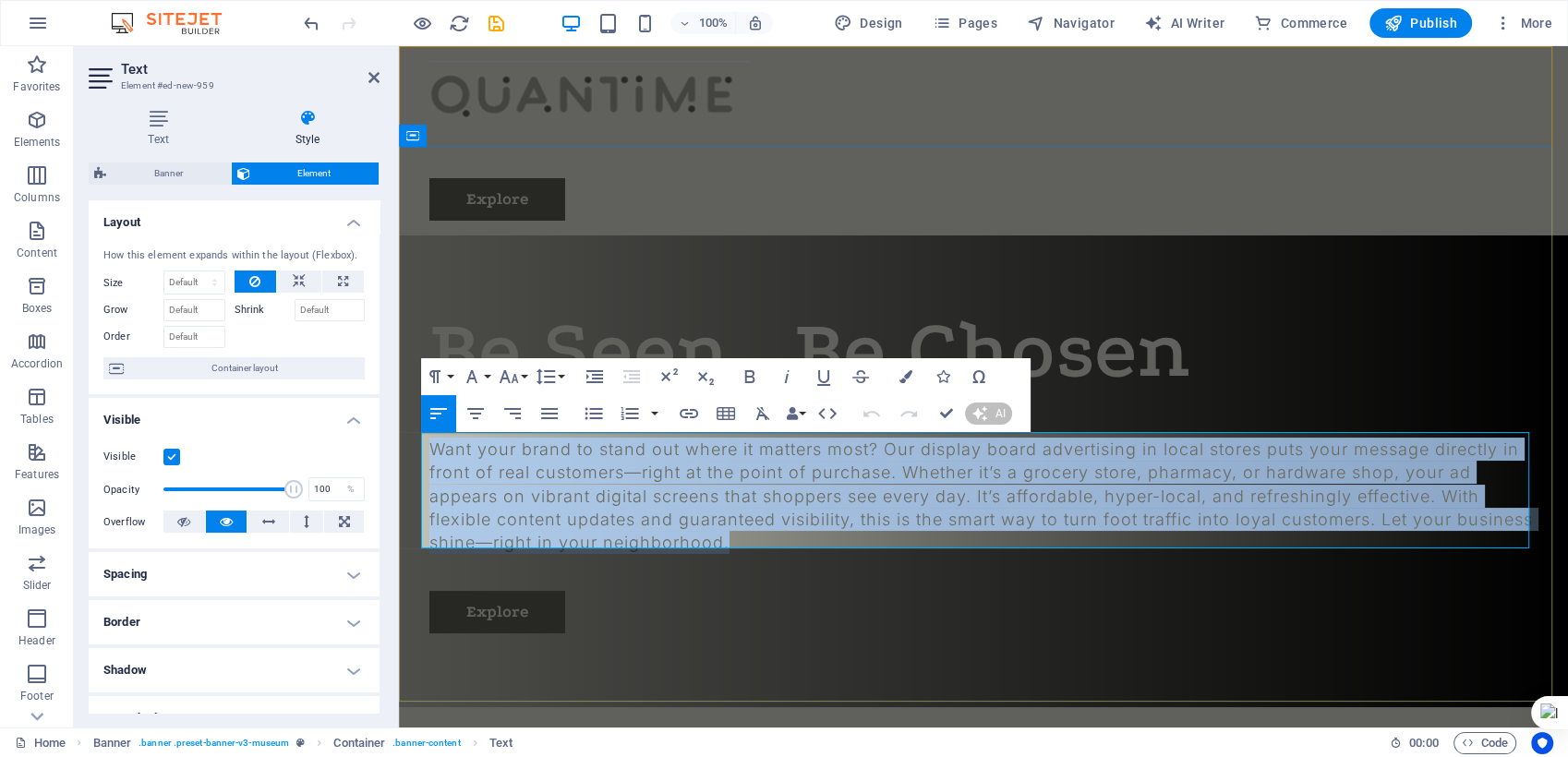 type 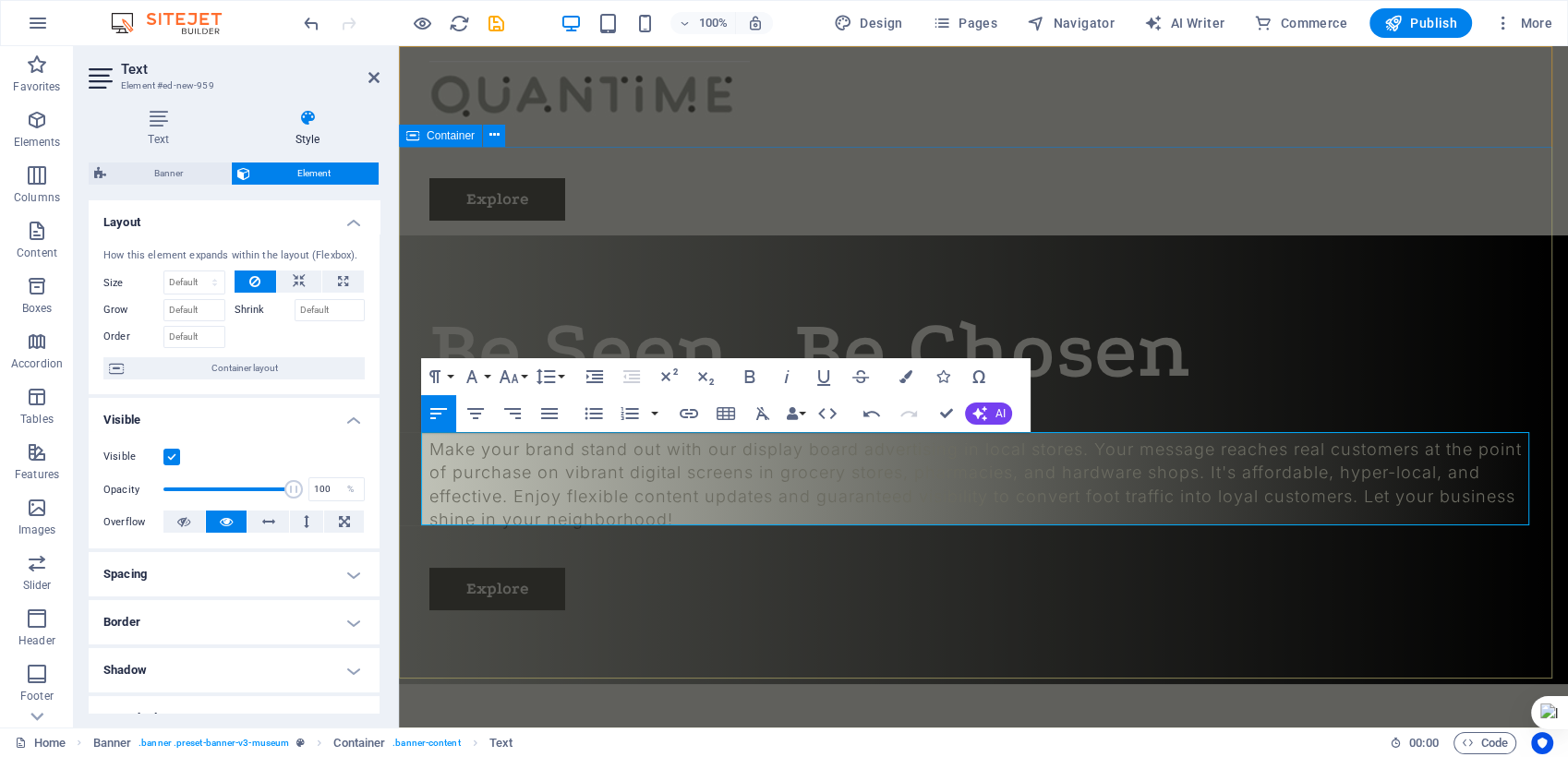 click on "Be Seen.  Be Chosen Connect  Make your brand stand out with our display board advertising in local stores. Your message reaches real customers at the point of purchase on vibrant digital screens in grocery stores, pharmacies, and hardware shops. It's affordable, hyper-local, and effective. Enjoy flexible content updates and guaranteed visibility to convert foot traffic into loyal customers. Let your business shine in your neighborhood!
Explore" at bounding box center [983, 460] 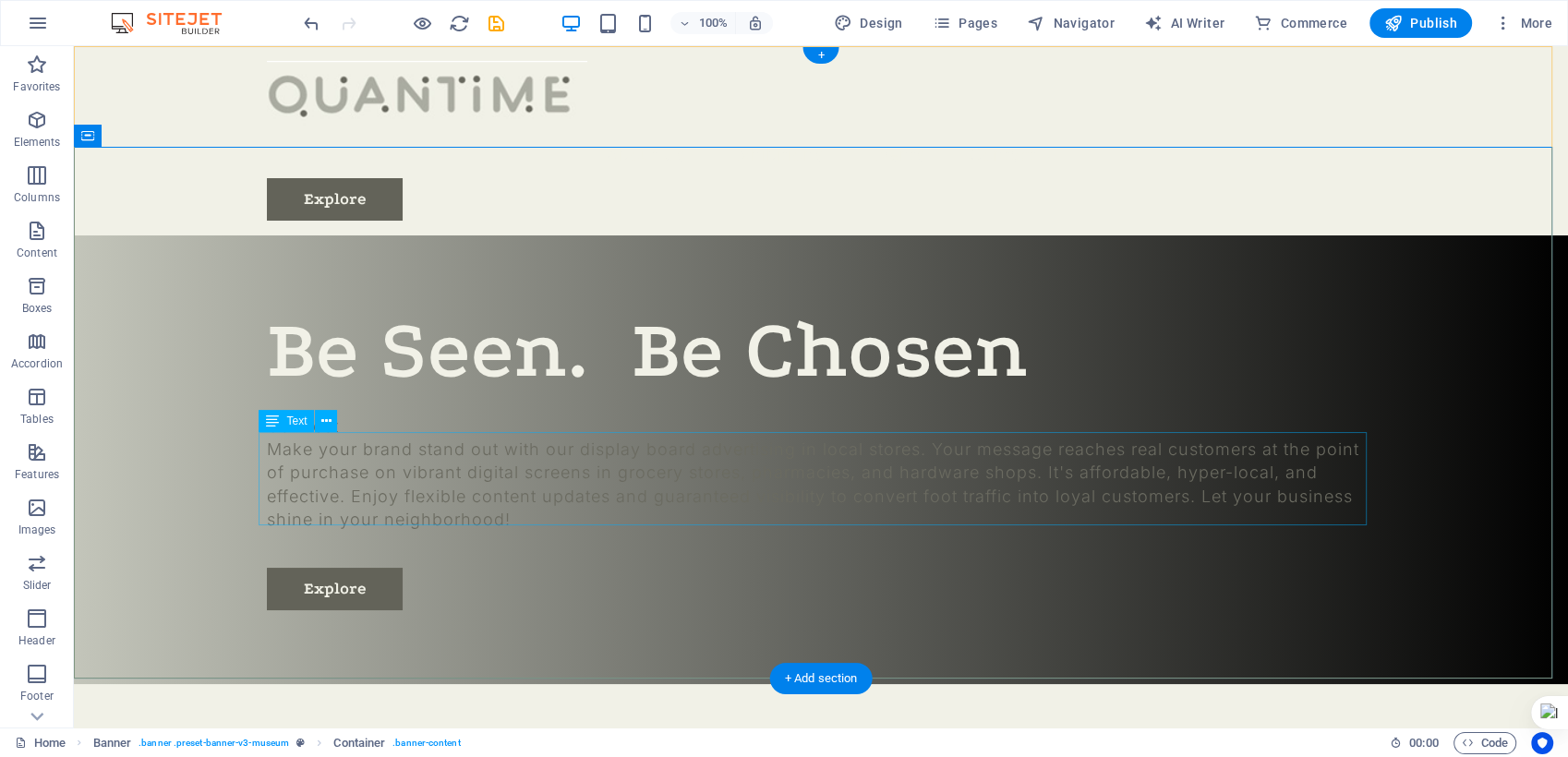 click on "Make your brand stand out with our display board advertising in local stores. Your message reaches real customers at the point of purchase on vibrant digital screens in grocery stores, pharmacies, and hardware shops. It's affordable, hyper-local, and effective. Enjoy flexible content updates and guaranteed visibility to convert foot traffic into loyal customers. Let your business shine in your neighborhood!" at bounding box center [821, 484] 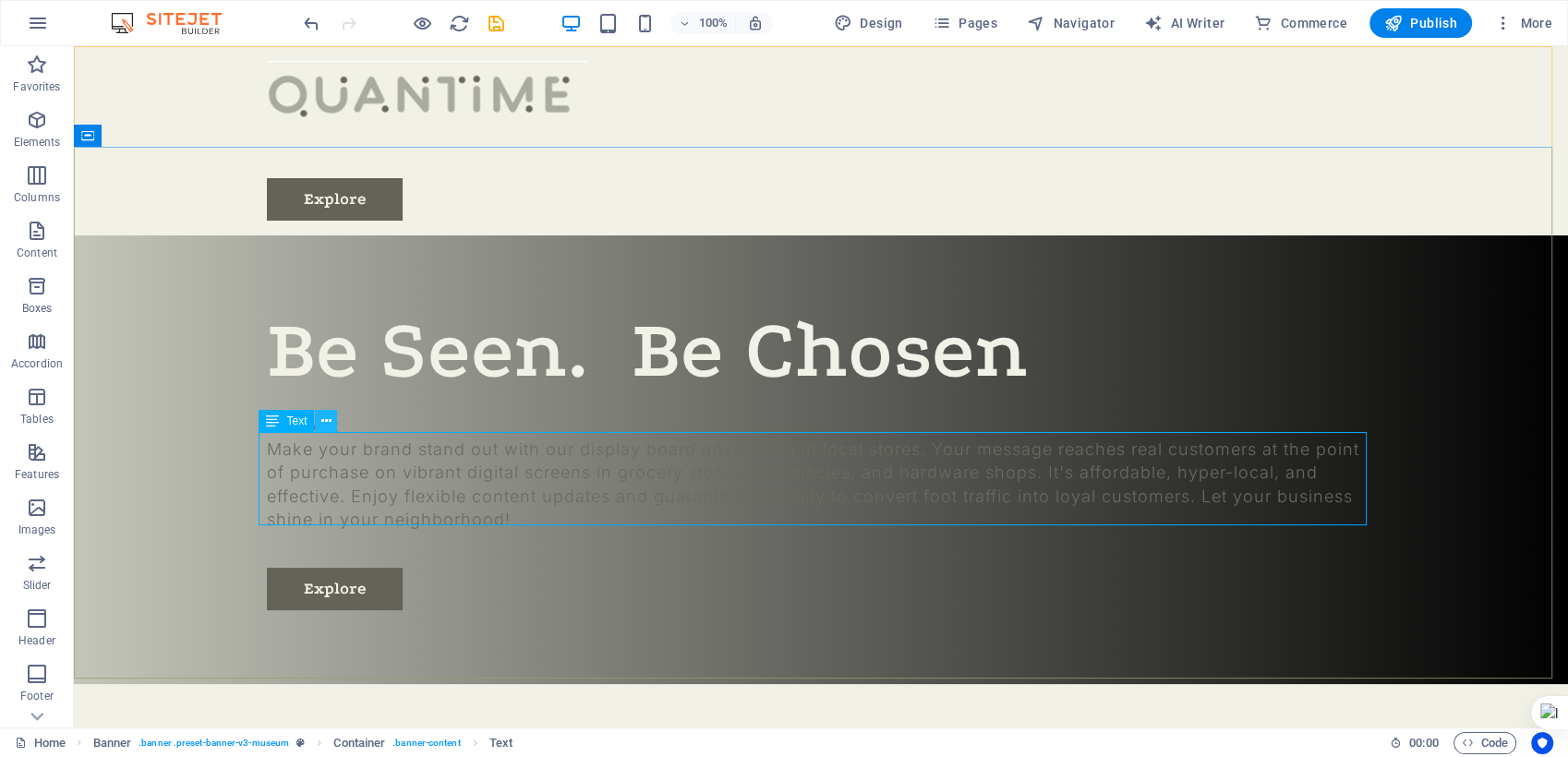 click at bounding box center (326, 421) 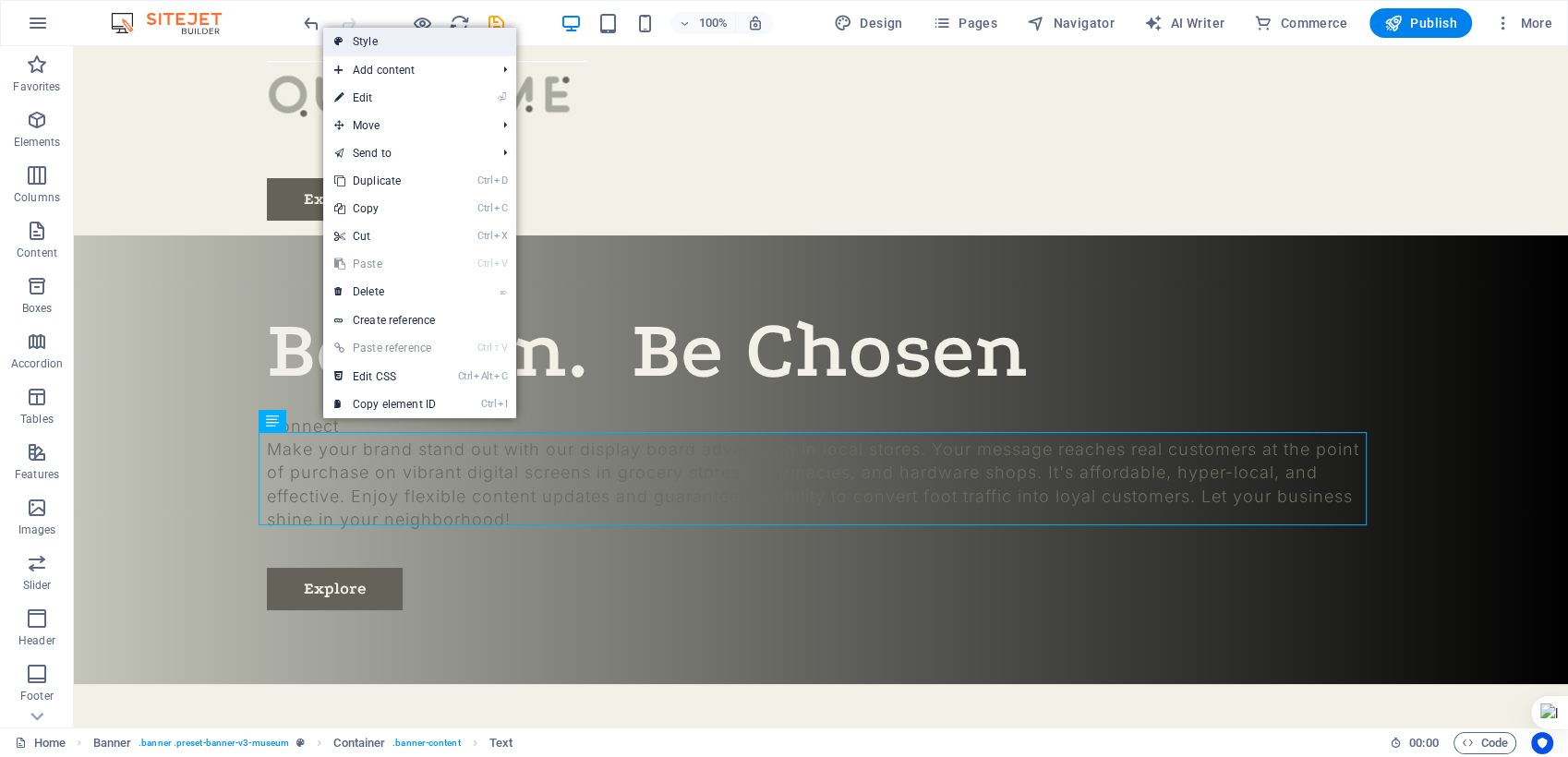 click on "Style" at bounding box center (419, 42) 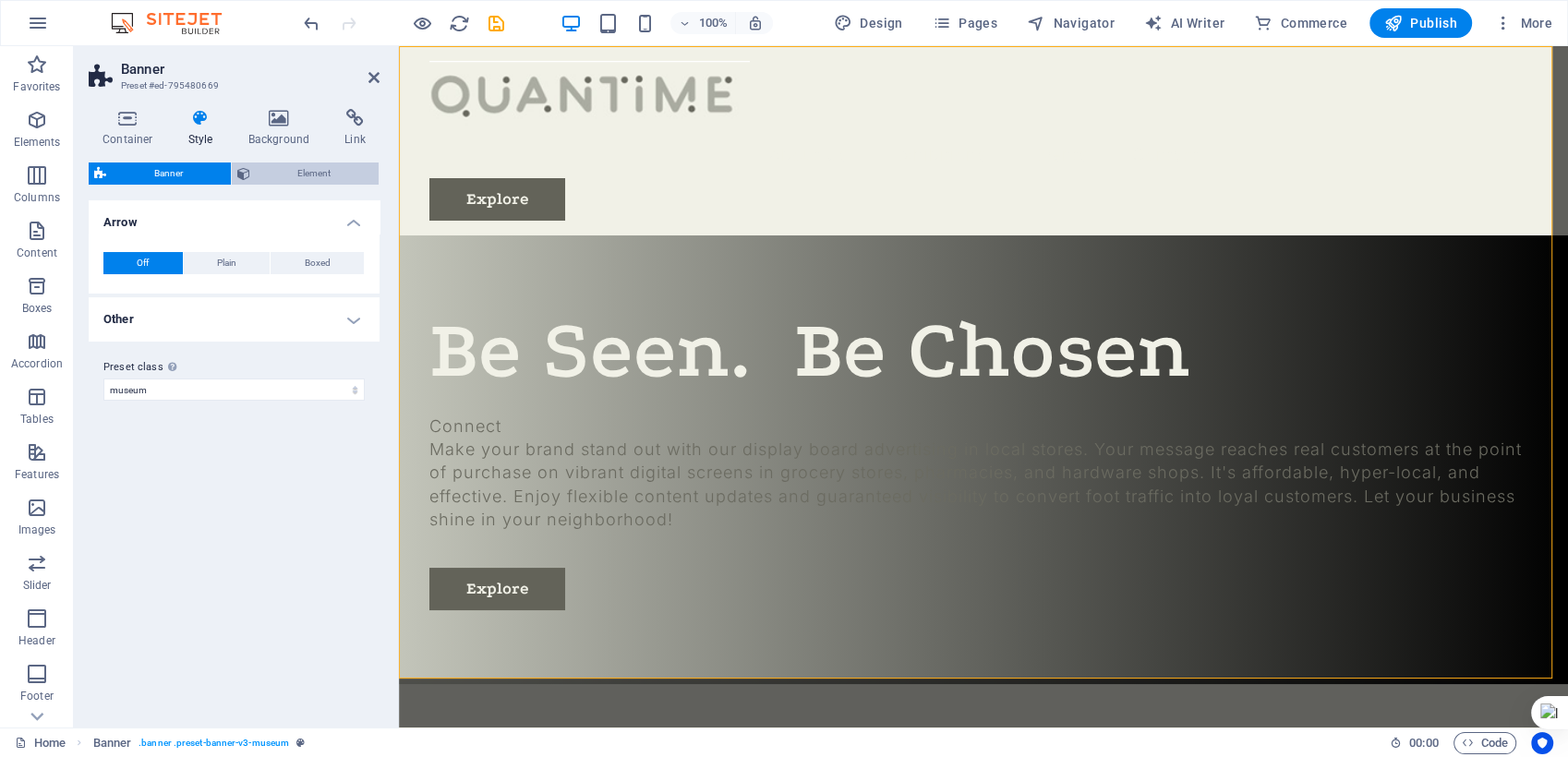 click on "Element" at bounding box center (315, 174) 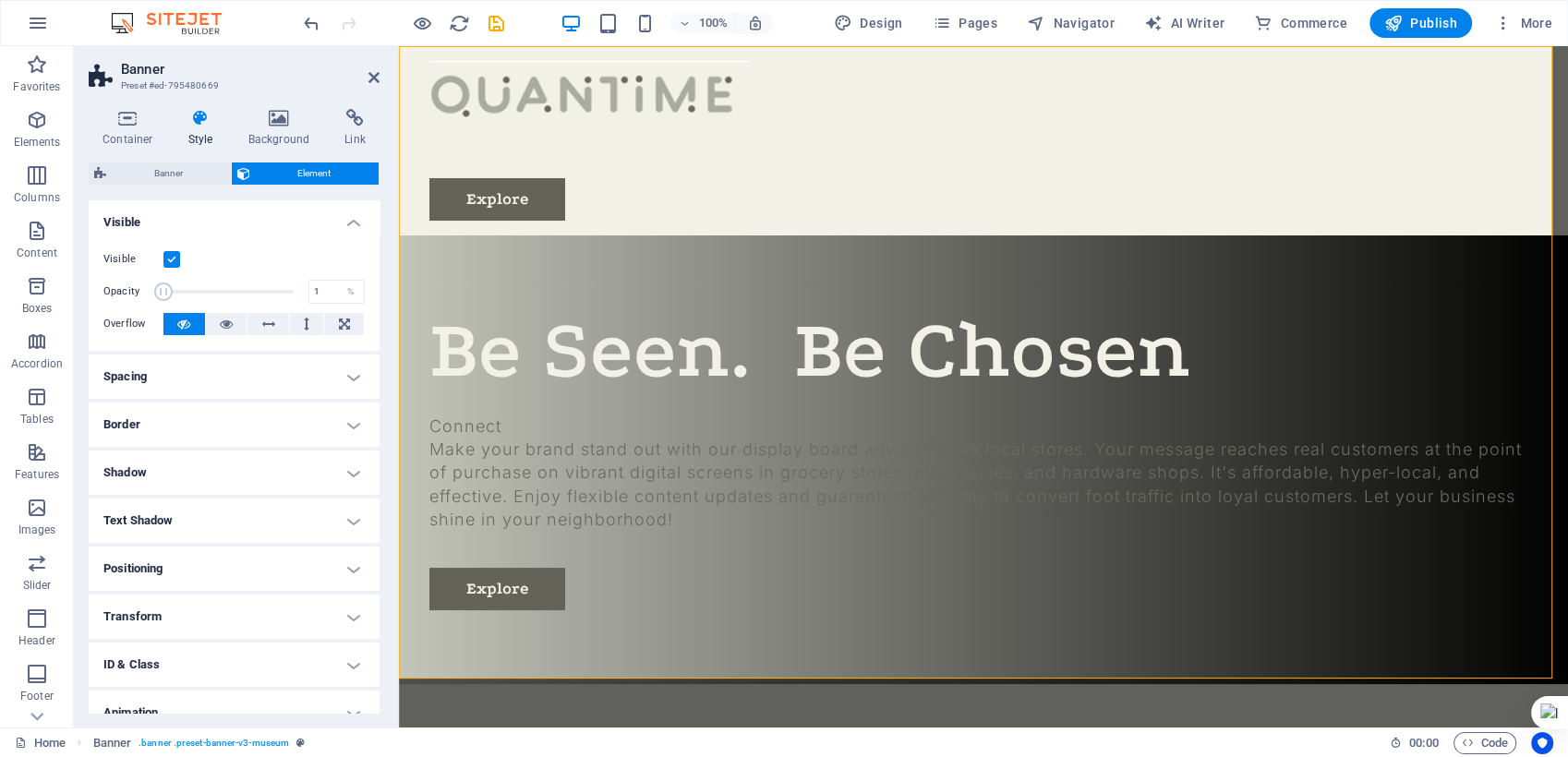 drag, startPoint x: 283, startPoint y: 291, endPoint x: 107, endPoint y: 306, distance: 176.63805 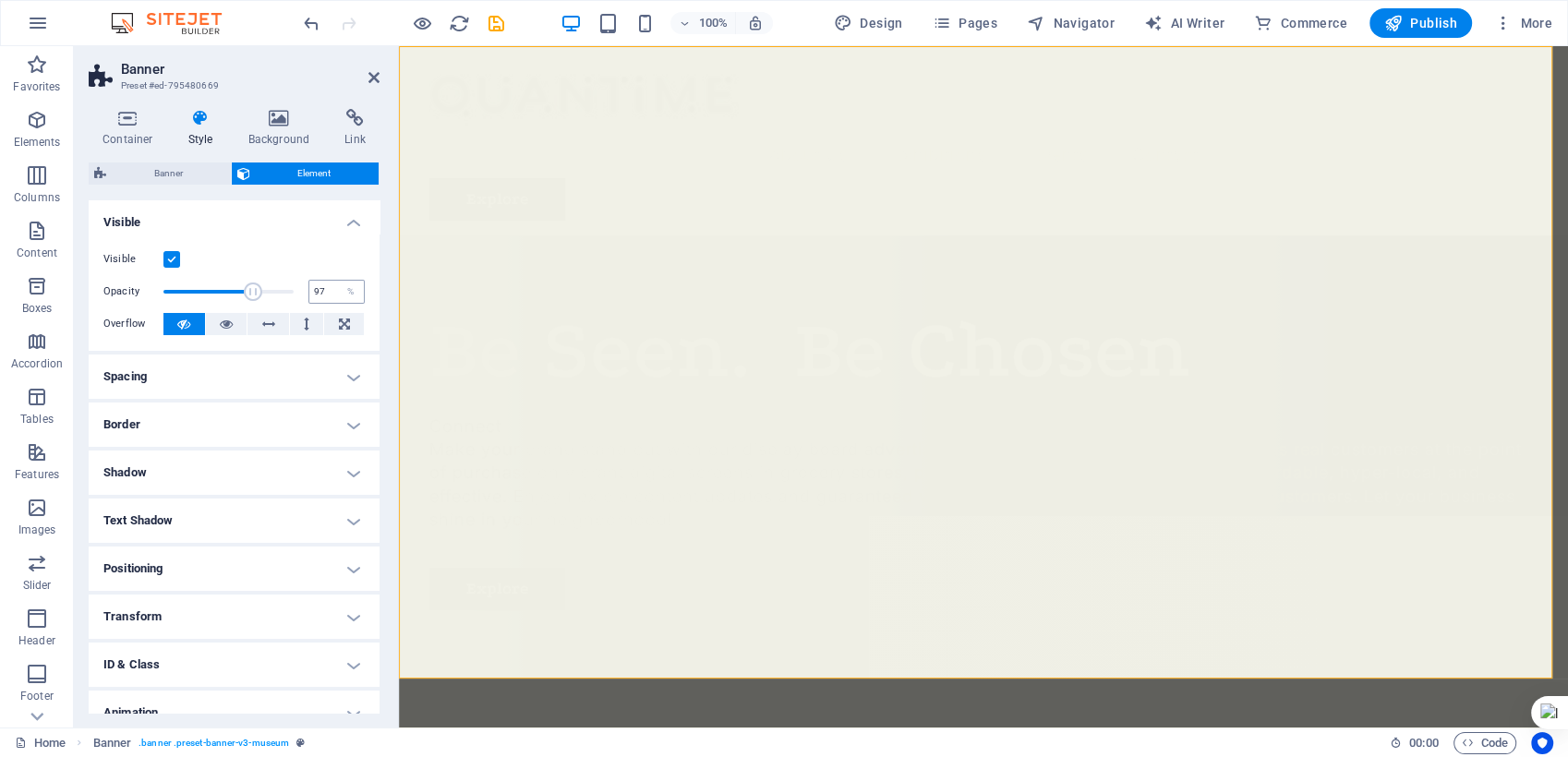 type on "100" 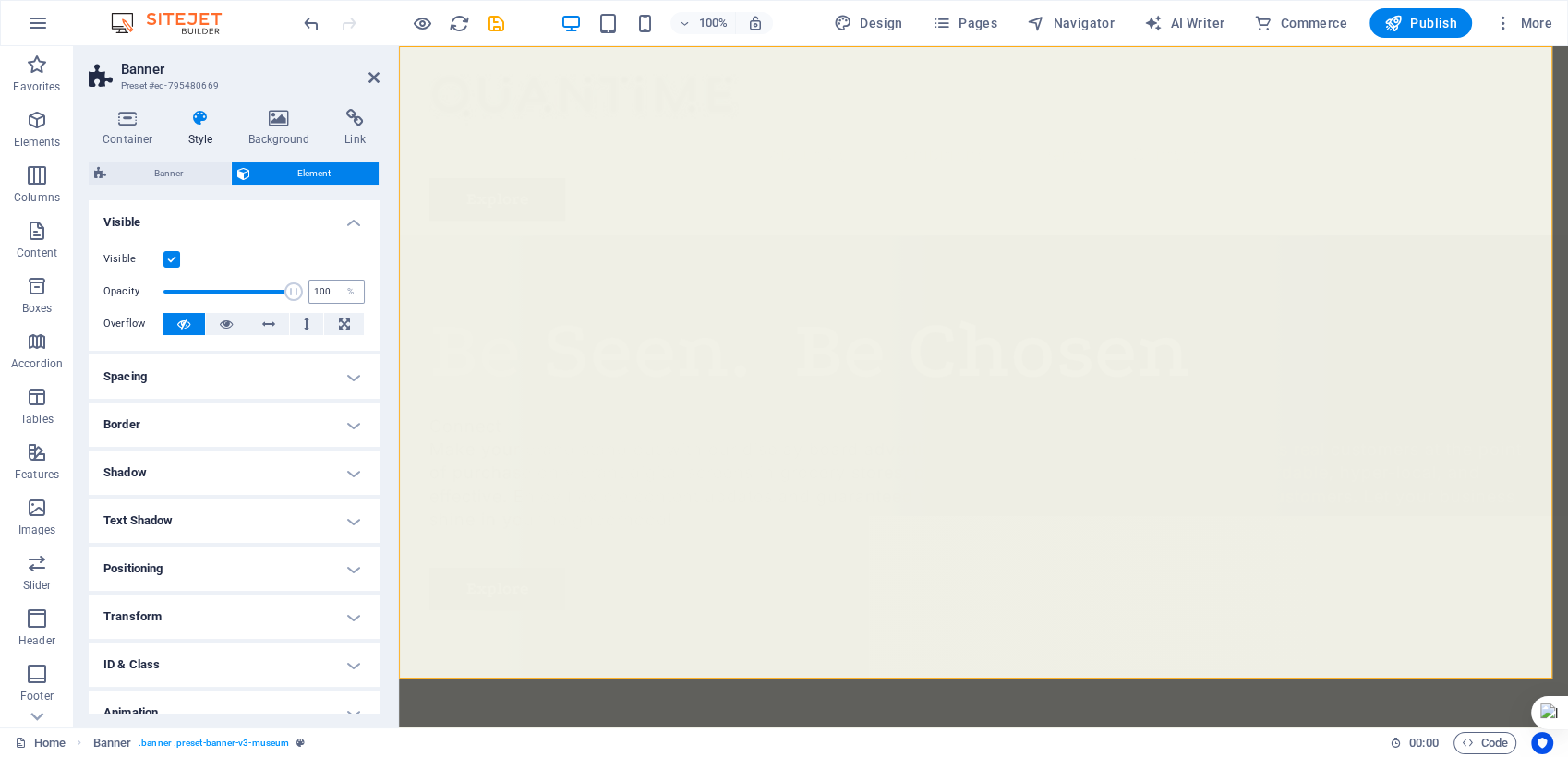 drag, startPoint x: 166, startPoint y: 292, endPoint x: 324, endPoint y: 293, distance: 158.00316 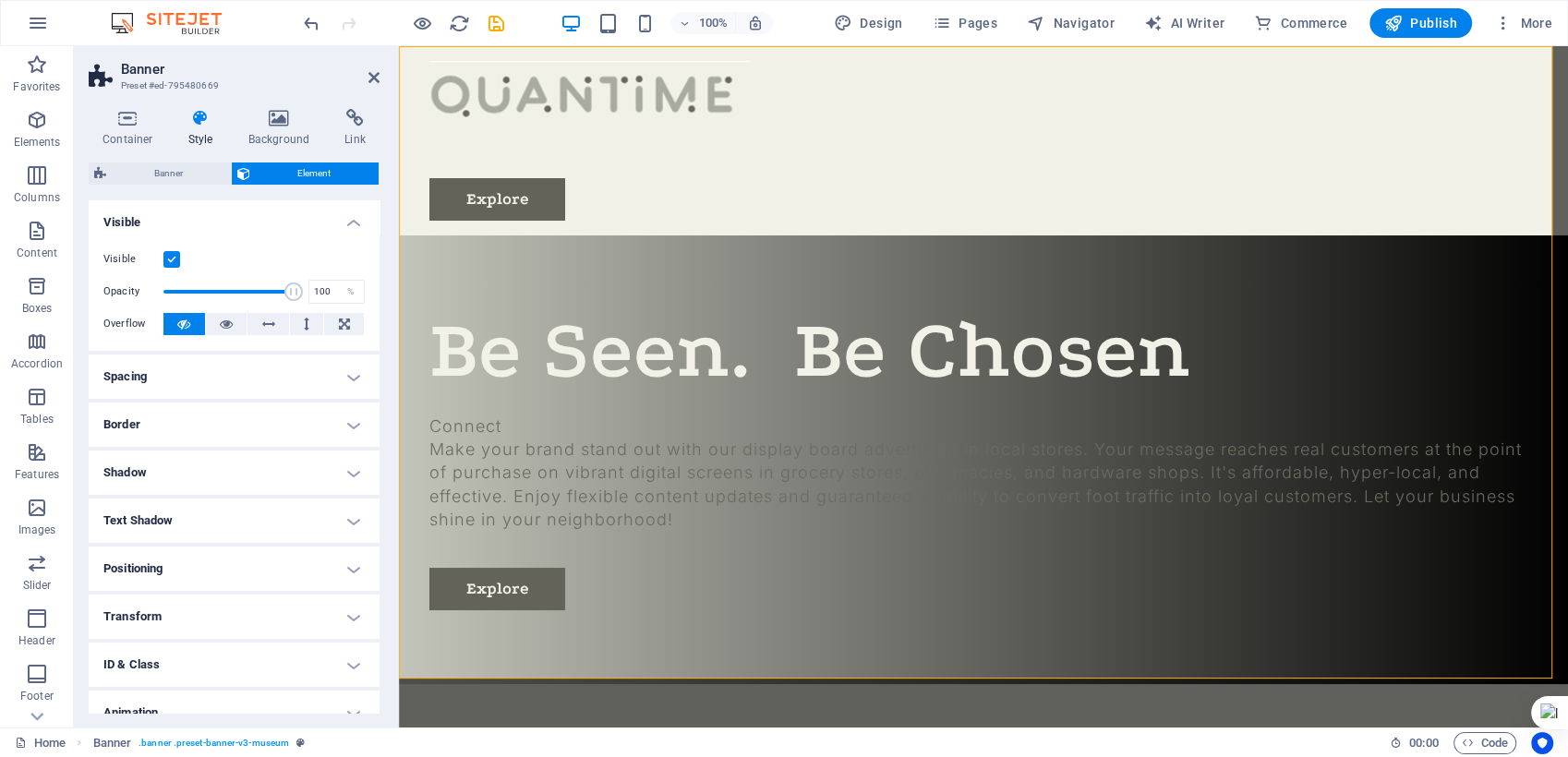 click on "Text Shadow" at bounding box center (234, 521) 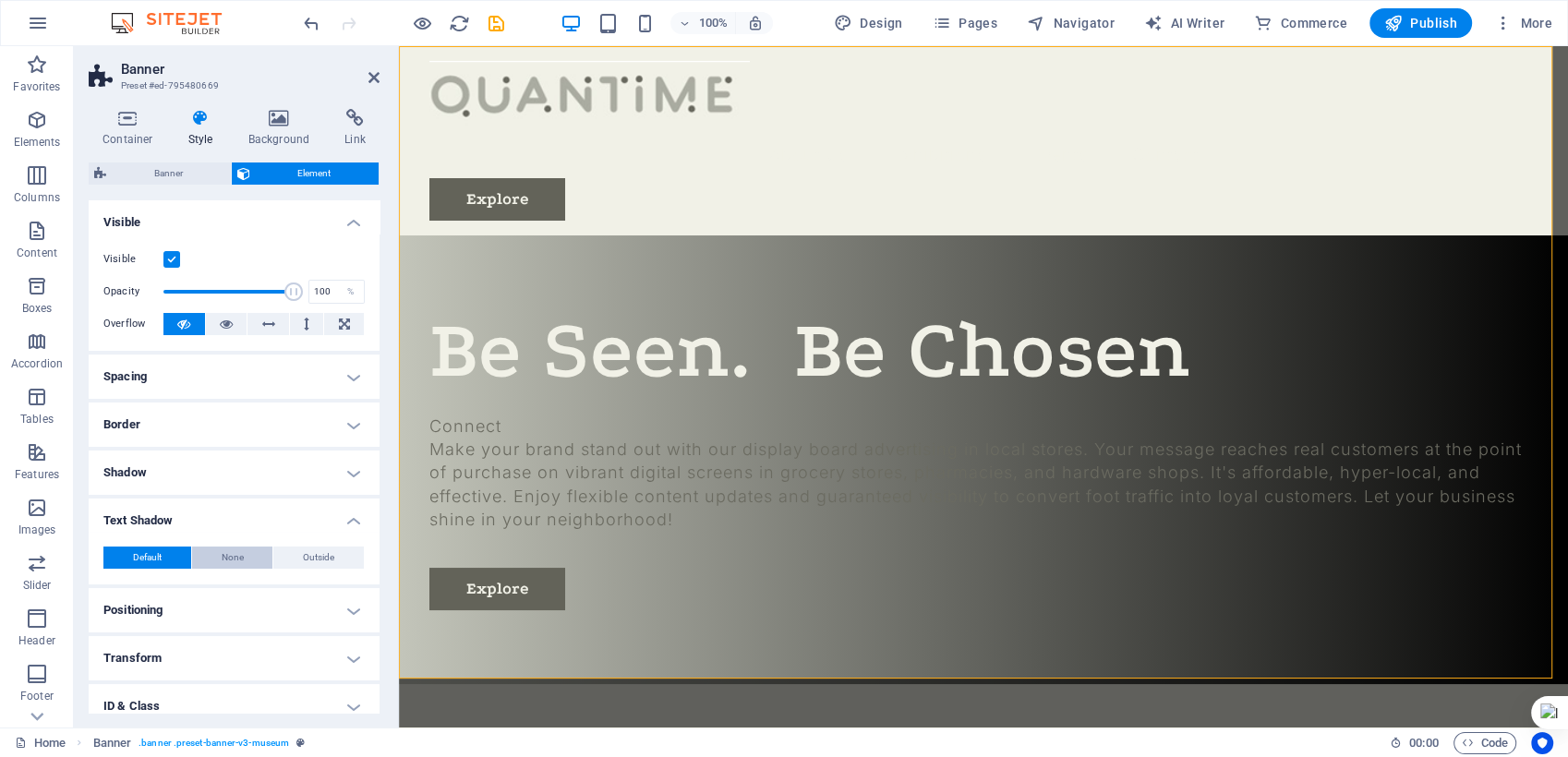 click on "None" at bounding box center (233, 558) 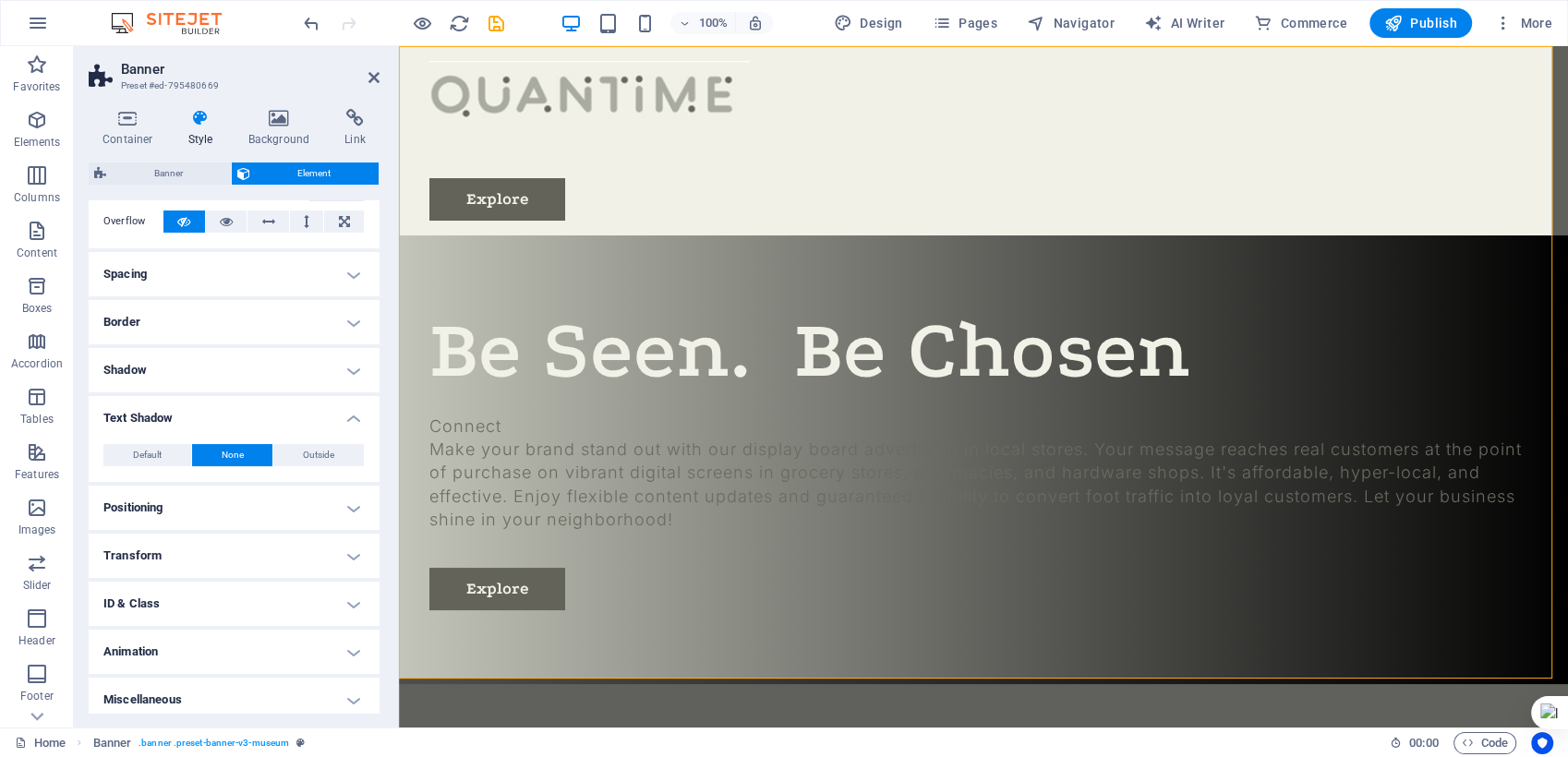 scroll, scrollTop: 111, scrollLeft: 0, axis: vertical 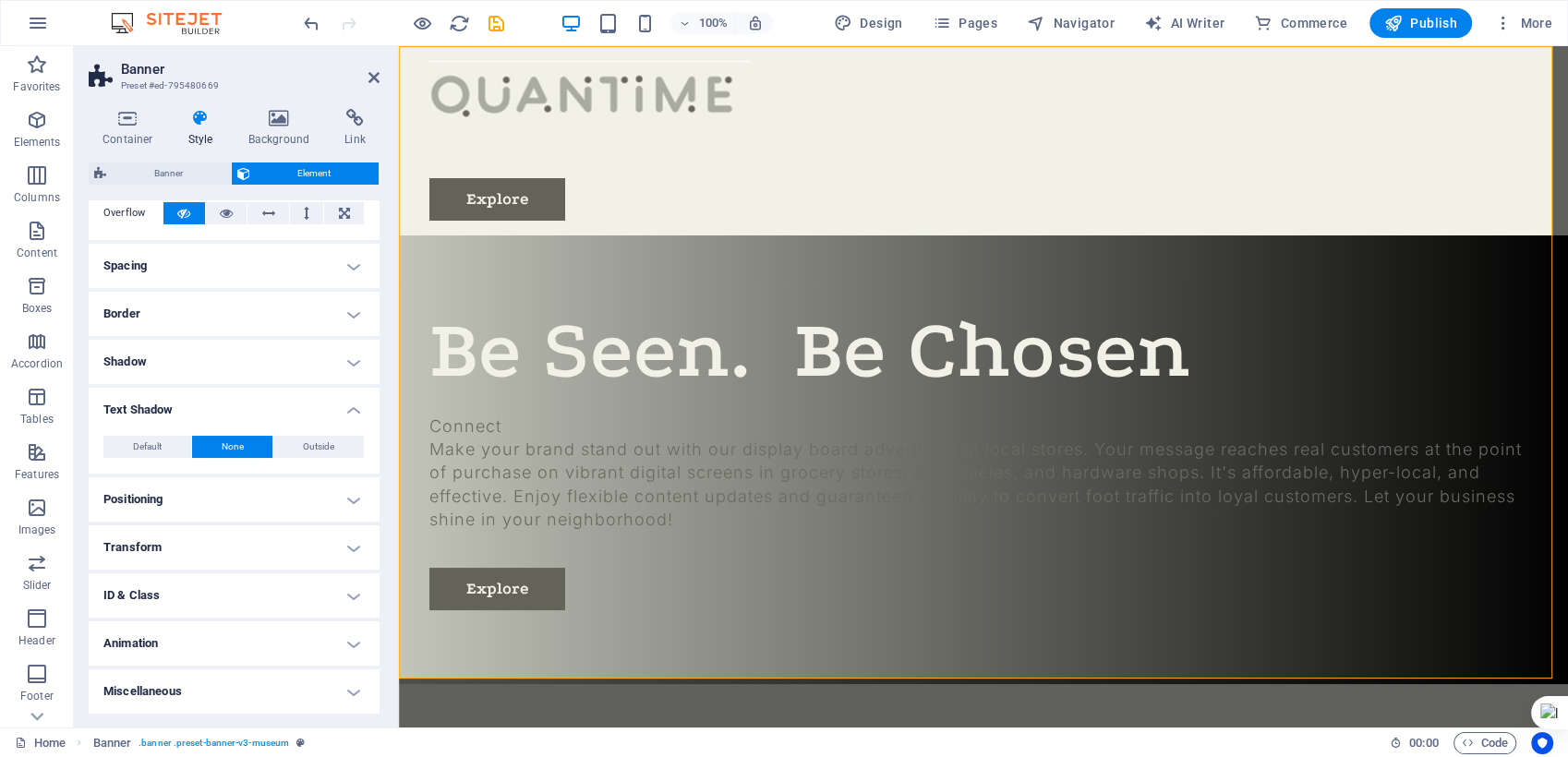 click on "Positioning" at bounding box center [234, 499] 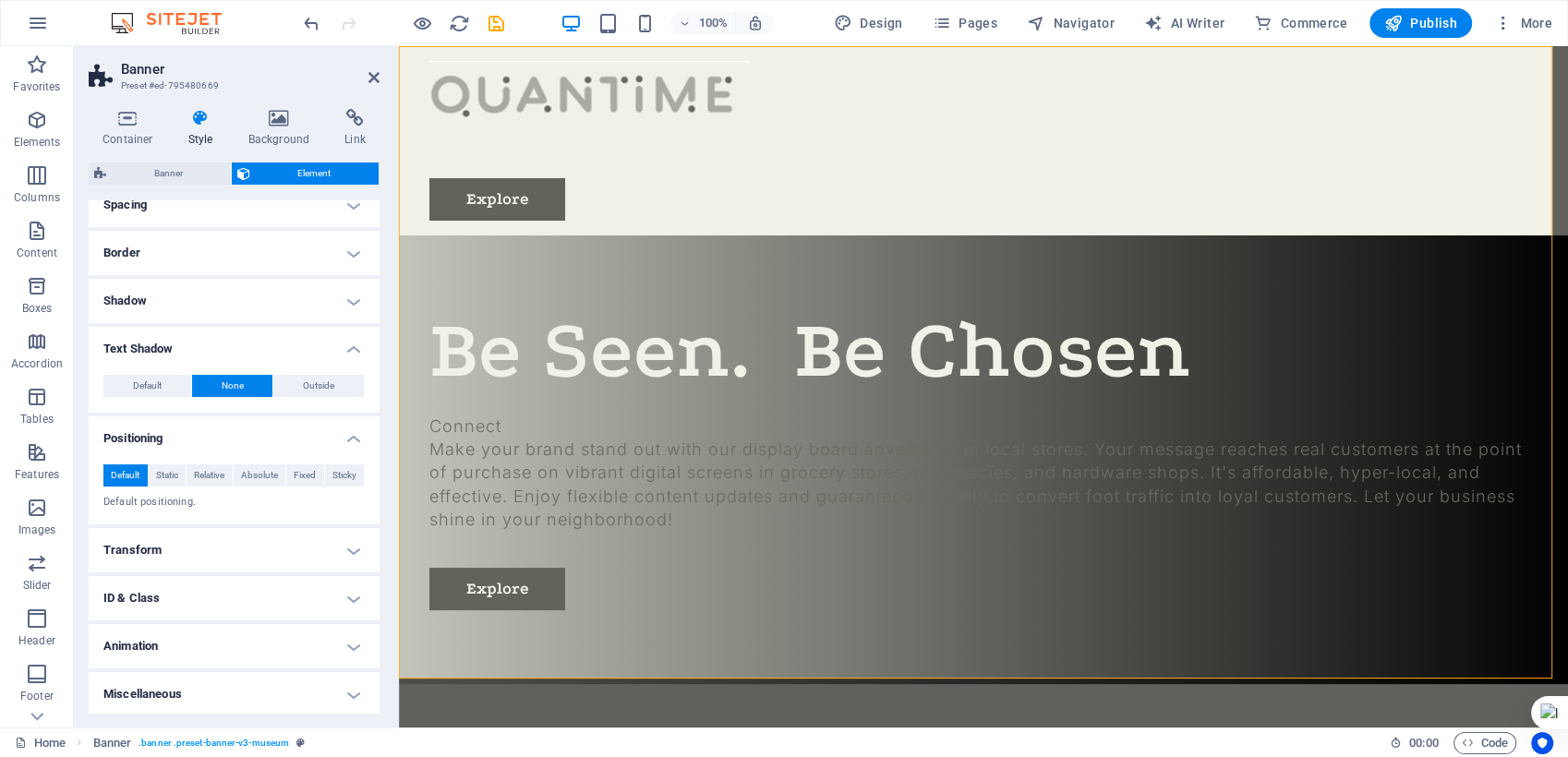 scroll, scrollTop: 174, scrollLeft: 0, axis: vertical 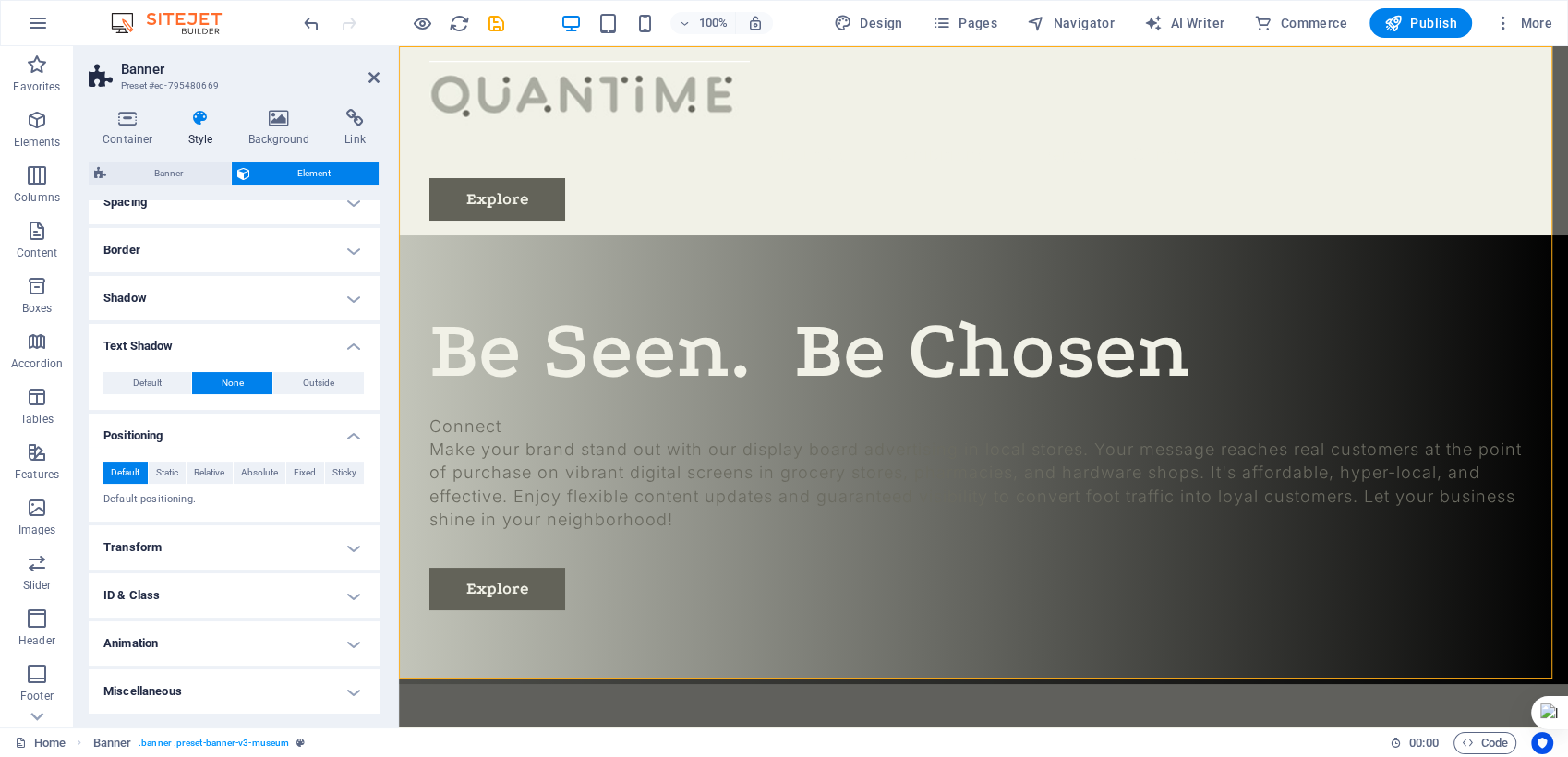 click on "Animation" at bounding box center (234, 643) 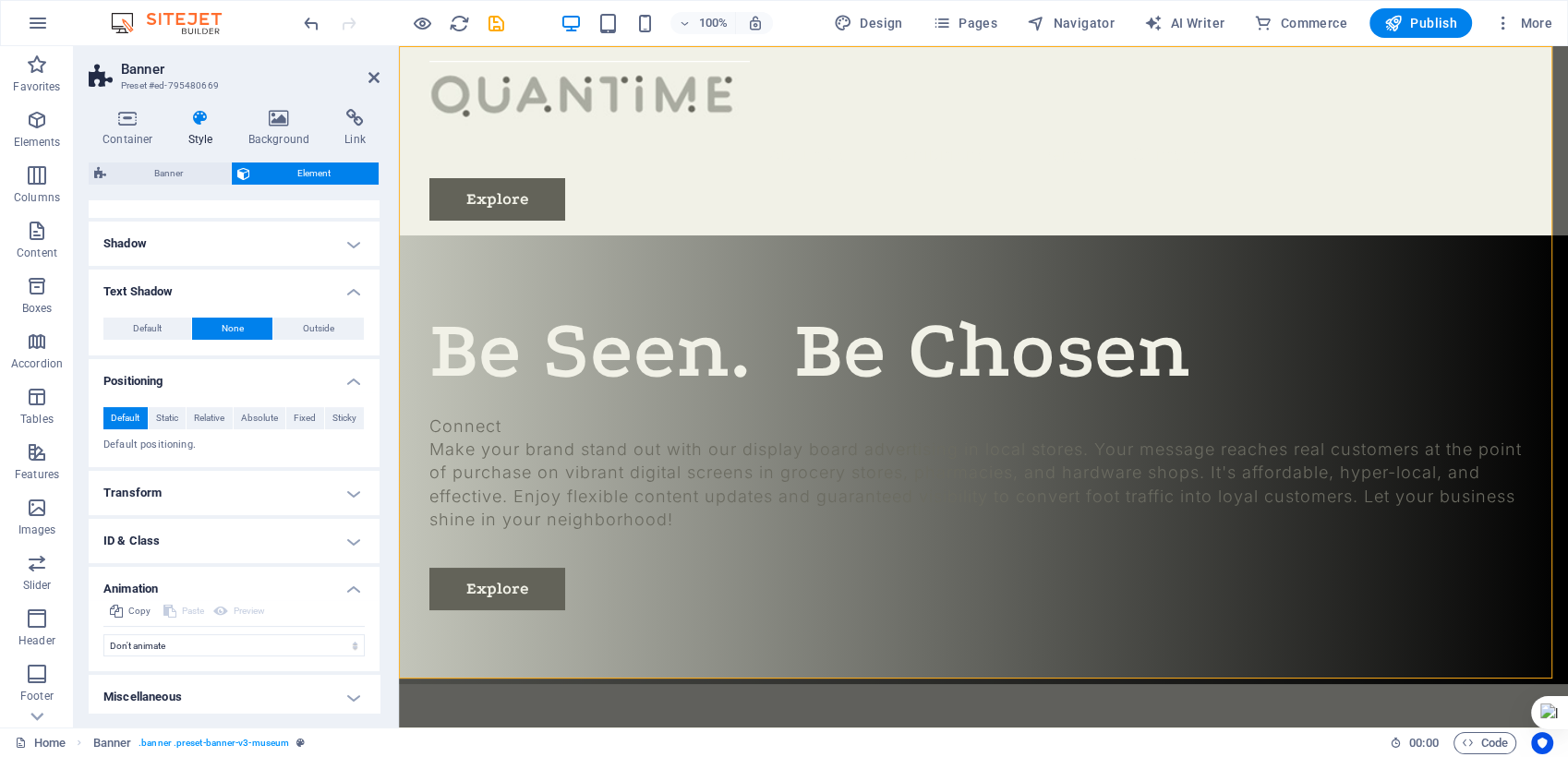 scroll, scrollTop: 234, scrollLeft: 0, axis: vertical 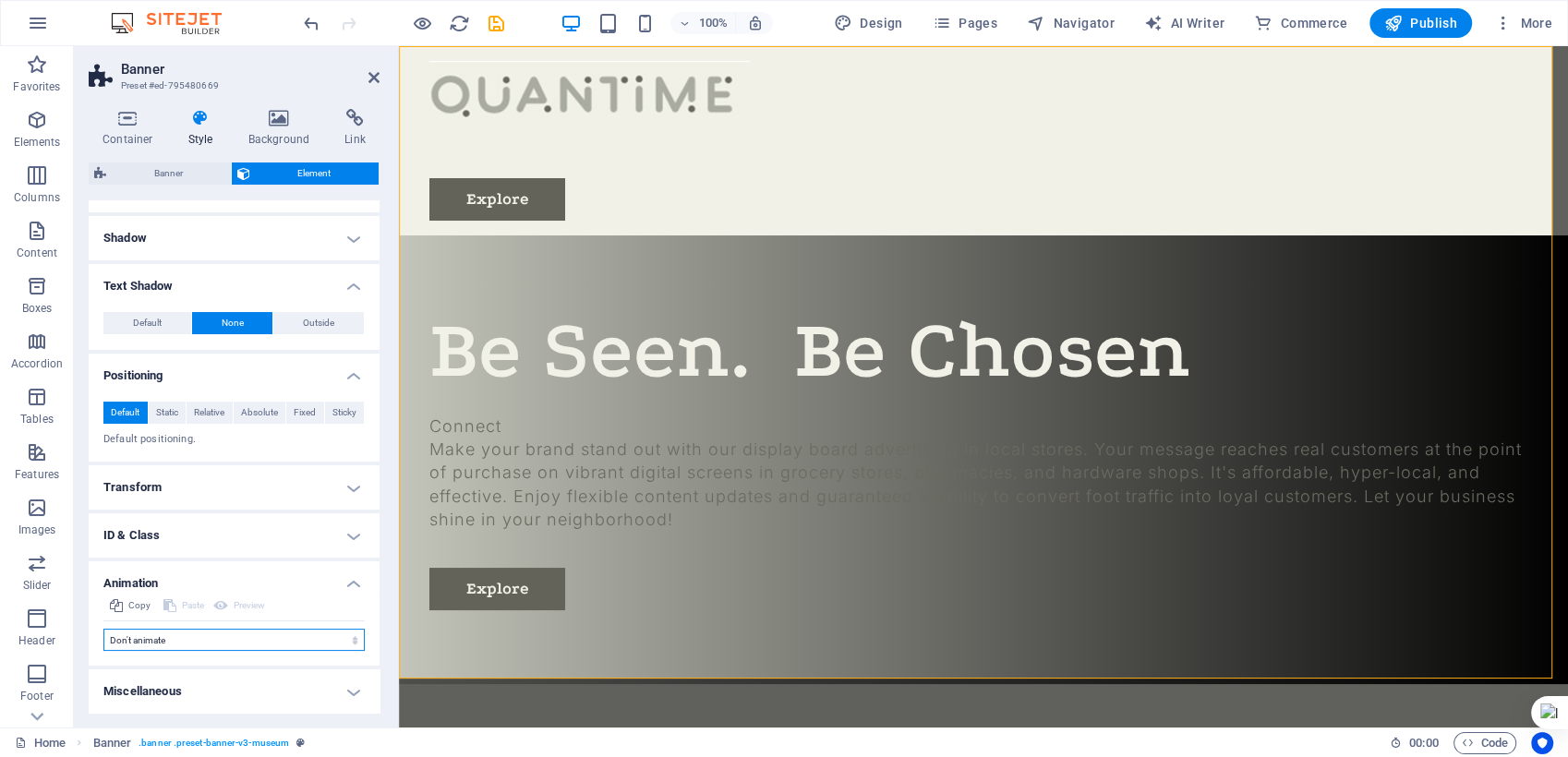 click on "Don't animate Show / Hide Slide up/down Zoom in/out Slide left to right Slide right to left Slide top to bottom Slide bottom to top Pulse Blink Open as overlay" at bounding box center [234, 640] 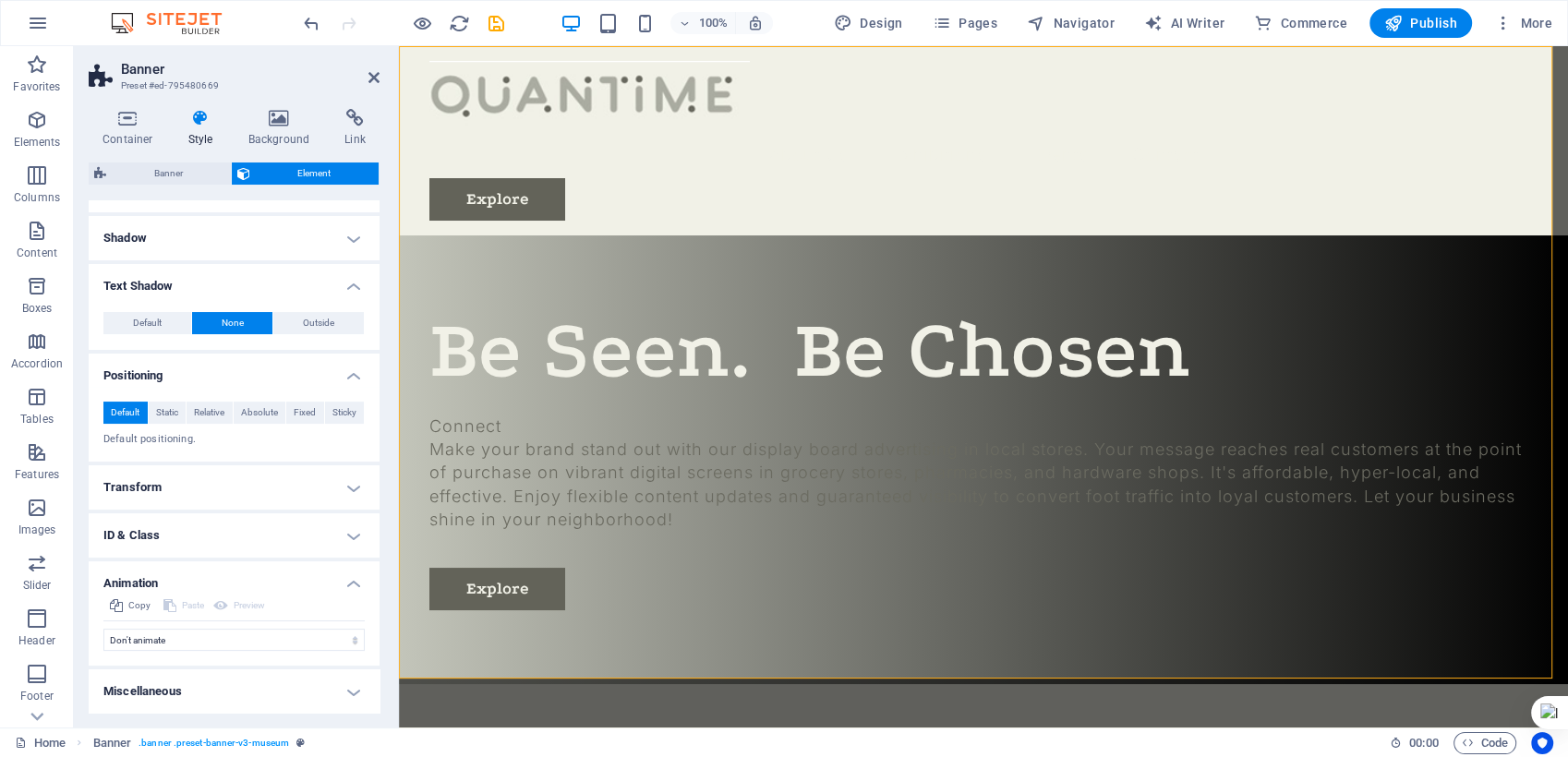 click on "Miscellaneous" at bounding box center (234, 691) 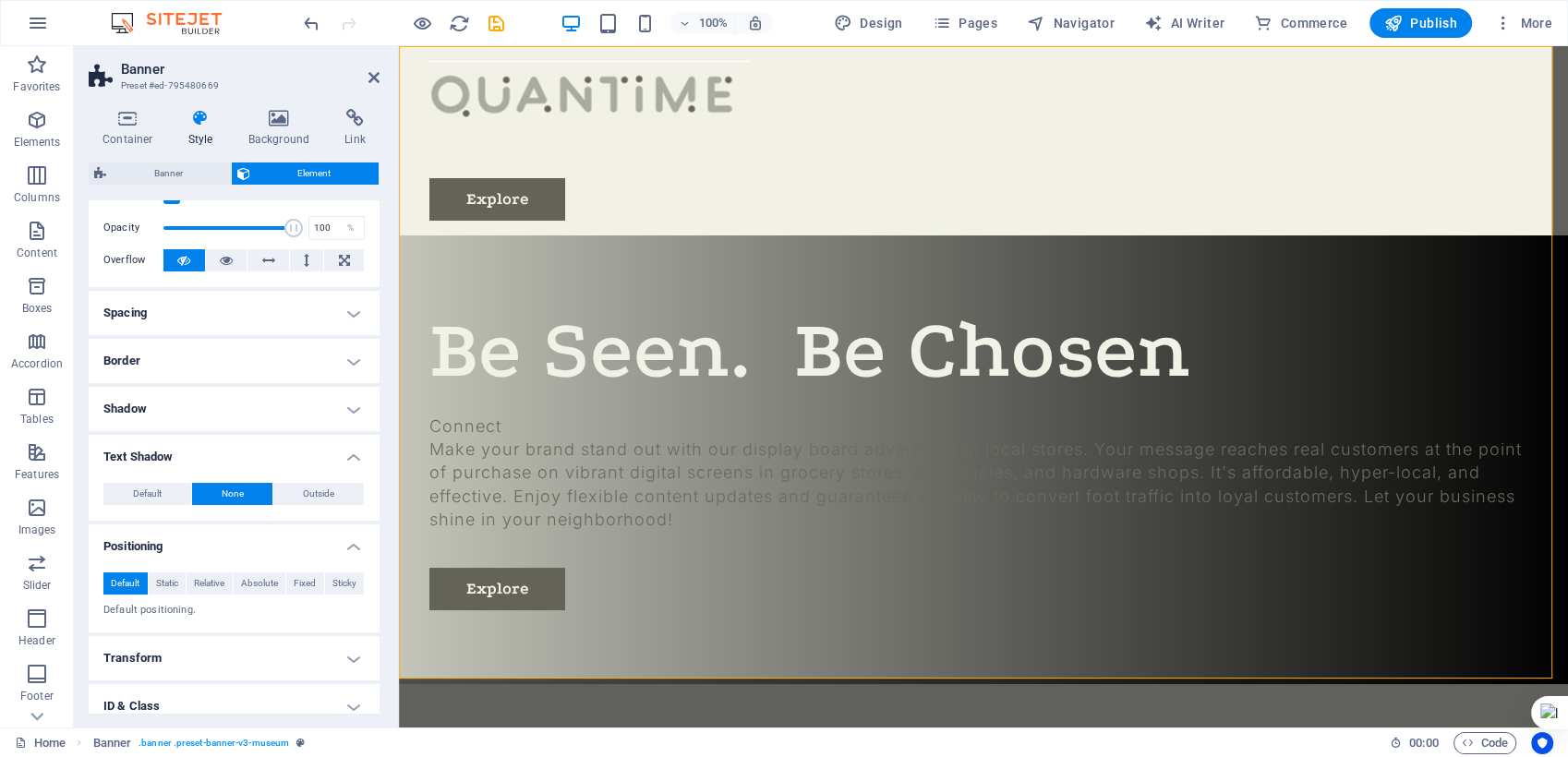 scroll, scrollTop: 0, scrollLeft: 0, axis: both 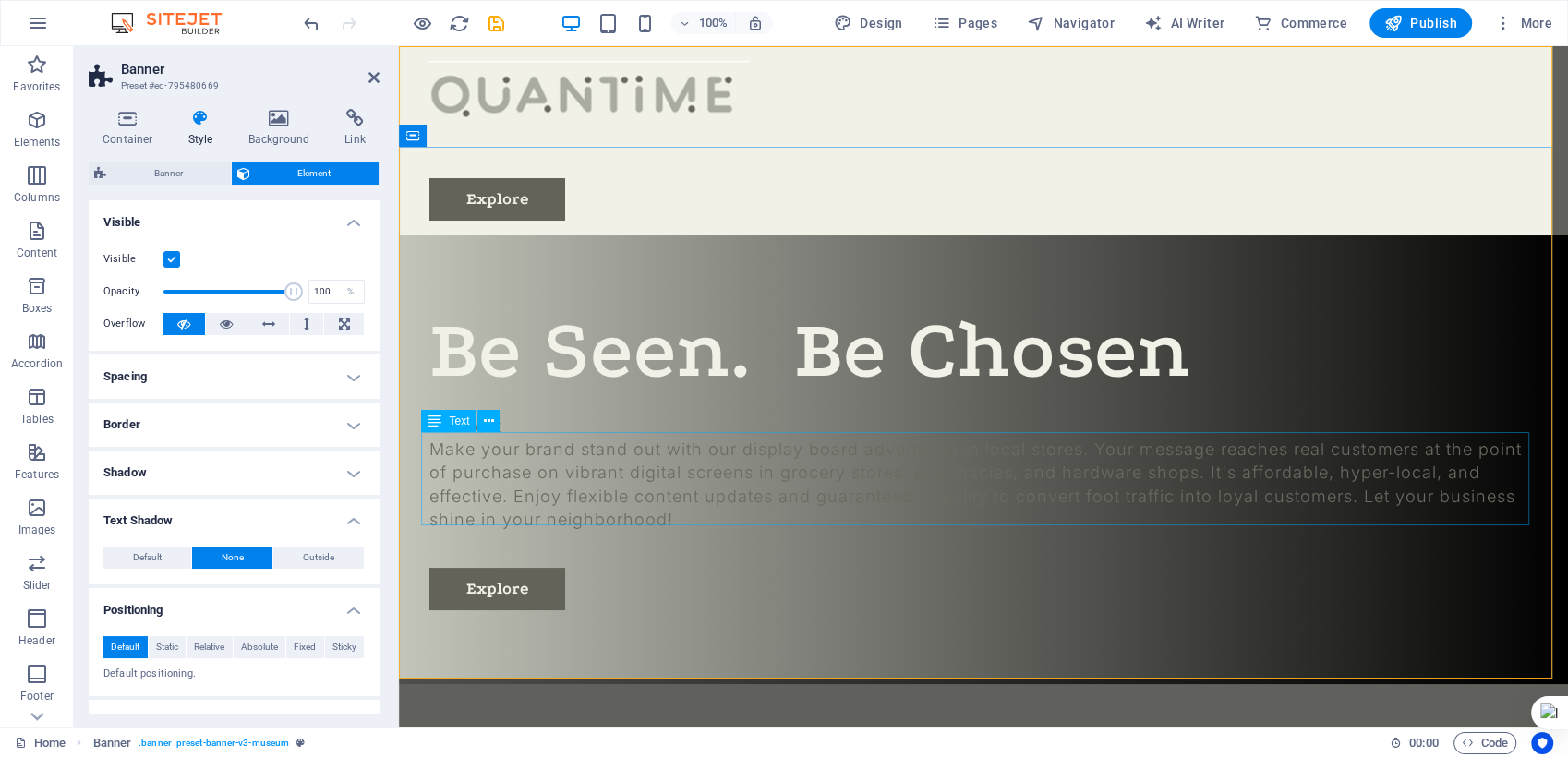 click on "Make your brand stand out with our display board advertising in local stores. Your message reaches real customers at the point of purchase on vibrant digital screens in grocery stores, pharmacies, and hardware shops. It's affordable, hyper-local, and effective. Enjoy flexible content updates and guaranteed visibility to convert foot traffic into loyal customers. Let your business shine in your neighborhood!" at bounding box center (983, 484) 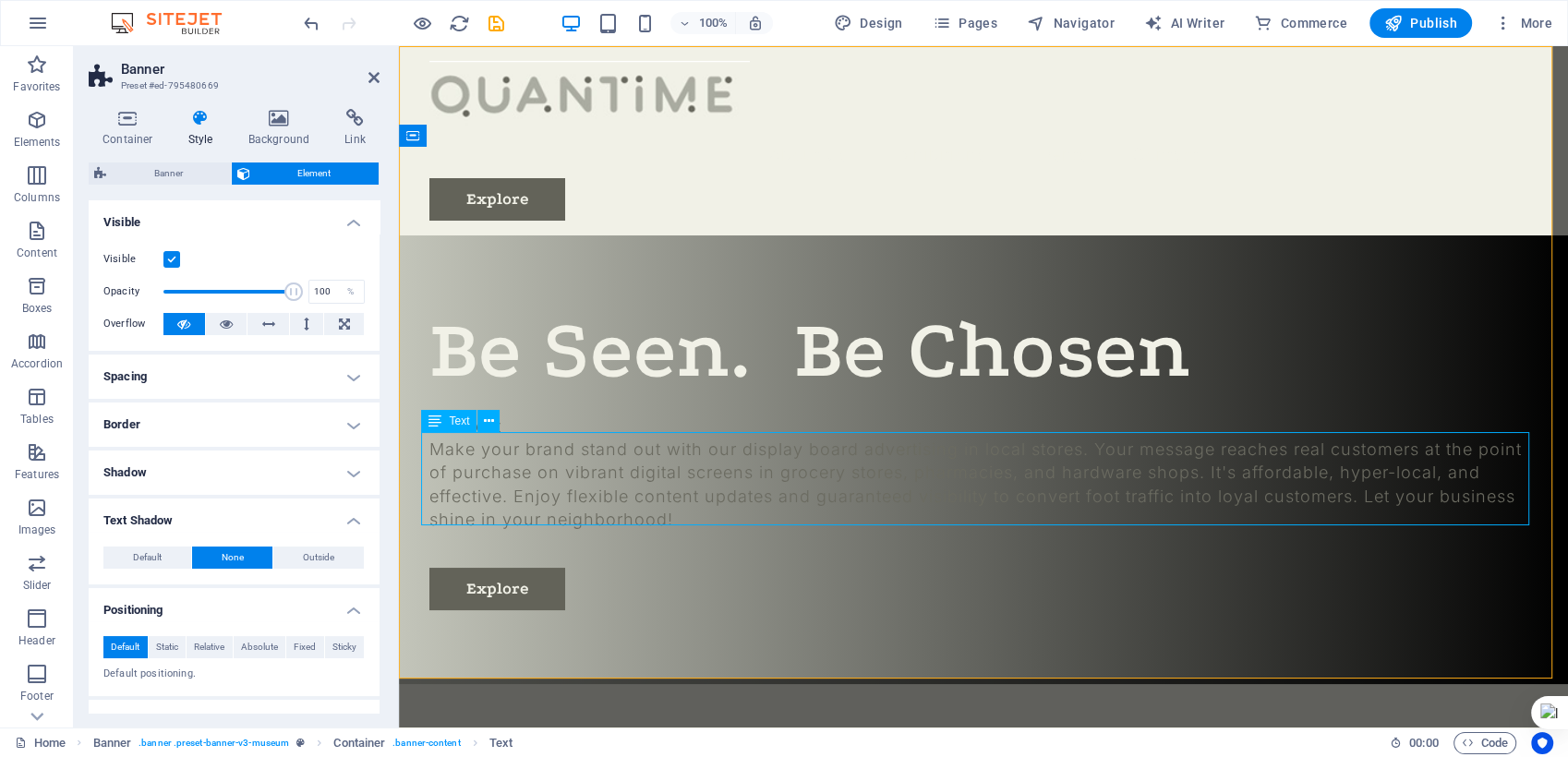 click on "Make your brand stand out with our display board advertising in local stores. Your message reaches real customers at the point of purchase on vibrant digital screens in grocery stores, pharmacies, and hardware shops. It's affordable, hyper-local, and effective. Enjoy flexible content updates and guaranteed visibility to convert foot traffic into loyal customers. Let your business shine in your neighborhood!" at bounding box center (983, 484) 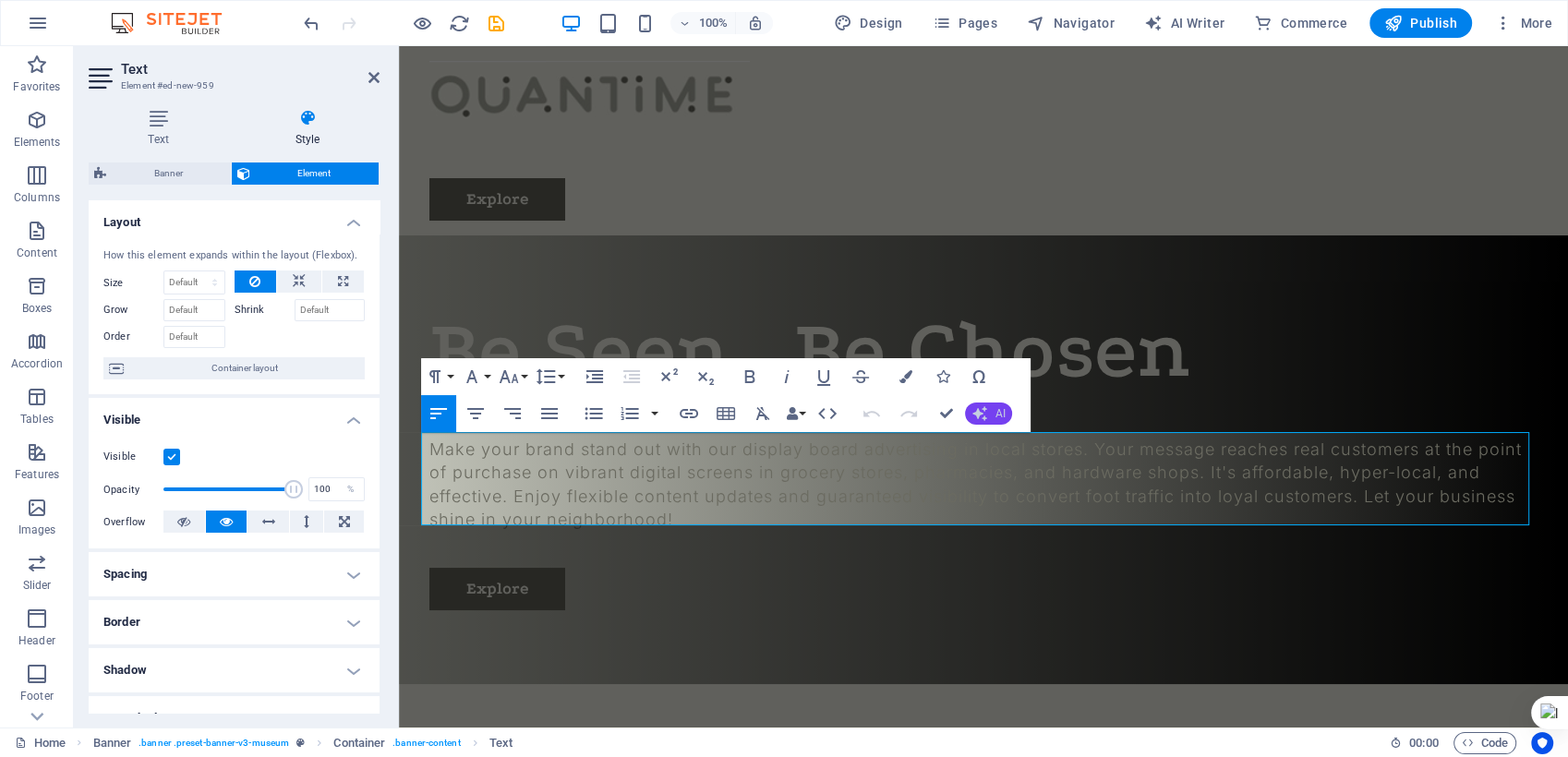 click 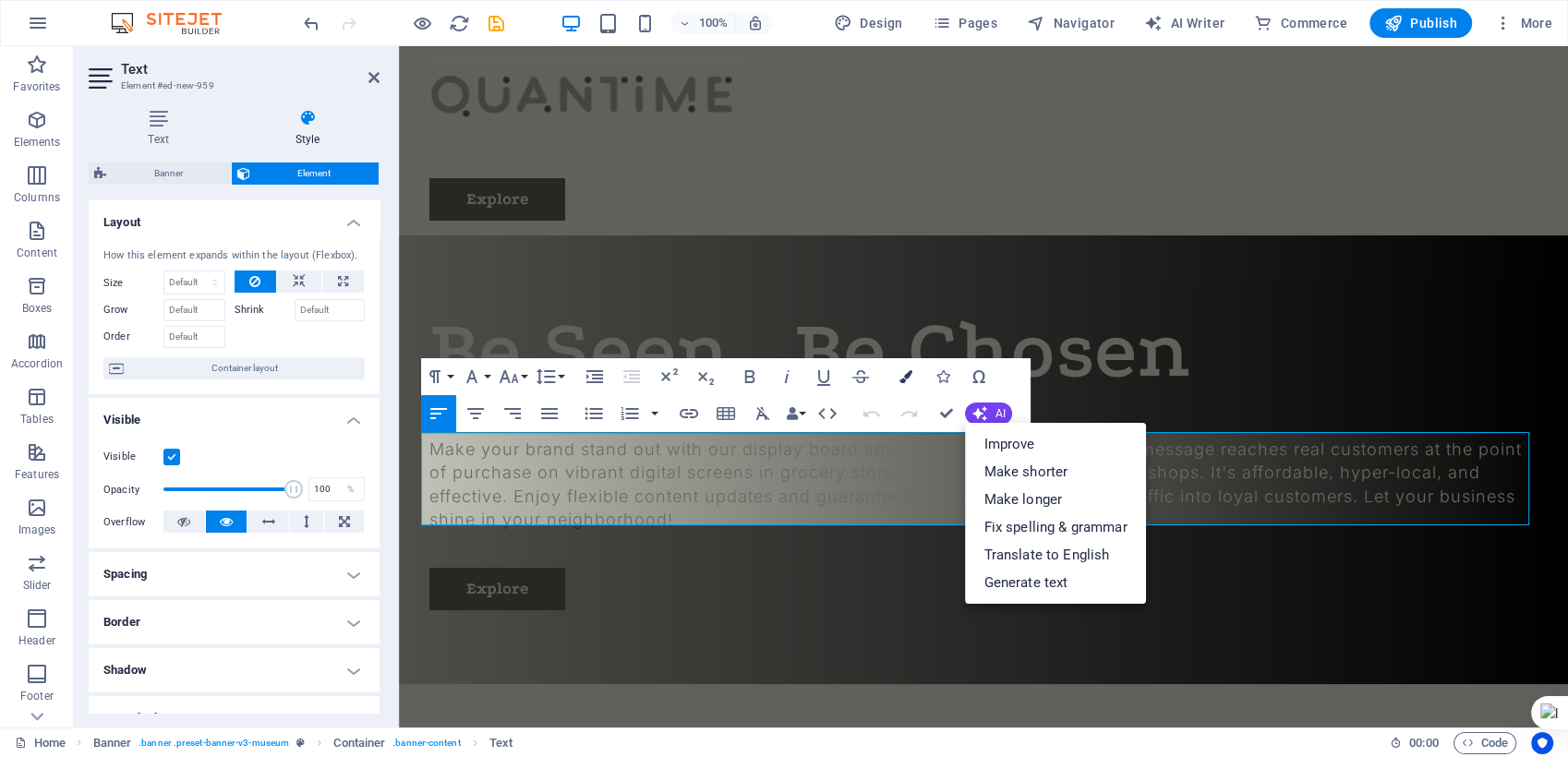 click on "Colors" at bounding box center (905, 377) 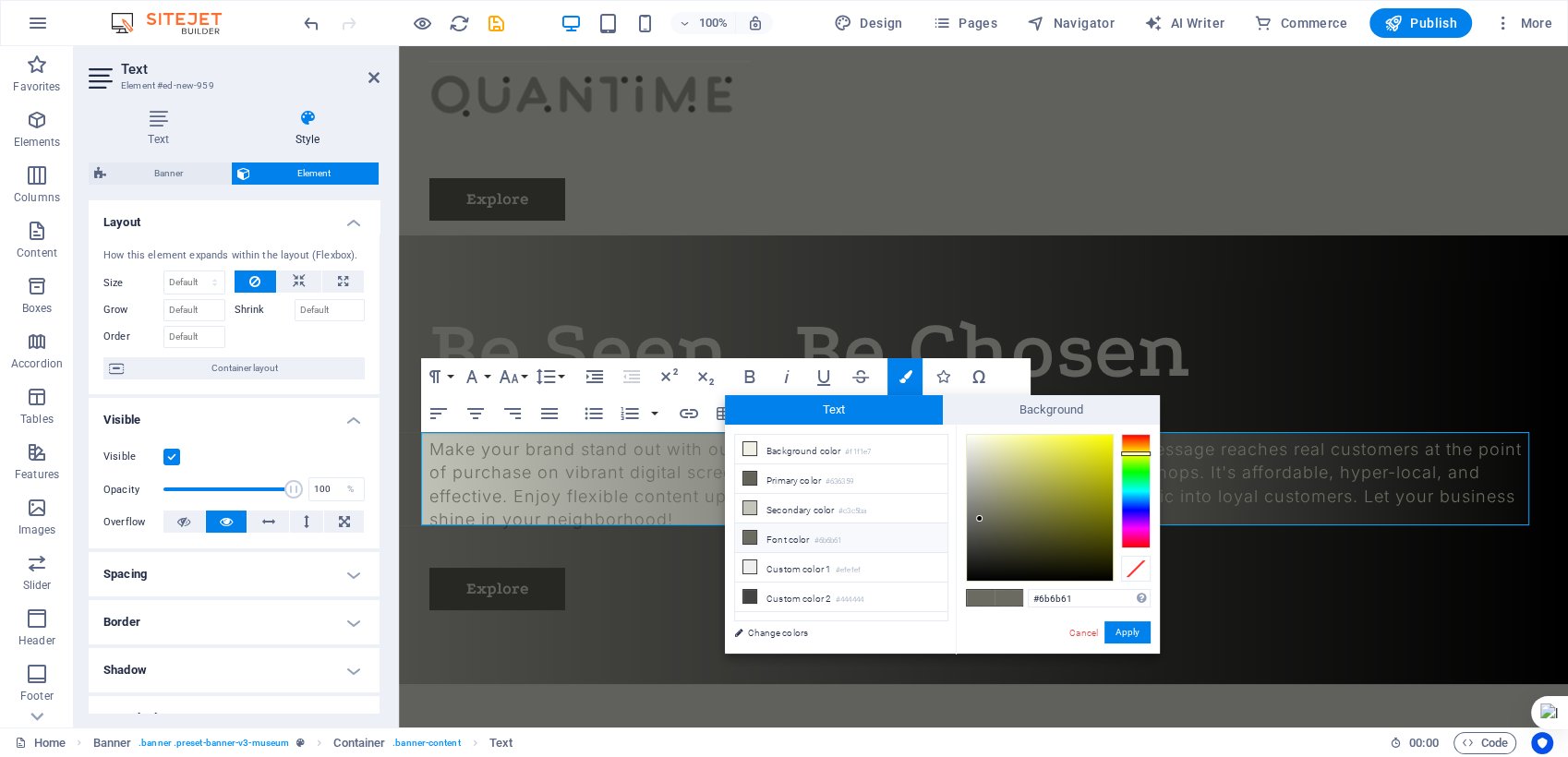 click at bounding box center (750, 537) 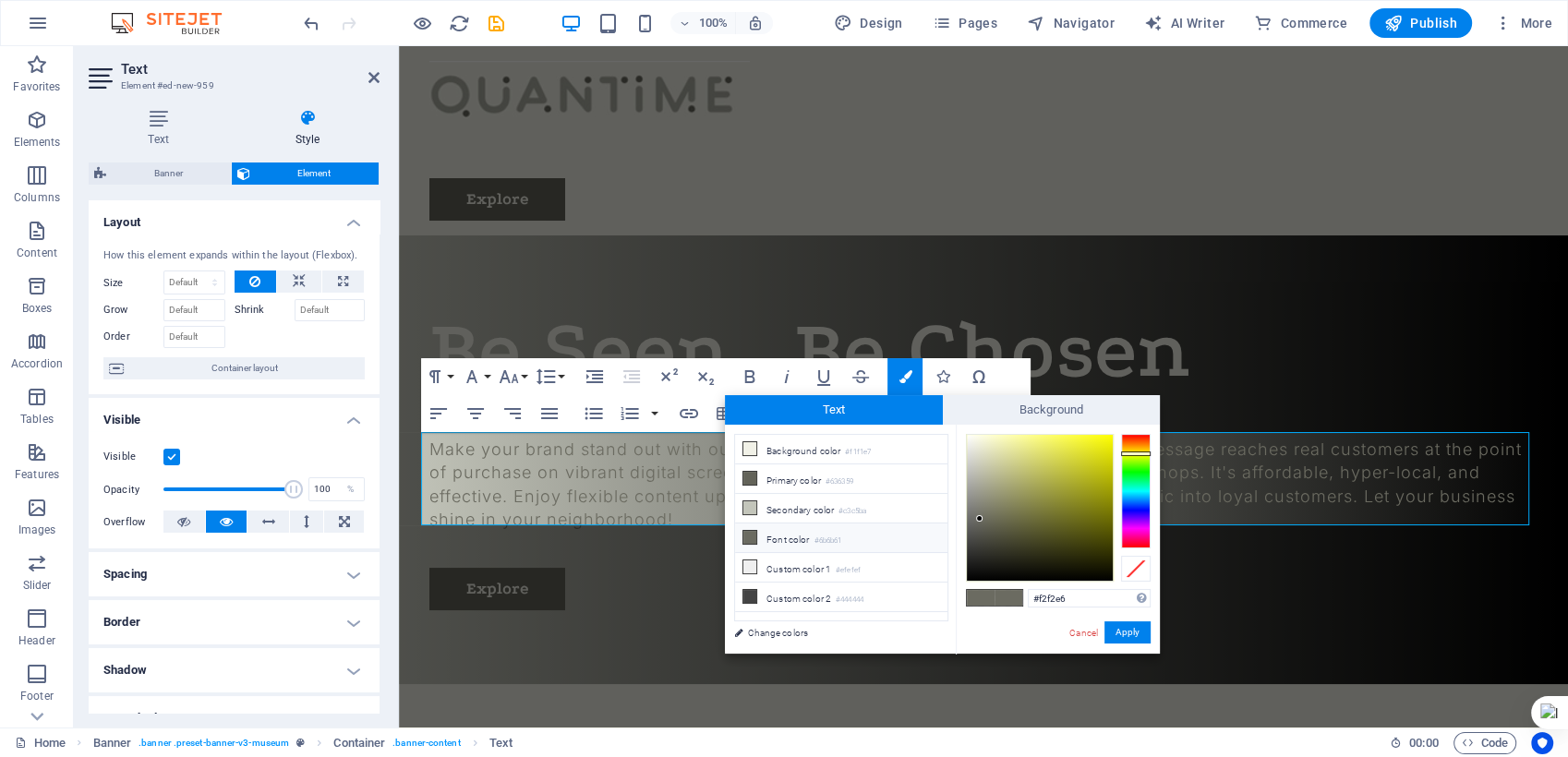 click at bounding box center [1040, 508] 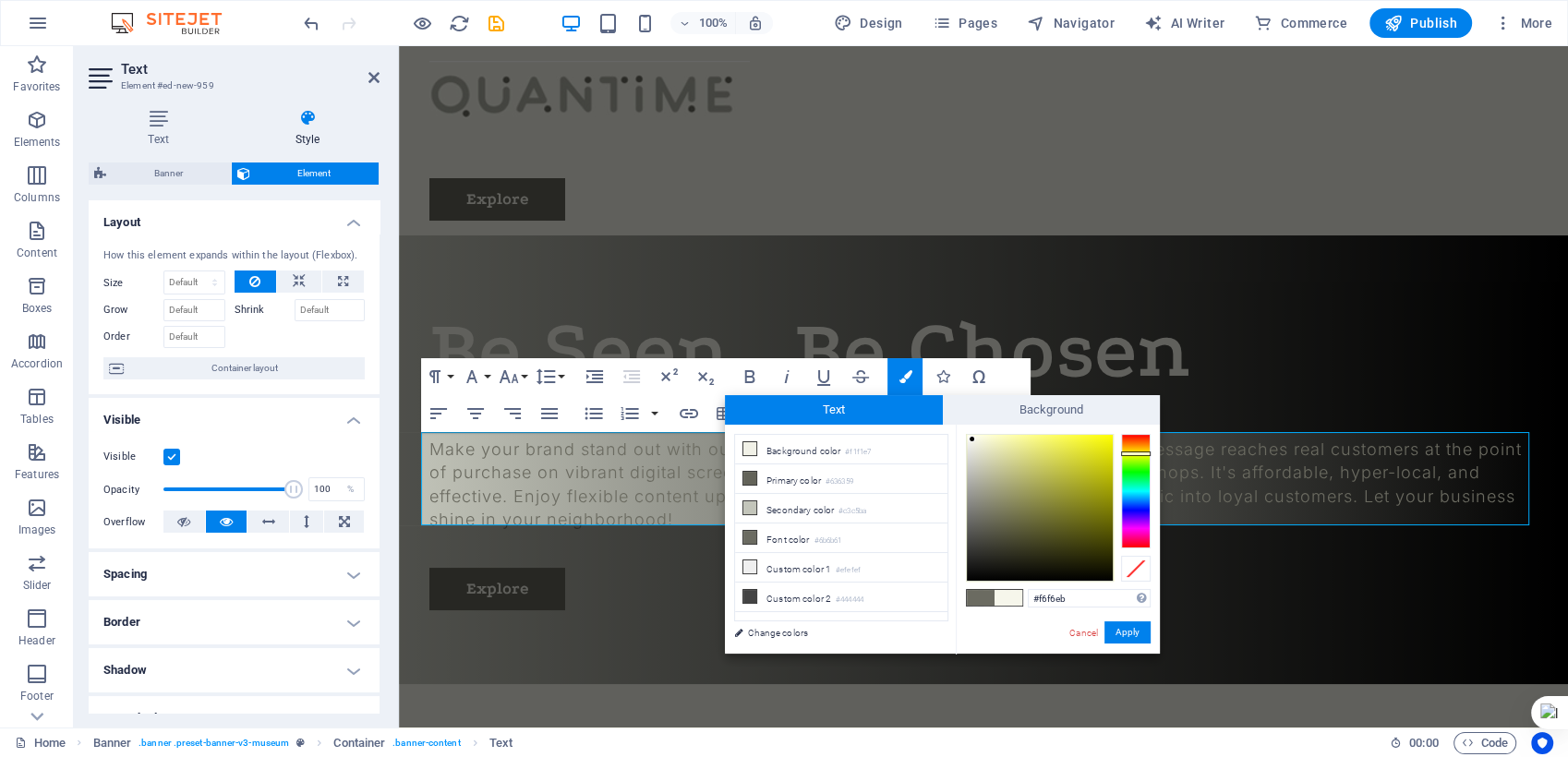 click at bounding box center [971, 439] 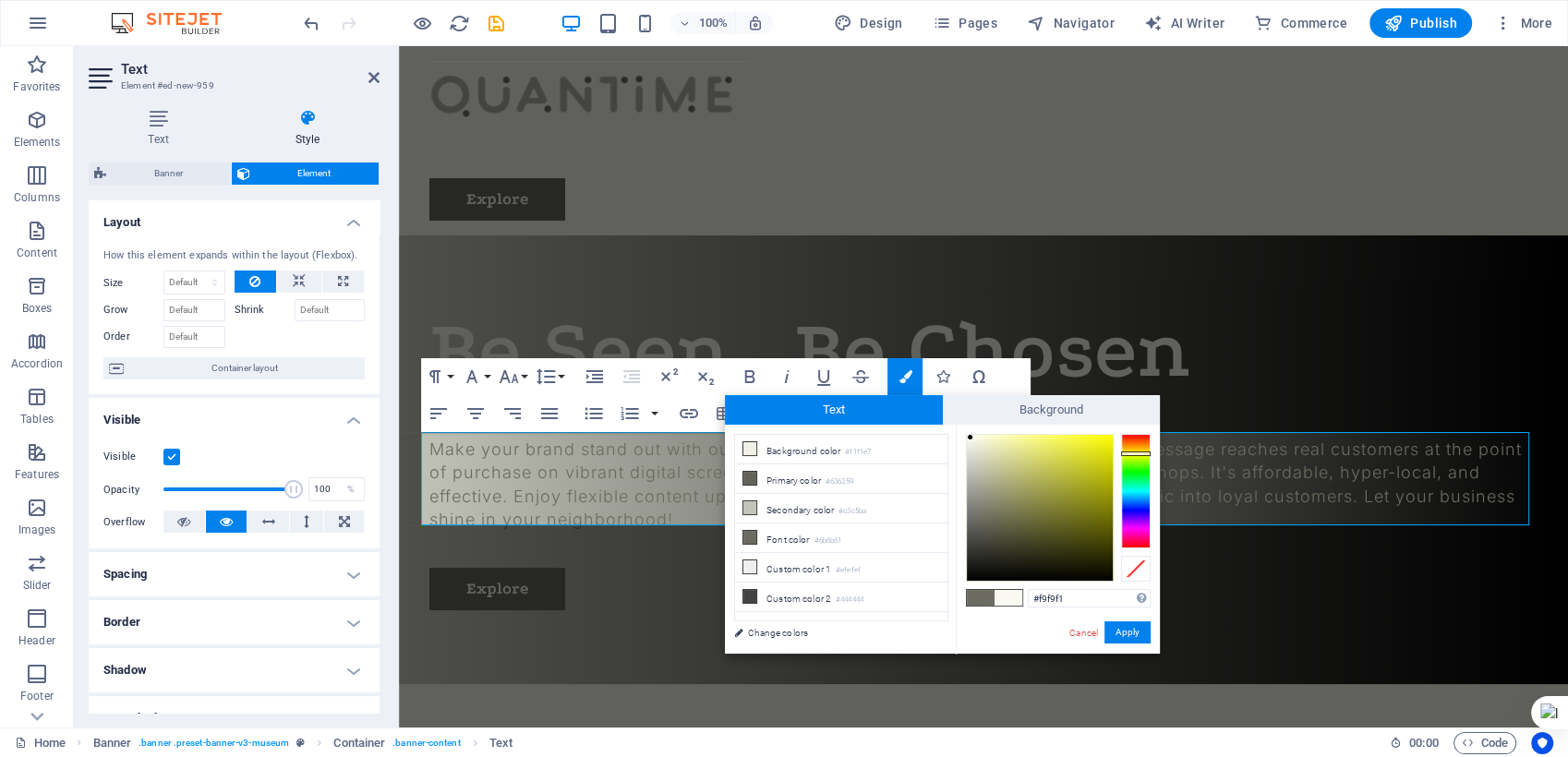 click at bounding box center [970, 437] 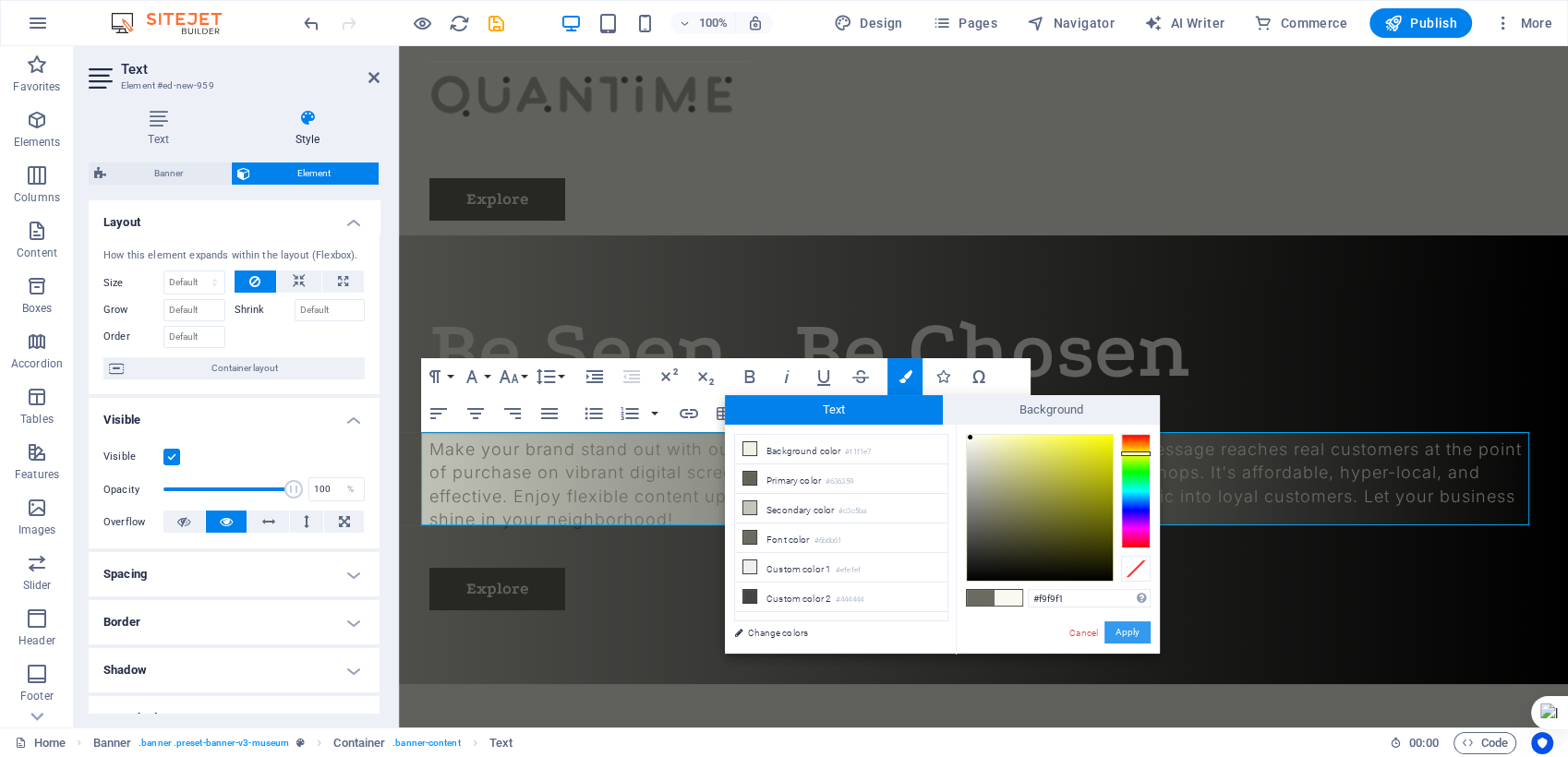click on "Apply" at bounding box center [1128, 632] 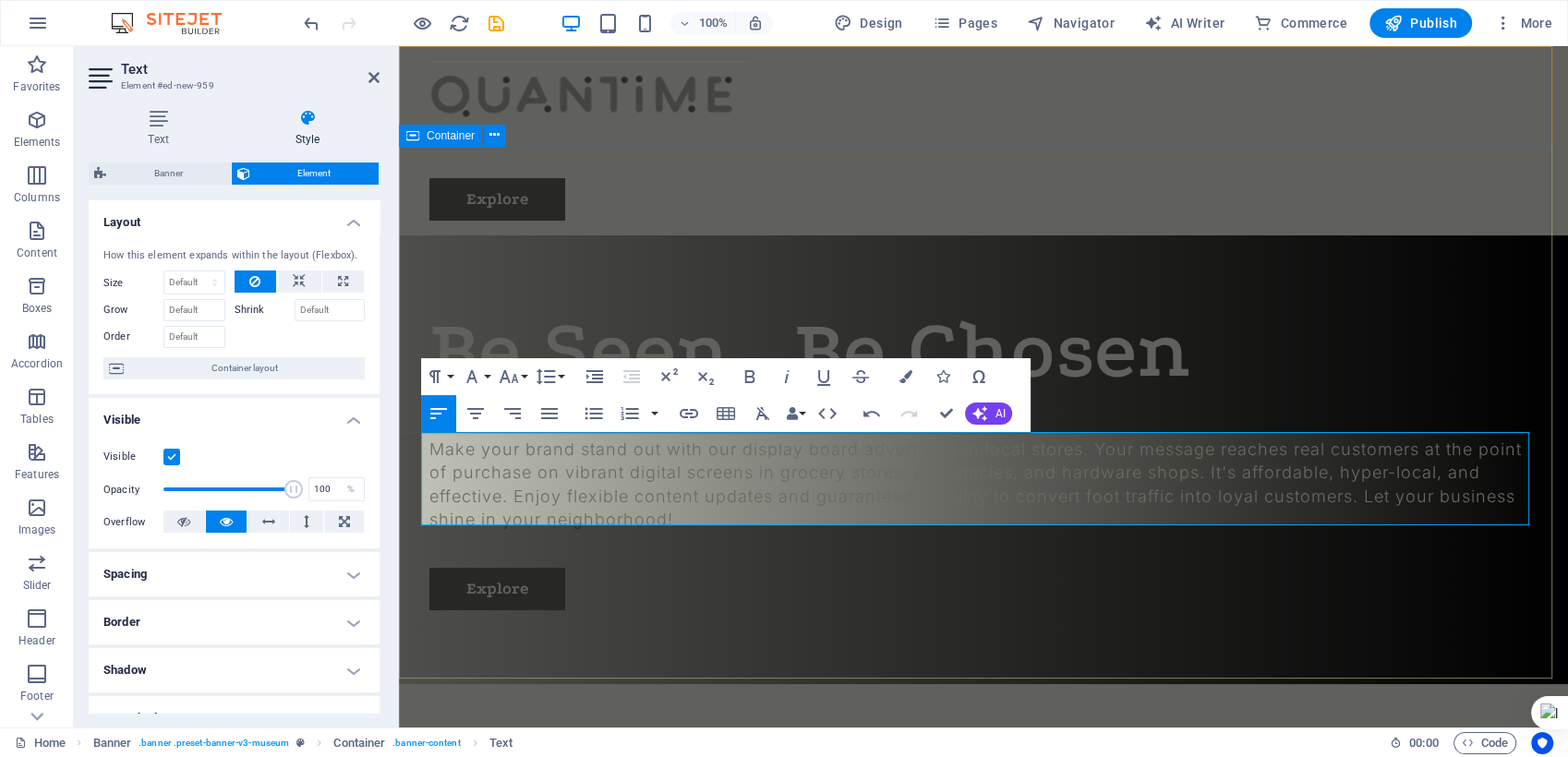 click on "Be Seen.  Be Chosen Connect  ​ ​ Make your brand stand out with our display board advertising in local stores. Your message reaches real customers at the point of purchase on vibrant digital screens in grocery stores, pharmacies, and hardware shops. It's affordable, hyper-local, and effective. Enjoy flexible content updates and guaranteed visibility to convert foot traffic into loyal customers. Let your business shine in your neighborhood!
Explore" at bounding box center (983, 460) 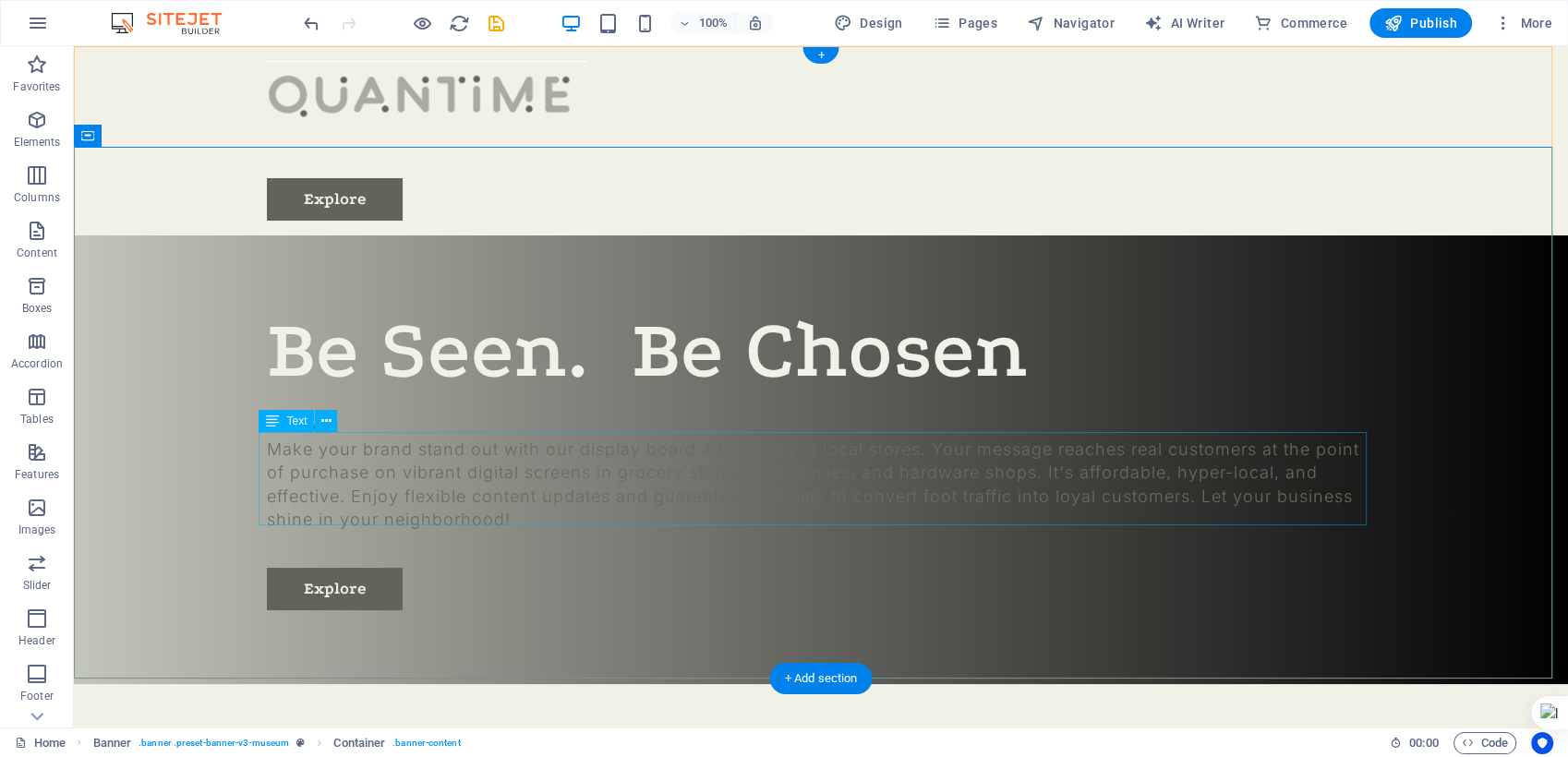 click on "Make your brand stand out with our display board advertising in local stores. Your message reaches real customers at the point of purchase on vibrant digital screens in grocery stores, pharmacies, and hardware shops. It's affordable, hyper-local, and effective. Enjoy flexible content updates and guaranteed visibility to convert foot traffic into loyal customers. Let your business shine in your neighborhood!" at bounding box center [821, 484] 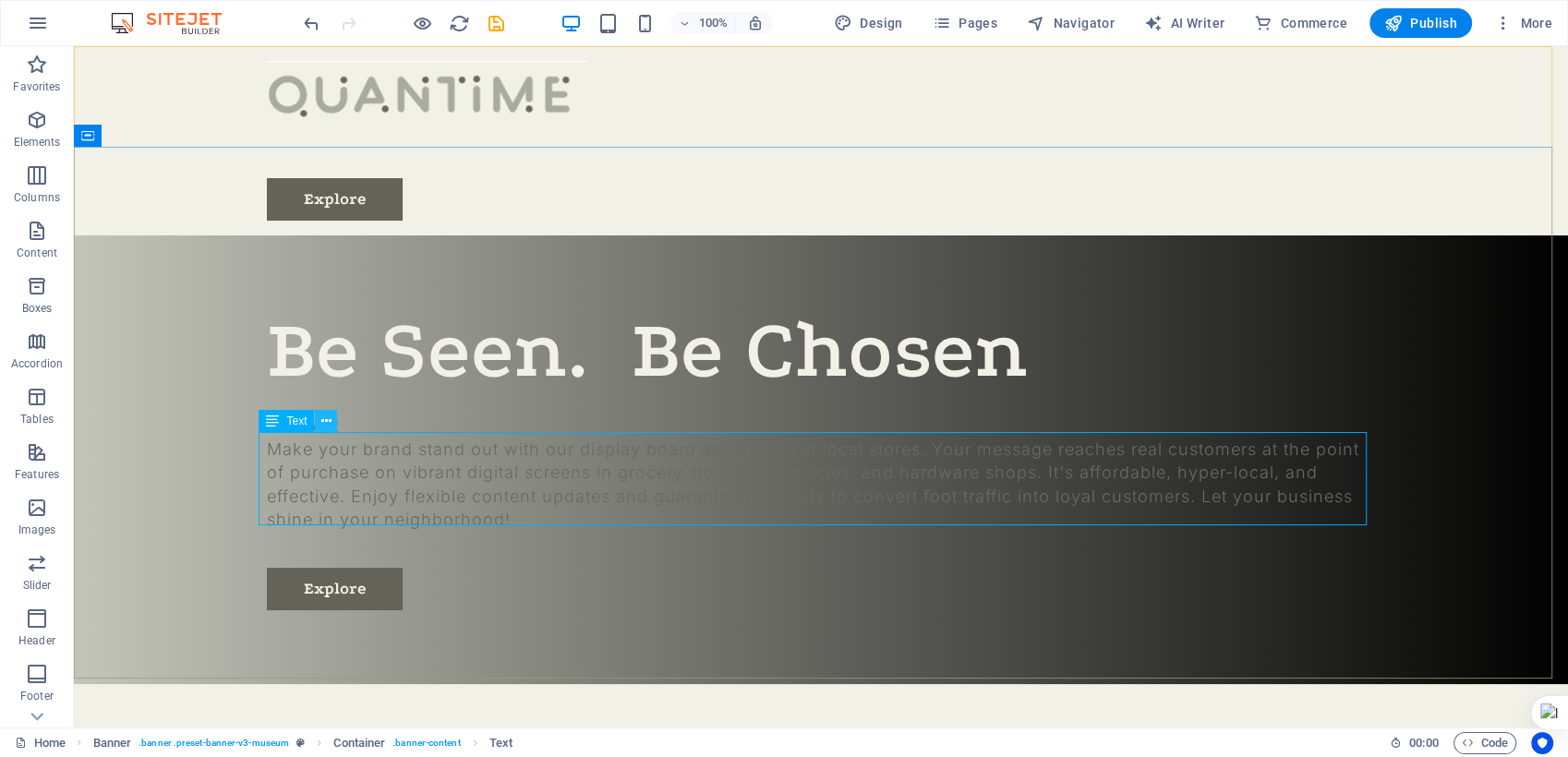 click at bounding box center (326, 421) 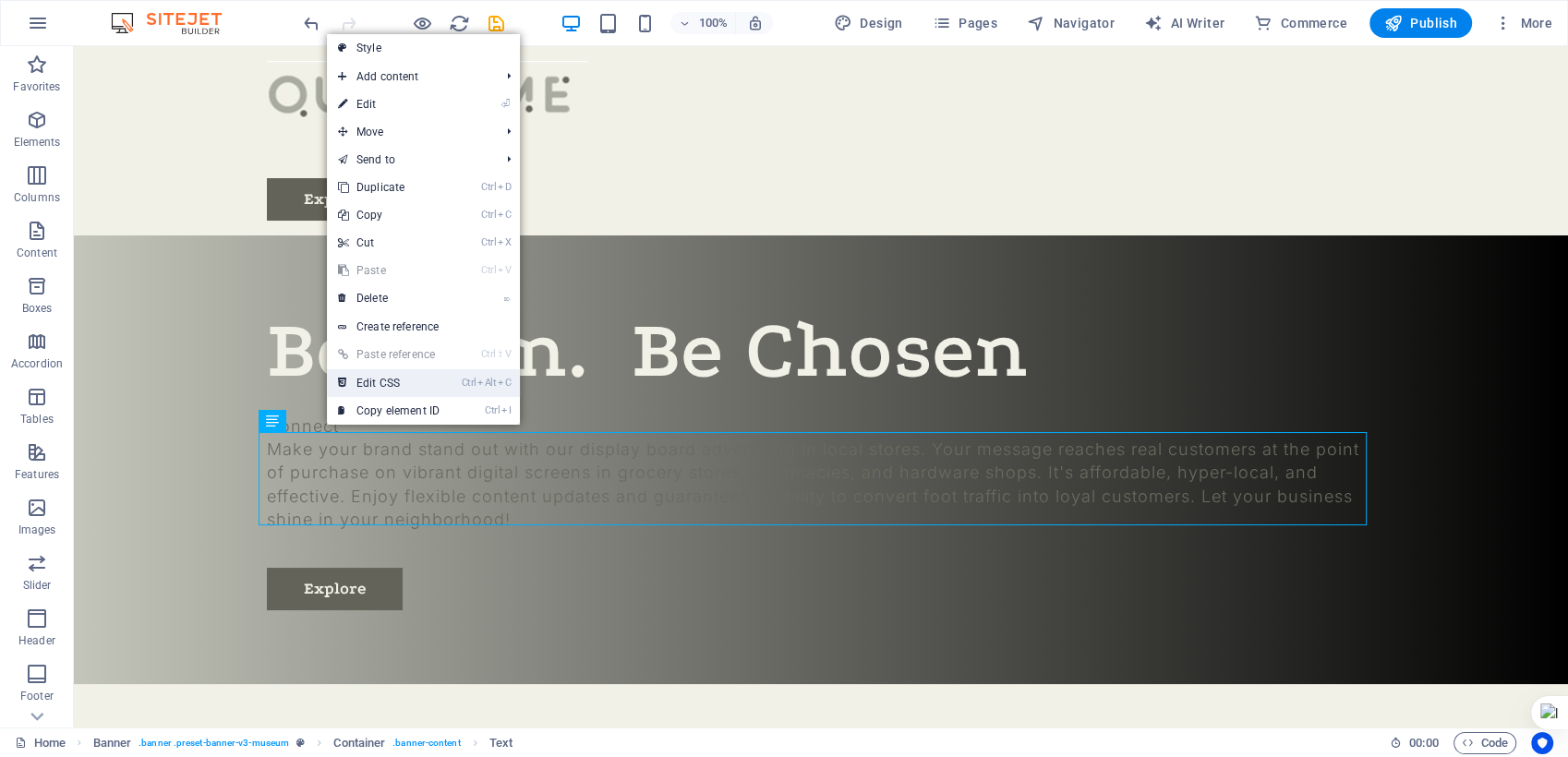 click on "Ctrl Alt C  Edit CSS" at bounding box center [389, 383] 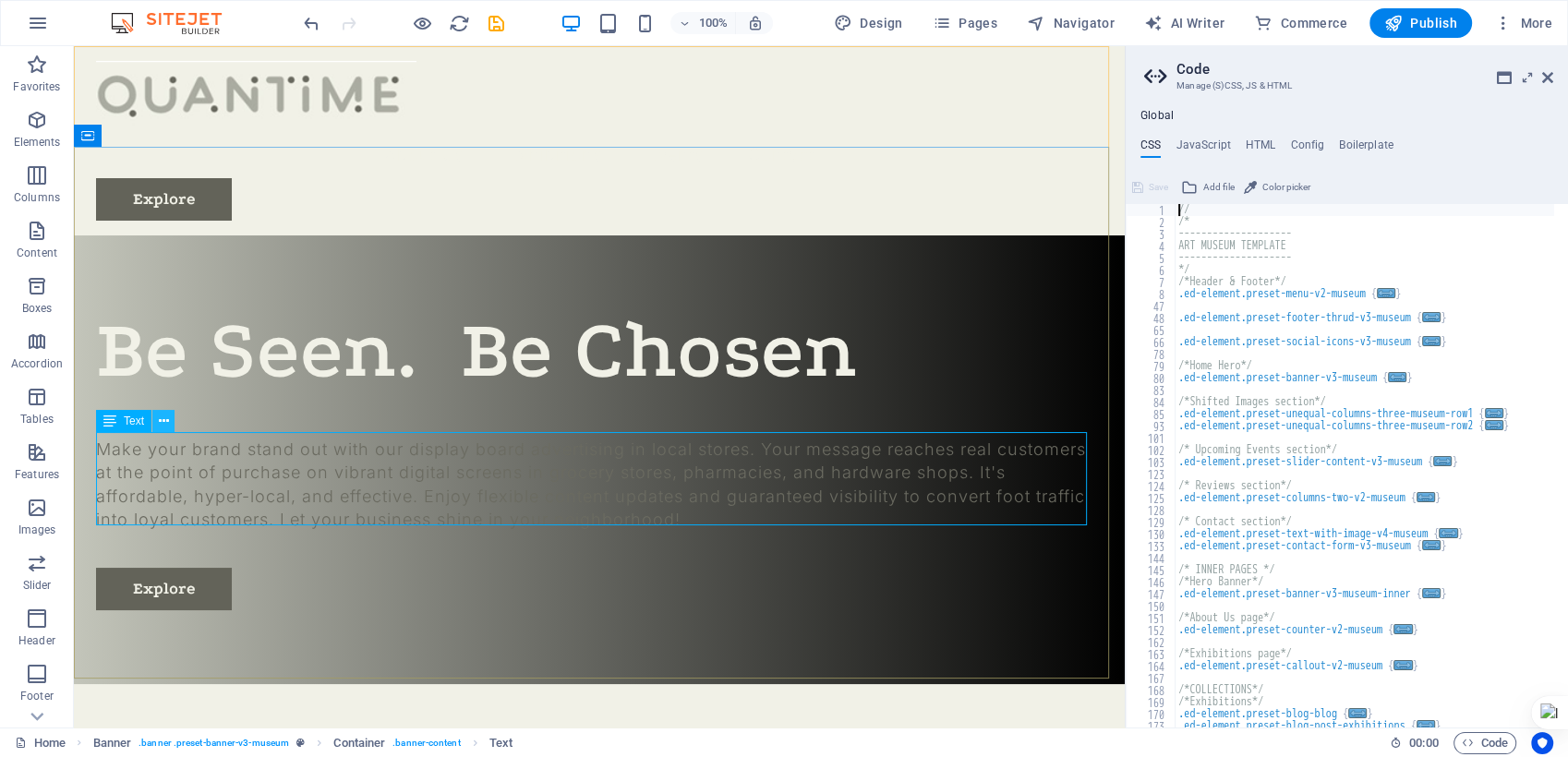 click at bounding box center (163, 421) 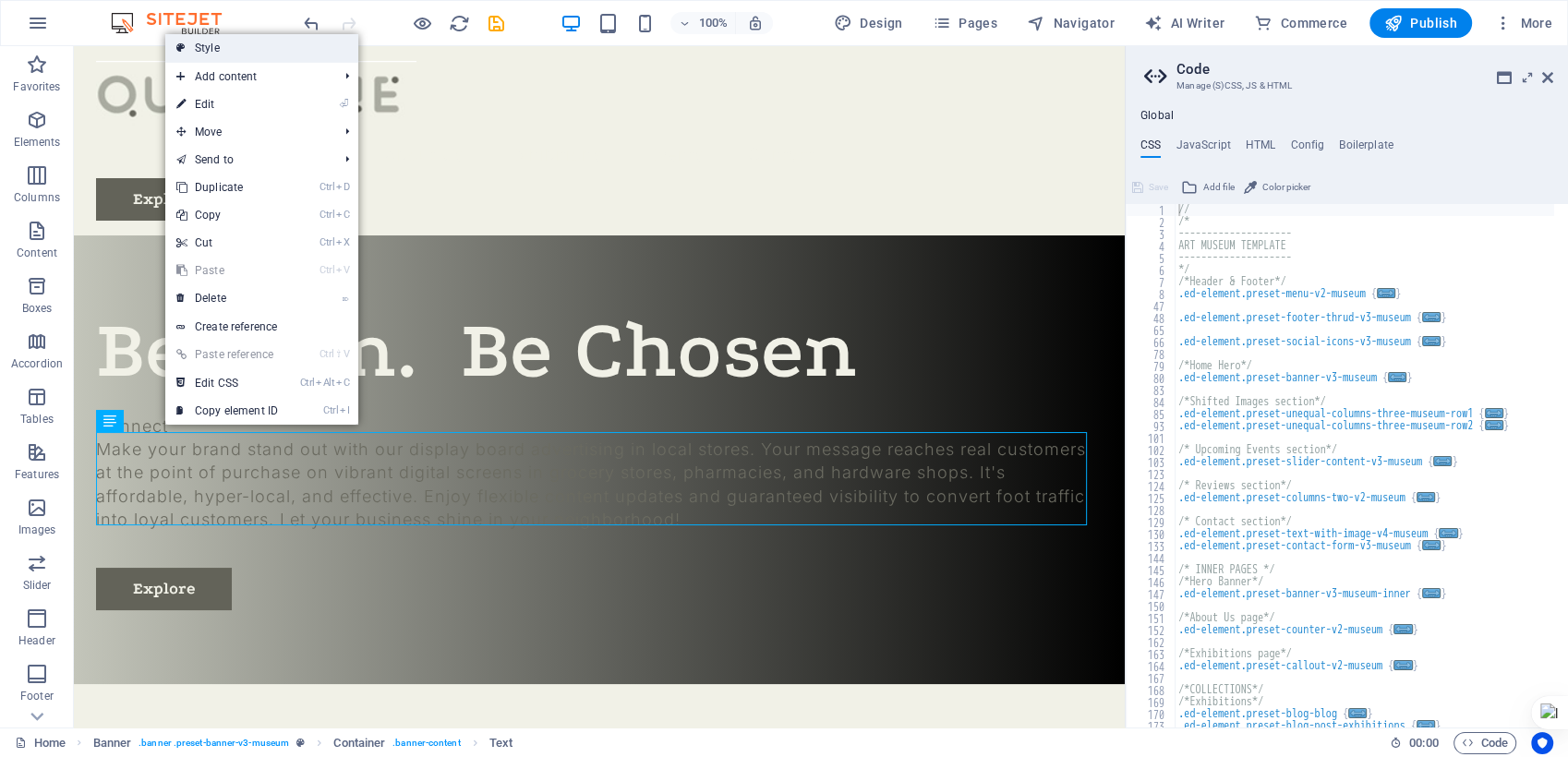 click on "Style" at bounding box center [261, 48] 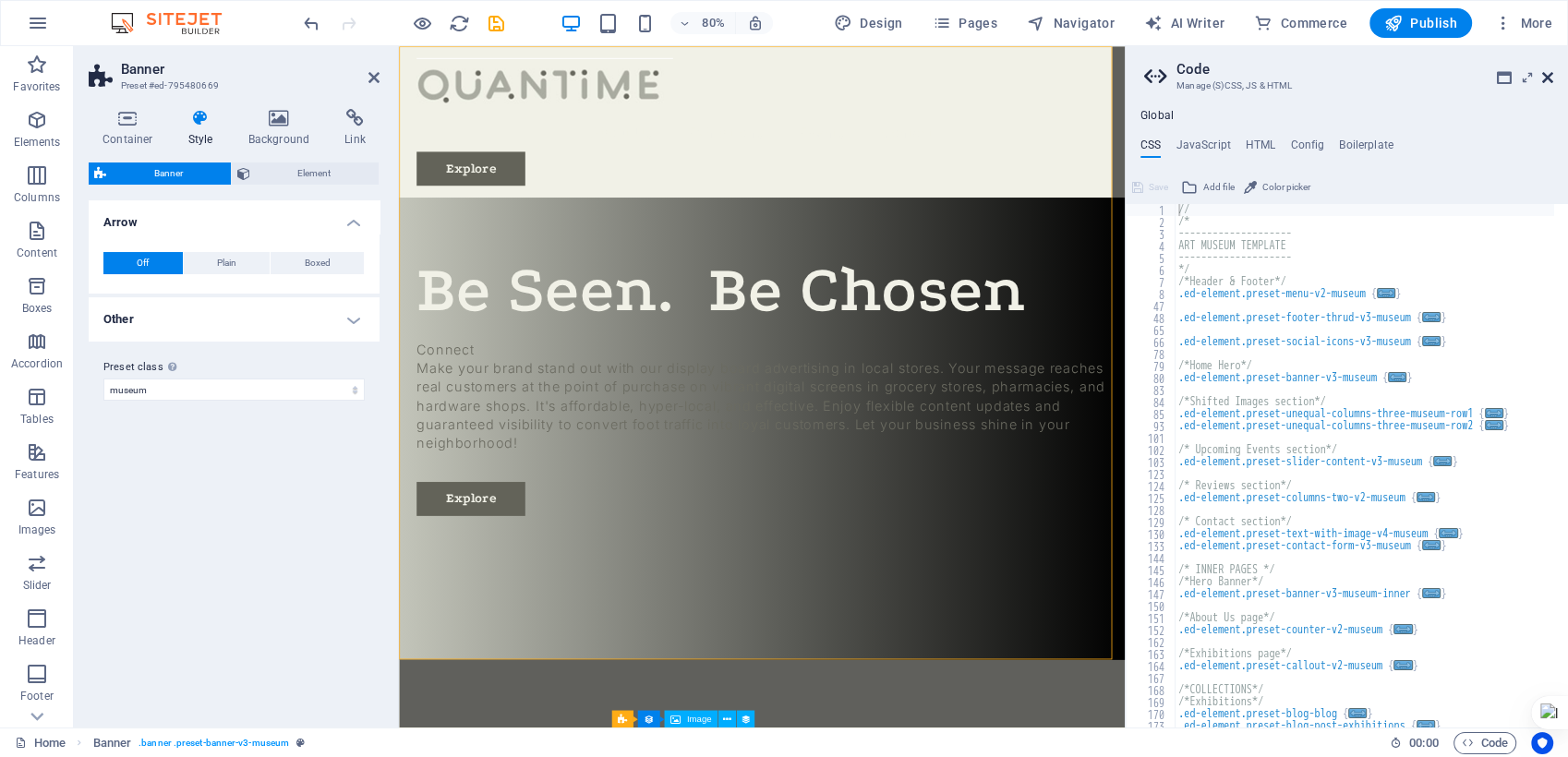click at bounding box center [1548, 78] 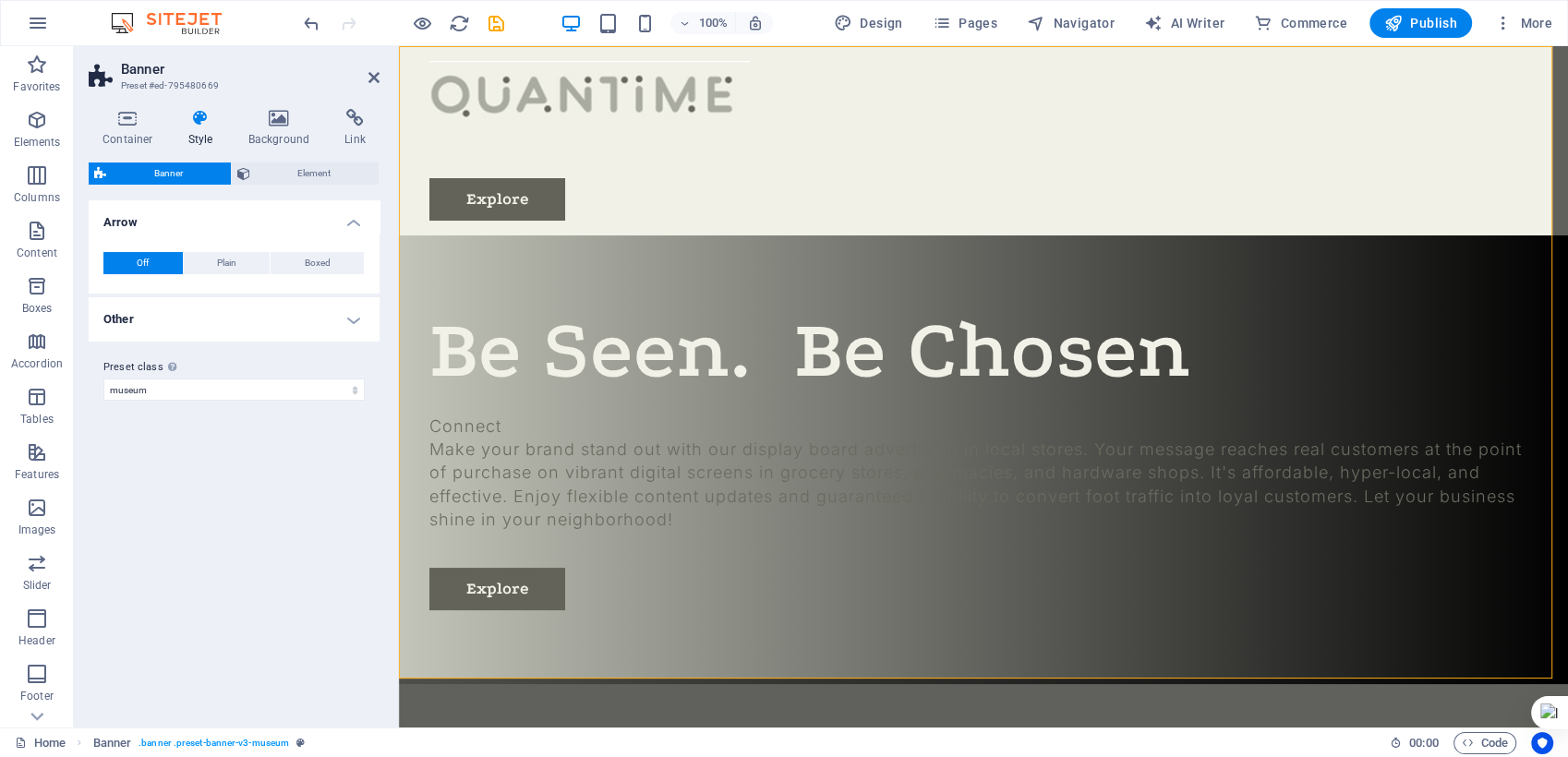 click on "Other" at bounding box center [234, 319] 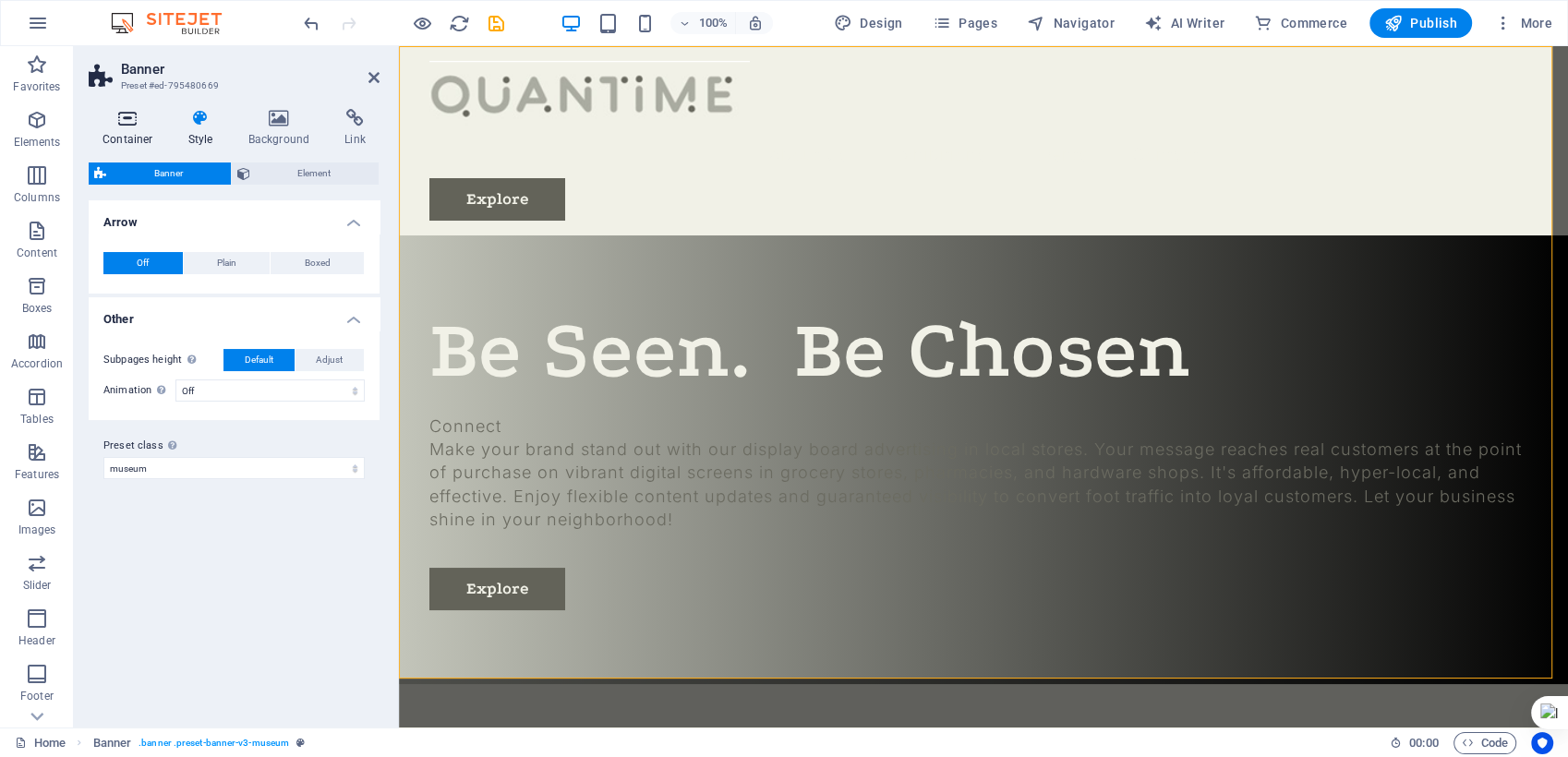 click at bounding box center (127, 118) 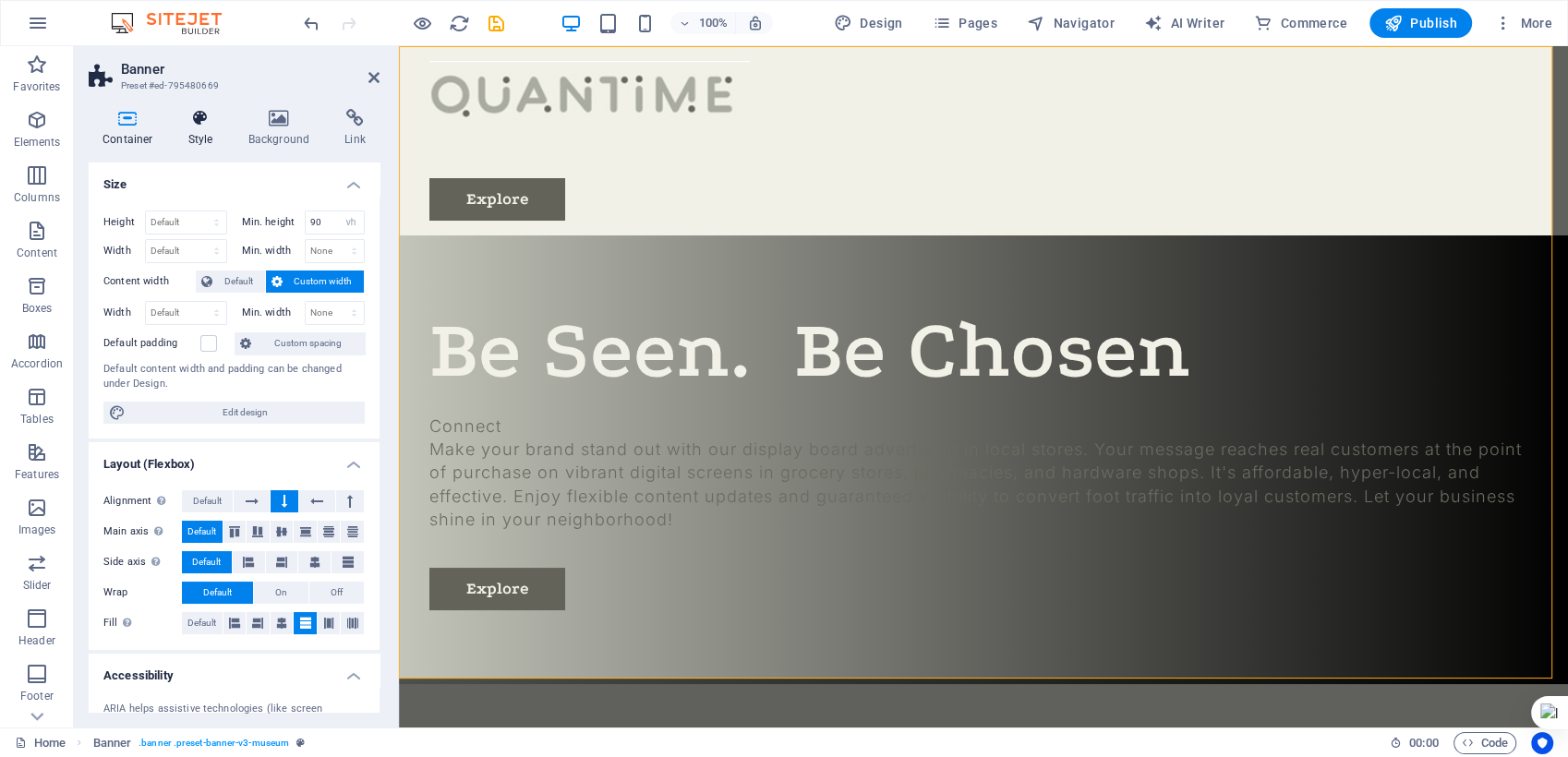 click at bounding box center [200, 118] 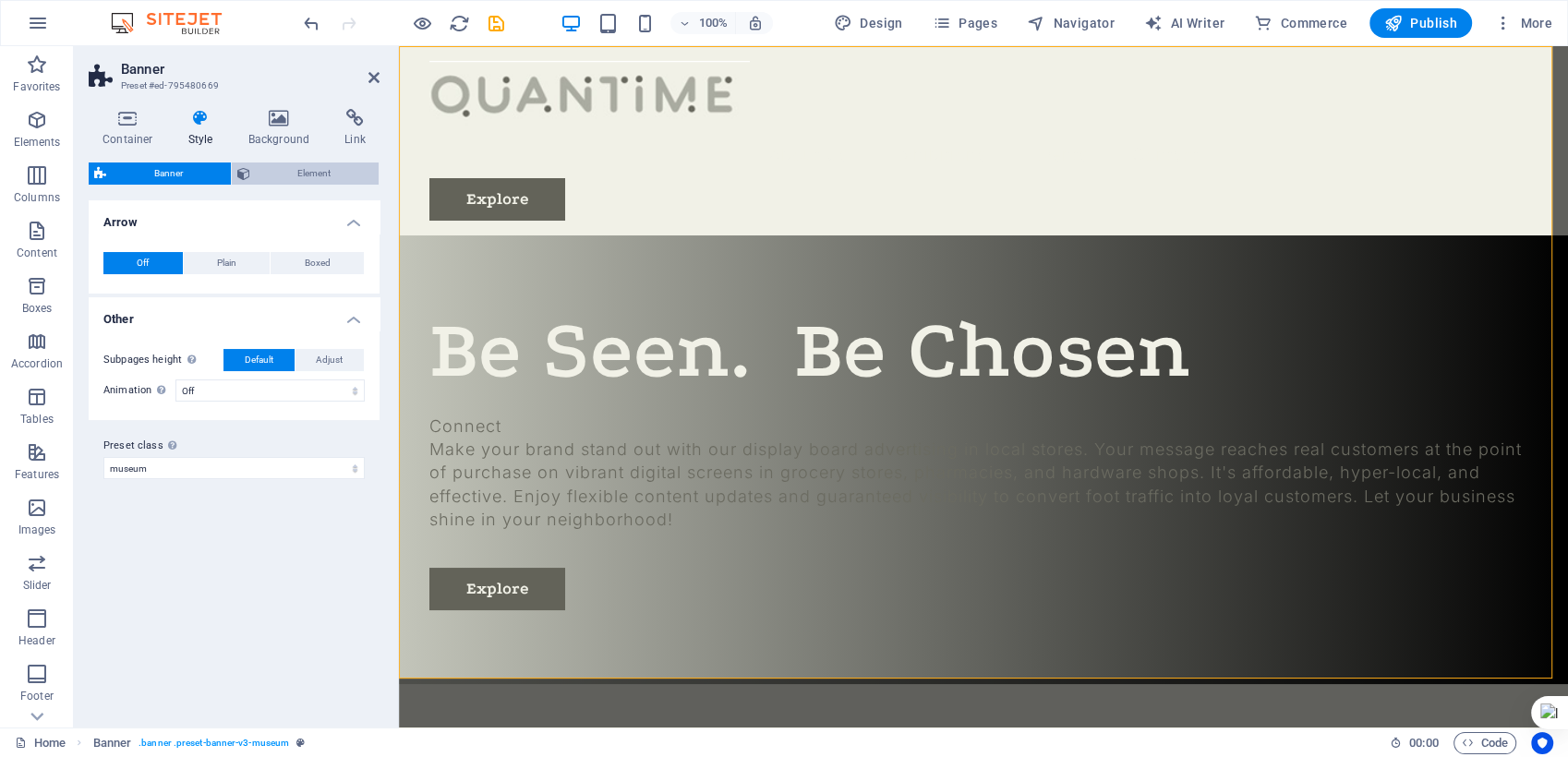 click on "Element" at bounding box center (315, 174) 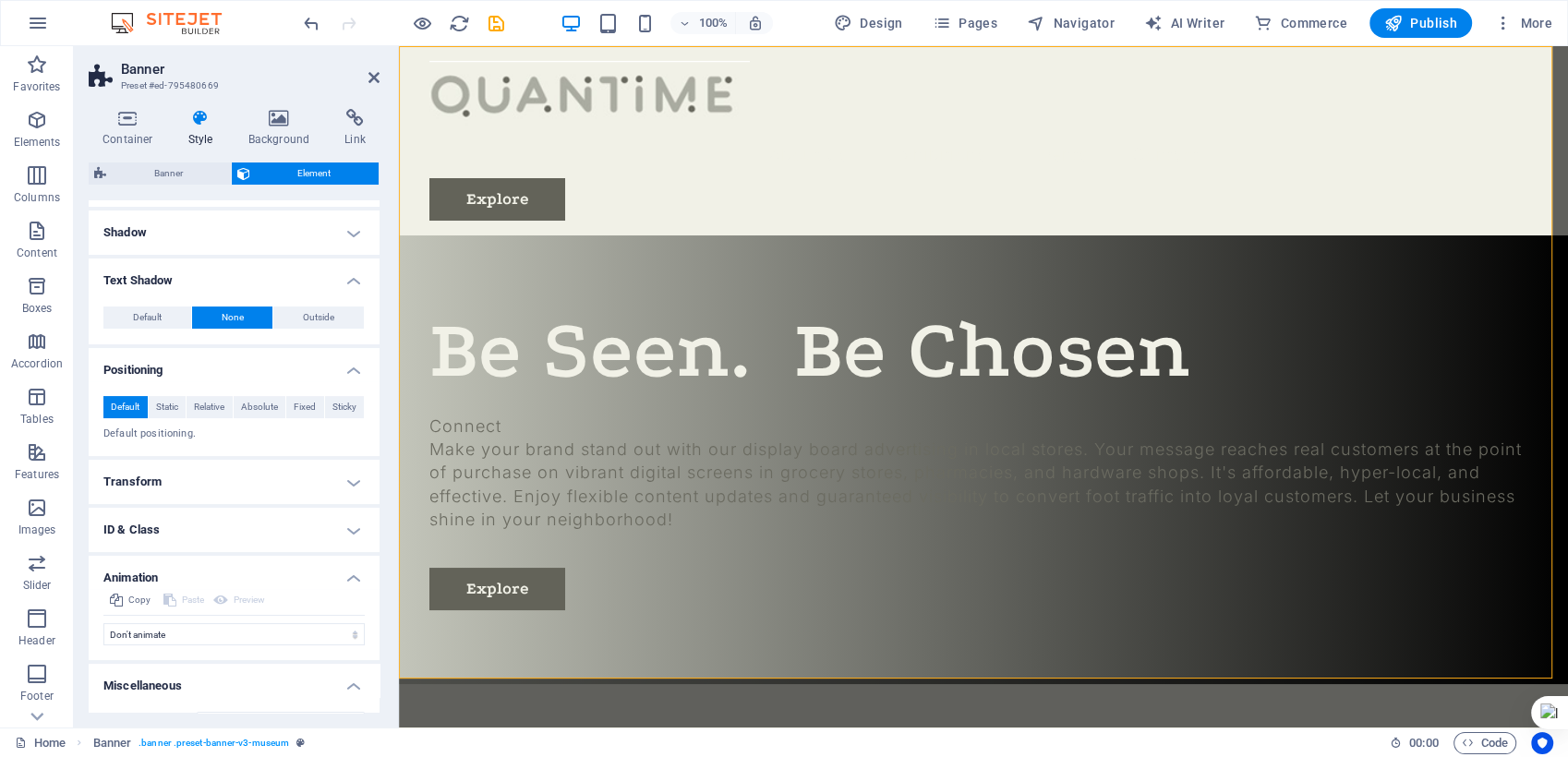 scroll, scrollTop: 307, scrollLeft: 0, axis: vertical 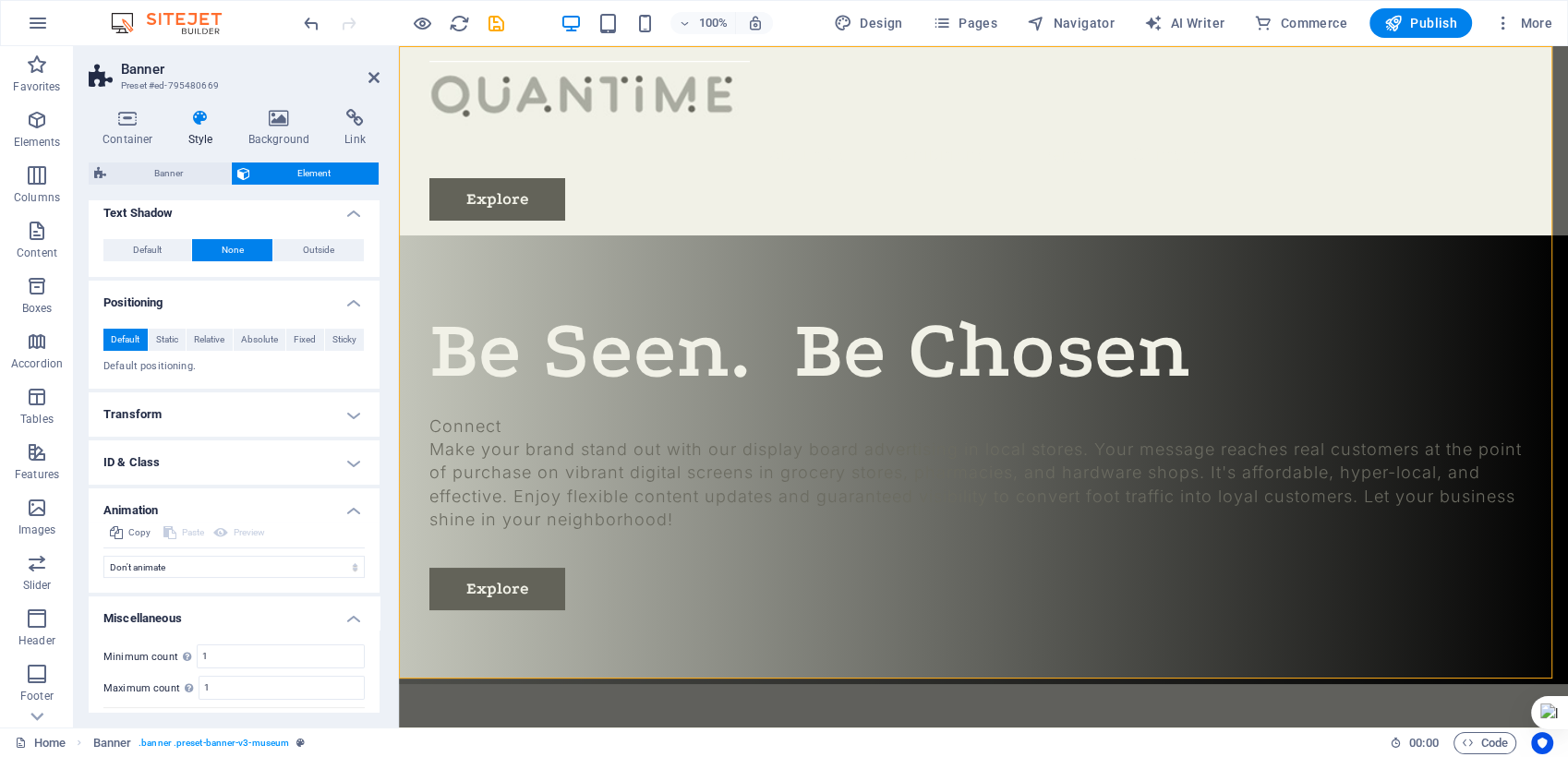 click on "Transform" at bounding box center (234, 415) 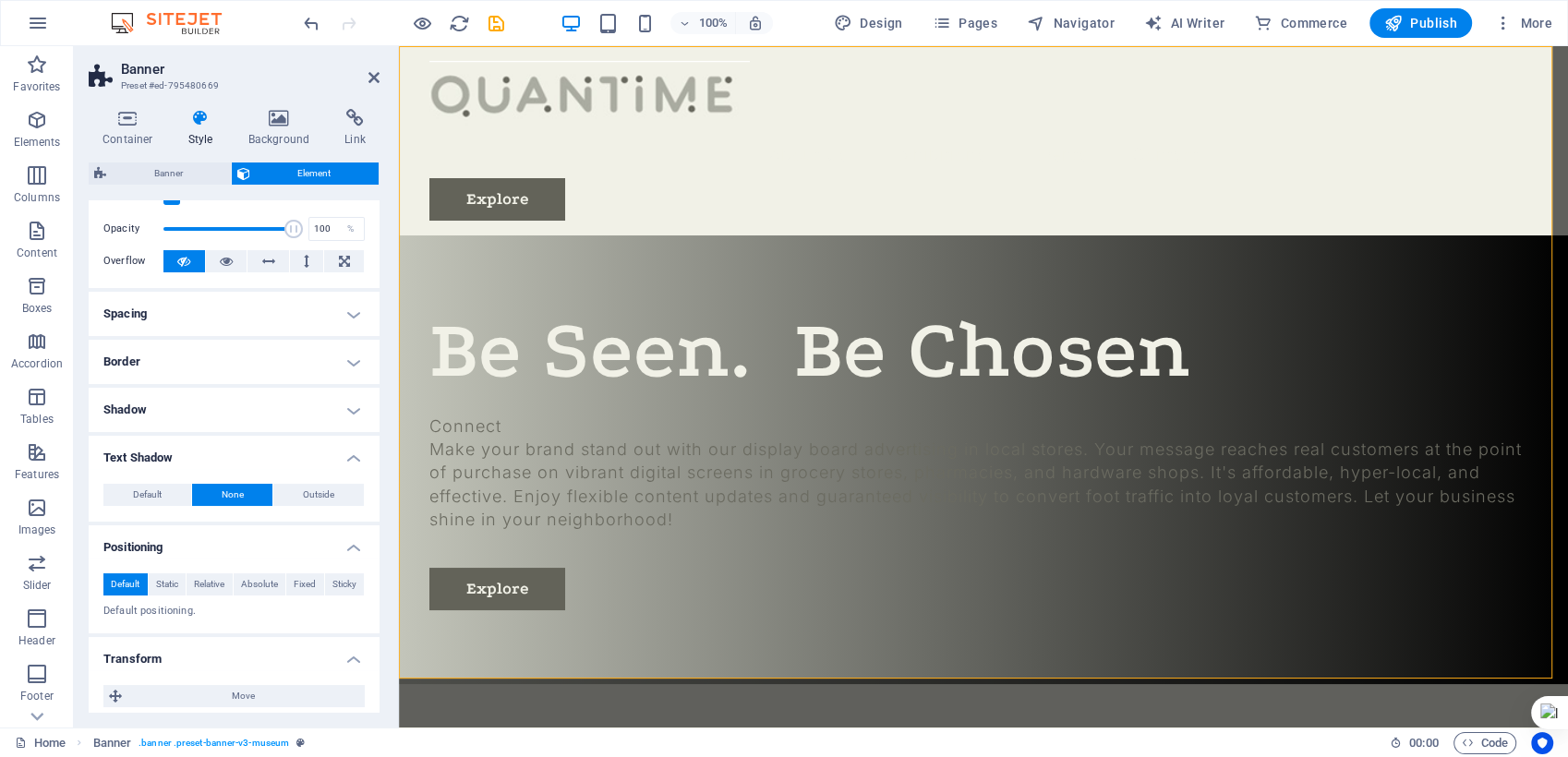 scroll, scrollTop: 0, scrollLeft: 0, axis: both 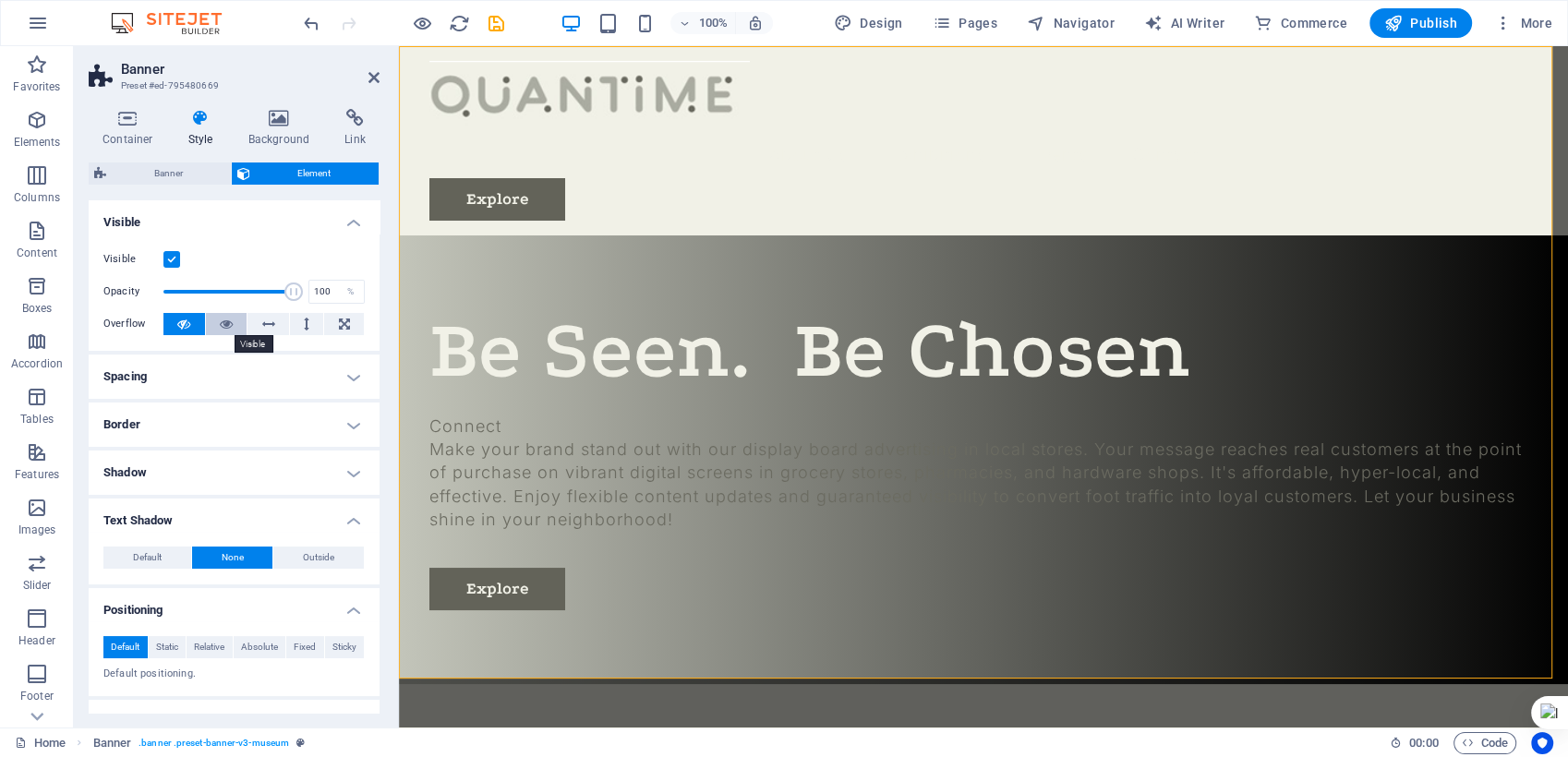 click at bounding box center (226, 324) 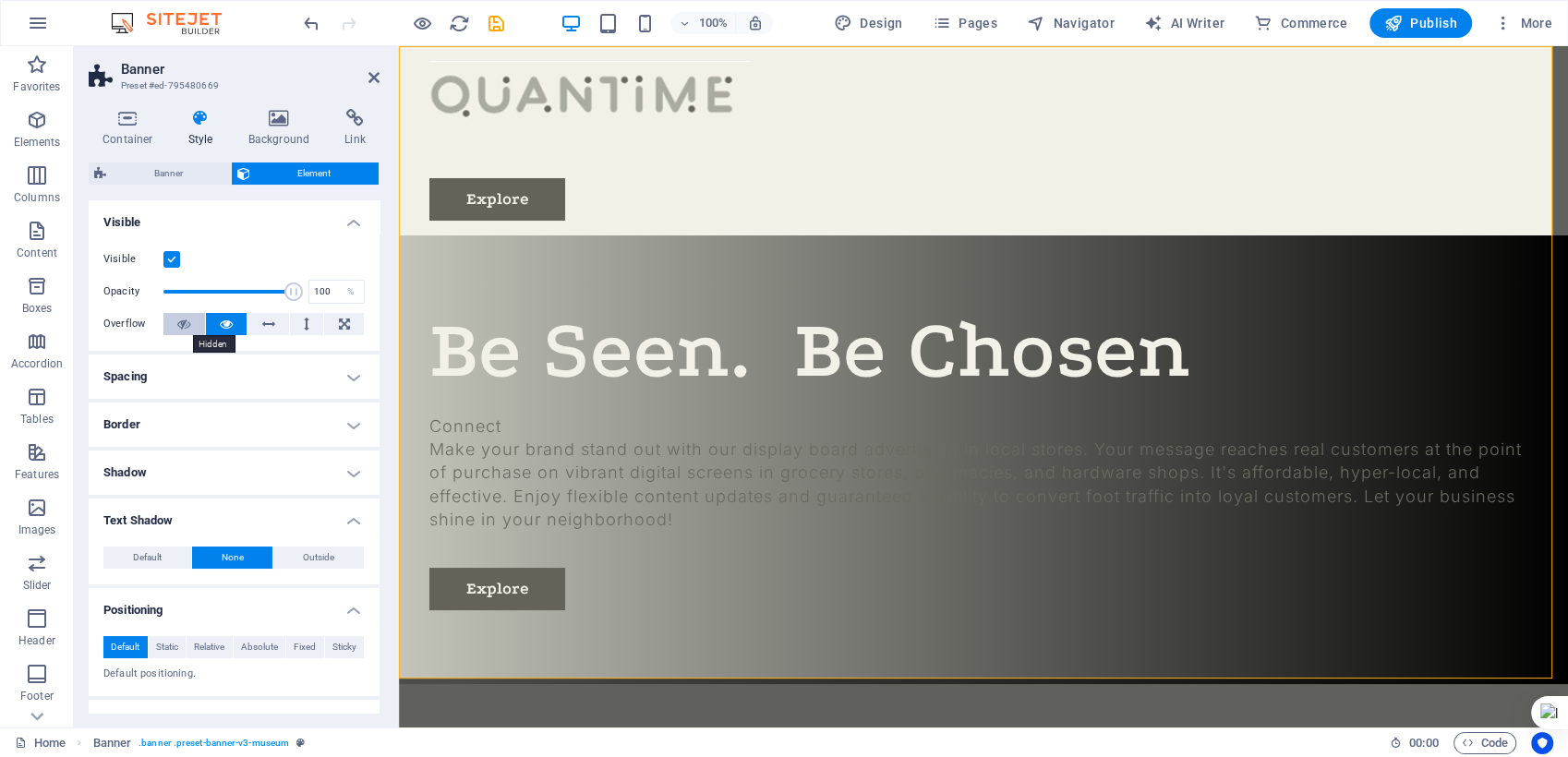 click at bounding box center [184, 324] 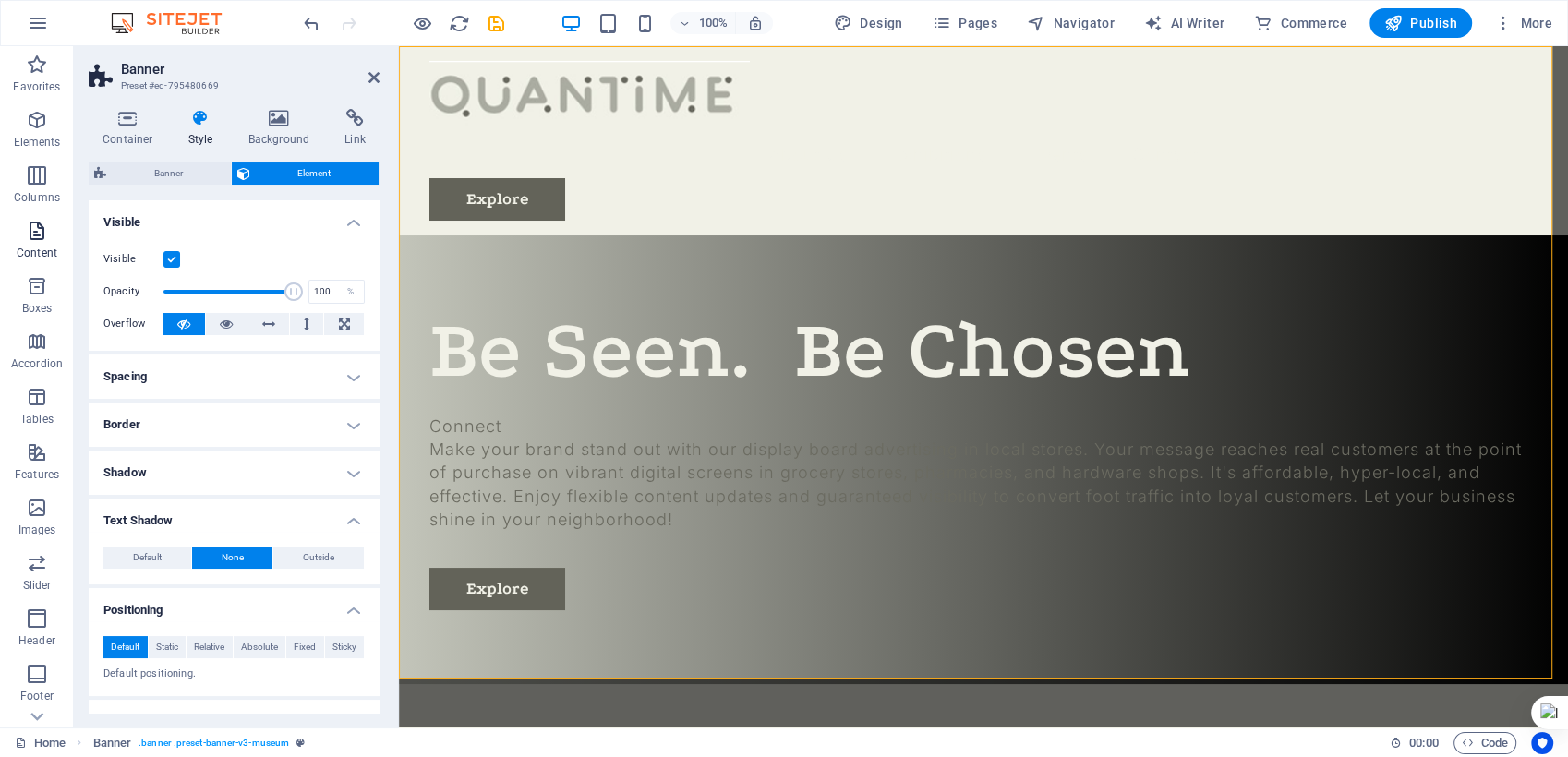 click at bounding box center [37, 231] 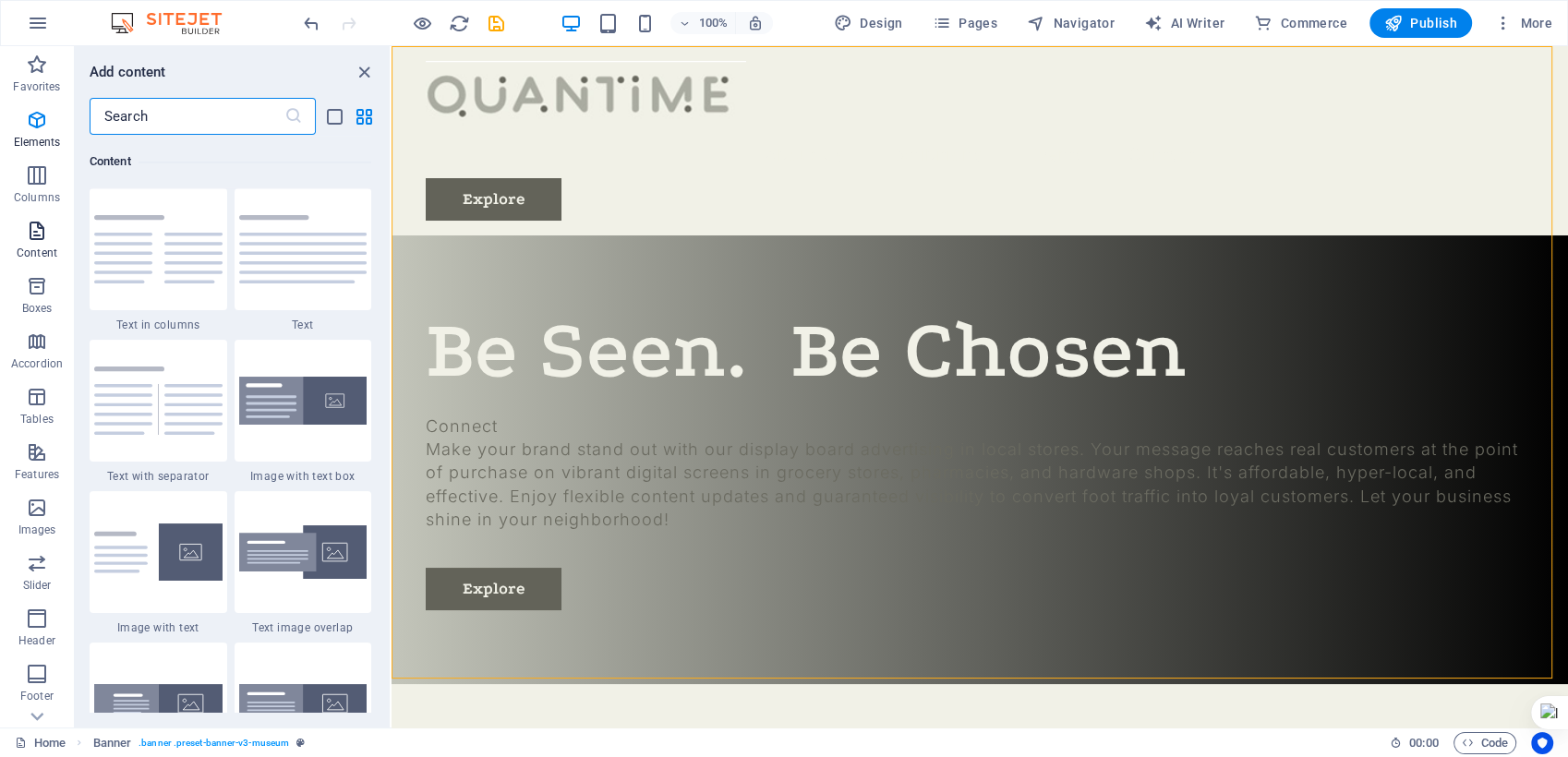 scroll, scrollTop: 3229, scrollLeft: 0, axis: vertical 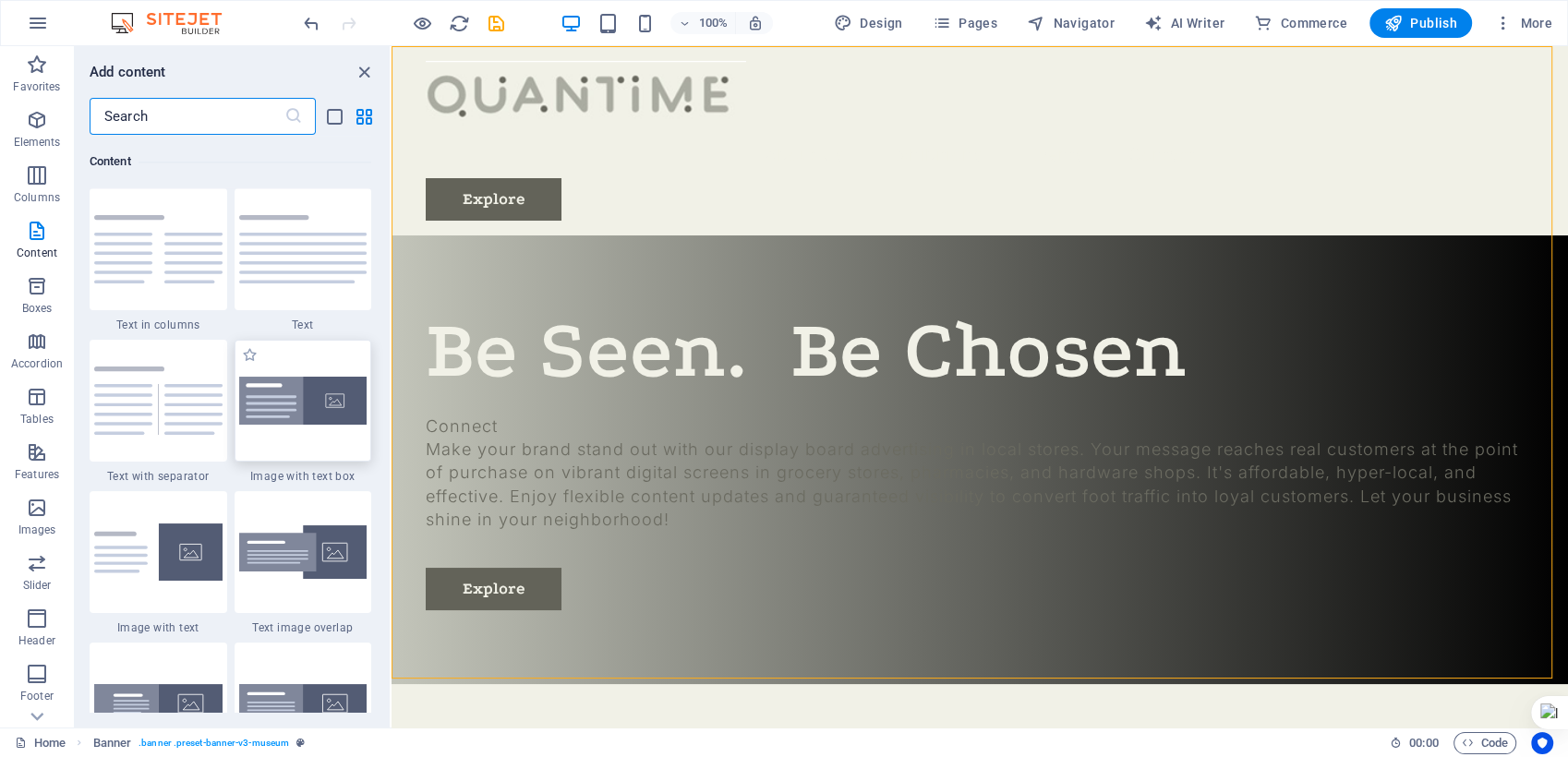 click at bounding box center (303, 401) 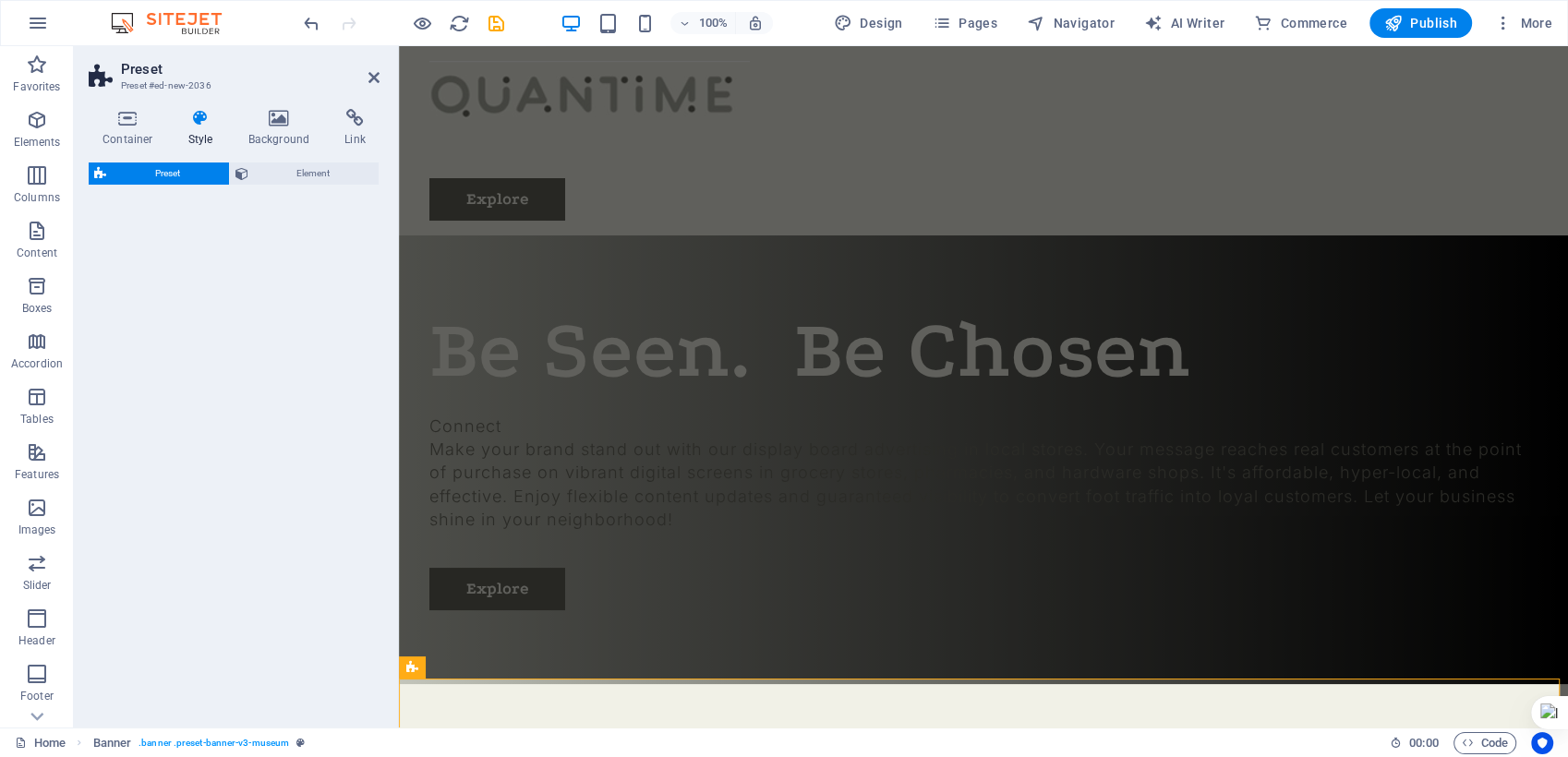 select on "rem" 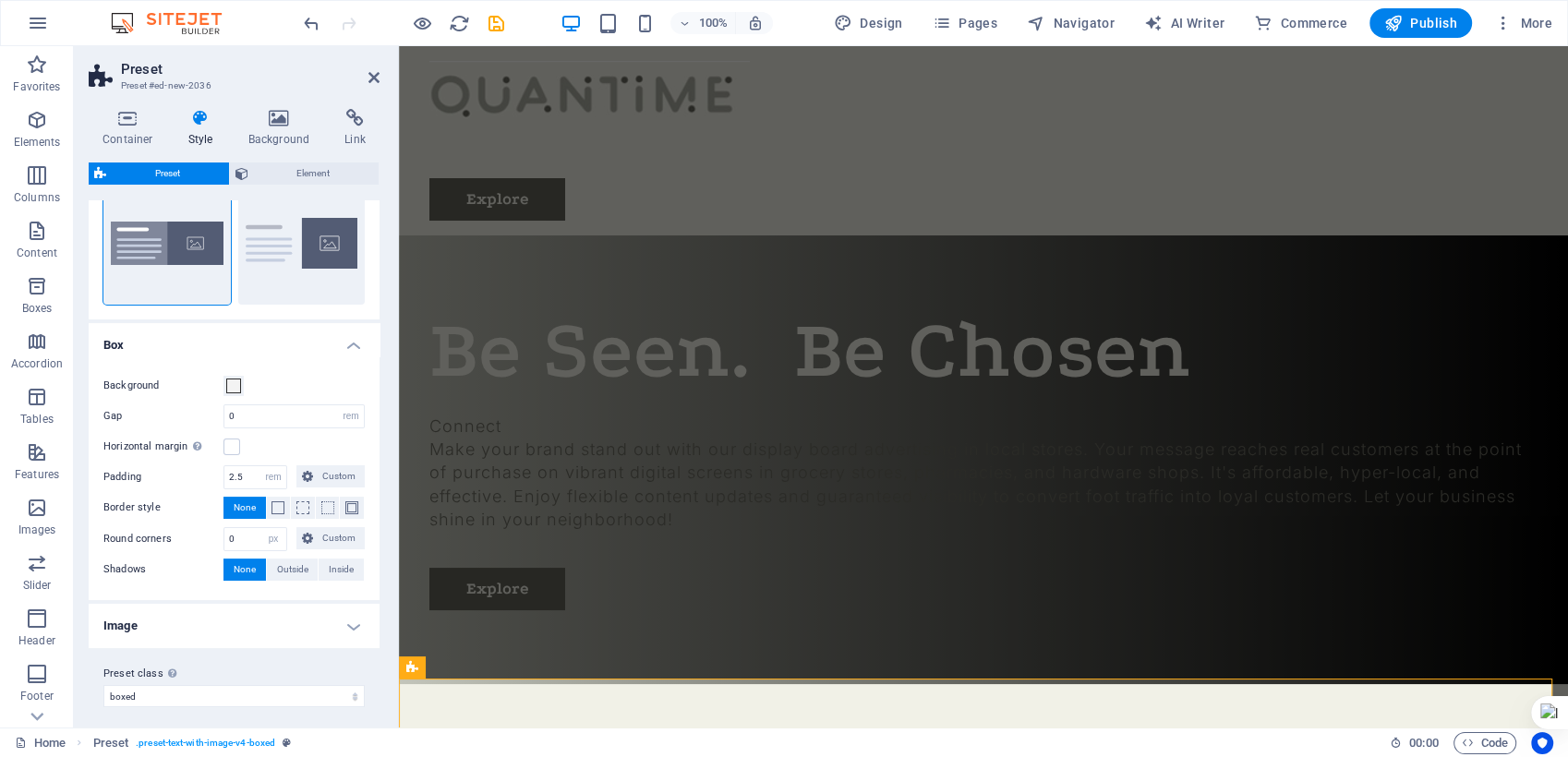 scroll, scrollTop: 73, scrollLeft: 0, axis: vertical 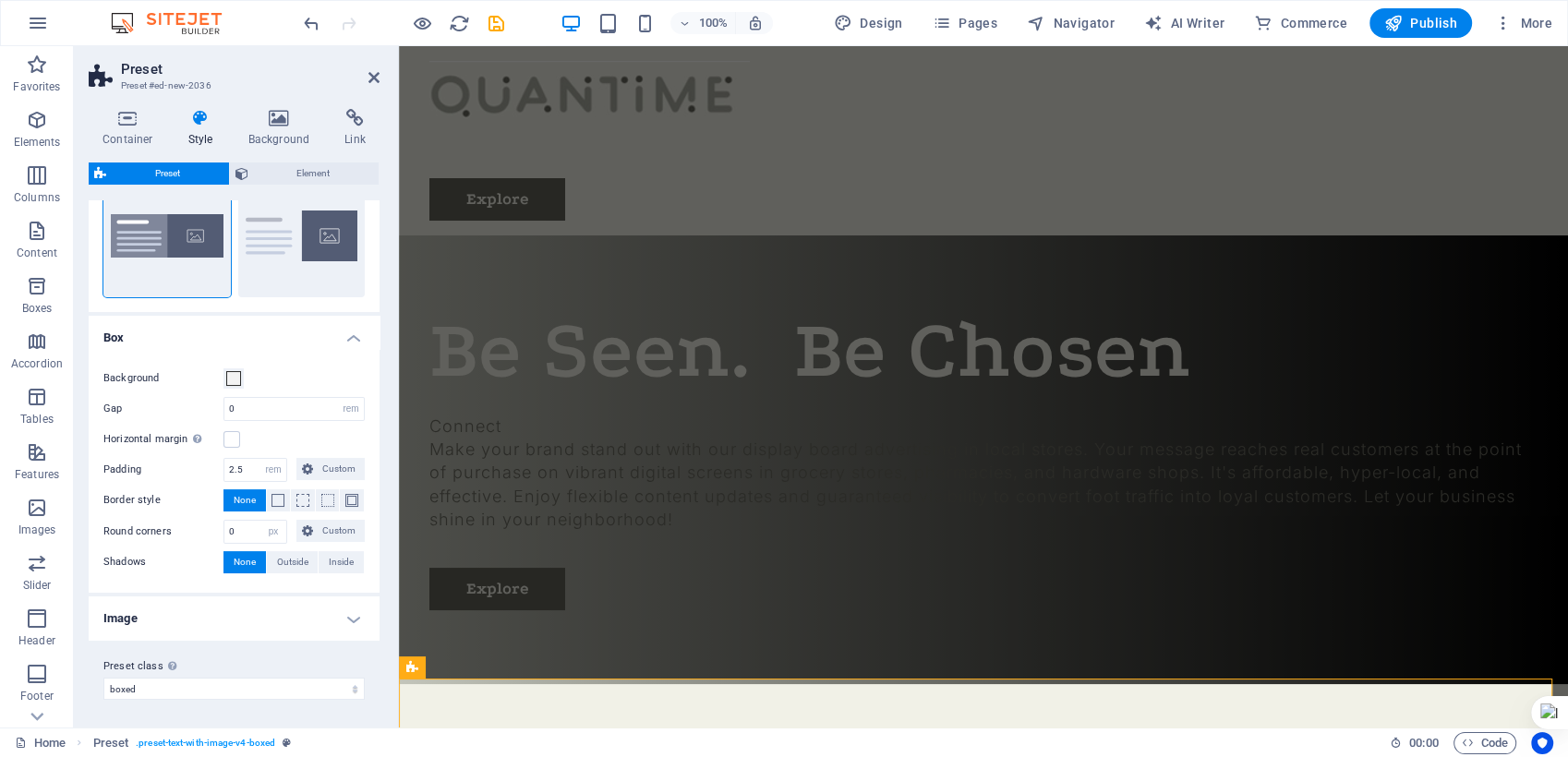click on "Image" at bounding box center [234, 619] 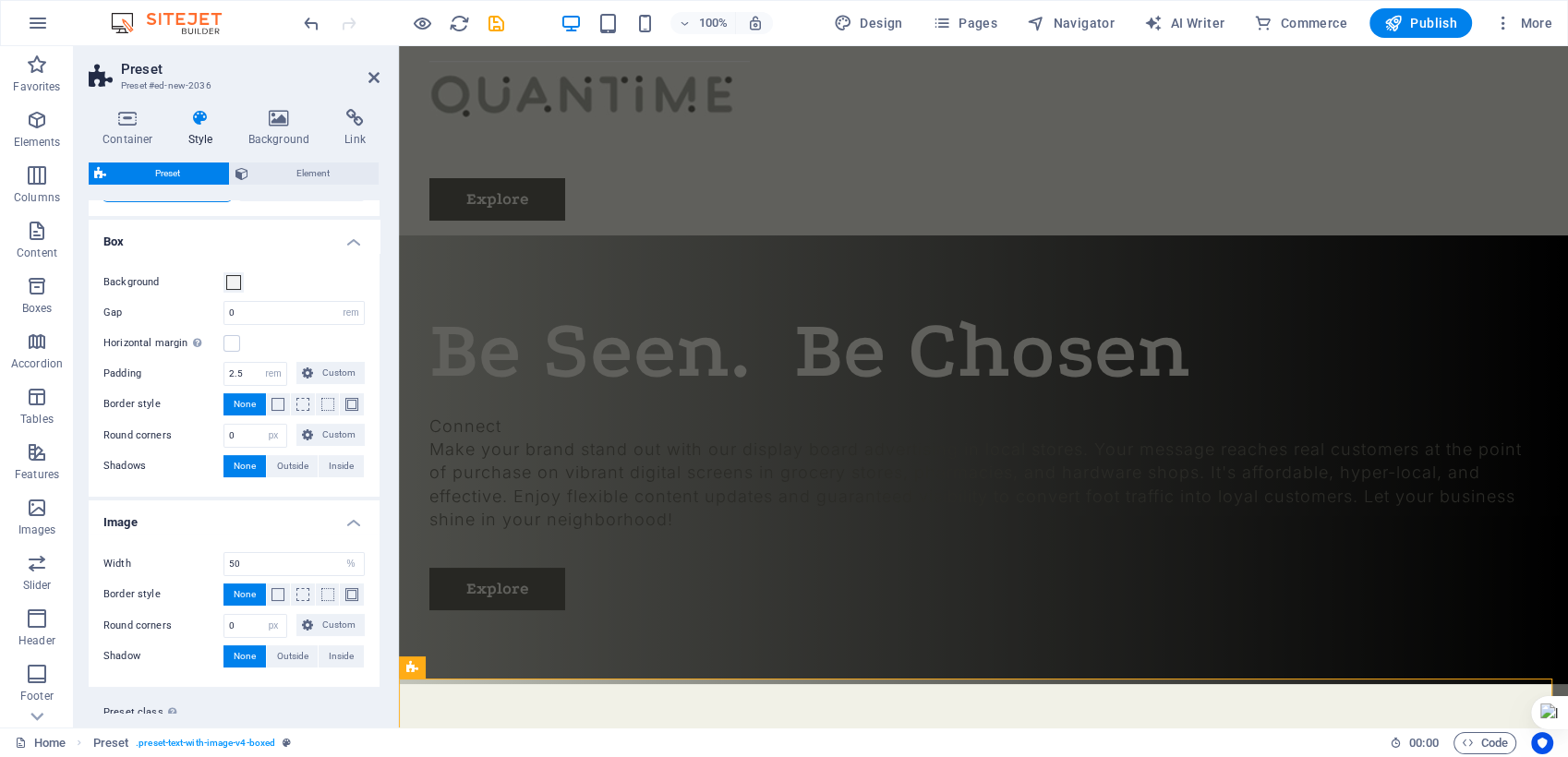 scroll, scrollTop: 214, scrollLeft: 0, axis: vertical 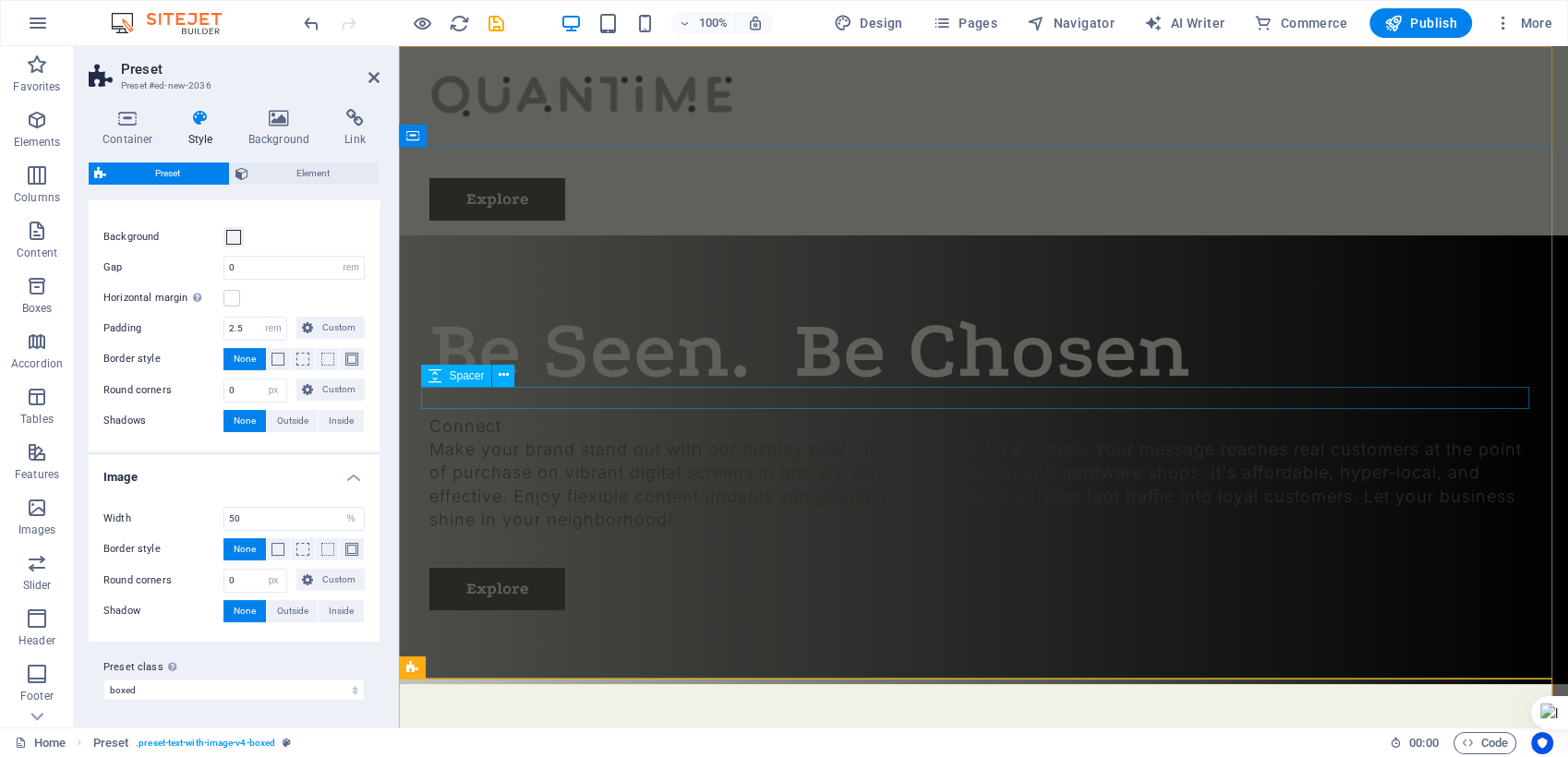 click at bounding box center (983, 403) 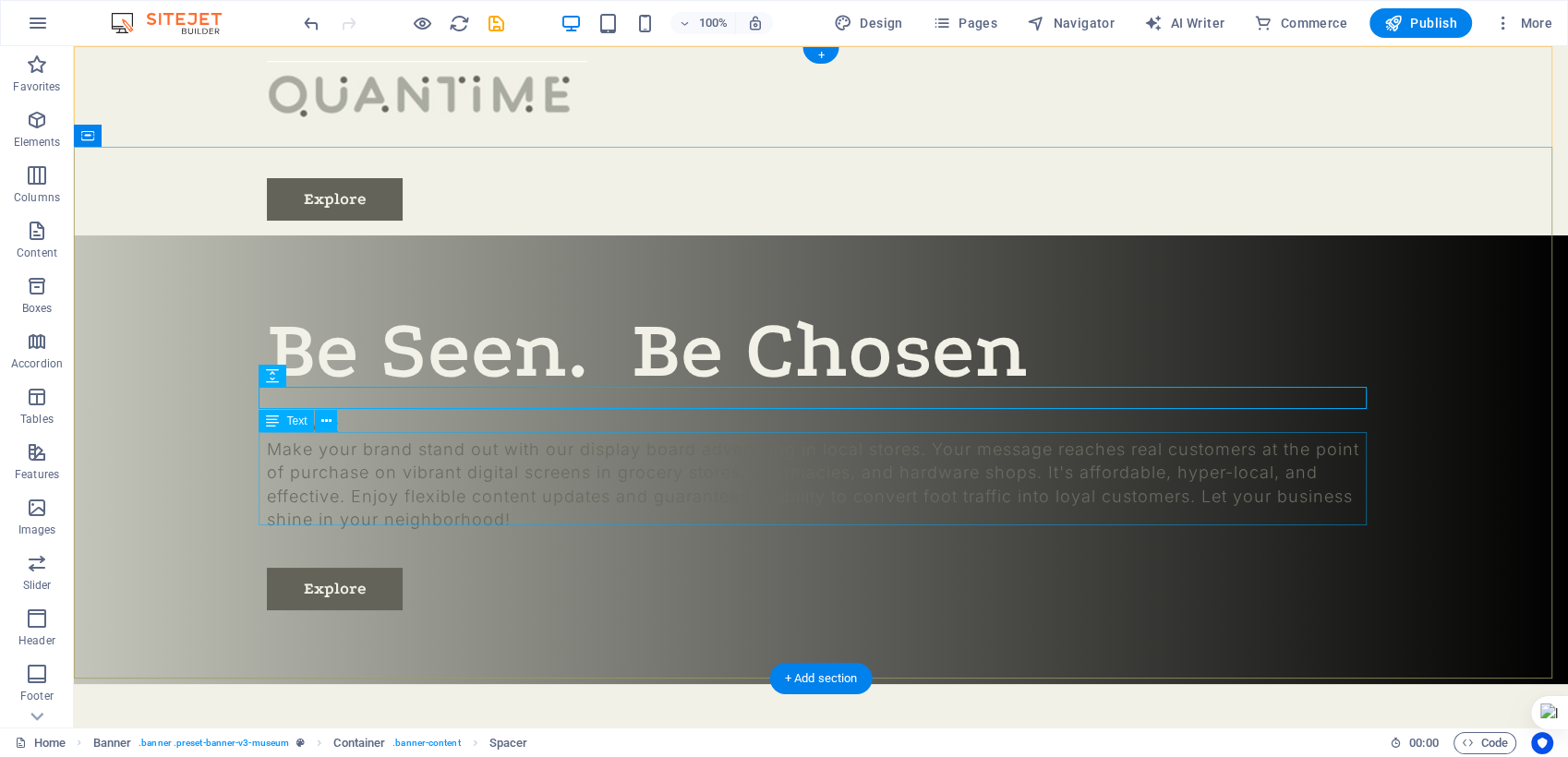click on "Make your brand stand out with our display board advertising in local stores. Your message reaches real customers at the point of purchase on vibrant digital screens in grocery stores, pharmacies, and hardware shops. It's affordable, hyper-local, and effective. Enjoy flexible content updates and guaranteed visibility to convert foot traffic into loyal customers. Let your business shine in your neighborhood!" at bounding box center [821, 484] 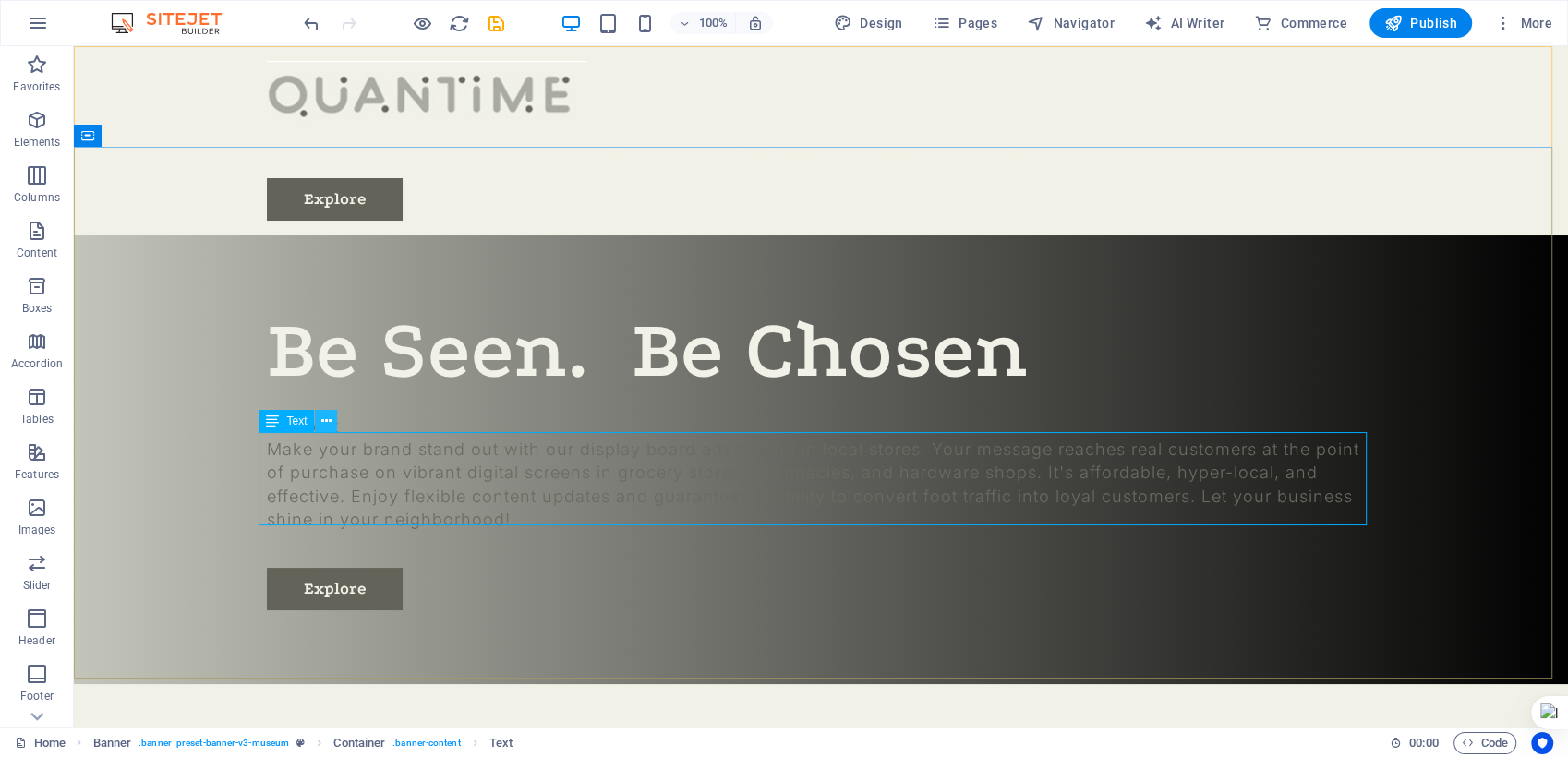 click at bounding box center [326, 421] 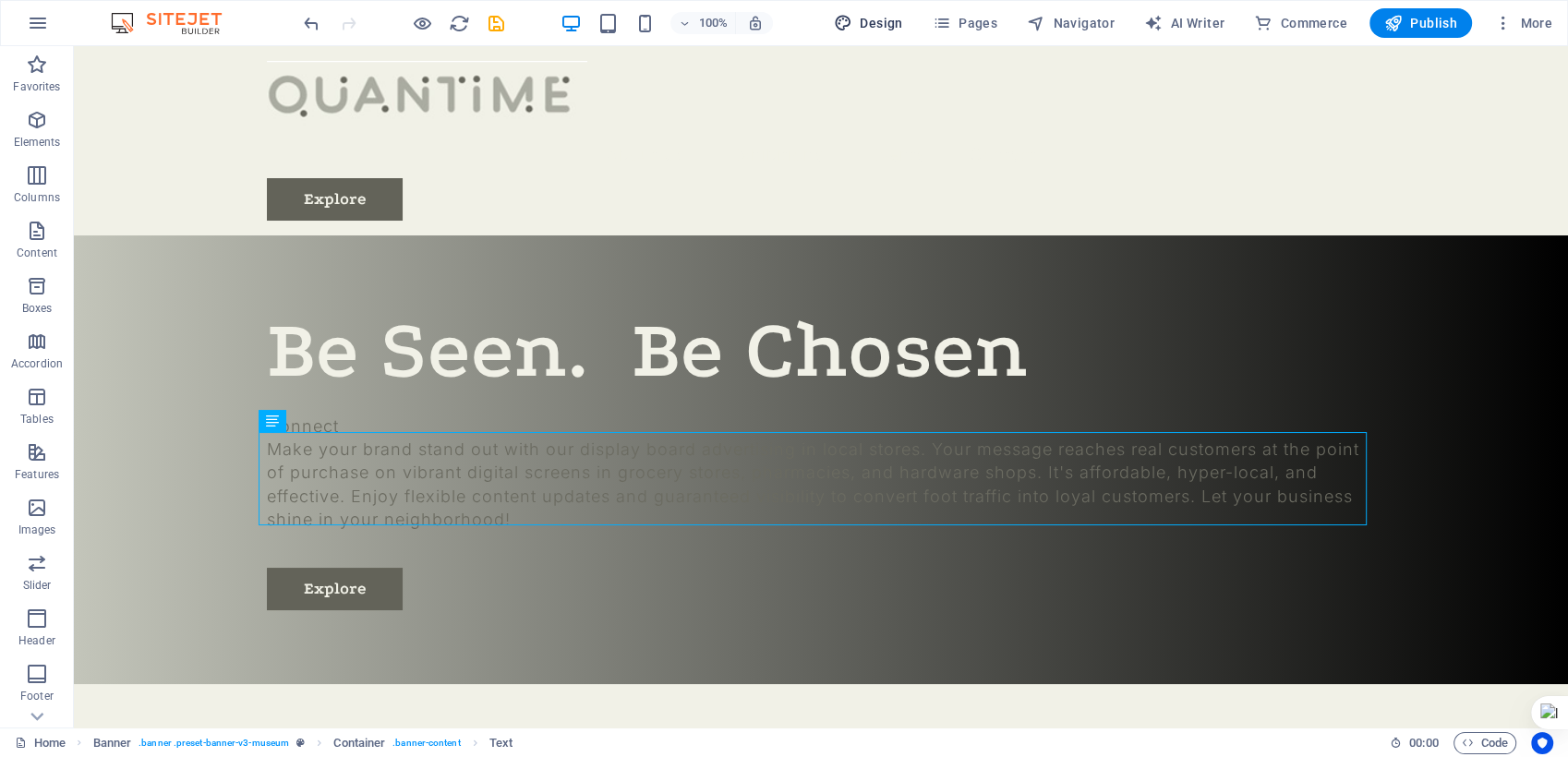 click at bounding box center (843, 23) 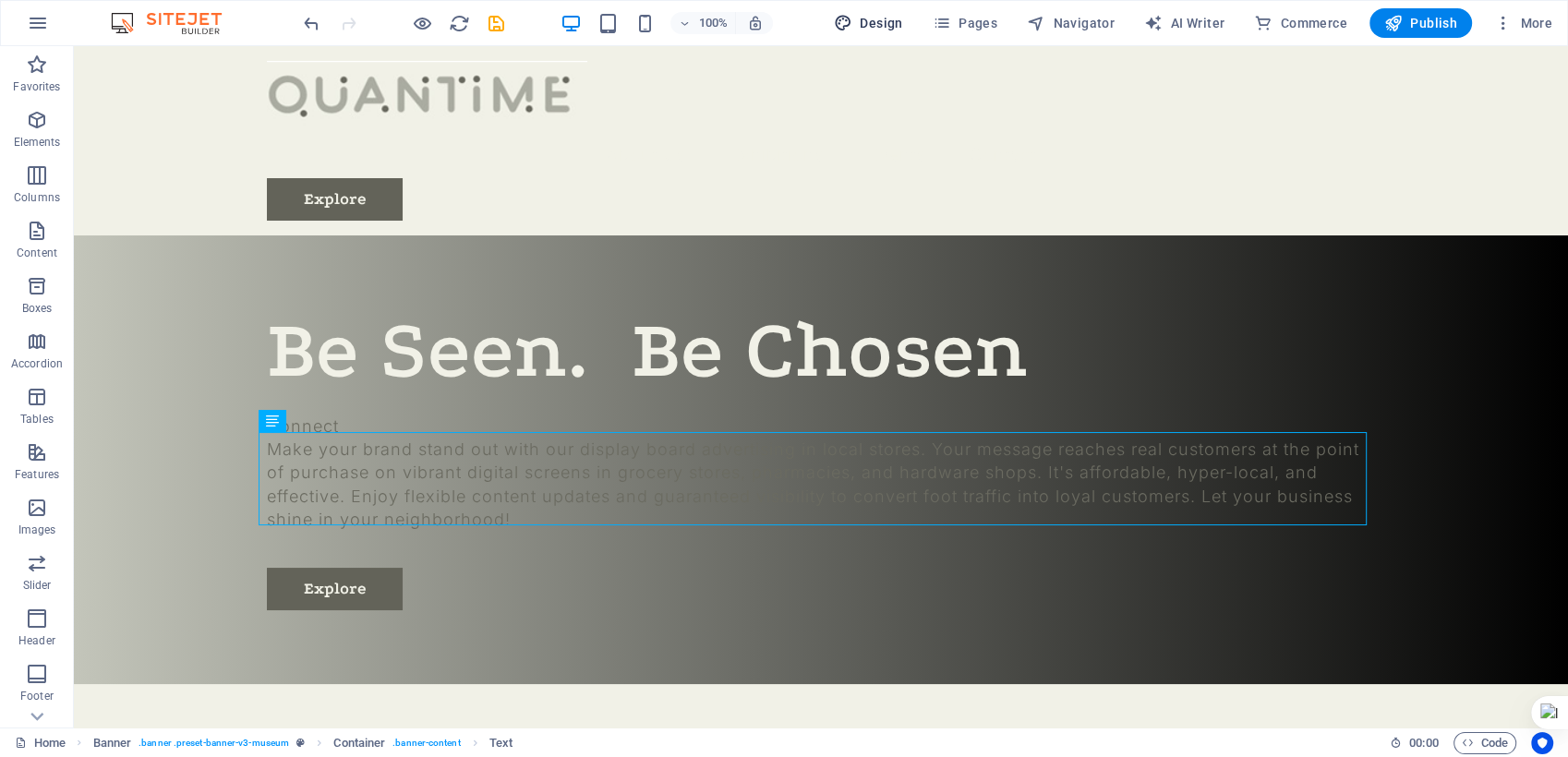 select on "px" 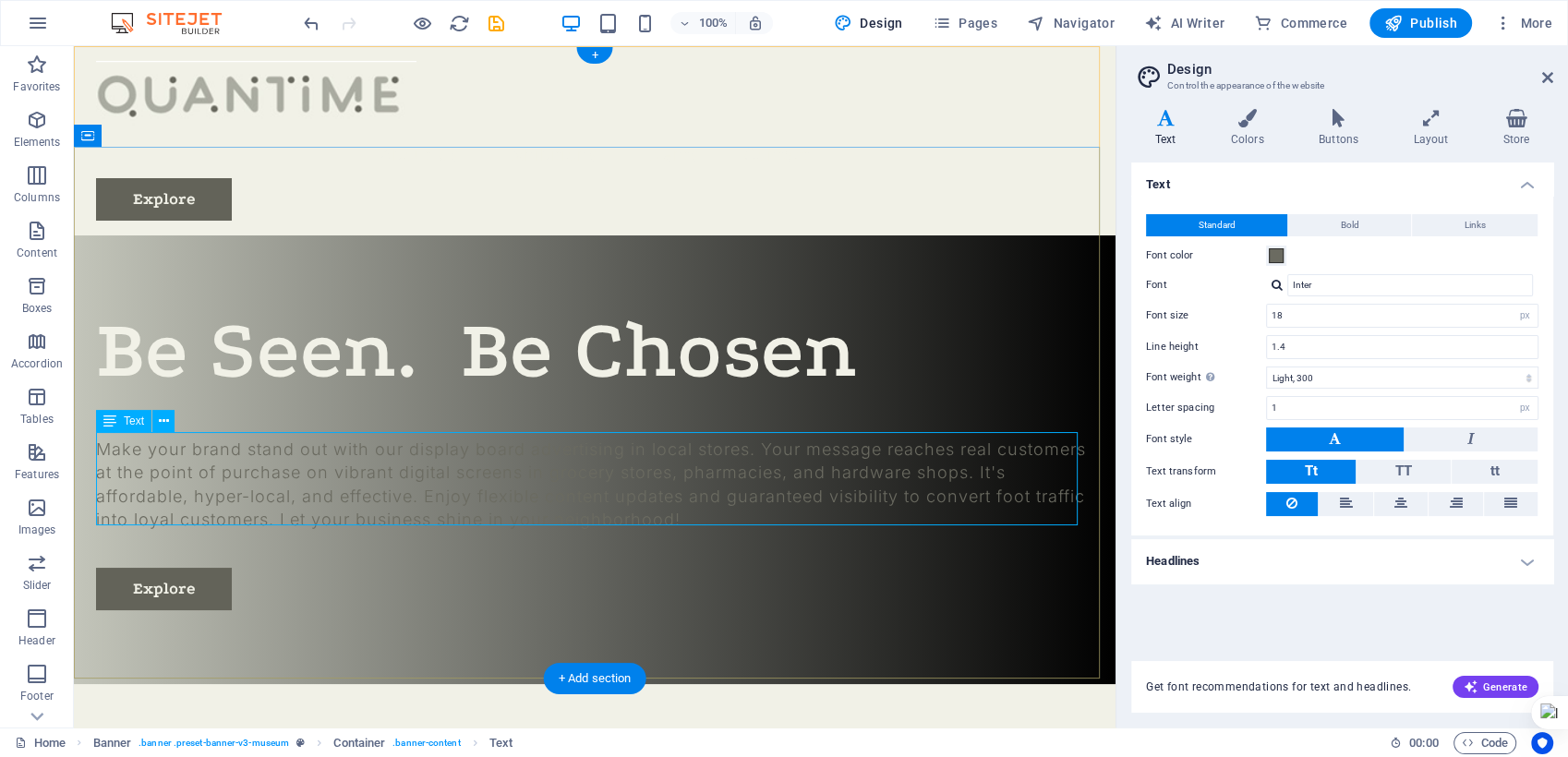 click on "Make your brand stand out with our display board advertising in local stores. Your message reaches real customers at the point of purchase on vibrant digital screens in grocery stores, pharmacies, and hardware shops. It's affordable, hyper-local, and effective. Enjoy flexible content updates and guaranteed visibility to convert foot traffic into loyal customers. Let your business shine in your neighborhood!" at bounding box center (595, 484) 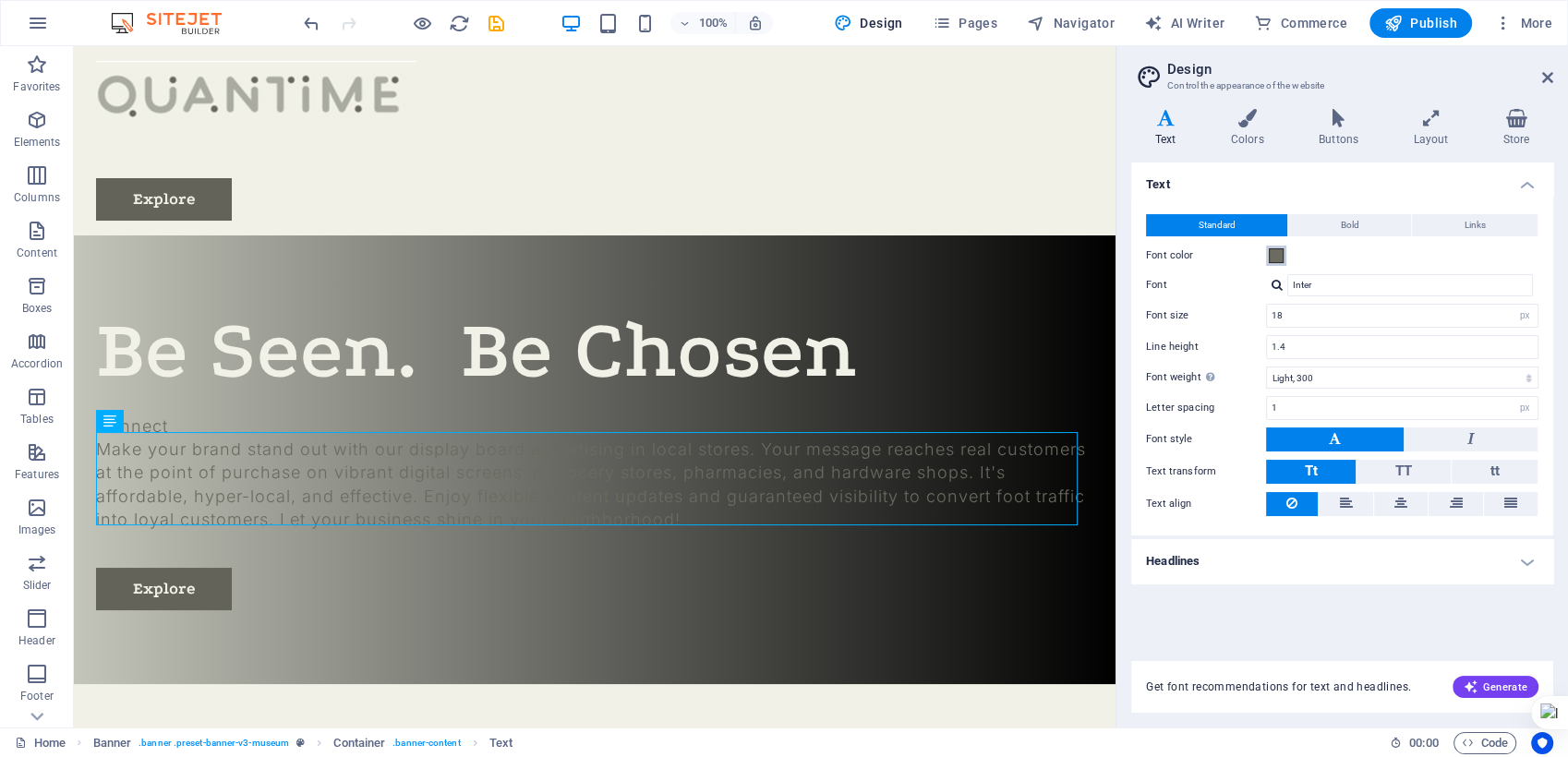 click at bounding box center (1276, 256) 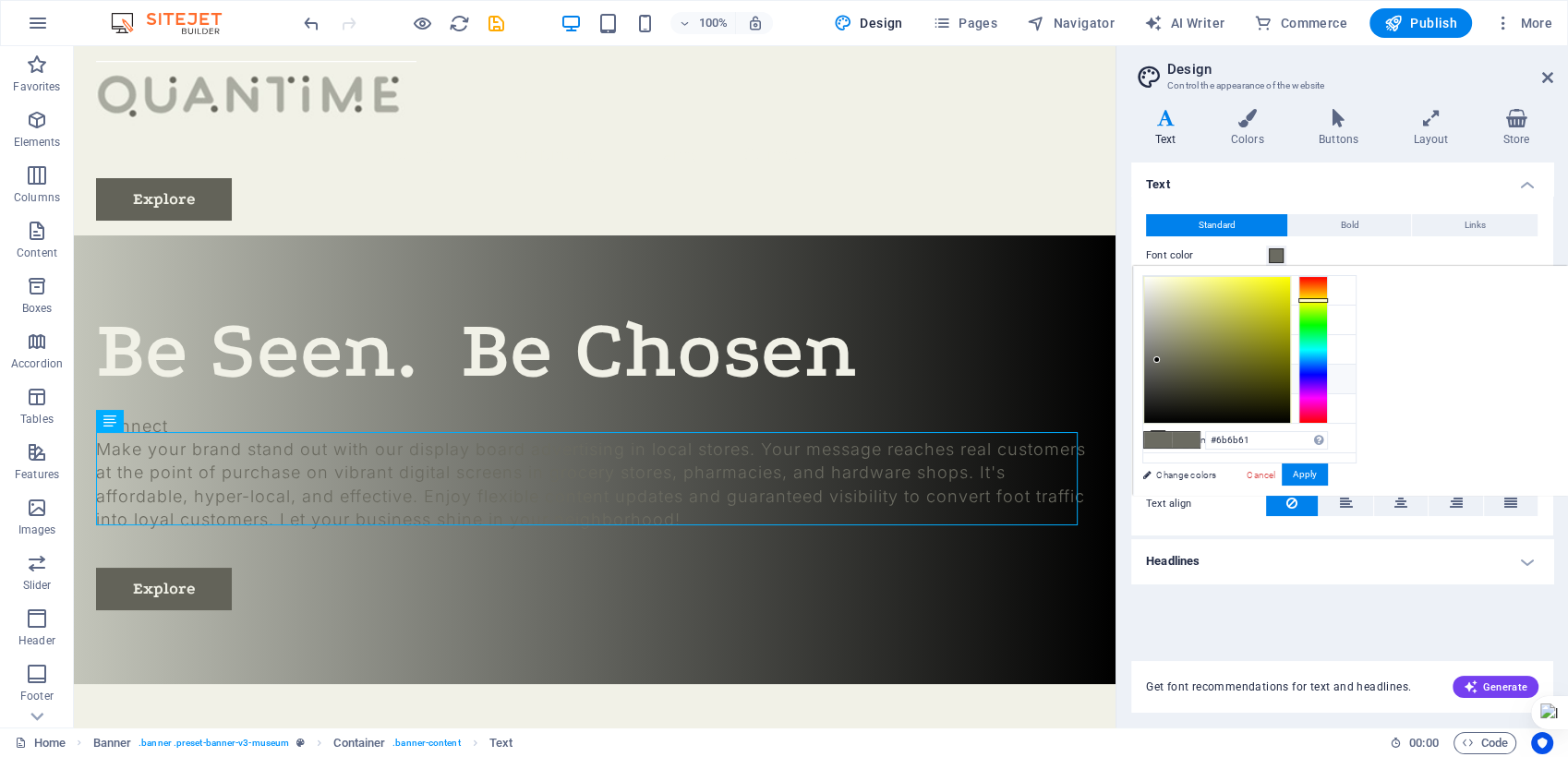 type on "#fdfdf6" 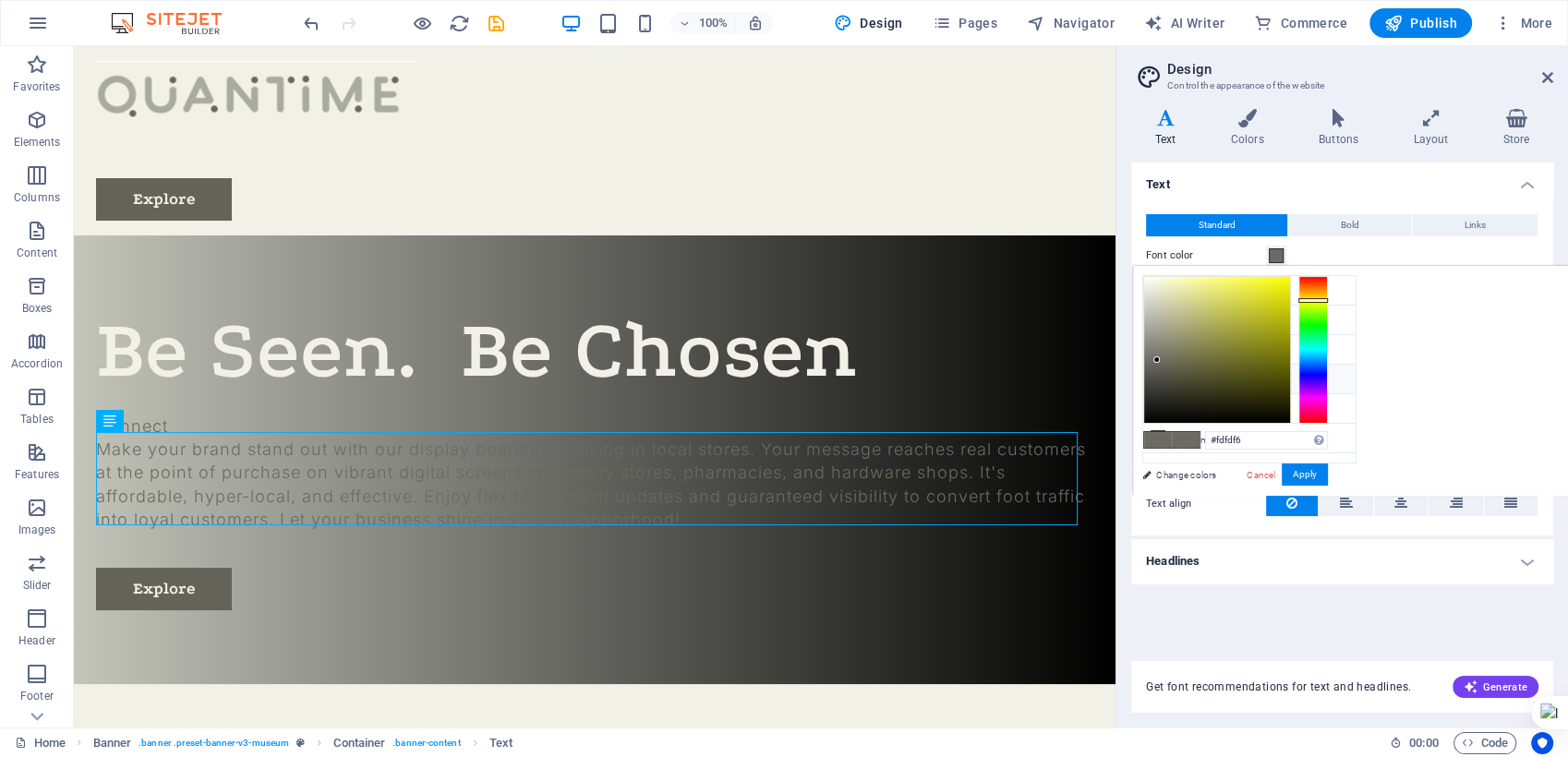 click at bounding box center [1217, 350] 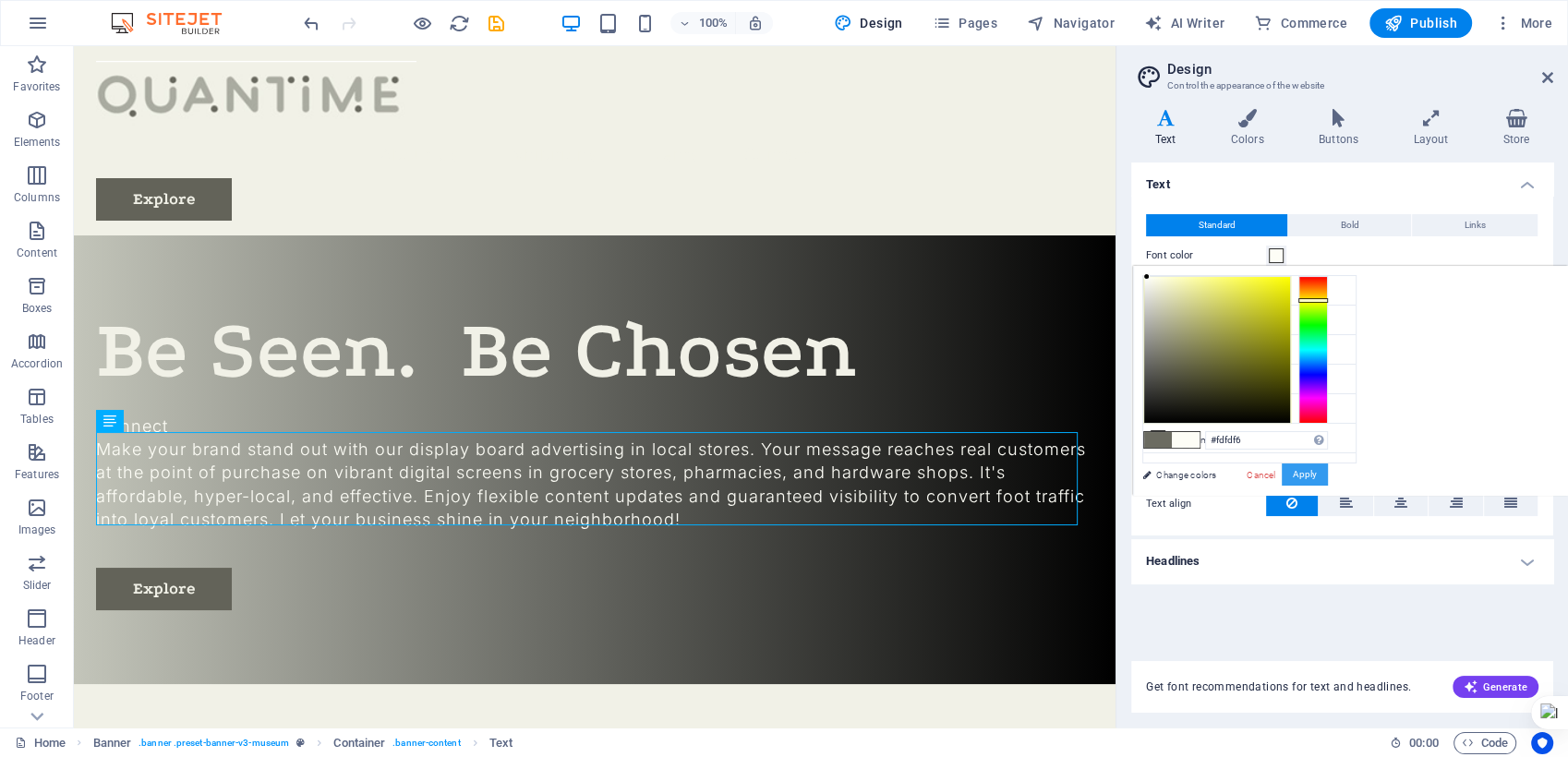 click on "Apply" at bounding box center [1305, 475] 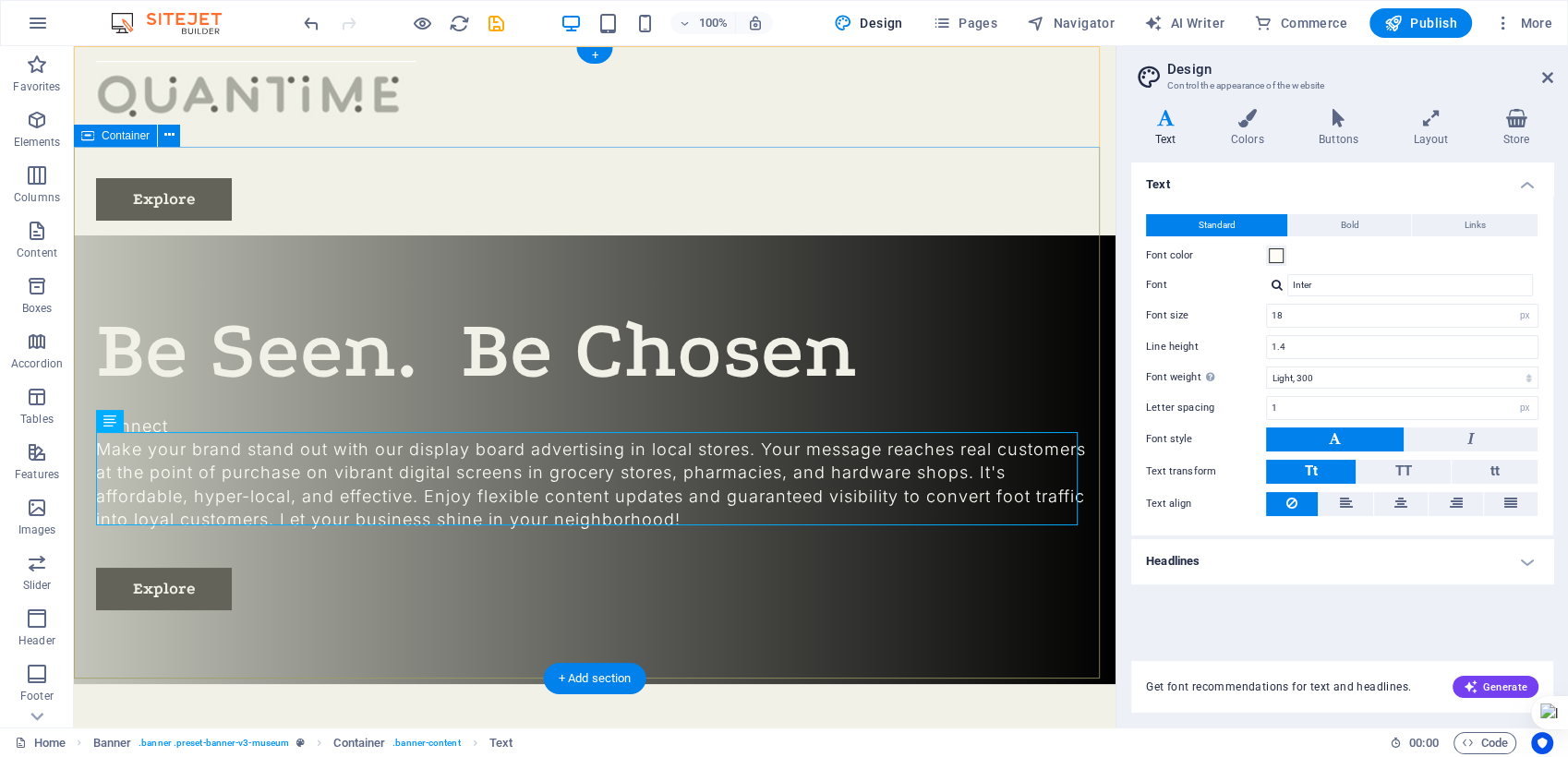 click on "Be Seen.  Be Chosen Connect  Make your brand stand out with our display board advertising in local stores. Your message reaches real customers at the point of purchase on vibrant digital screens in grocery stores, pharmacies, and hardware shops. It's affordable, hyper-local, and effective. Enjoy flexible content updates and guaranteed visibility to convert foot traffic into loyal customers. Let your business shine in your neighborhood!
Explore" at bounding box center [595, 460] 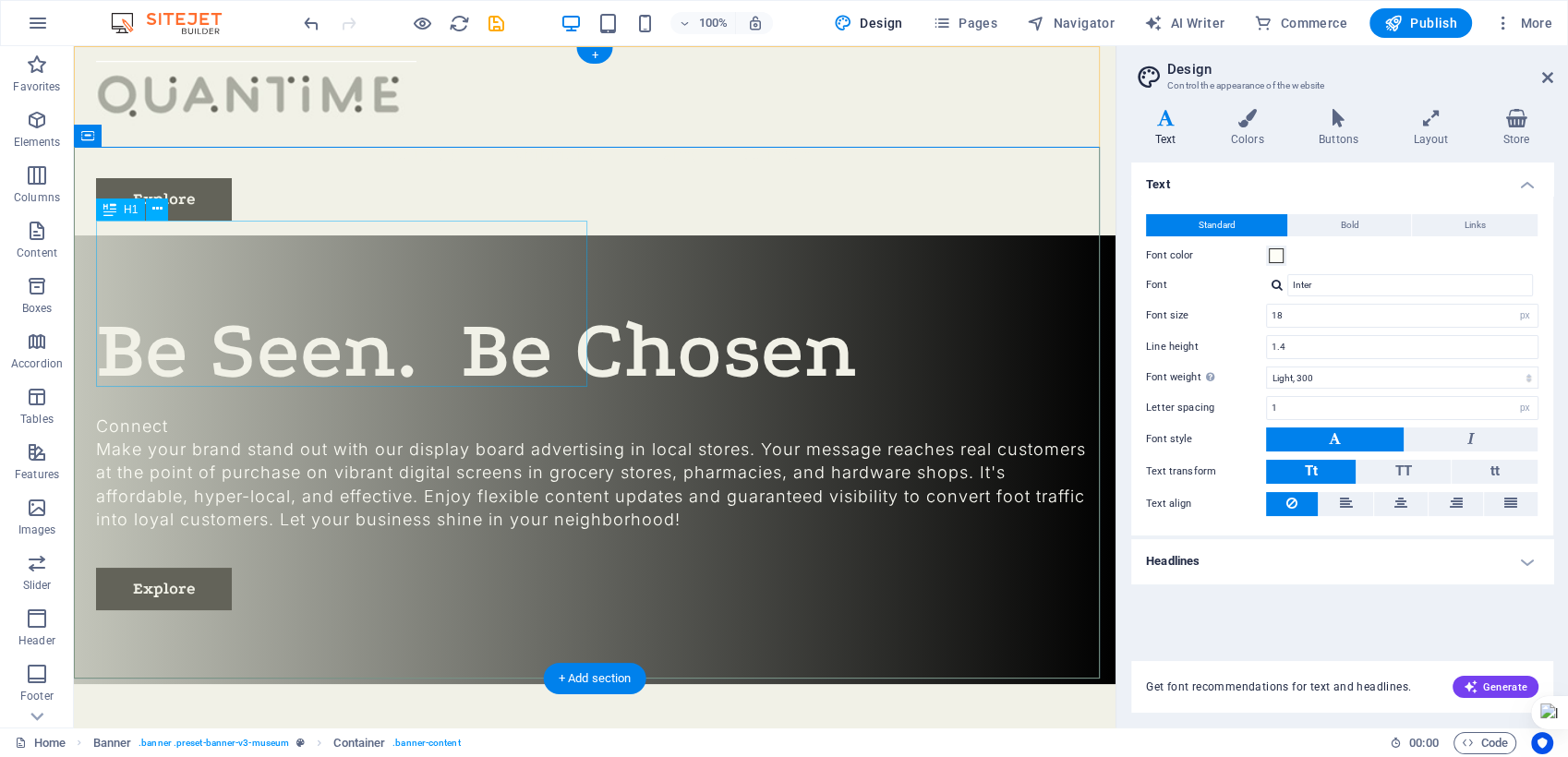 click on "Be Seen.  Be Chosen" at bounding box center [595, 351] 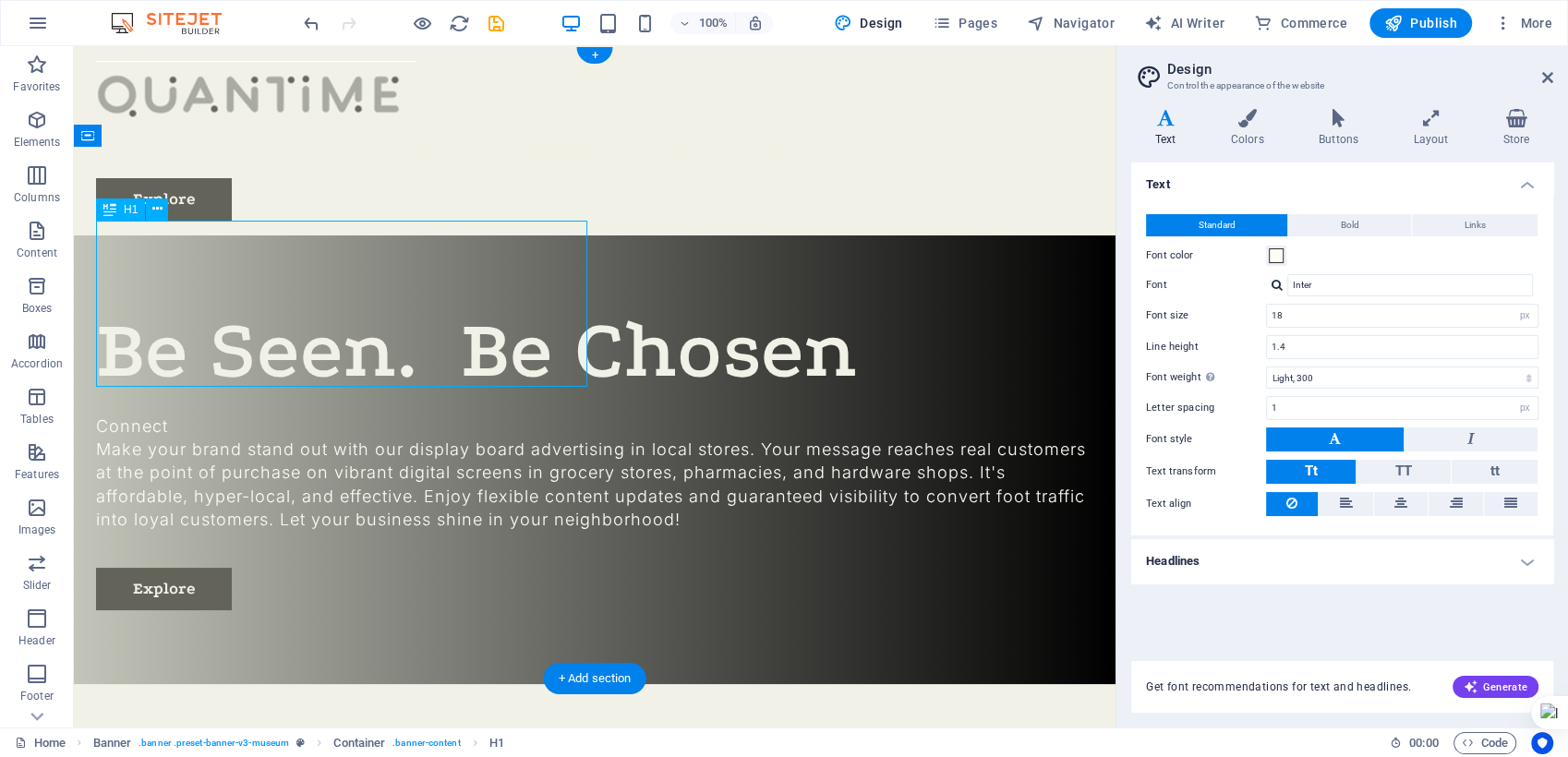 click on "Be Seen.  Be Chosen" at bounding box center (595, 351) 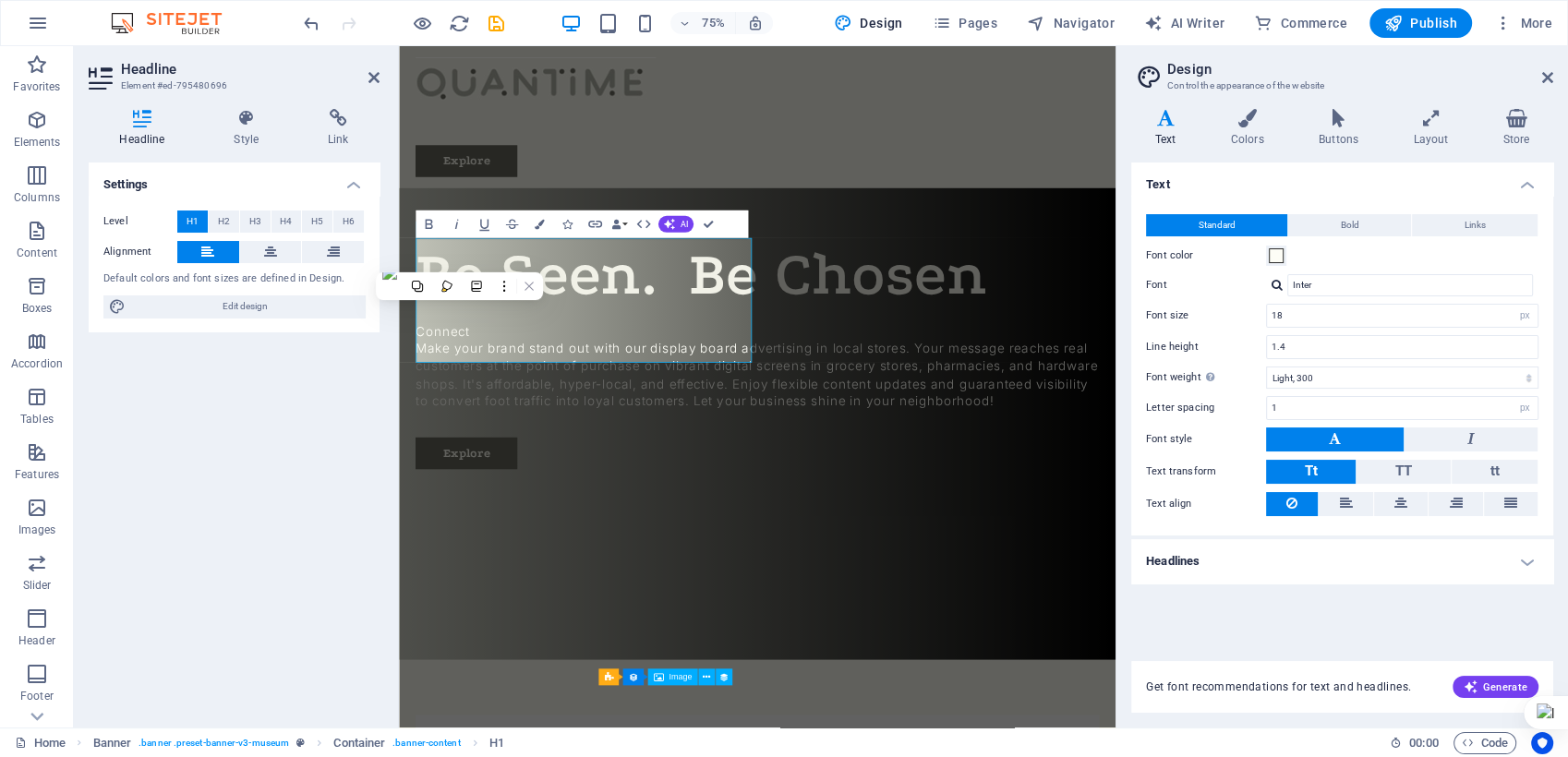 click at bounding box center [447, 286] 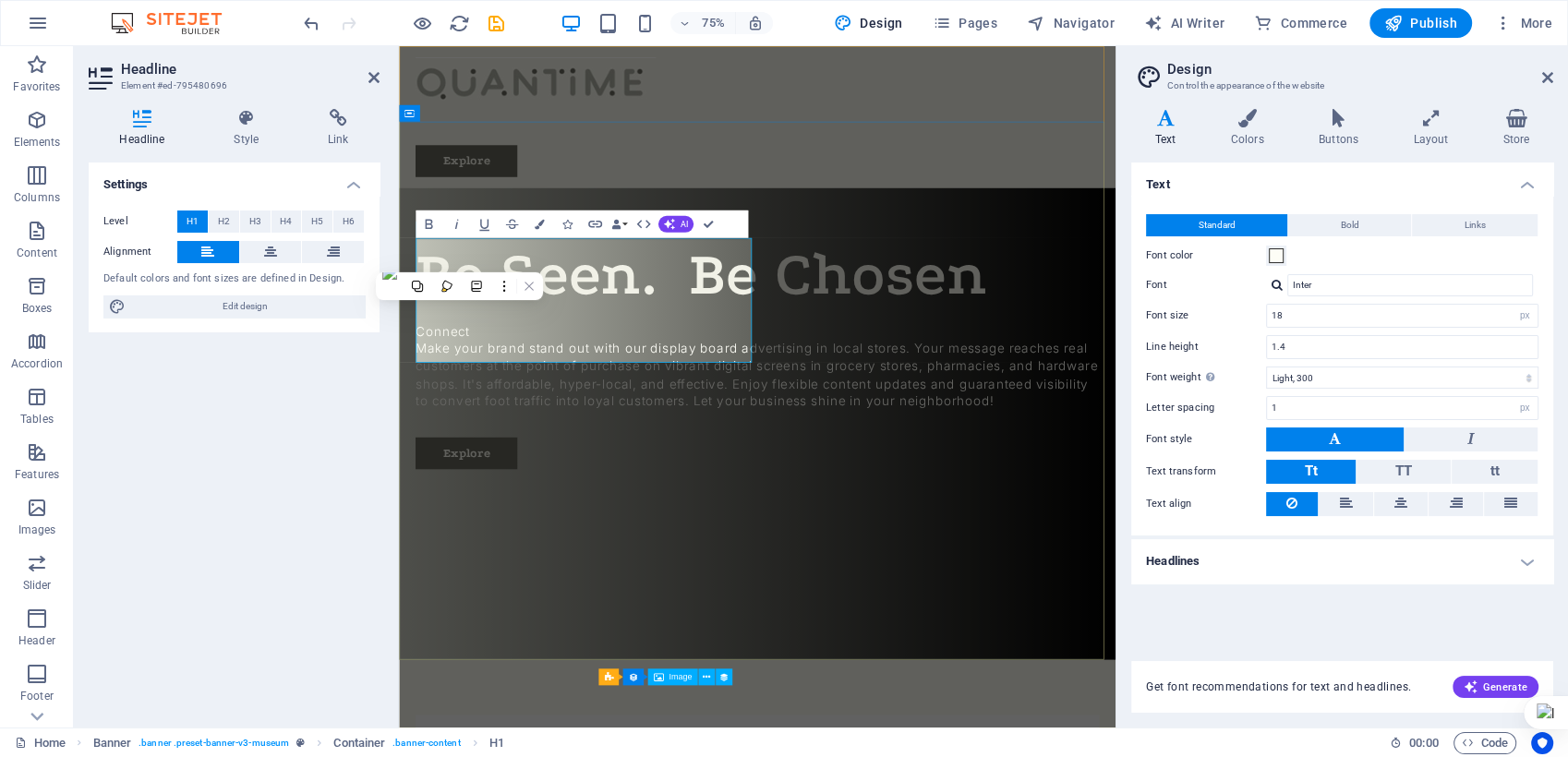 click on "Be Seen.  Be Chosen" at bounding box center (802, 350) 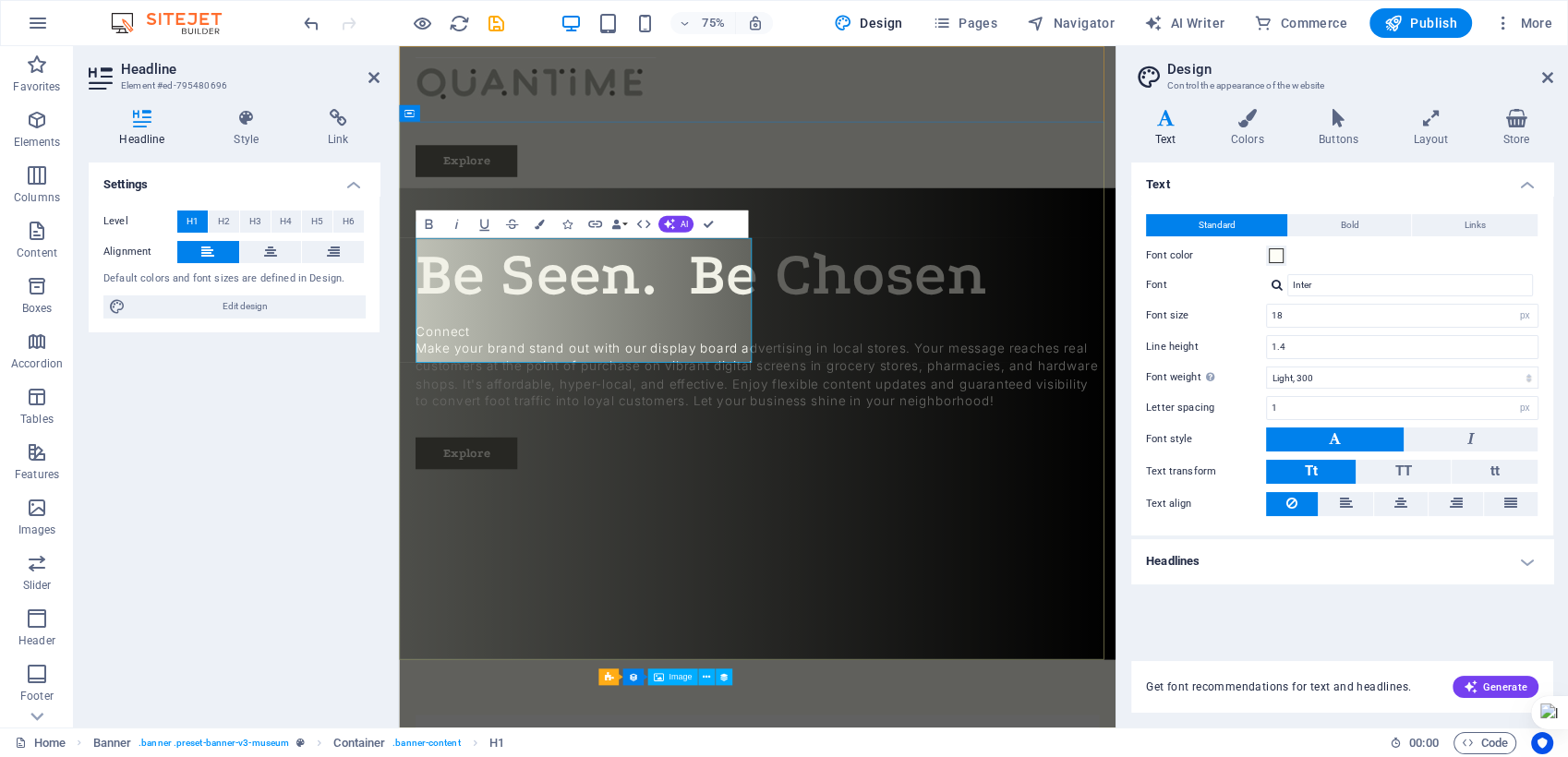 click on "Be Seen.  Be Chosen" at bounding box center [802, 350] 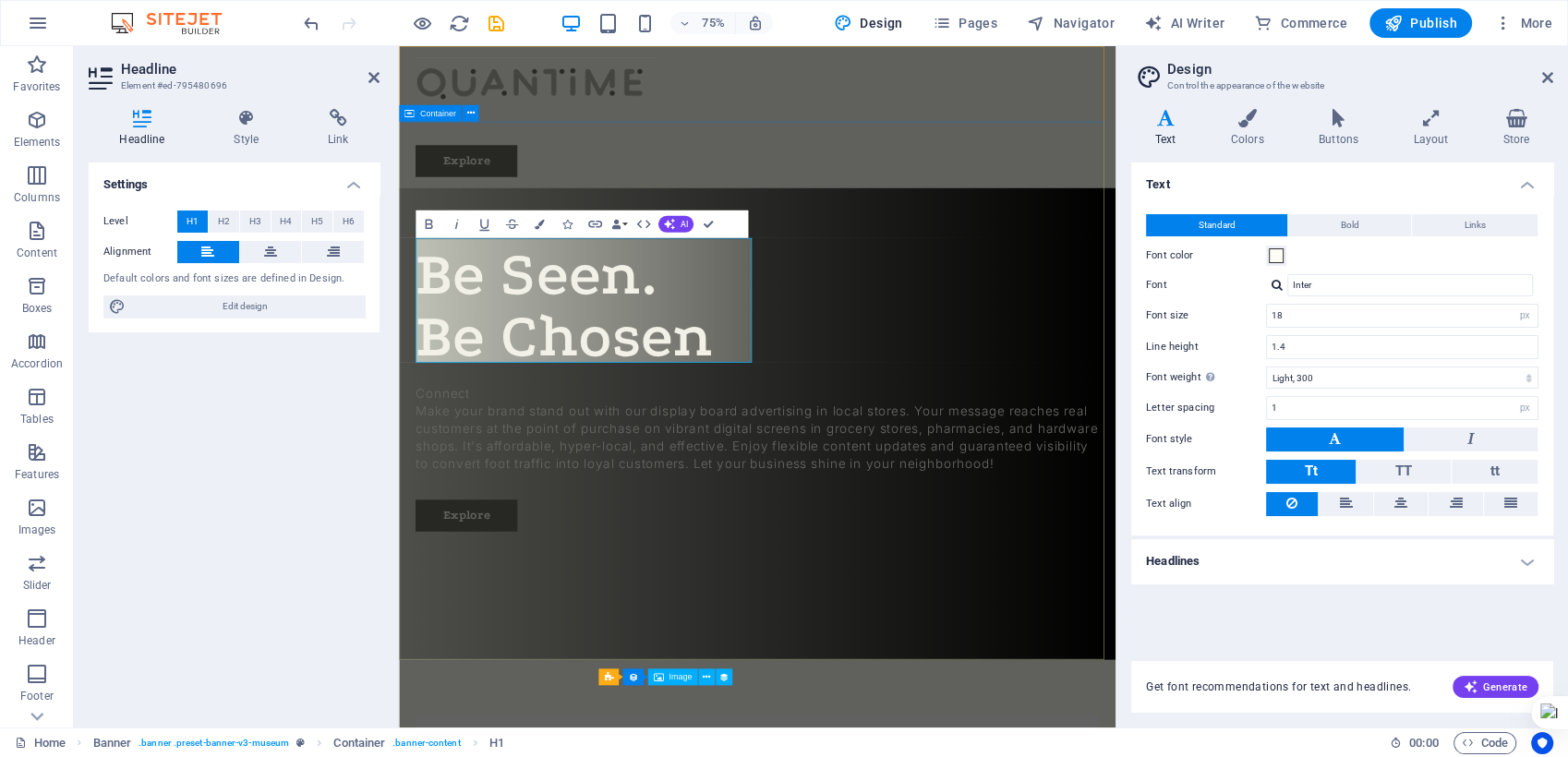 click on "Be Seen.  ‌Be Chosen Connect  Make your brand stand out with our display board advertising in local stores. Your message reaches real customers at the point of purchase on vibrant digital screens in grocery stores, pharmacies, and hardware shops. It's affordable, hyper-local, and effective. Enjoy flexible content updates and guaranteed visibility to convert foot traffic into loyal customers. Let your business shine in your neighborhood!
Explore" at bounding box center [876, 501] 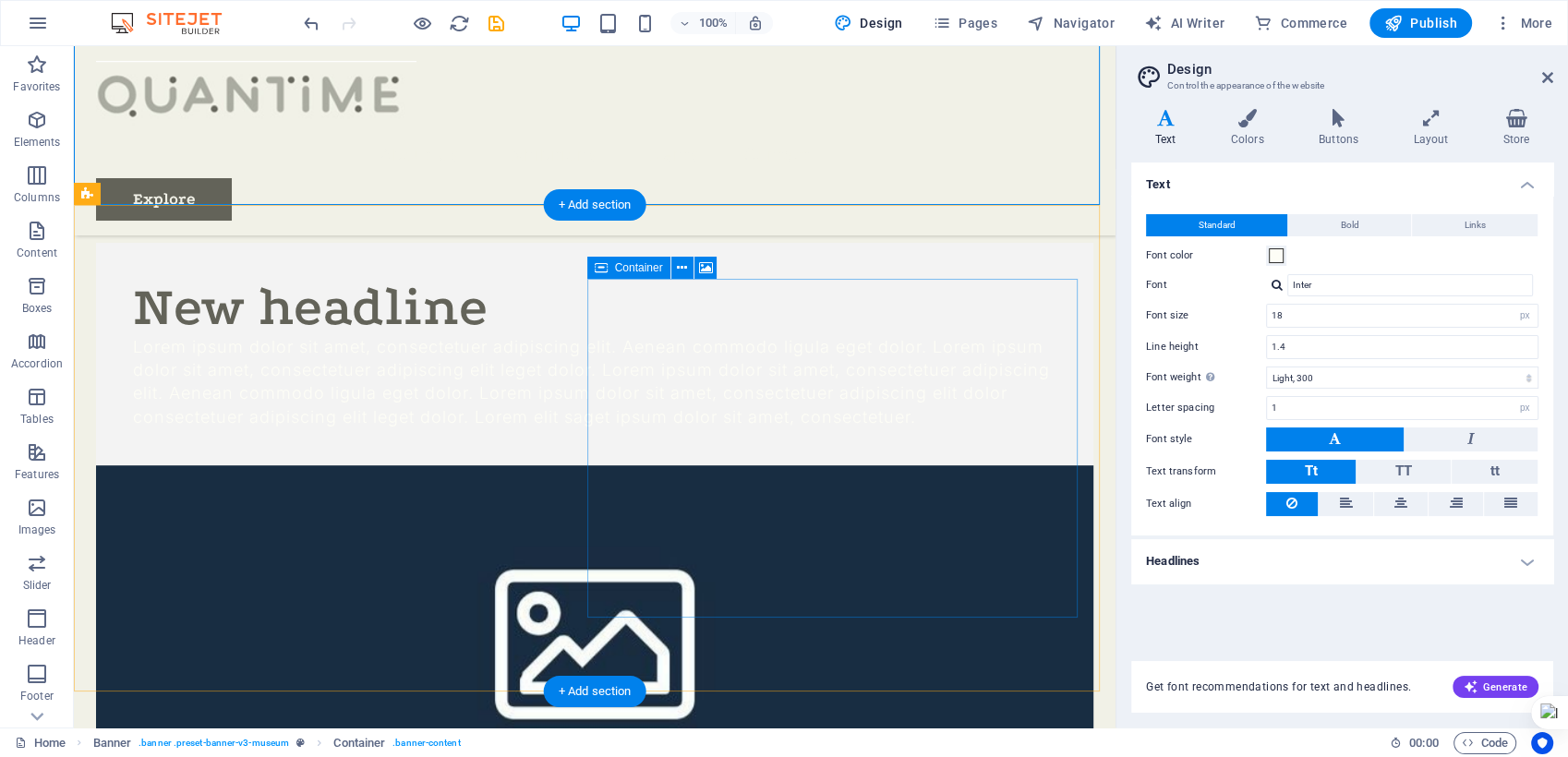 scroll, scrollTop: 512, scrollLeft: 0, axis: vertical 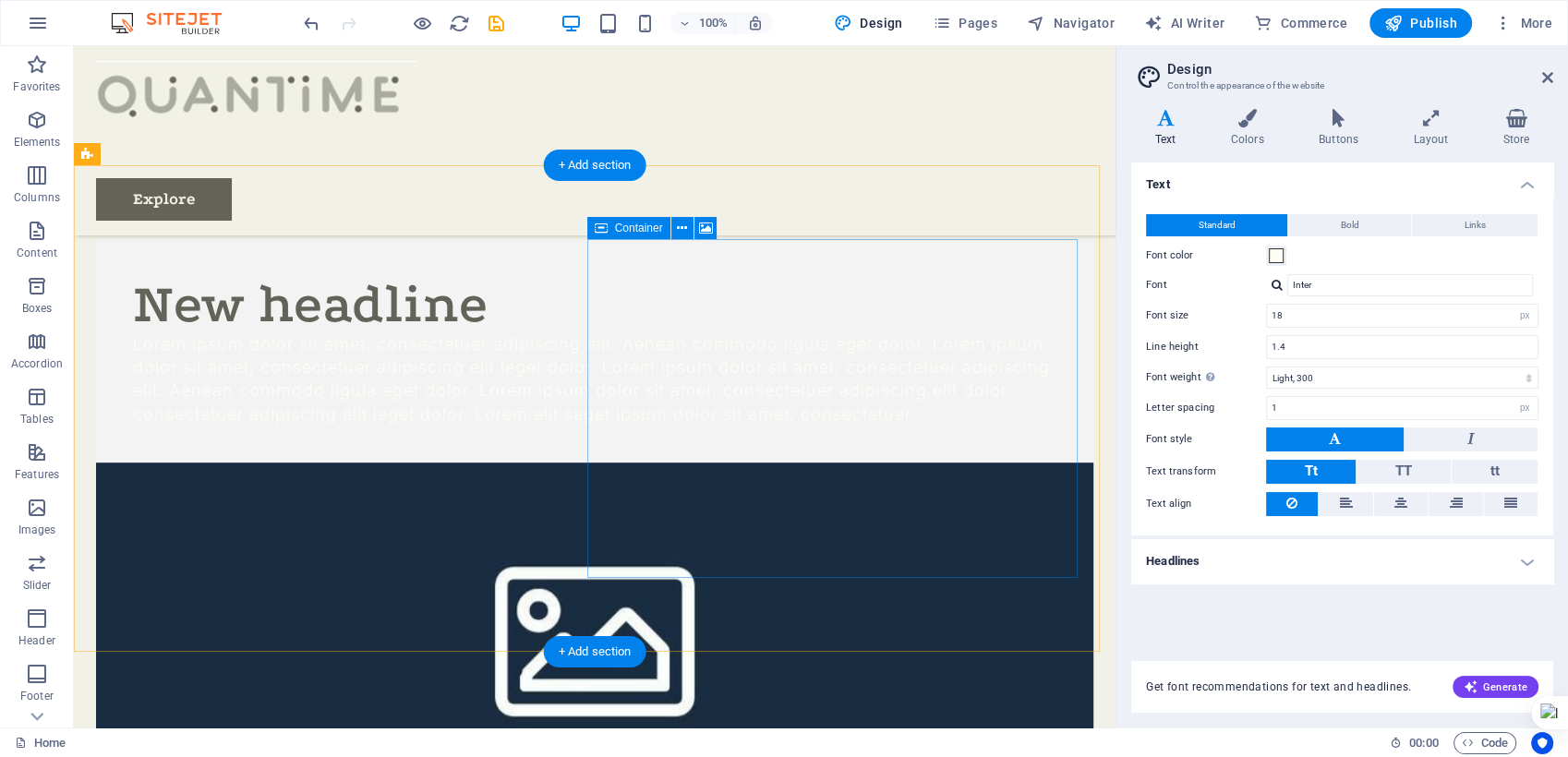 click on "Drop content here or  Add elements  Paste clipboard" at bounding box center (595, 867) 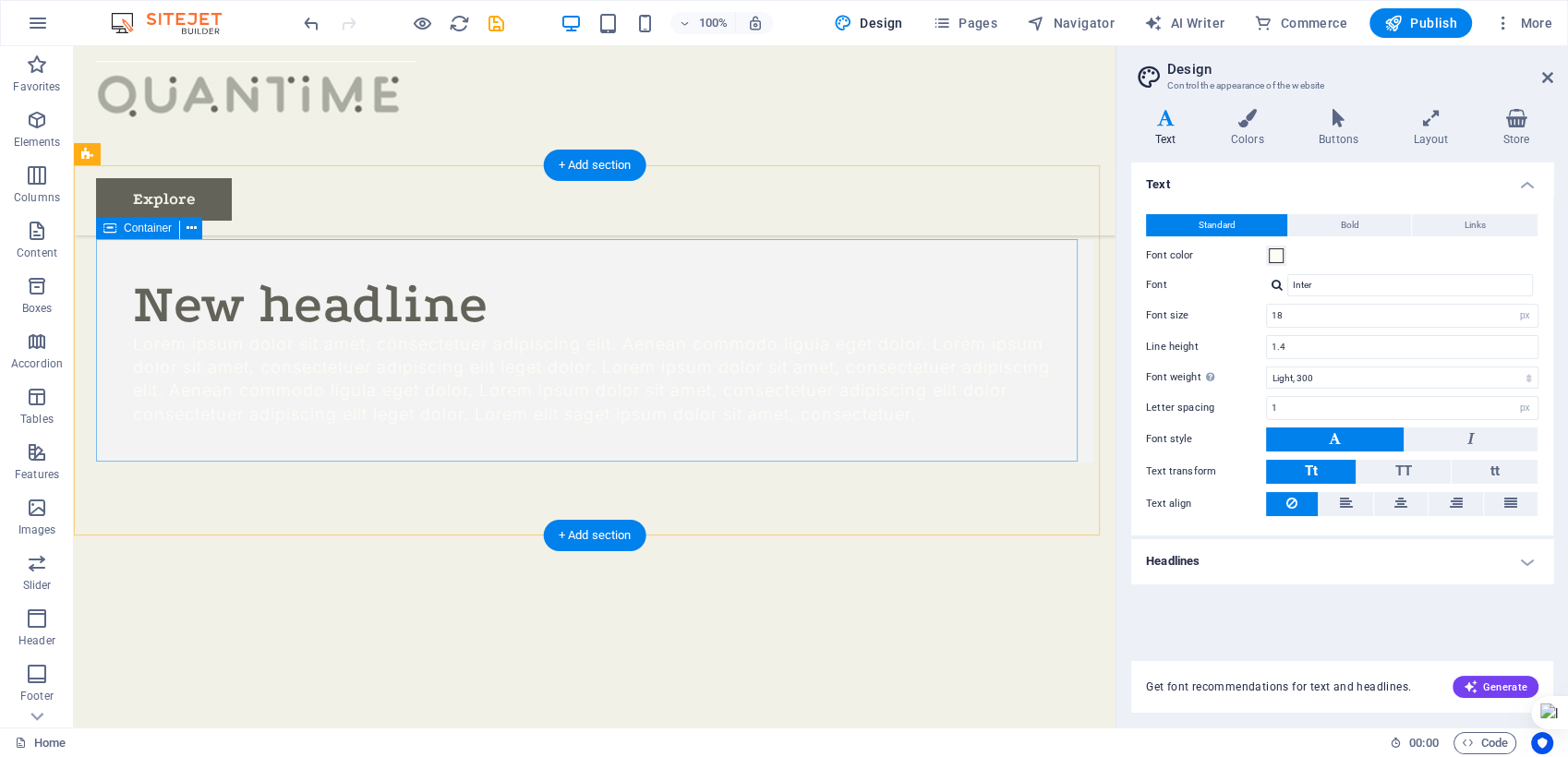 click on "New headline Lorem ipsum dolor sit amet, consectetuer adipiscing elit. Aenean commodo ligula eget dolor. Lorem ipsum dolor sit amet, consectetuer adipiscing elit leget dolor. Lorem ipsum dolor sit amet, consectetuer adipiscing elit. Aenean commodo ligula eget dolor. Lorem ipsum dolor sit amet, consectetuer adipiscing elit dolor consectetuer adipiscing elit leget dolor. Lorem elit saget ipsum dolor sit amet, consectetuer." at bounding box center [595, 351] 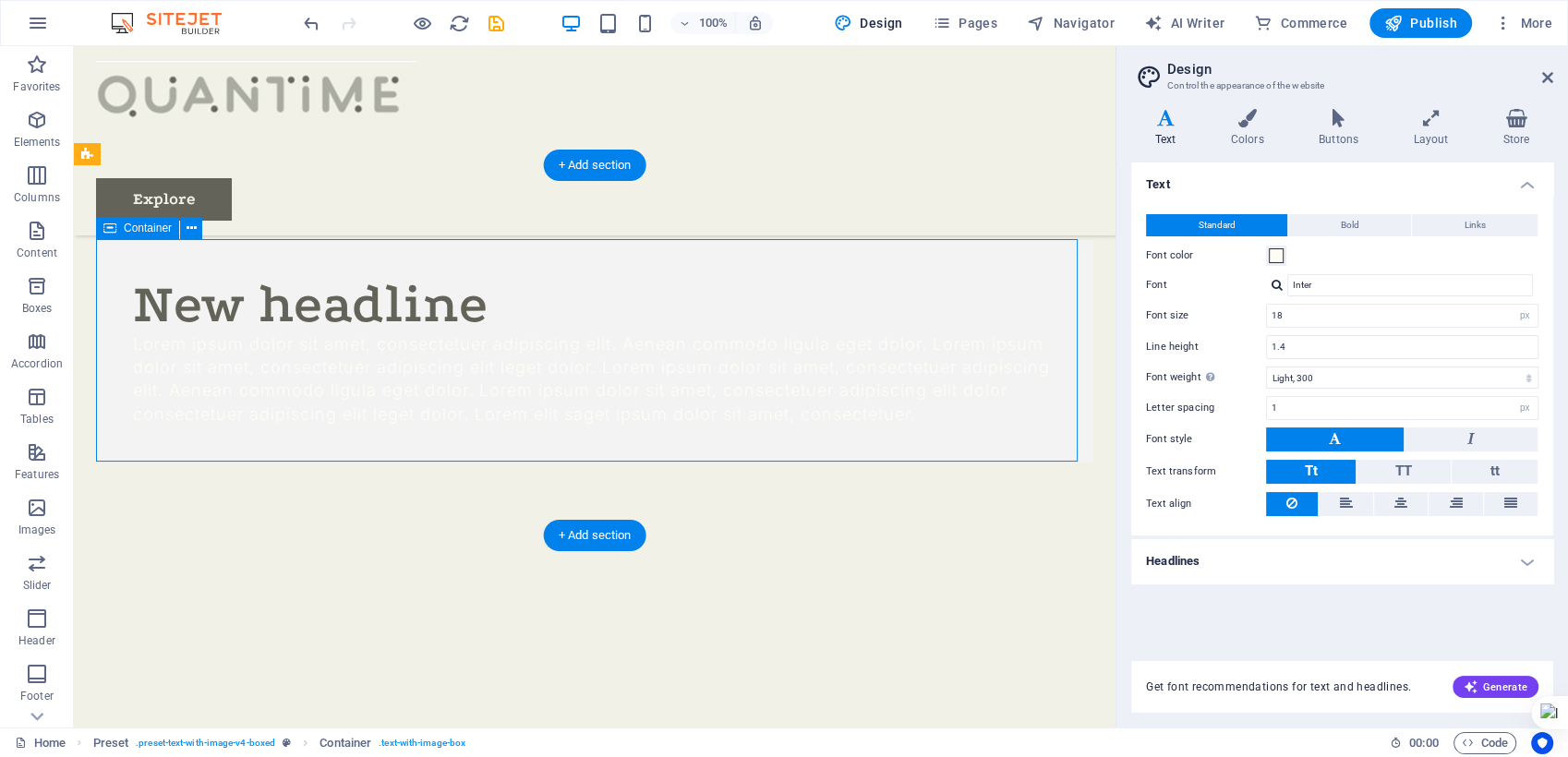 click on "New headline Lorem ipsum dolor sit amet, consectetuer adipiscing elit. Aenean commodo ligula eget dolor. Lorem ipsum dolor sit amet, consectetuer adipiscing elit leget dolor. Lorem ipsum dolor sit amet, consectetuer adipiscing elit. Aenean commodo ligula eget dolor. Lorem ipsum dolor sit amet, consectetuer adipiscing elit dolor consectetuer adipiscing elit leget dolor. Lorem elit saget ipsum dolor sit amet, consectetuer." at bounding box center [595, 351] 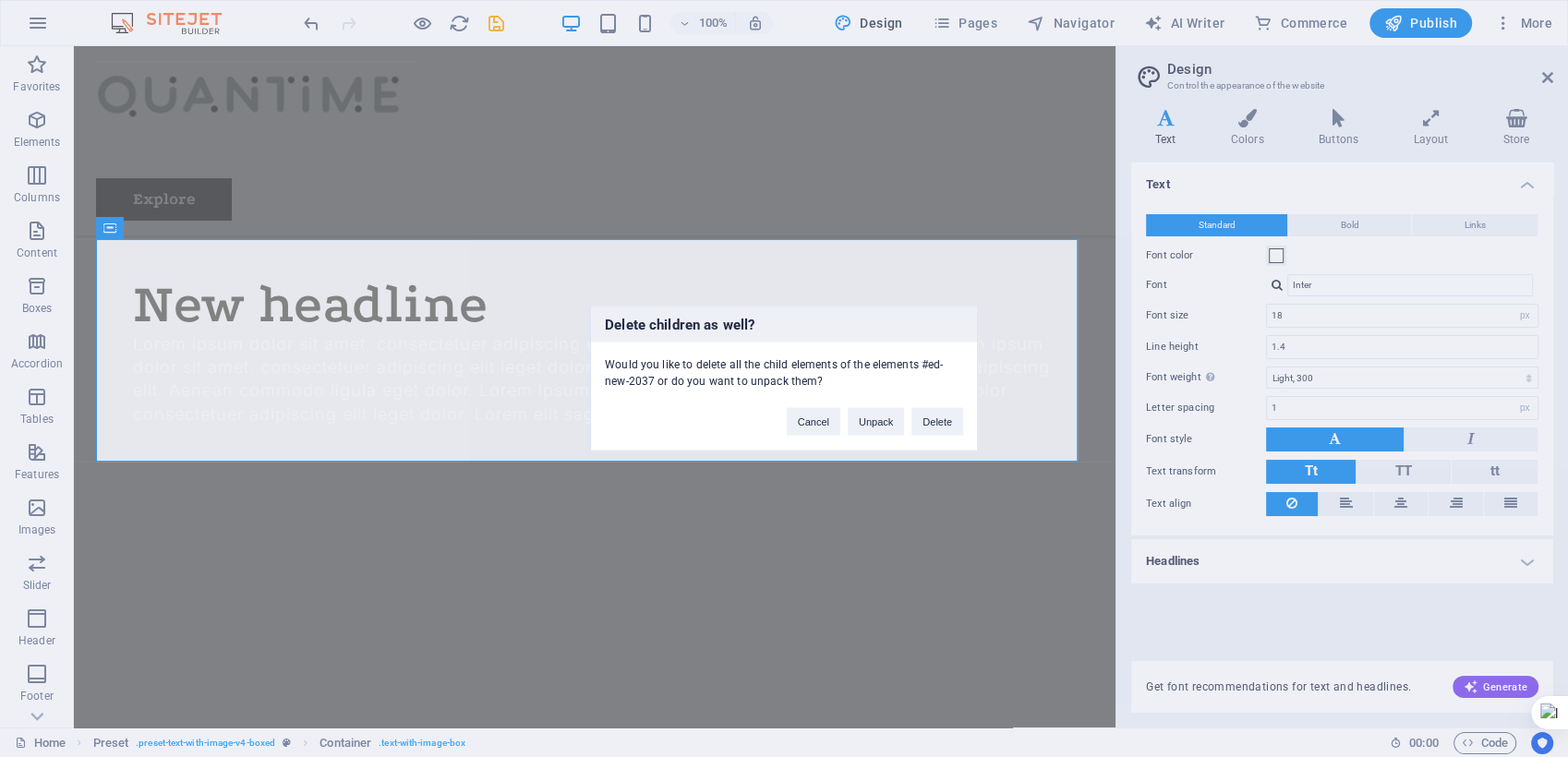 click on "Delete children as well? Would you like to delete all the child elements of the elements #ed-new-2037 or do you want to unpack them? Cancel Unpack Delete" at bounding box center (784, 378) 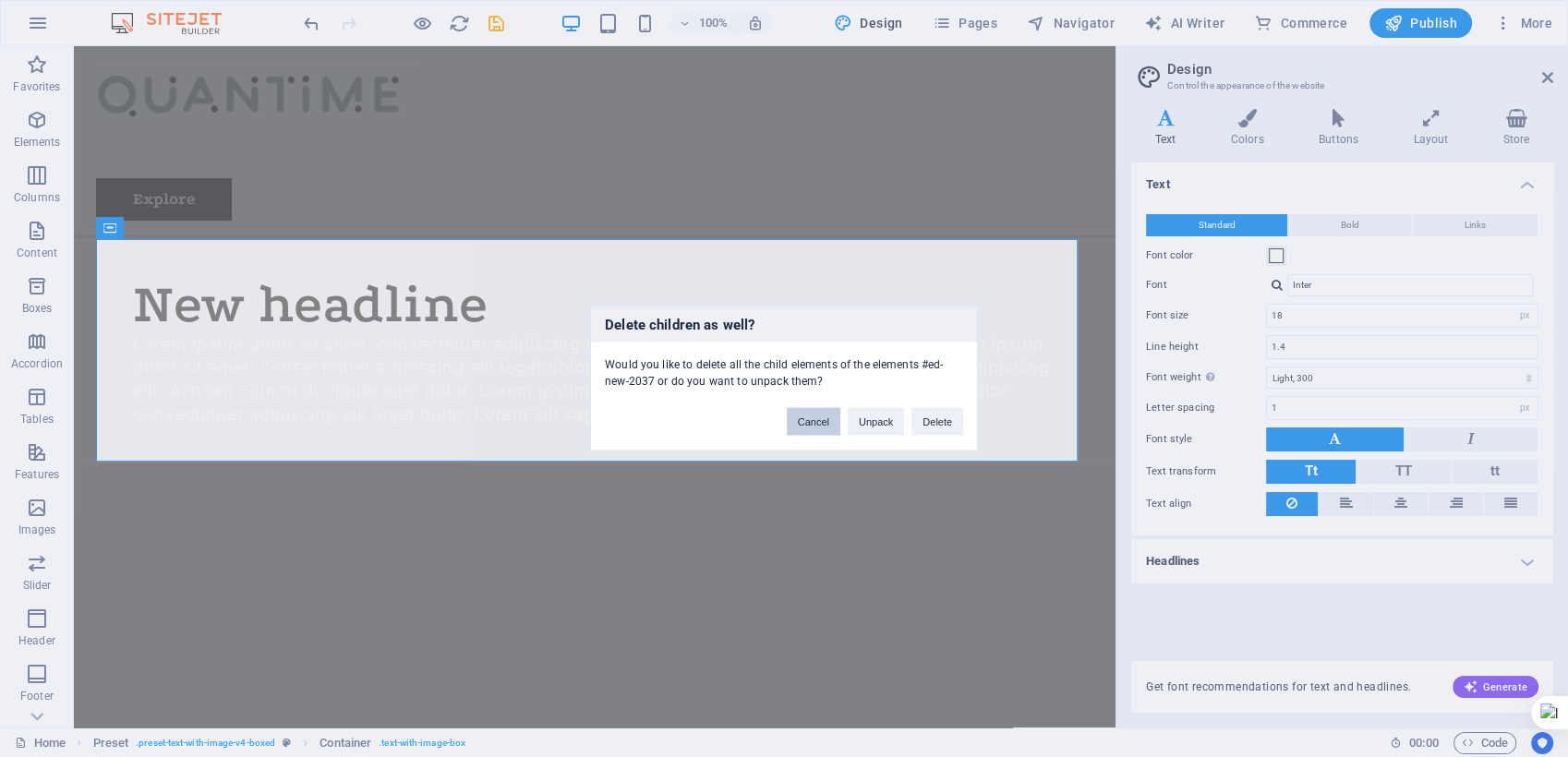 click on "Cancel" at bounding box center (814, 422) 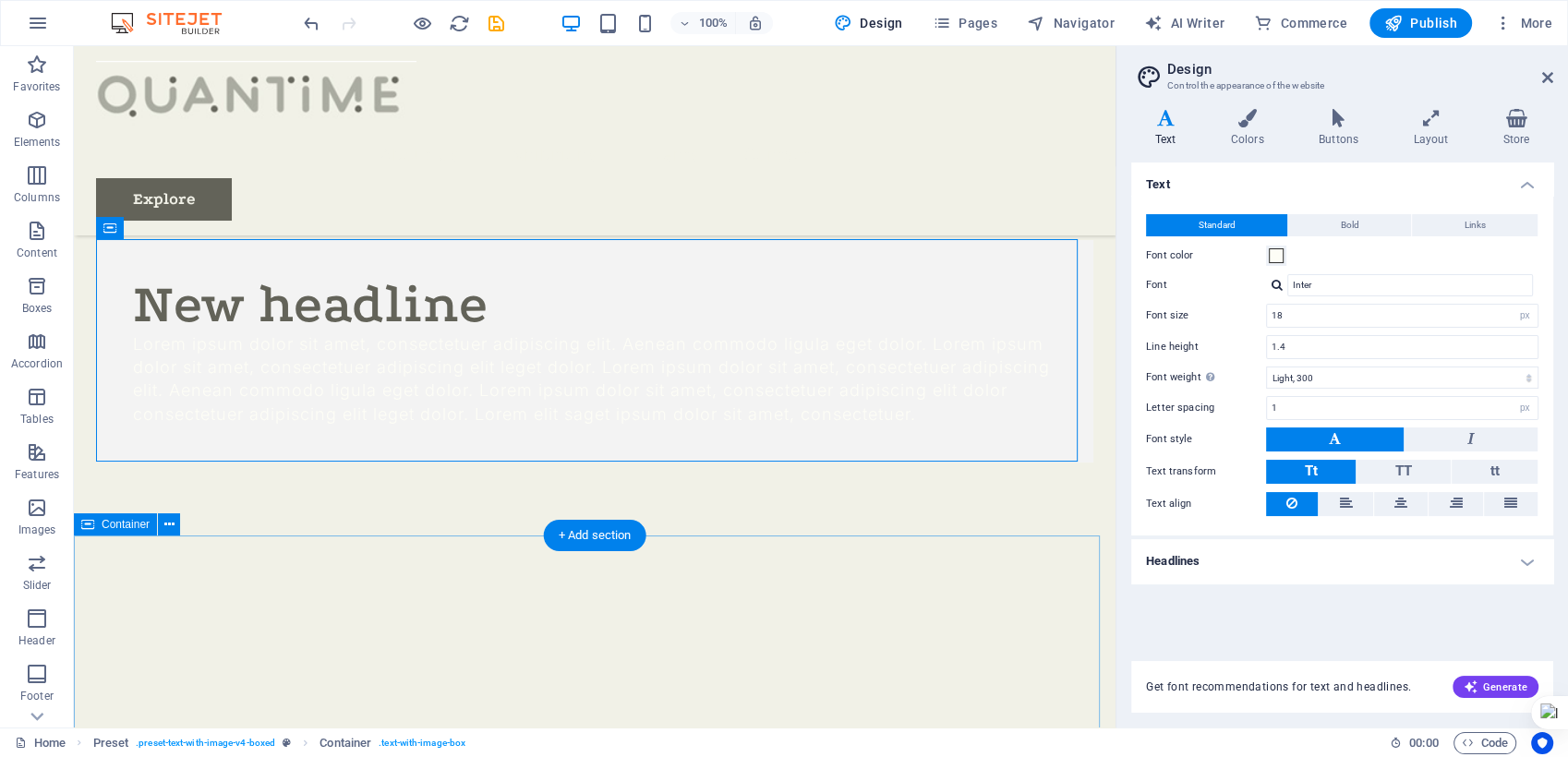 click at bounding box center (595, 684) 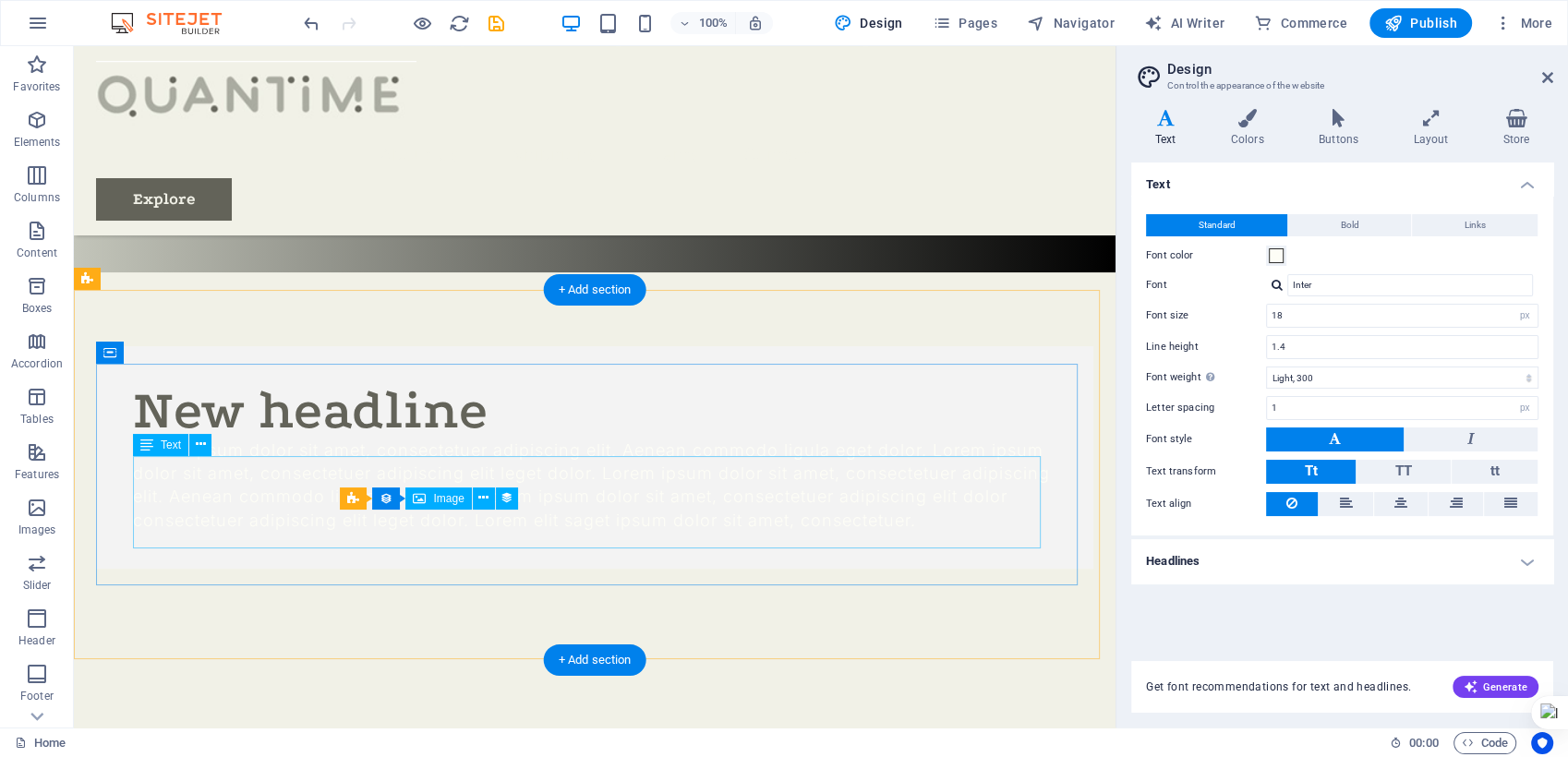 scroll, scrollTop: 410, scrollLeft: 0, axis: vertical 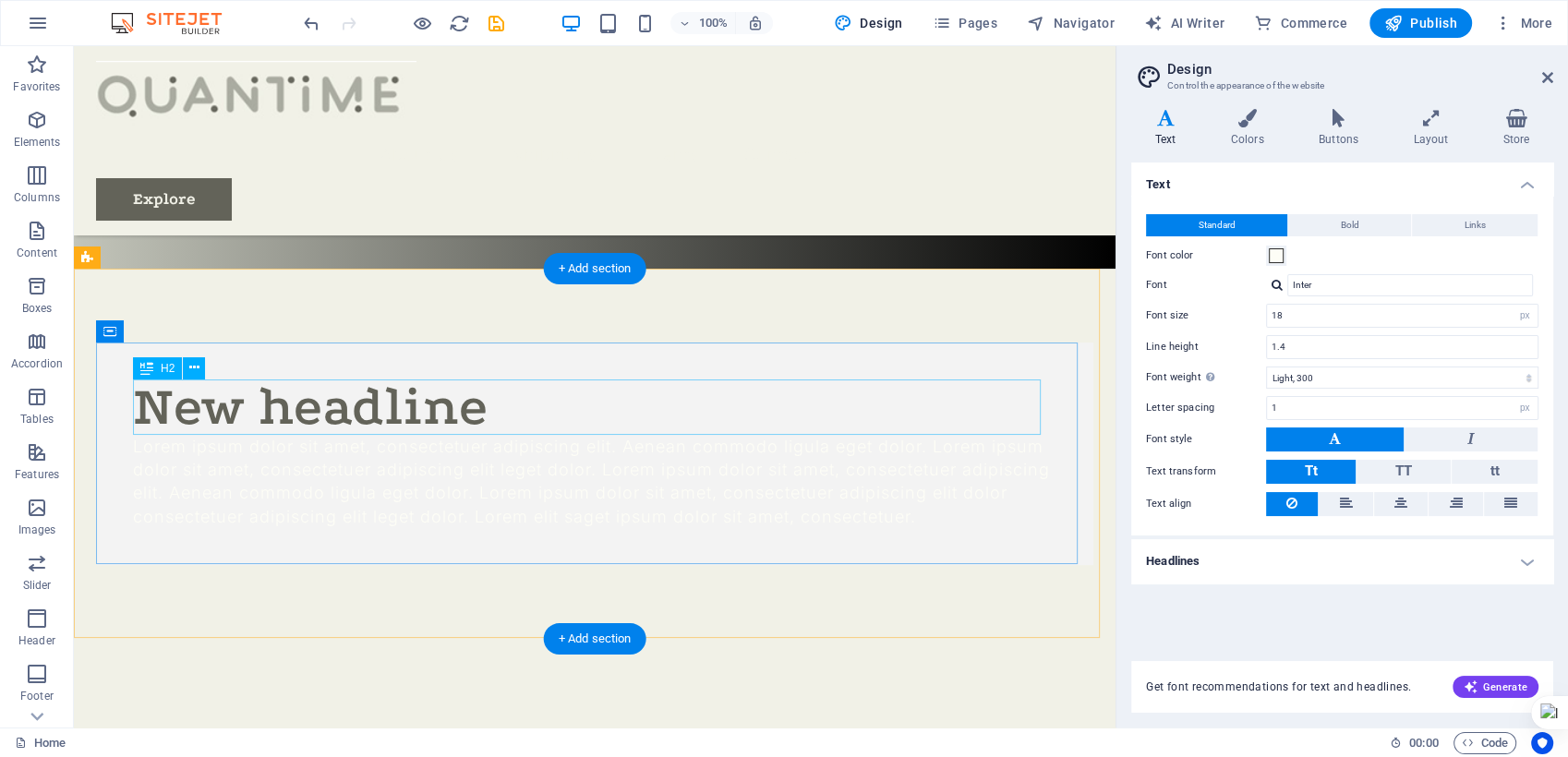 click on "New headline Lorem ipsum dolor sit amet, consectetuer adipiscing elit. Aenean commodo ligula eget dolor. Lorem ipsum dolor sit amet, consectetuer adipiscing elit leget dolor. Lorem ipsum dolor sit amet, consectetuer adipiscing elit. Aenean commodo ligula eget dolor. Lorem ipsum dolor sit amet, consectetuer adipiscing elit dolor consectetuer adipiscing elit leget dolor. Lorem elit saget ipsum dolor sit amet, consectetuer." at bounding box center [595, 453] 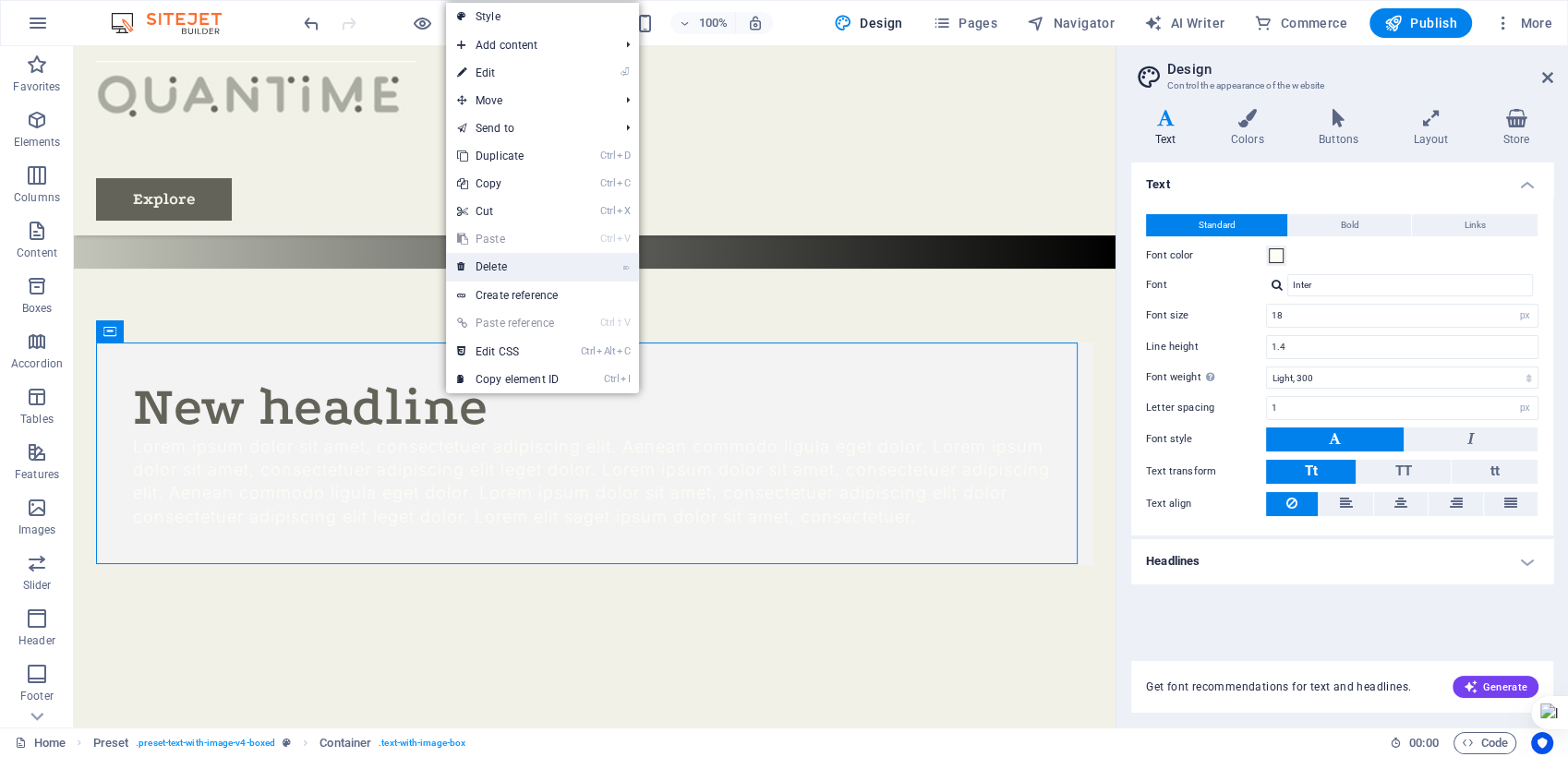 click on "⌦  Delete" at bounding box center [508, 267] 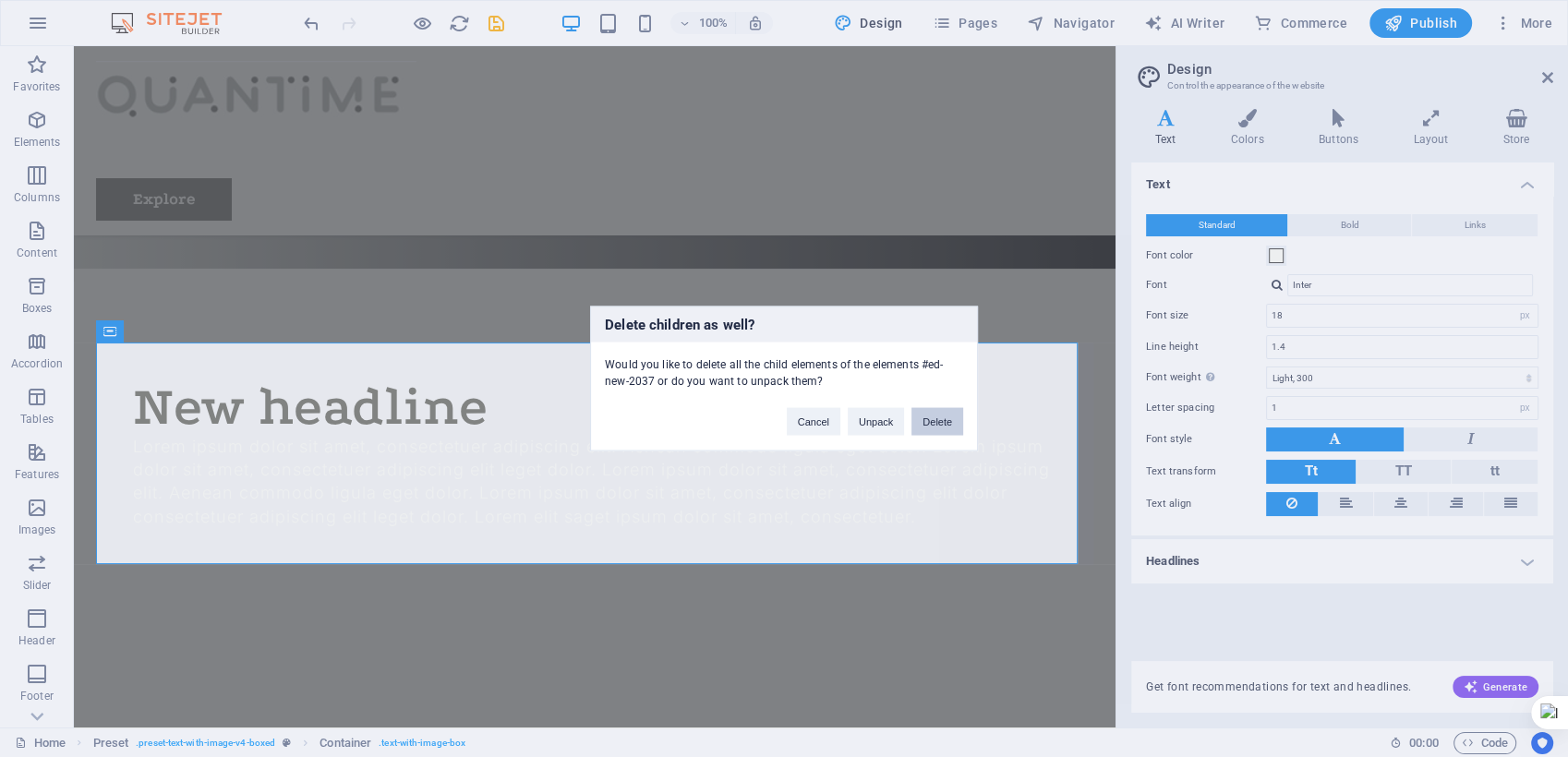 click on "Delete" at bounding box center (937, 422) 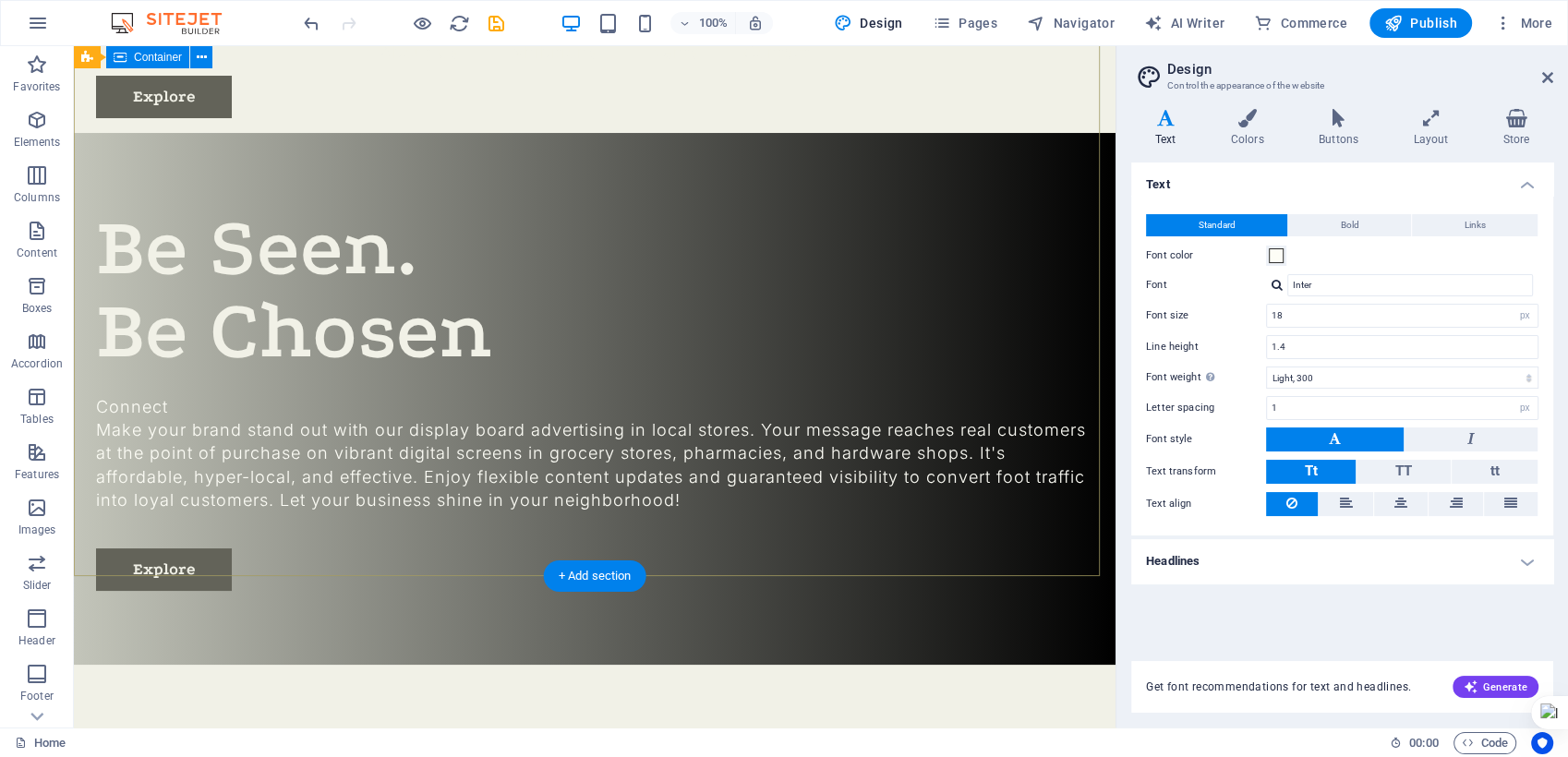 scroll, scrollTop: 0, scrollLeft: 0, axis: both 